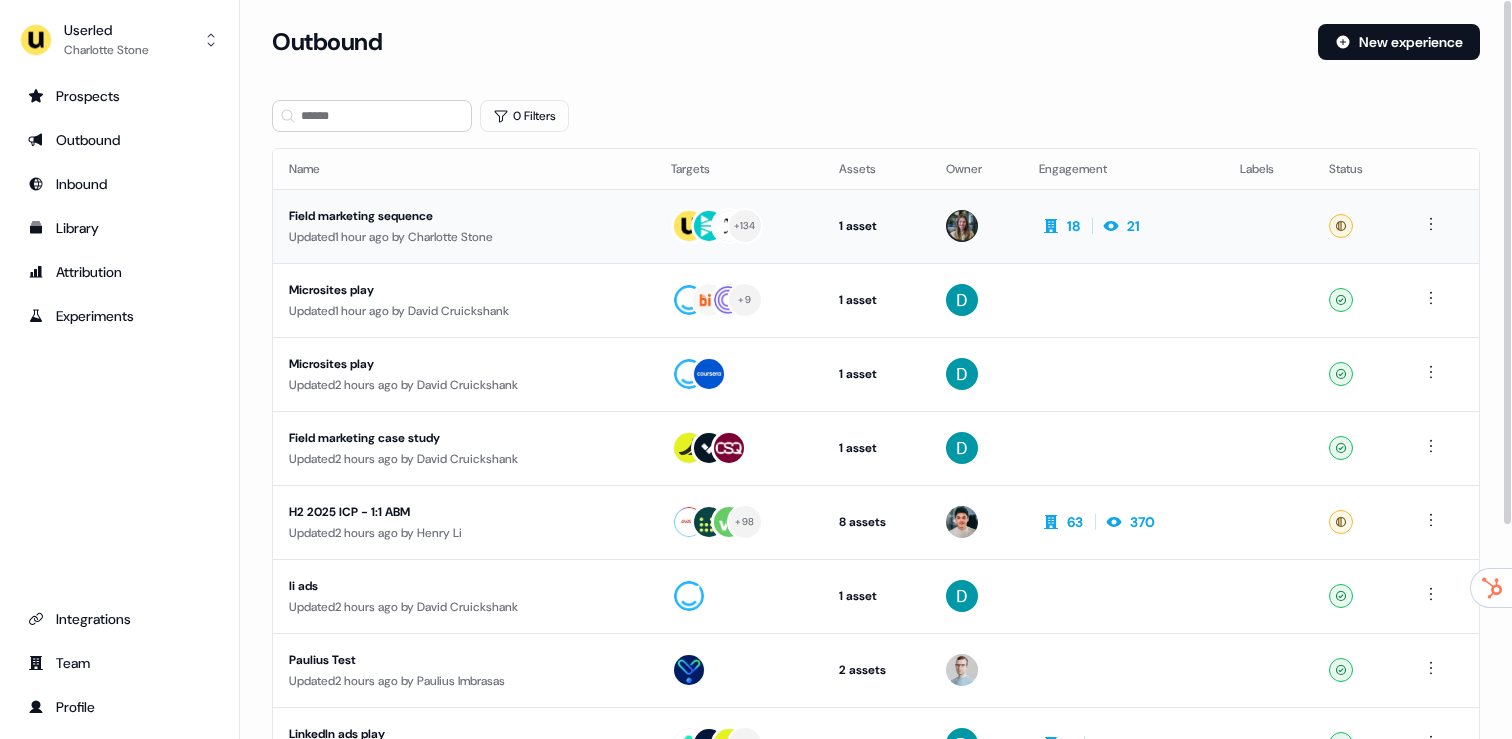 scroll, scrollTop: 0, scrollLeft: 0, axis: both 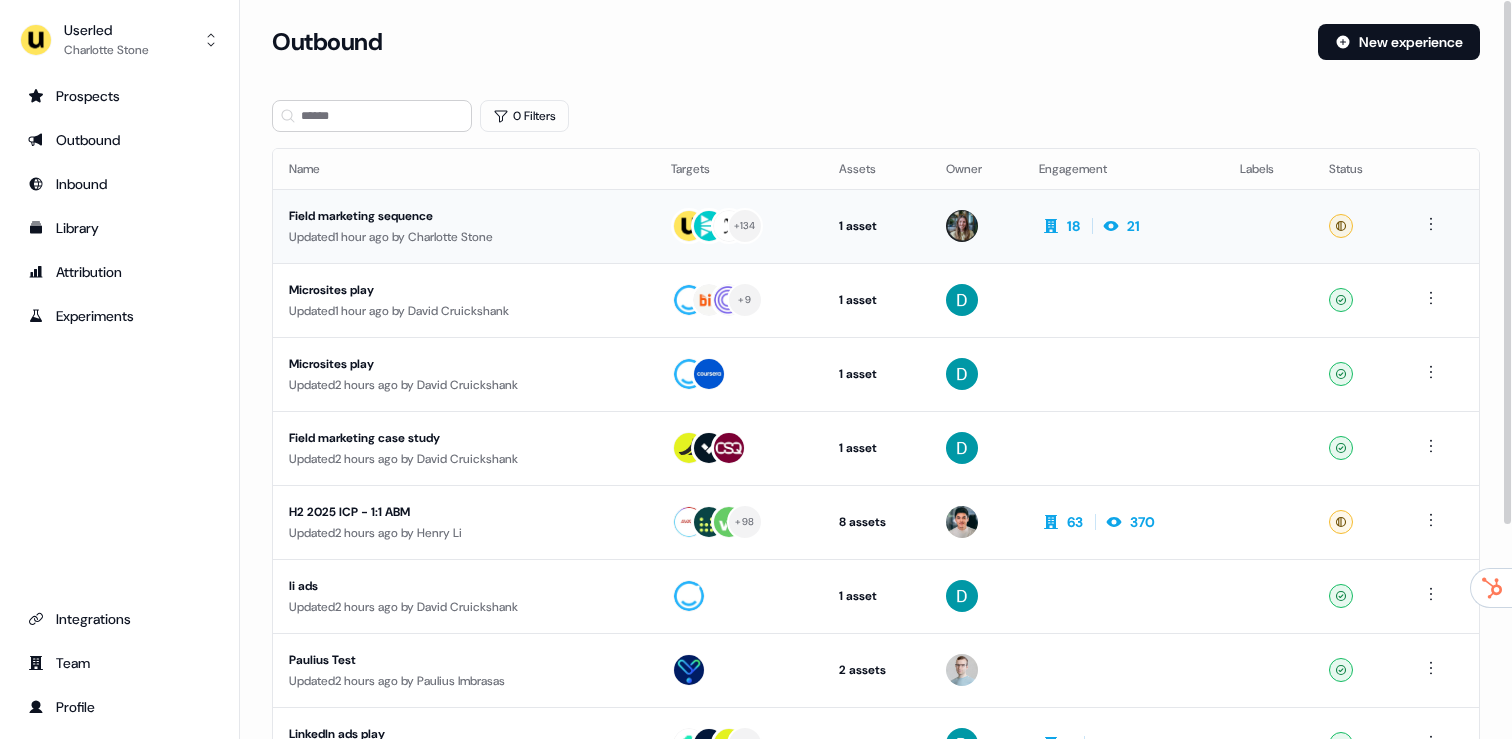 click on "Field marketing sequence" at bounding box center [464, 216] 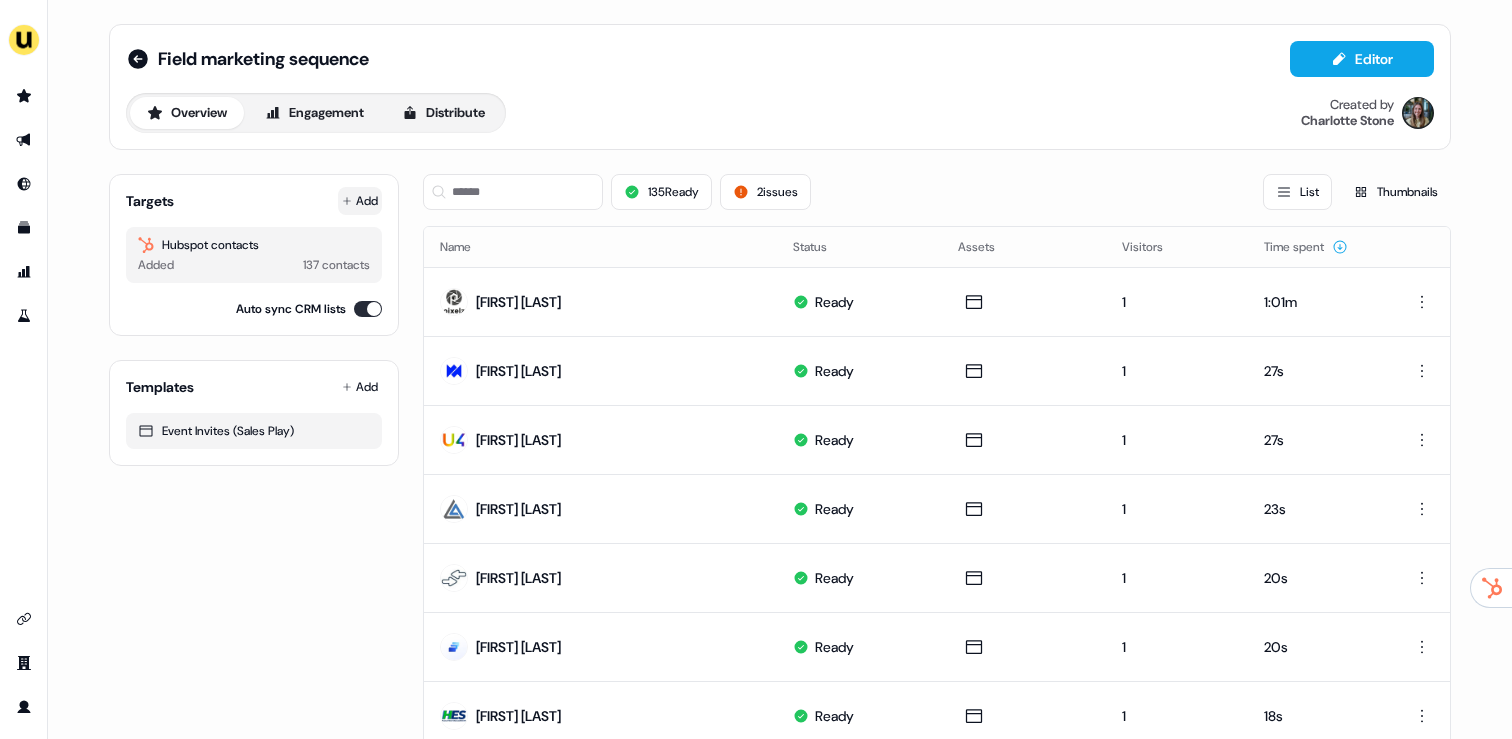 click on "Add" at bounding box center (360, 201) 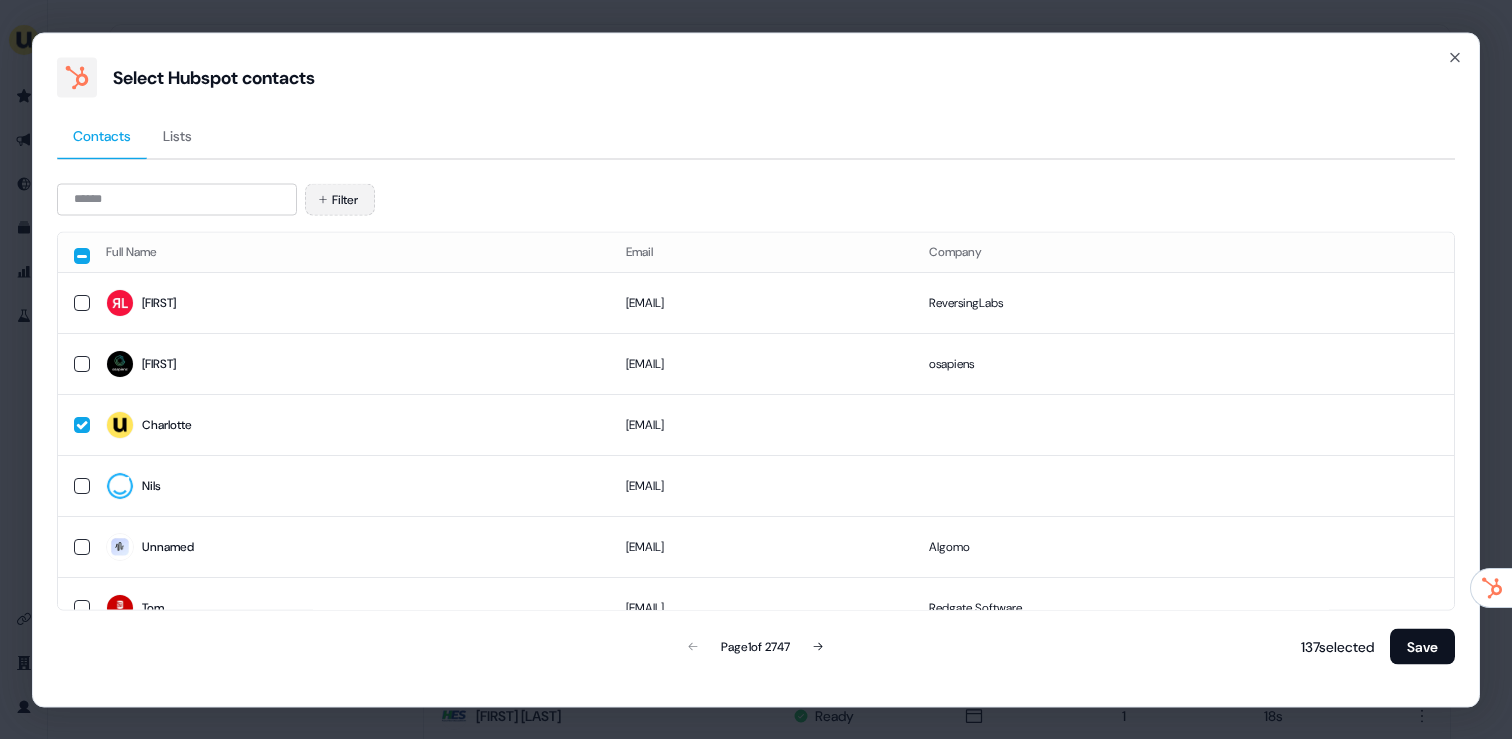 click 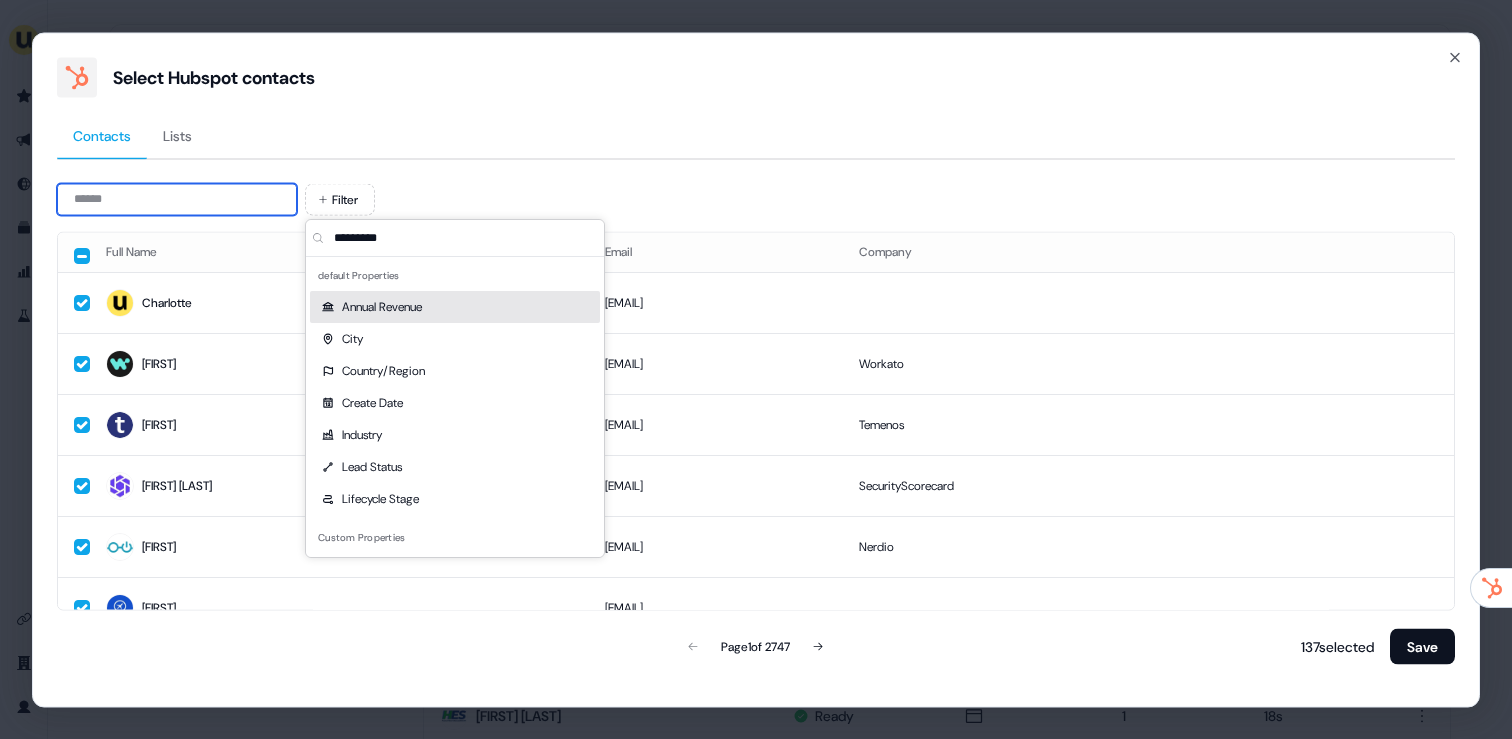 click at bounding box center (177, 199) 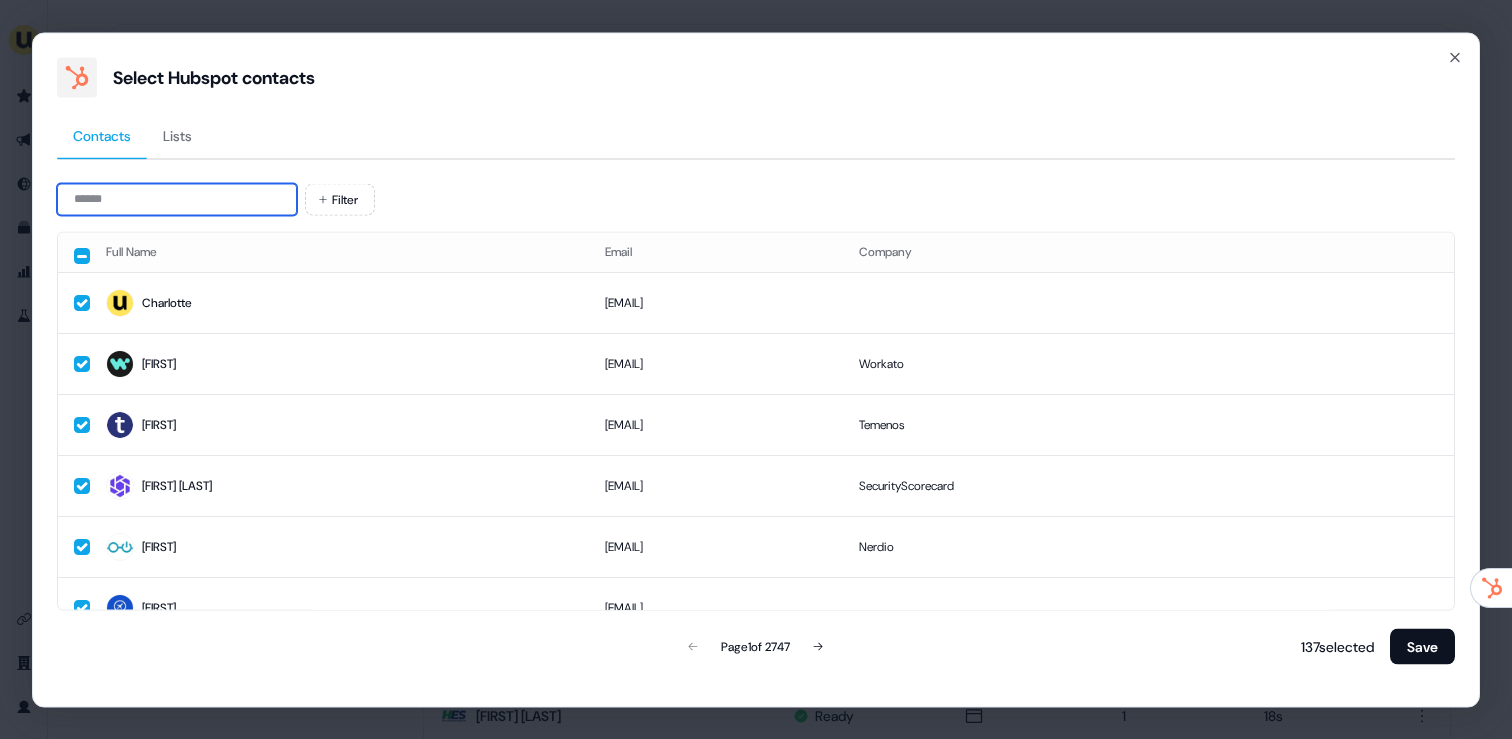 paste on "**********" 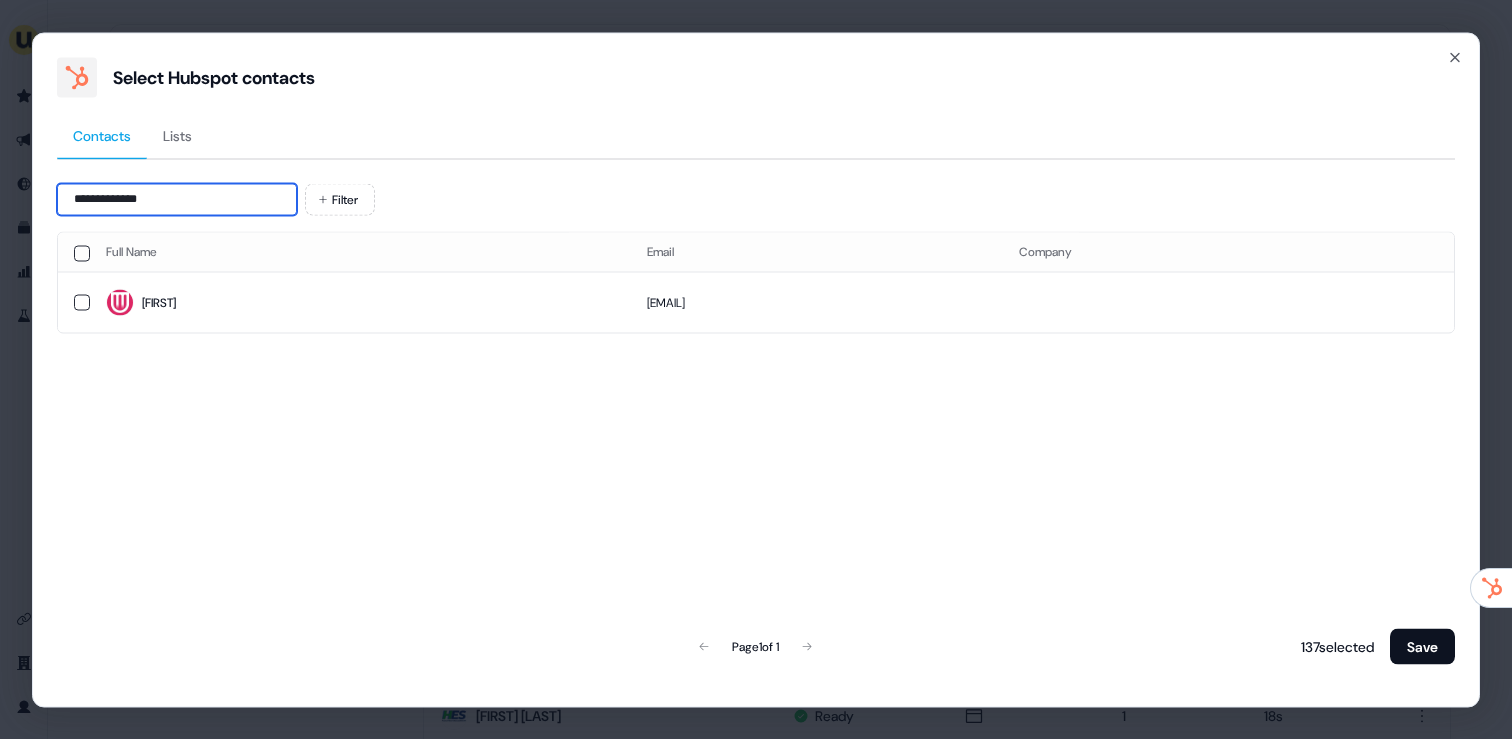 type on "**********" 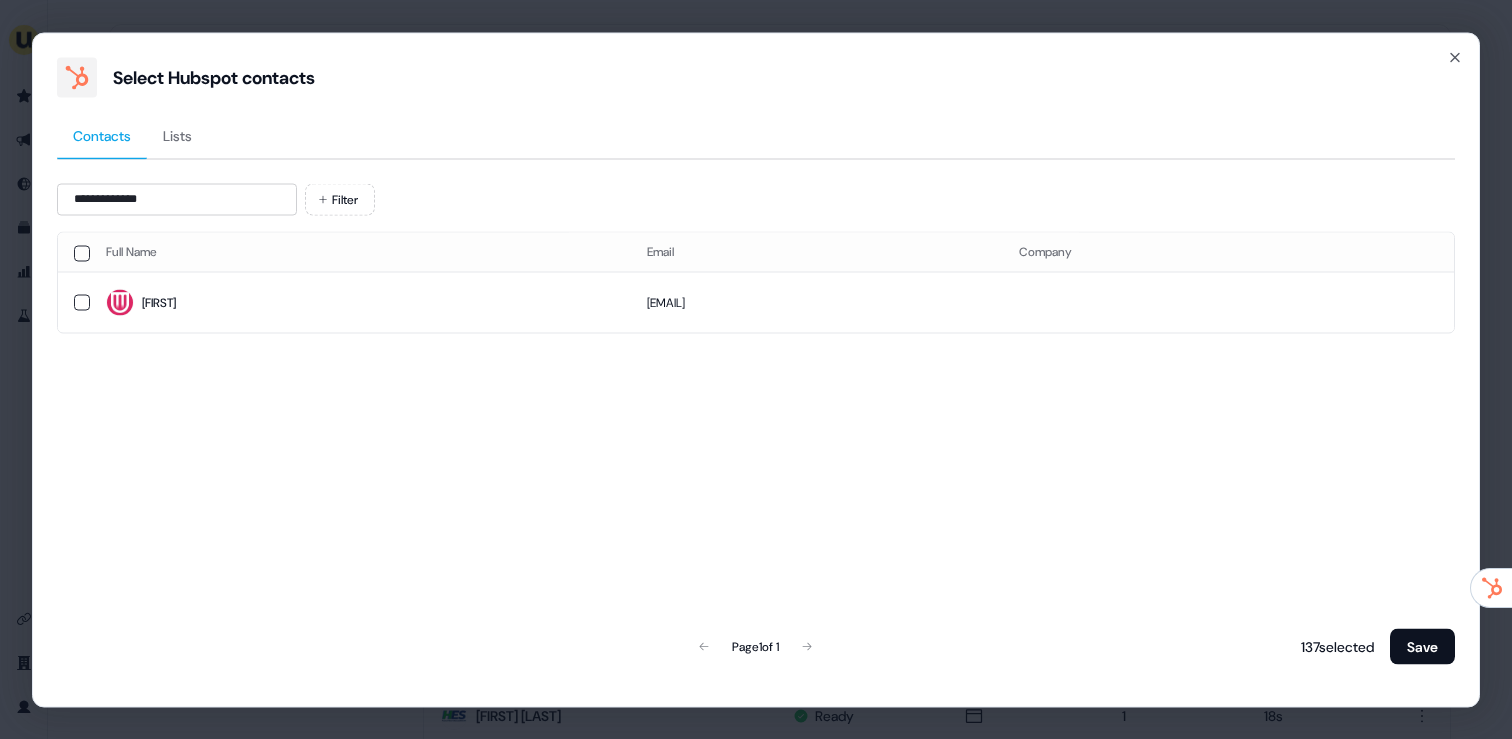 click on "Erin" at bounding box center [360, 302] 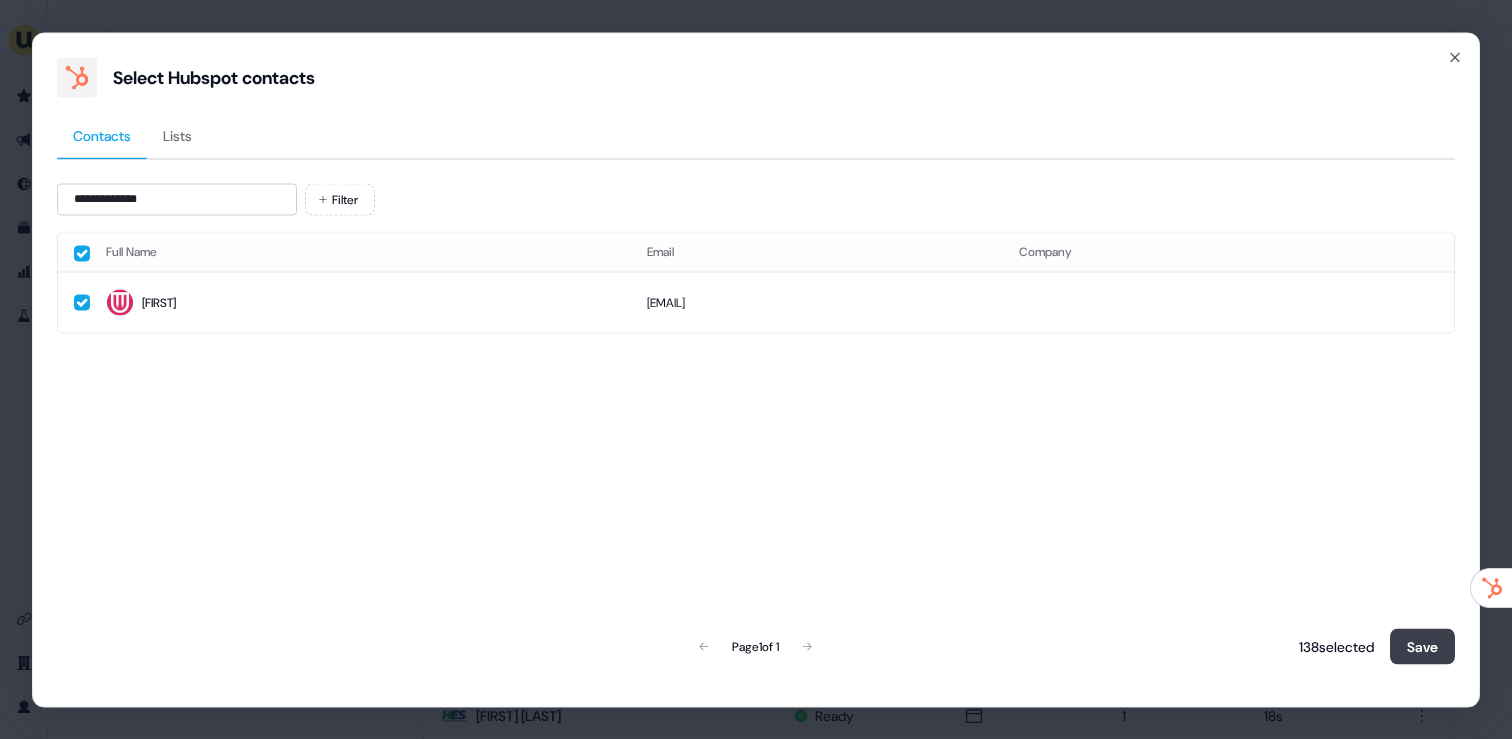 click on "Save" at bounding box center (1422, 646) 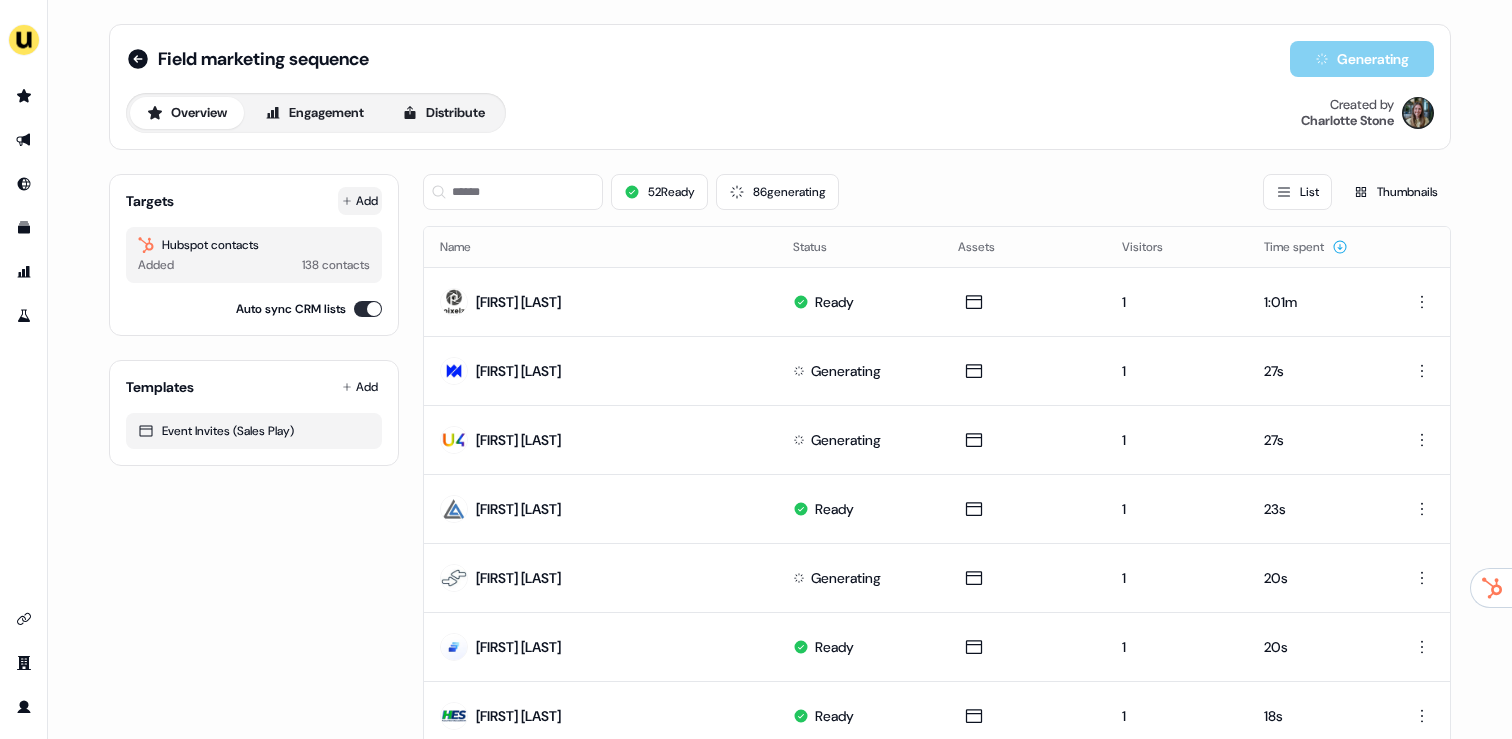 click on "Add" at bounding box center [360, 201] 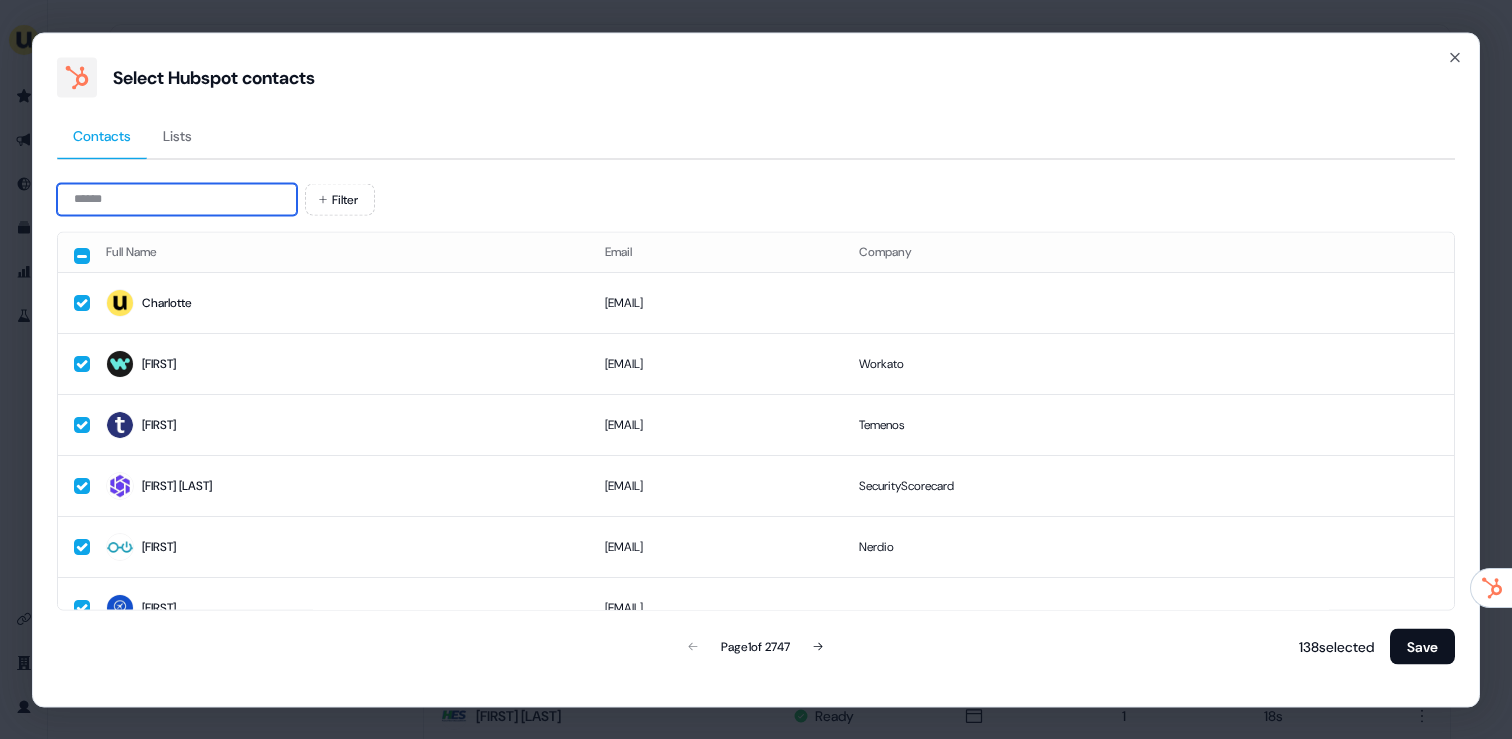 click at bounding box center [177, 199] 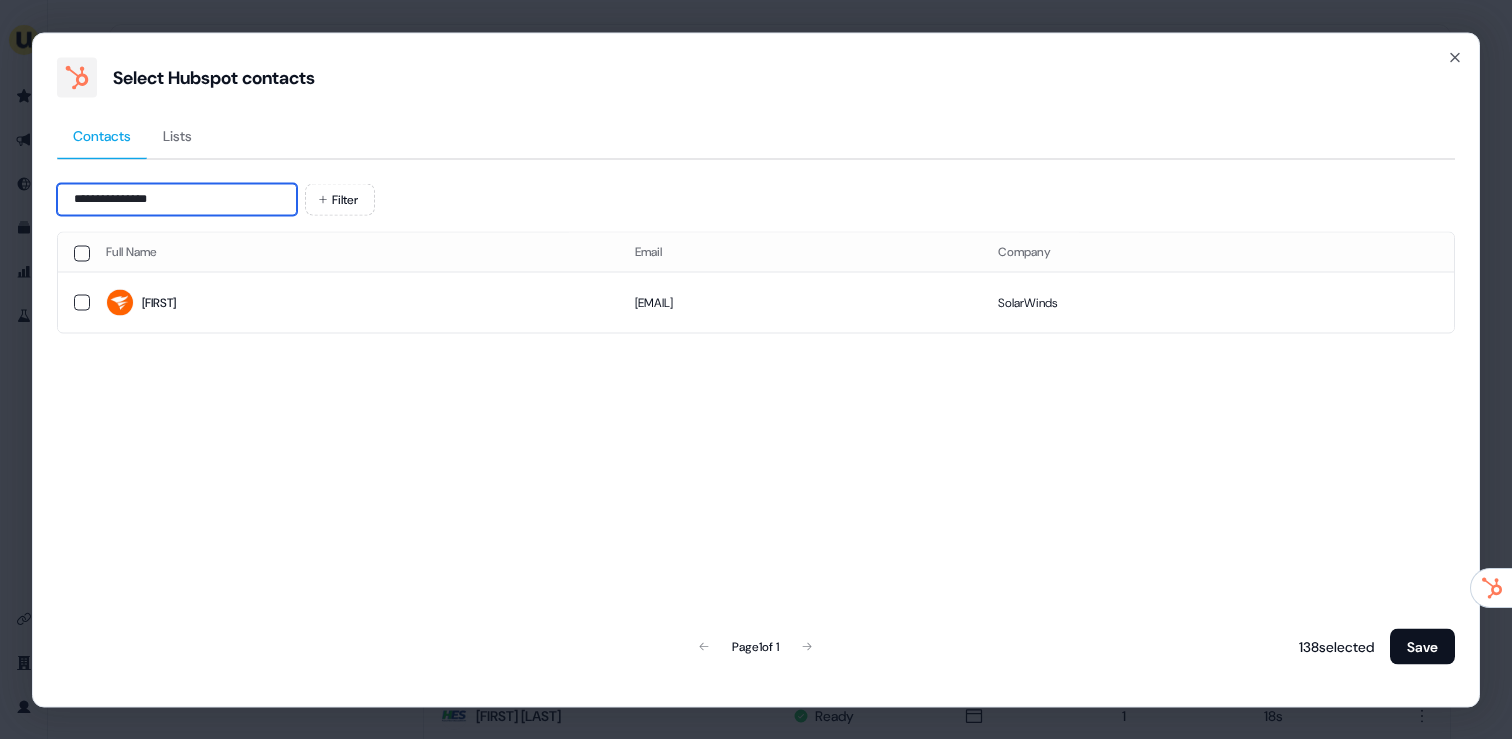 type on "**********" 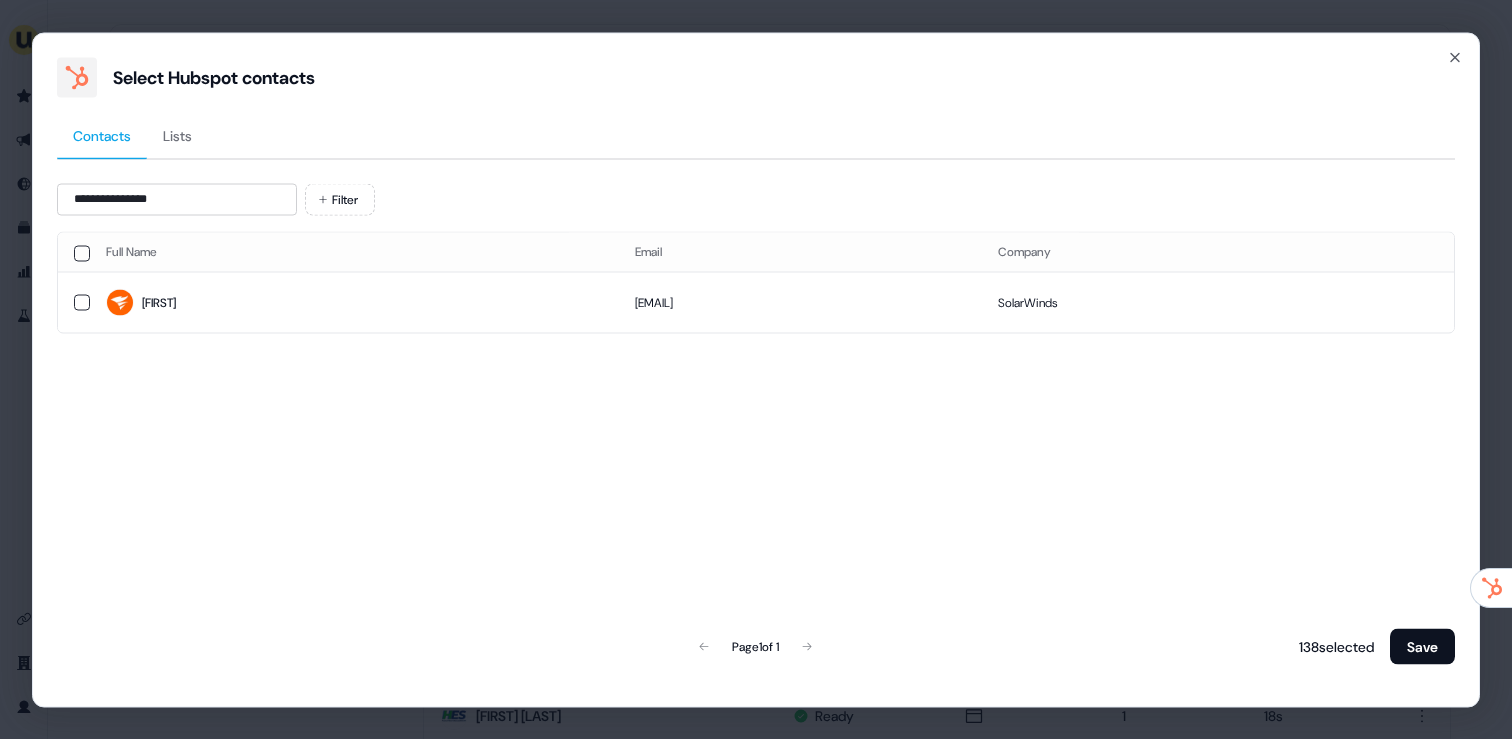 click on "Chris" at bounding box center (354, 303) 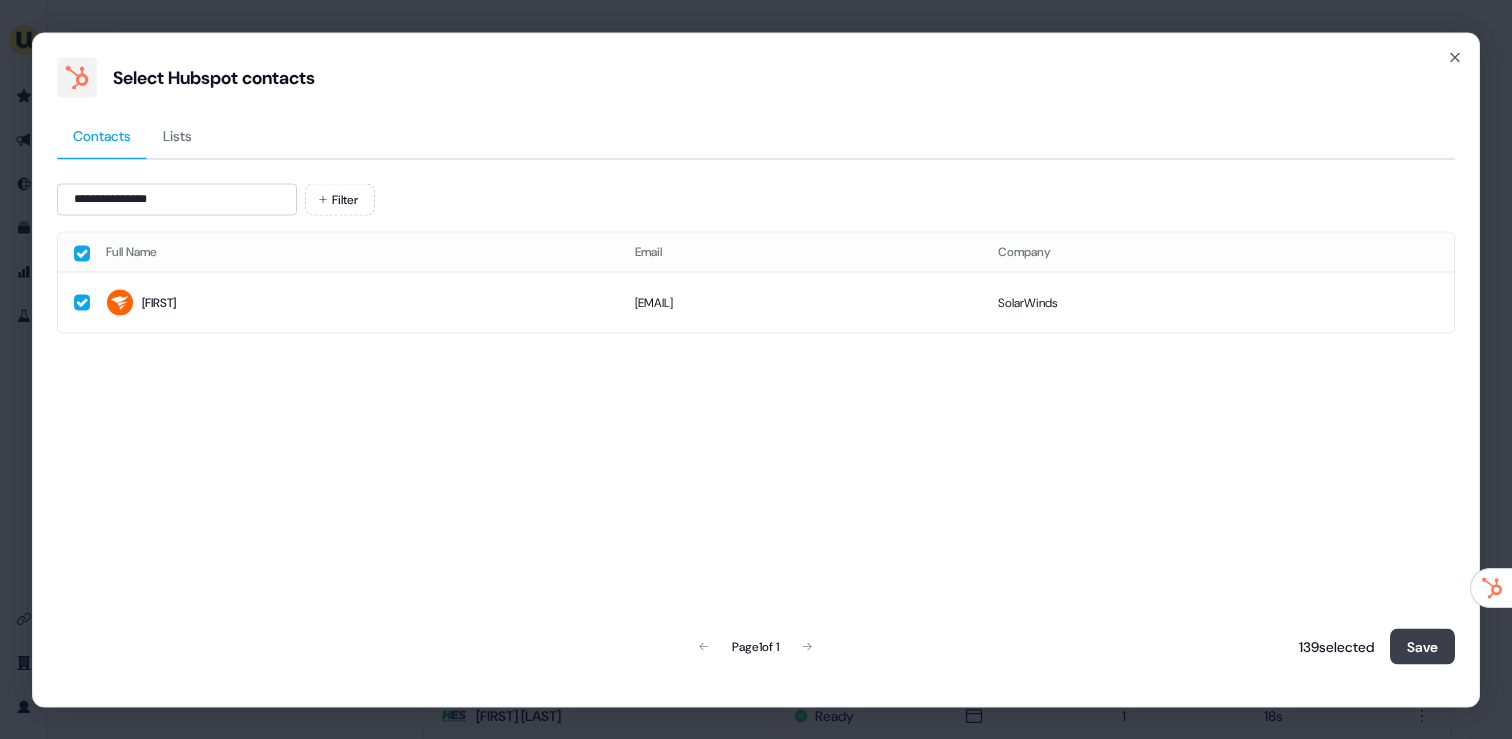click on "Save" at bounding box center [1422, 646] 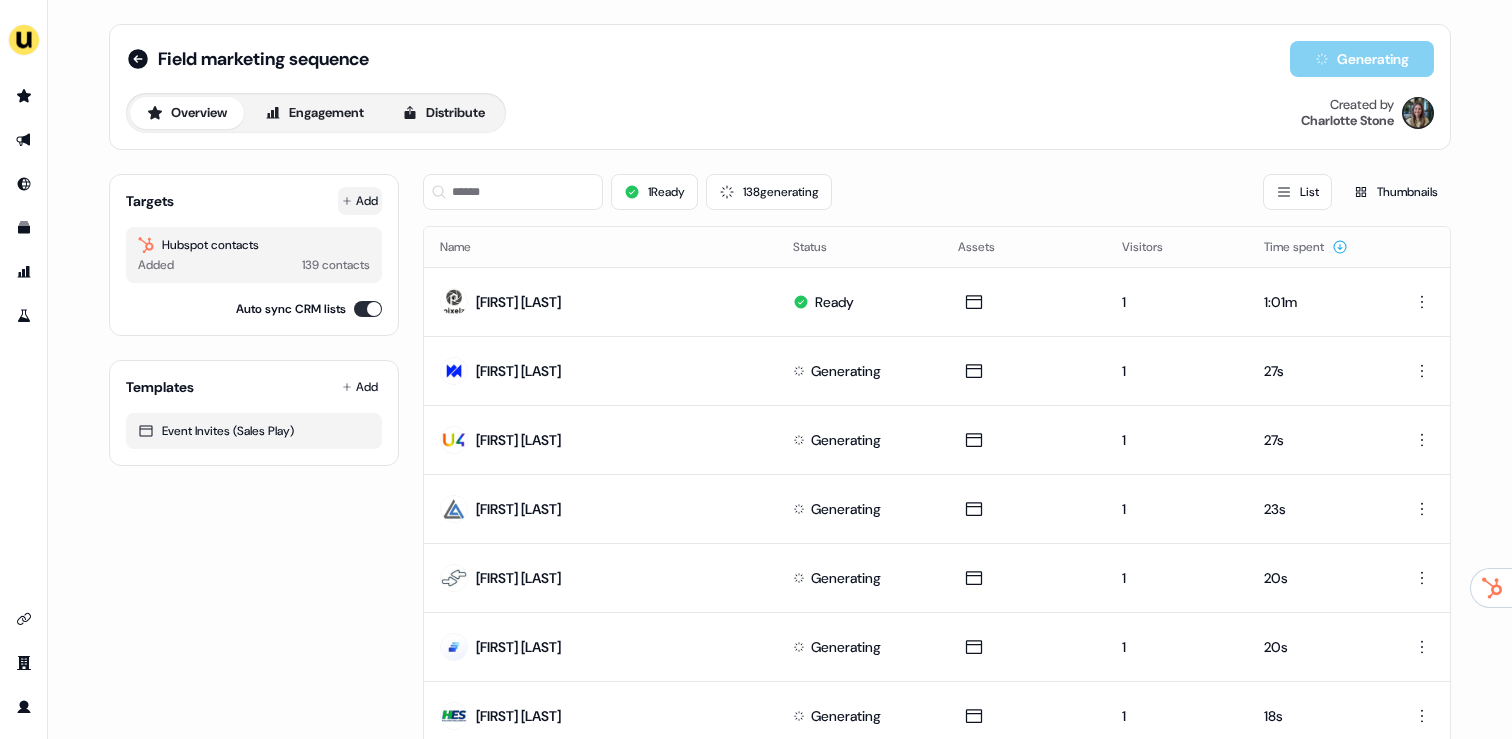click on "Add" at bounding box center [360, 201] 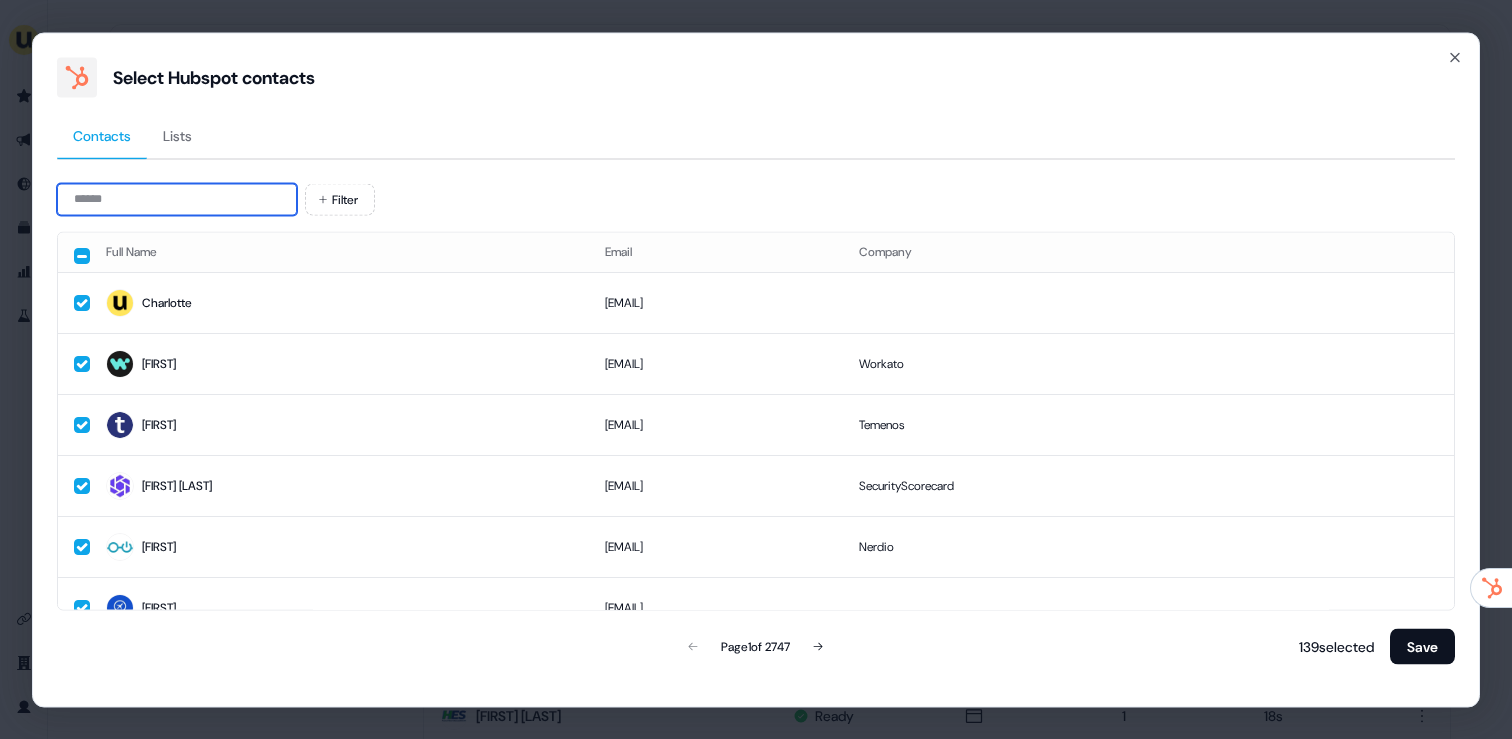 click at bounding box center (177, 199) 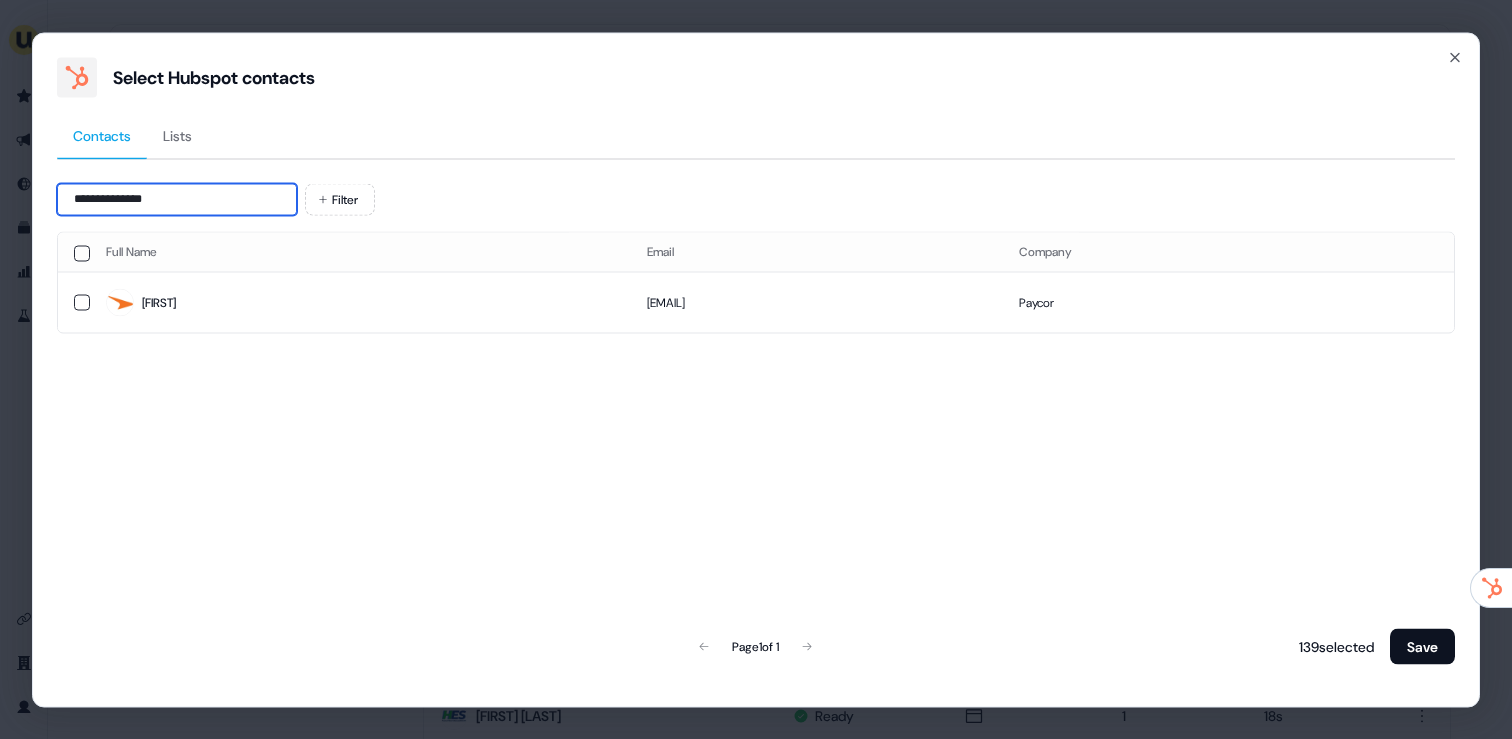 type on "**********" 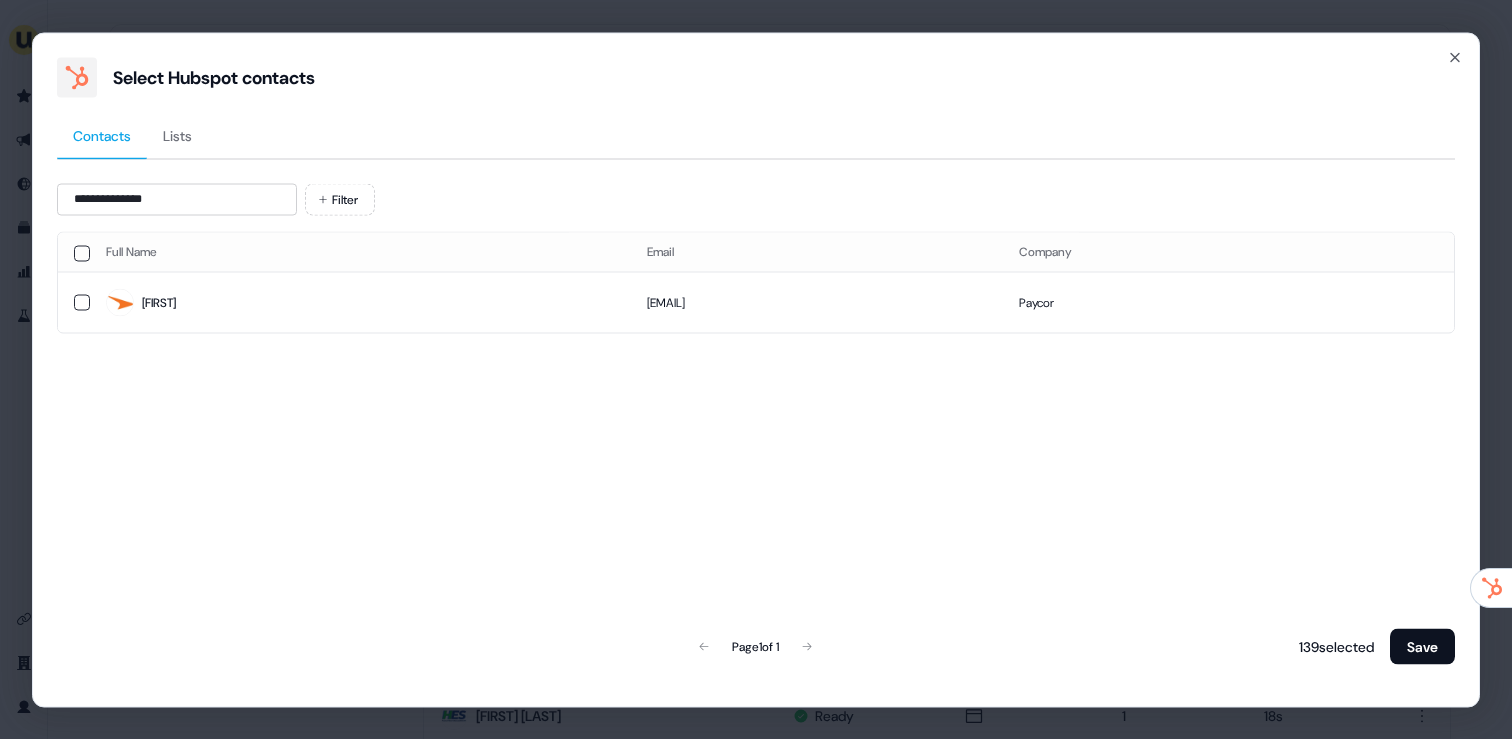 click on "Brett" at bounding box center [360, 303] 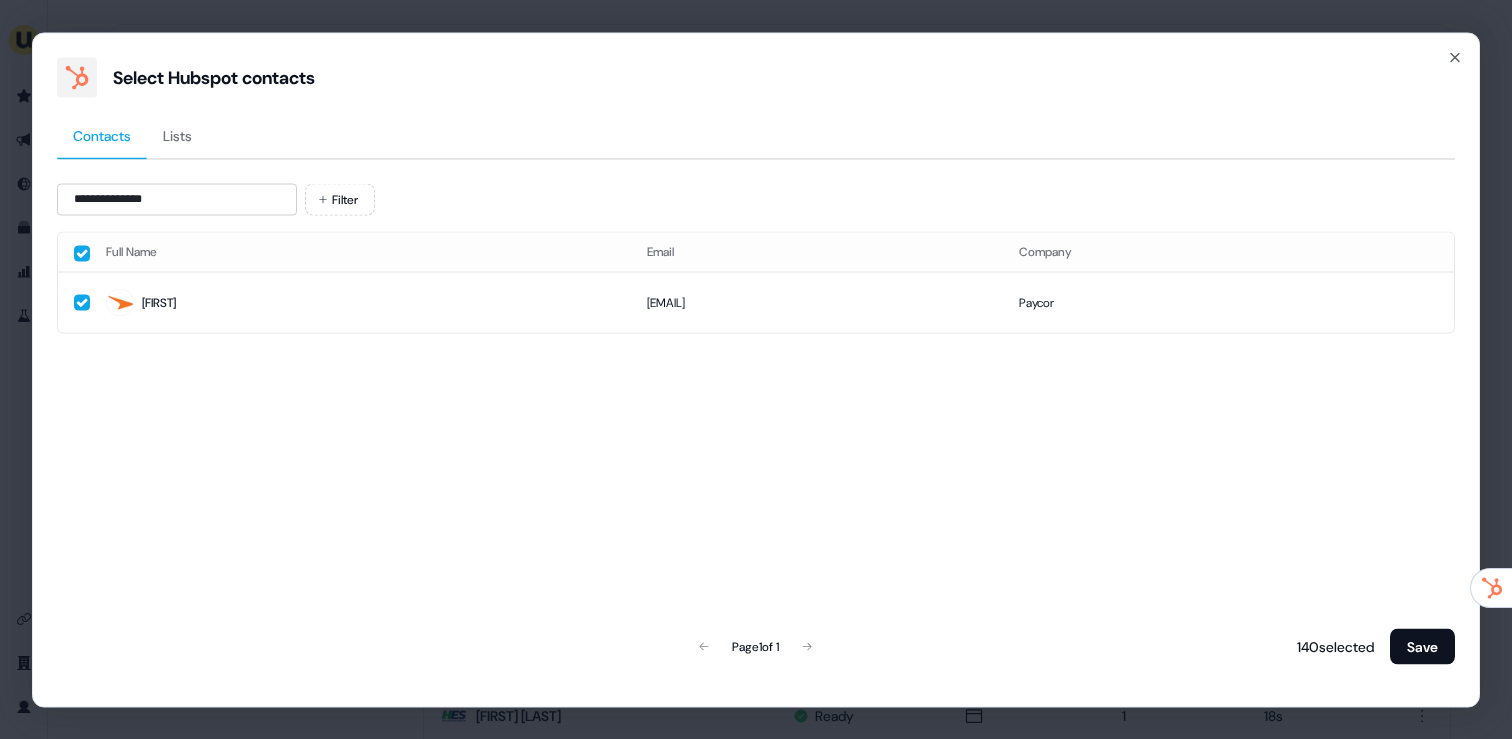 click on "**********" at bounding box center (756, 369) 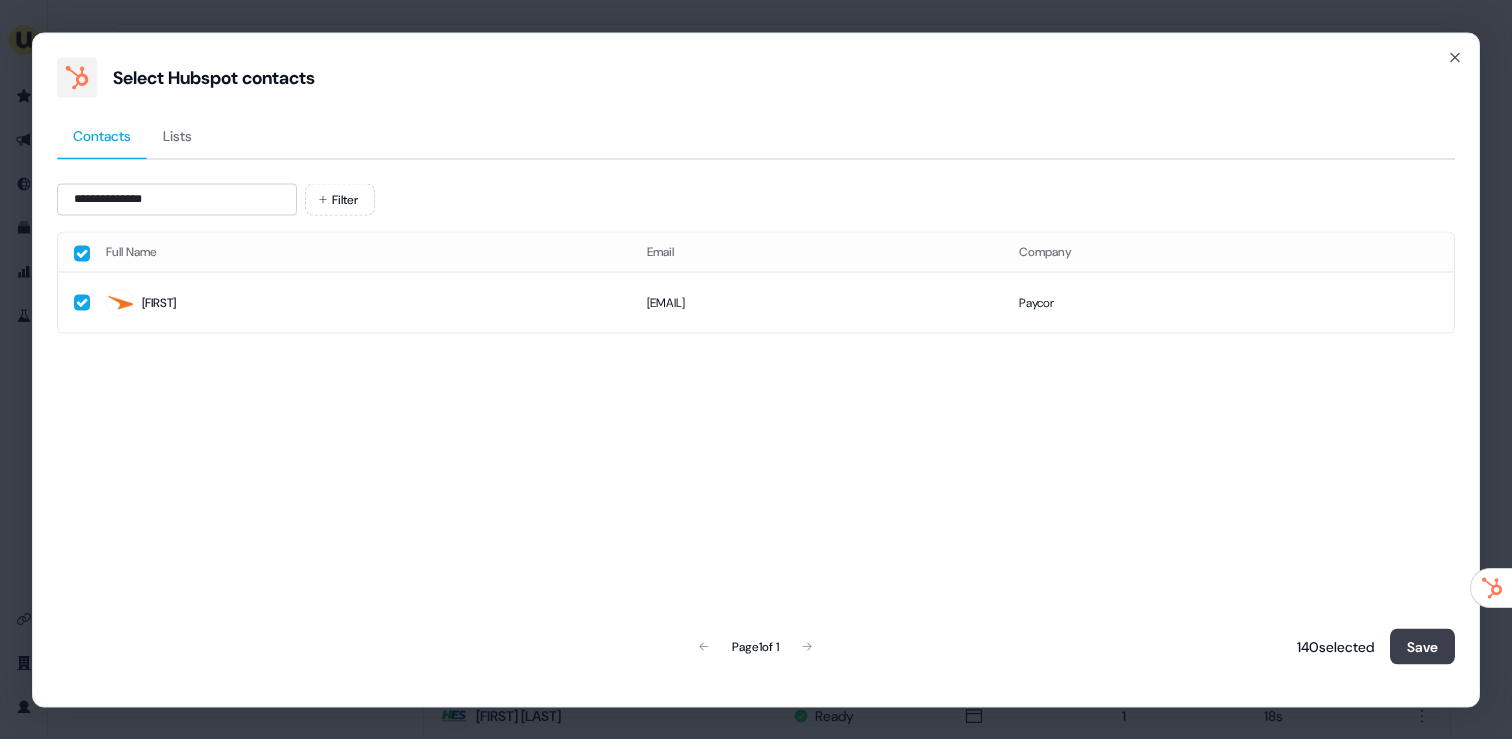 click on "Save" at bounding box center [1422, 646] 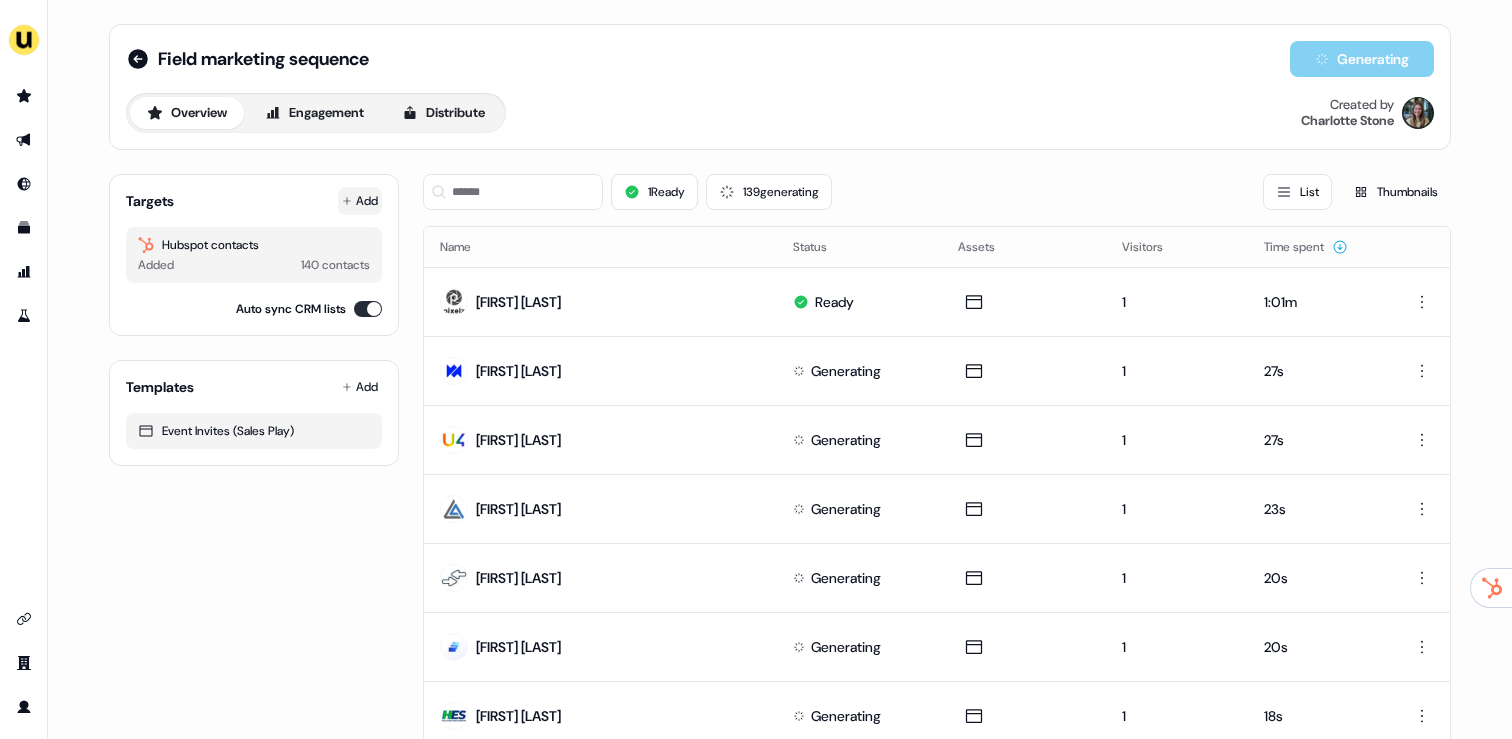 click on "Add" at bounding box center (360, 201) 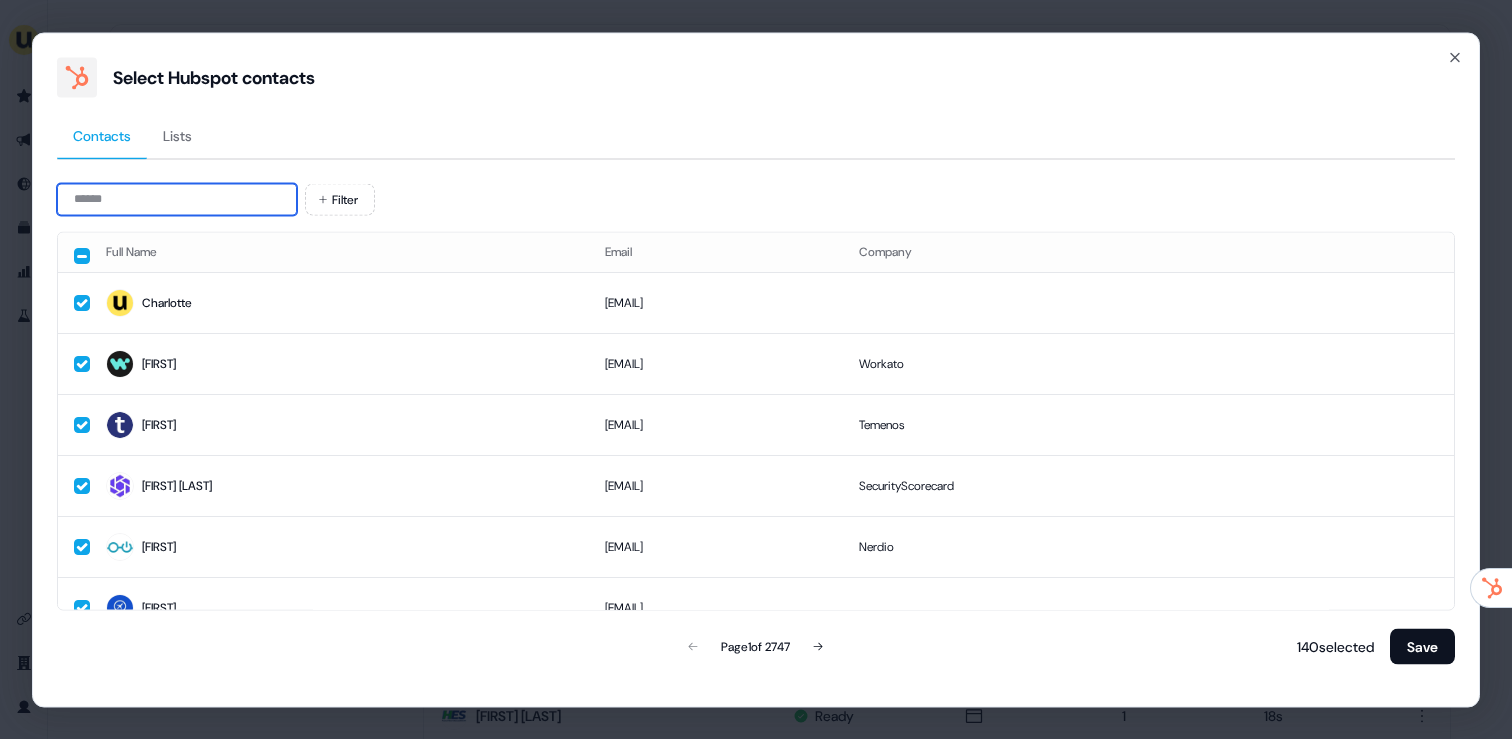 click at bounding box center (177, 199) 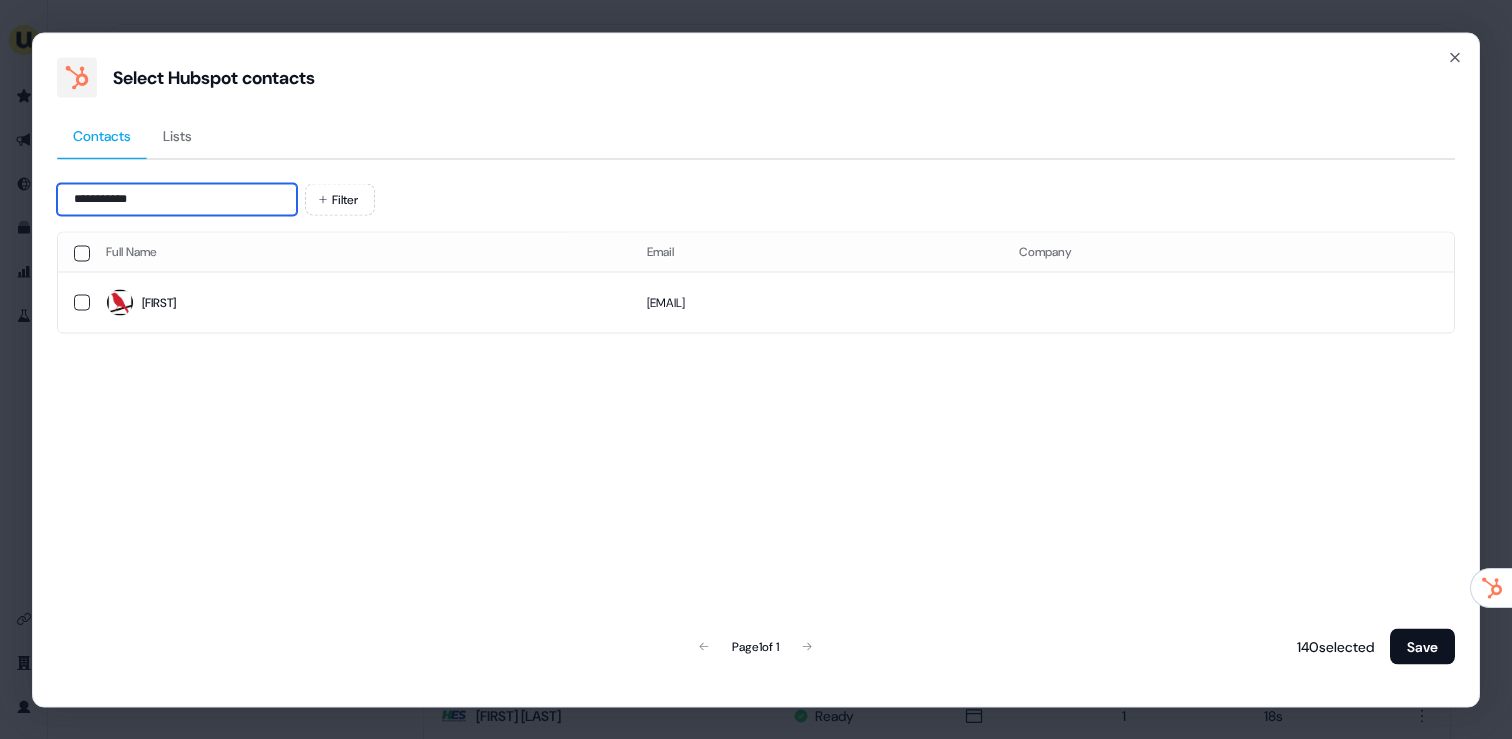 type on "**********" 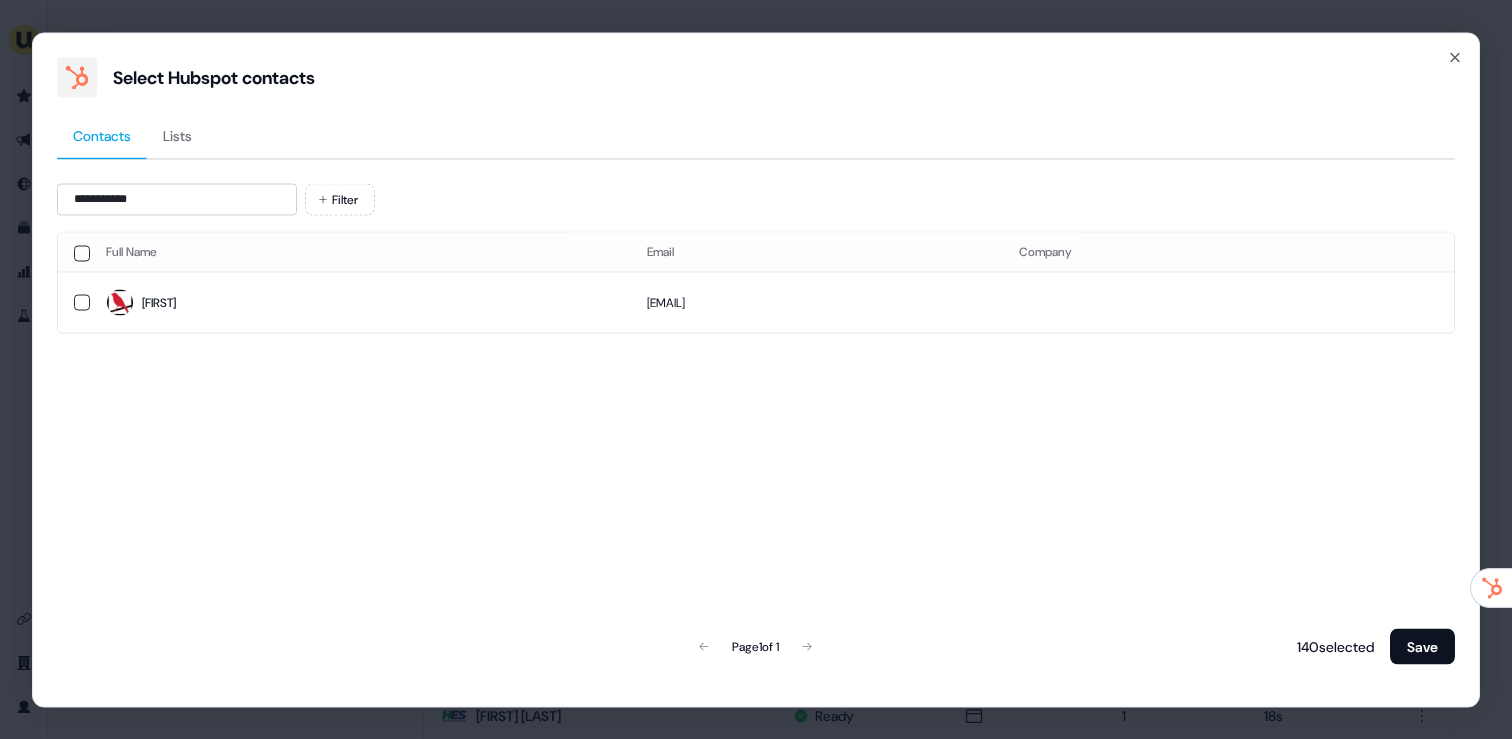 click on "Ciara" at bounding box center [360, 303] 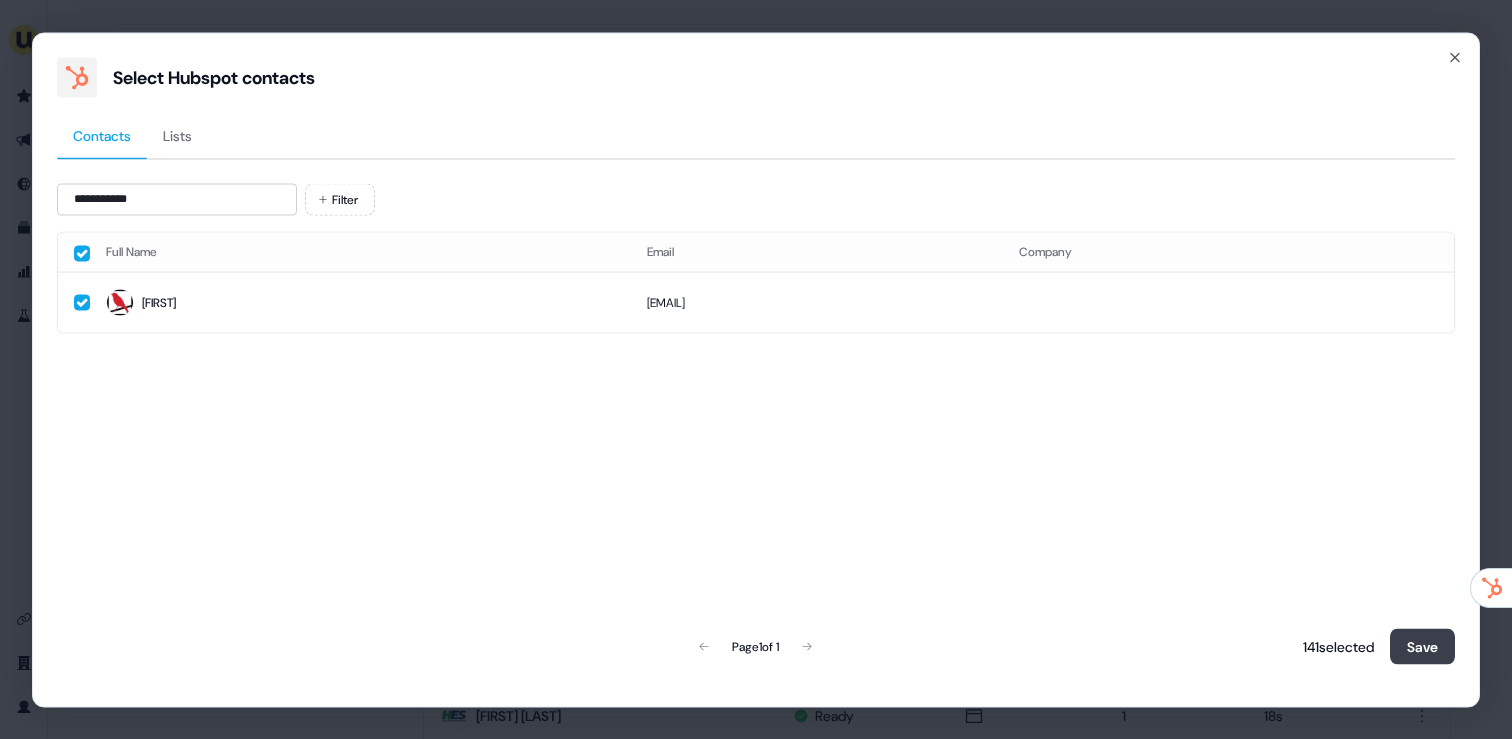 click on "Save" at bounding box center [1422, 646] 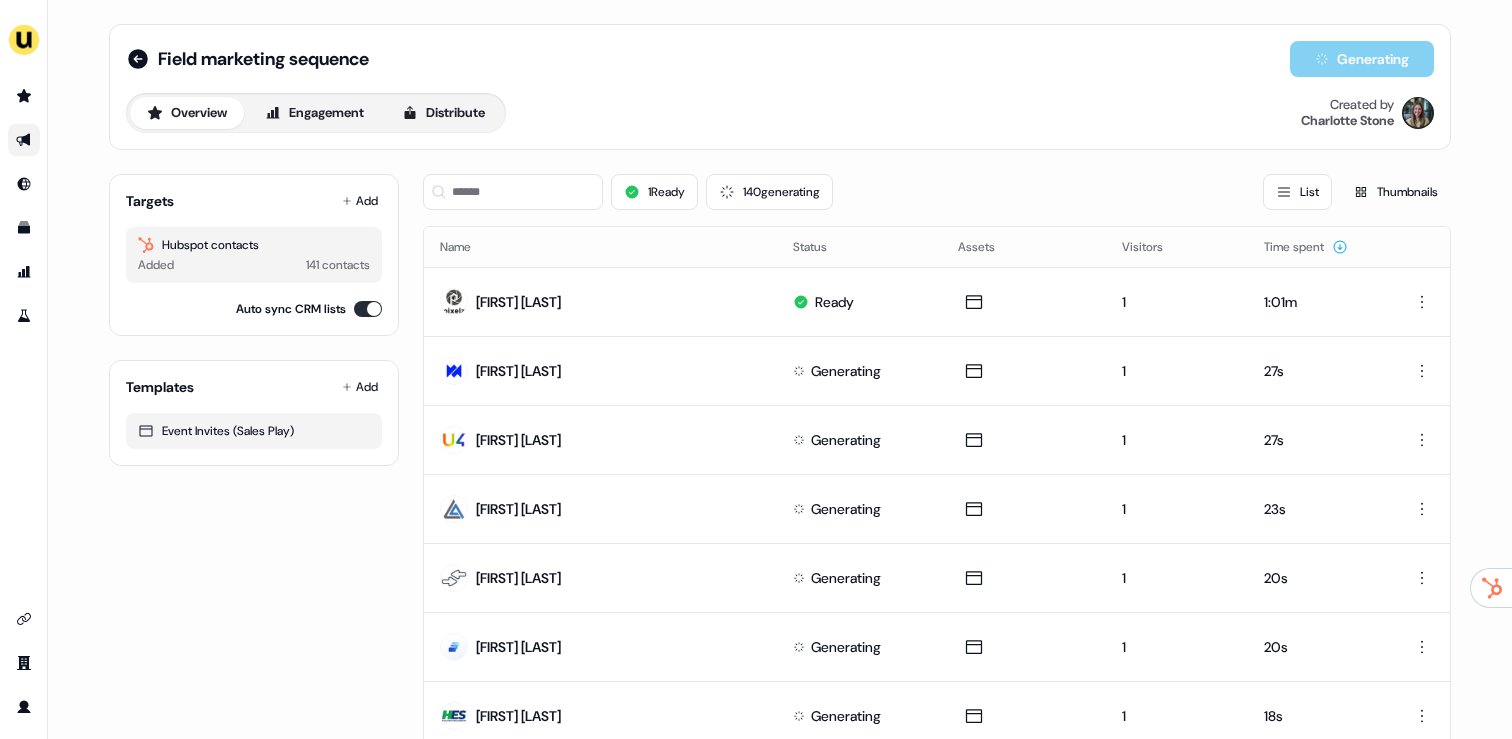 click 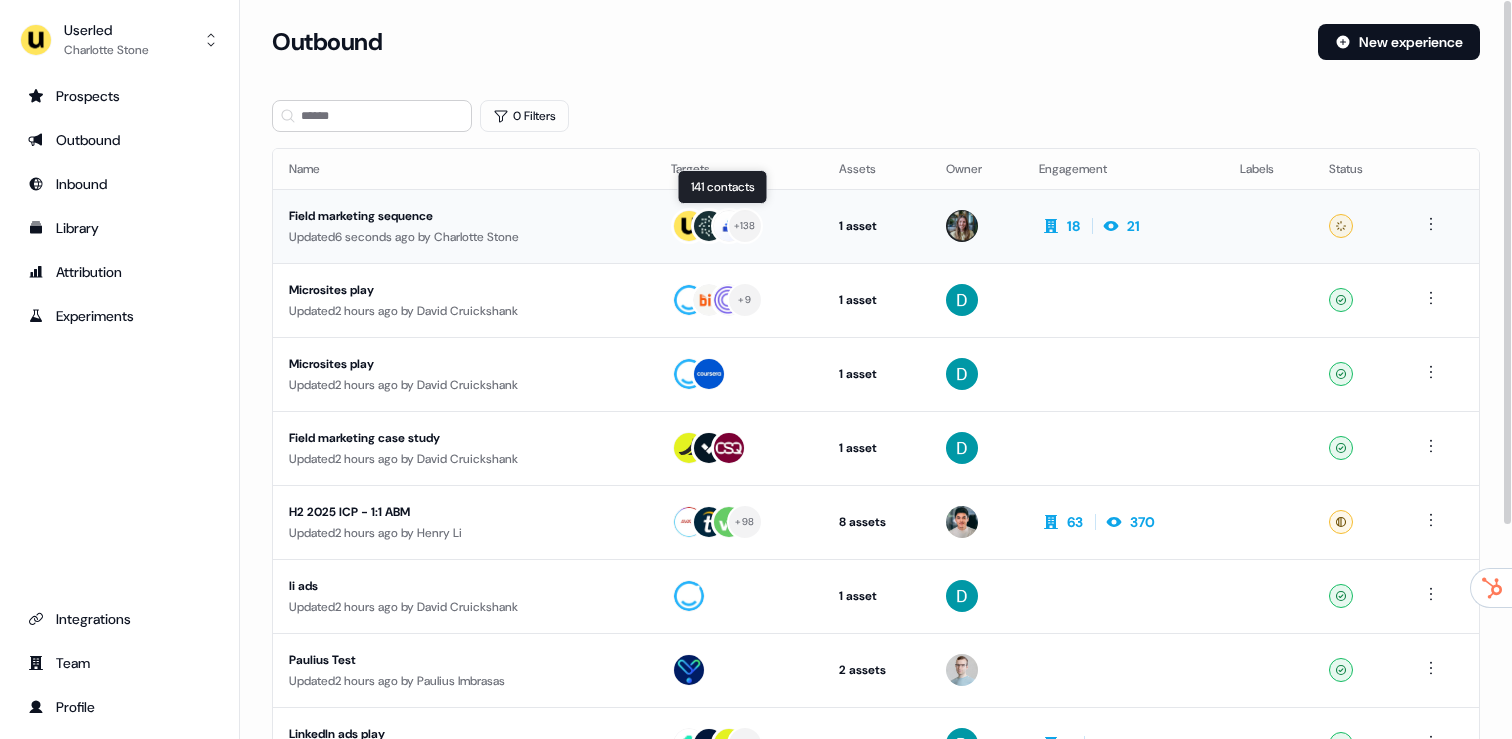 click on "+ 138" at bounding box center (739, 226) 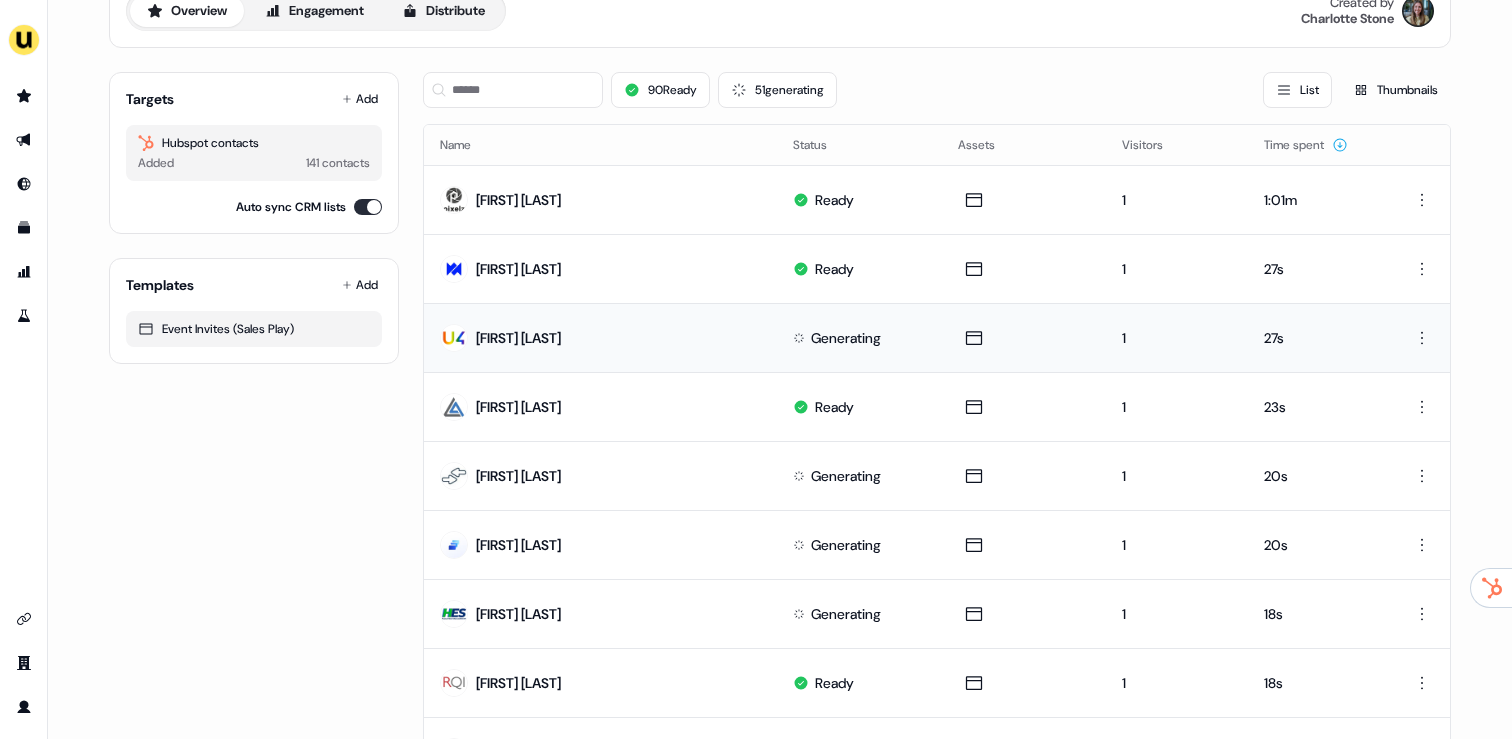 scroll, scrollTop: 0, scrollLeft: 0, axis: both 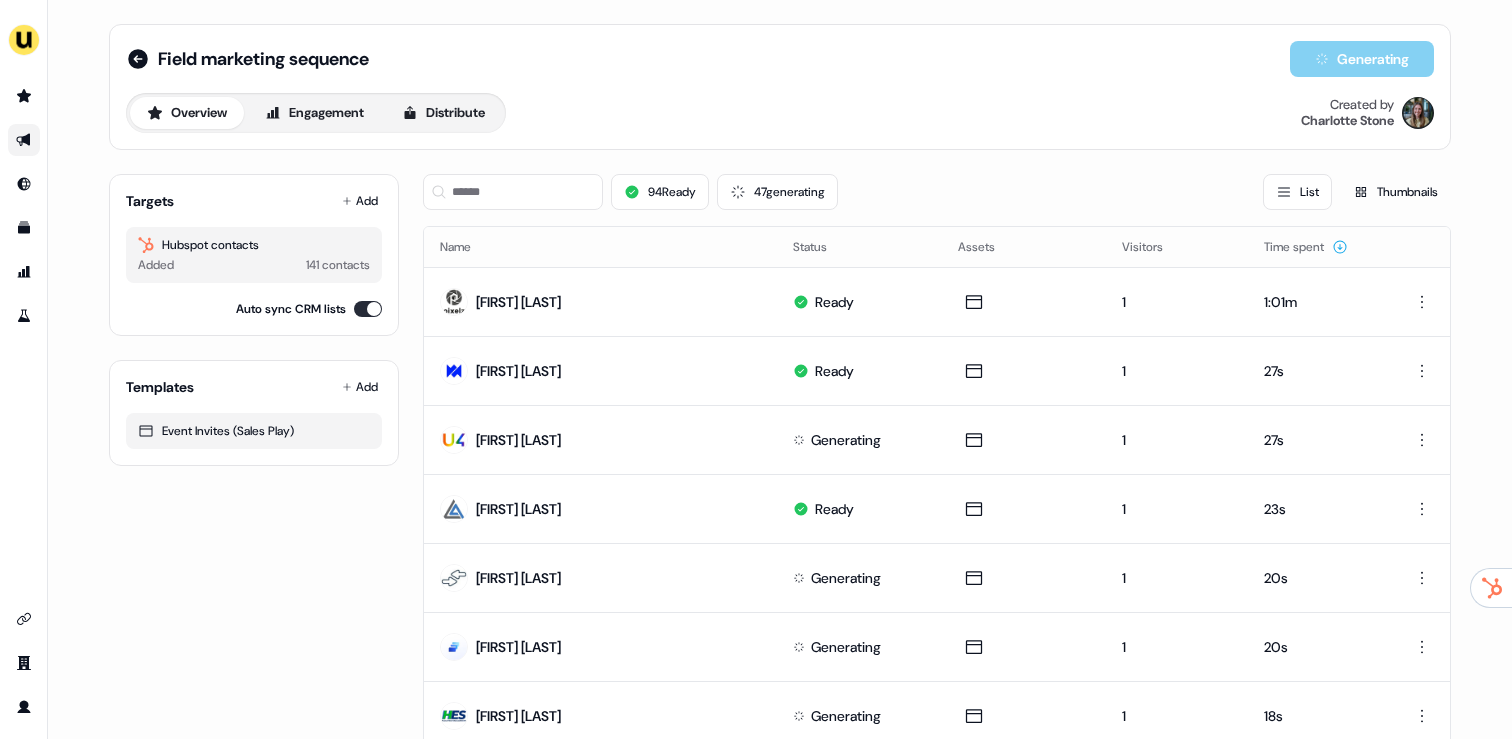 click at bounding box center (24, 140) 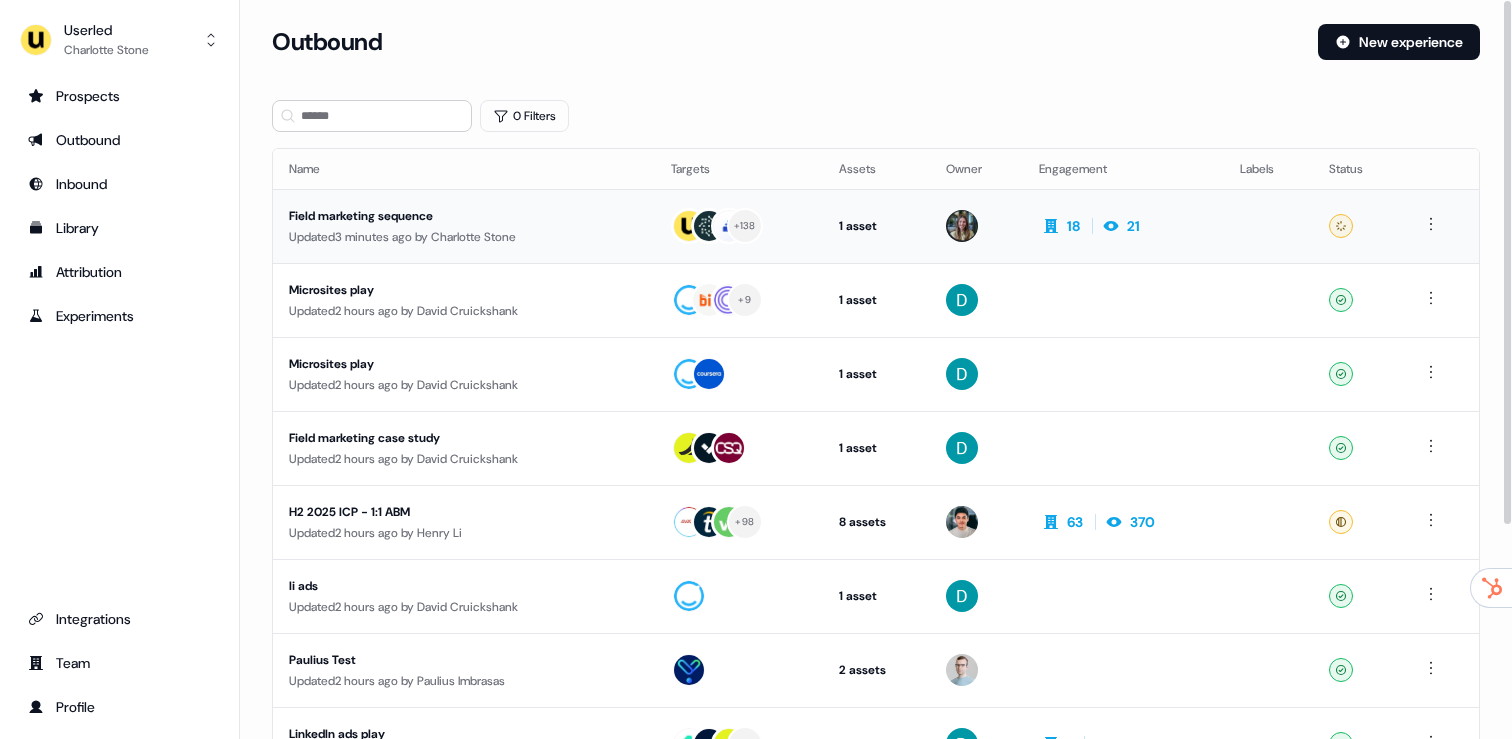 click on "Field marketing sequence" at bounding box center [464, 216] 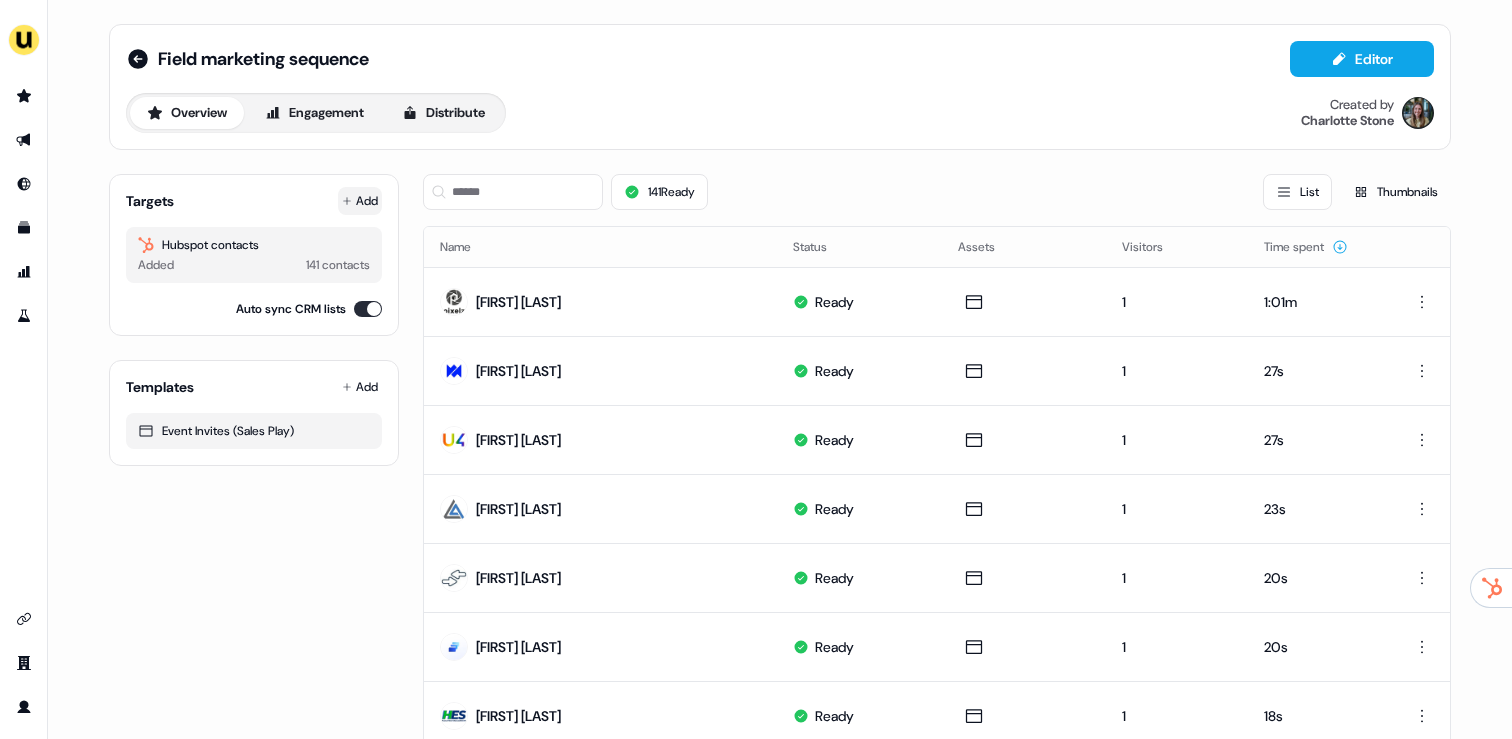 click on "Add" at bounding box center [360, 201] 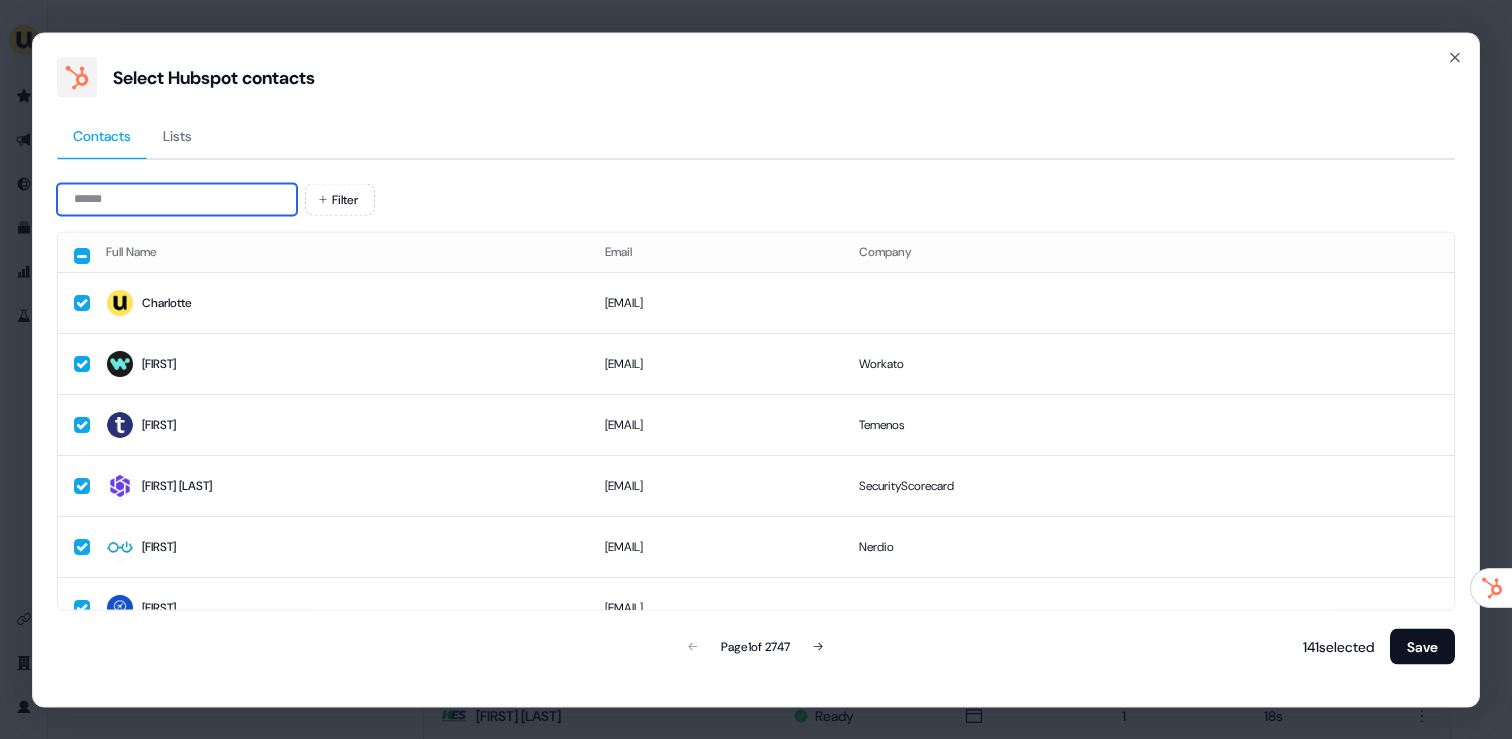 click at bounding box center (177, 199) 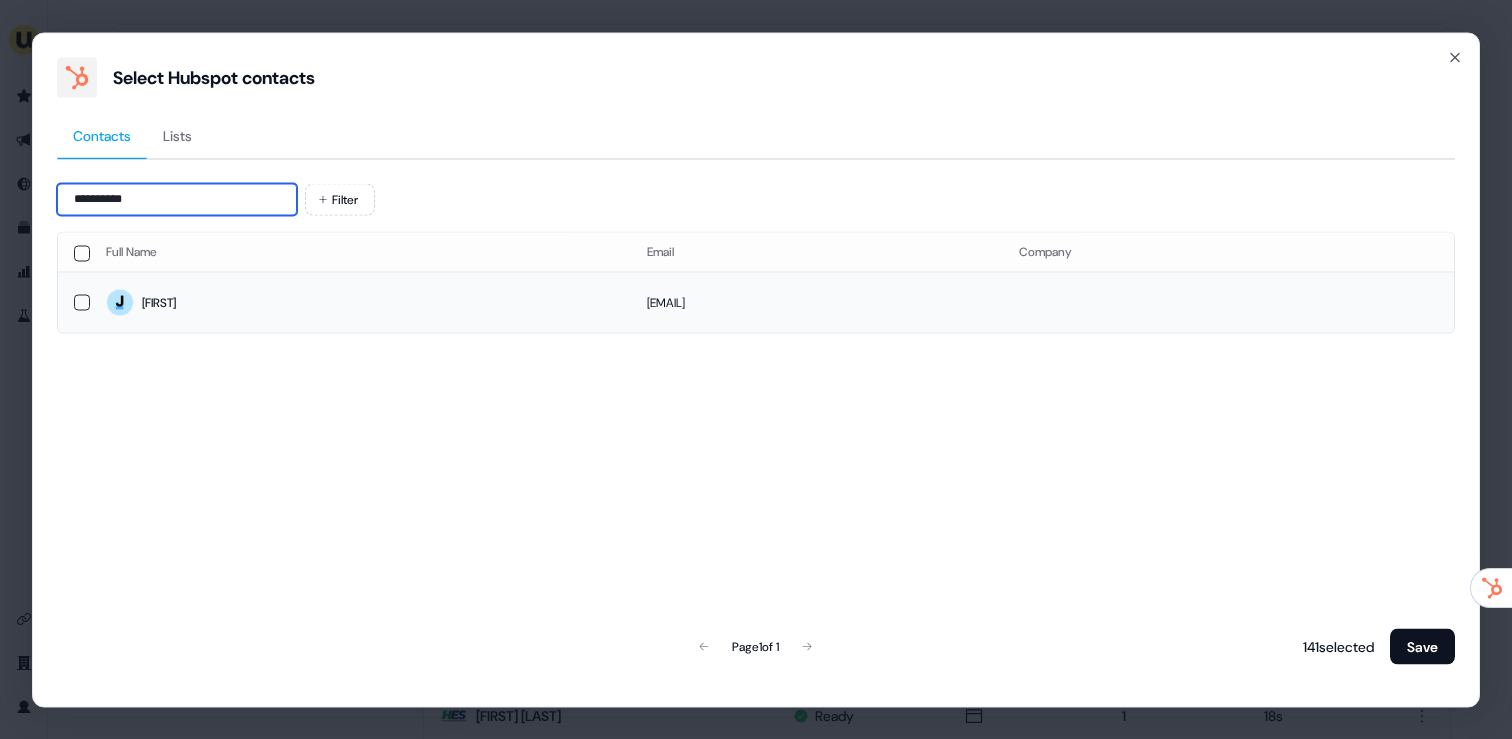 type on "**********" 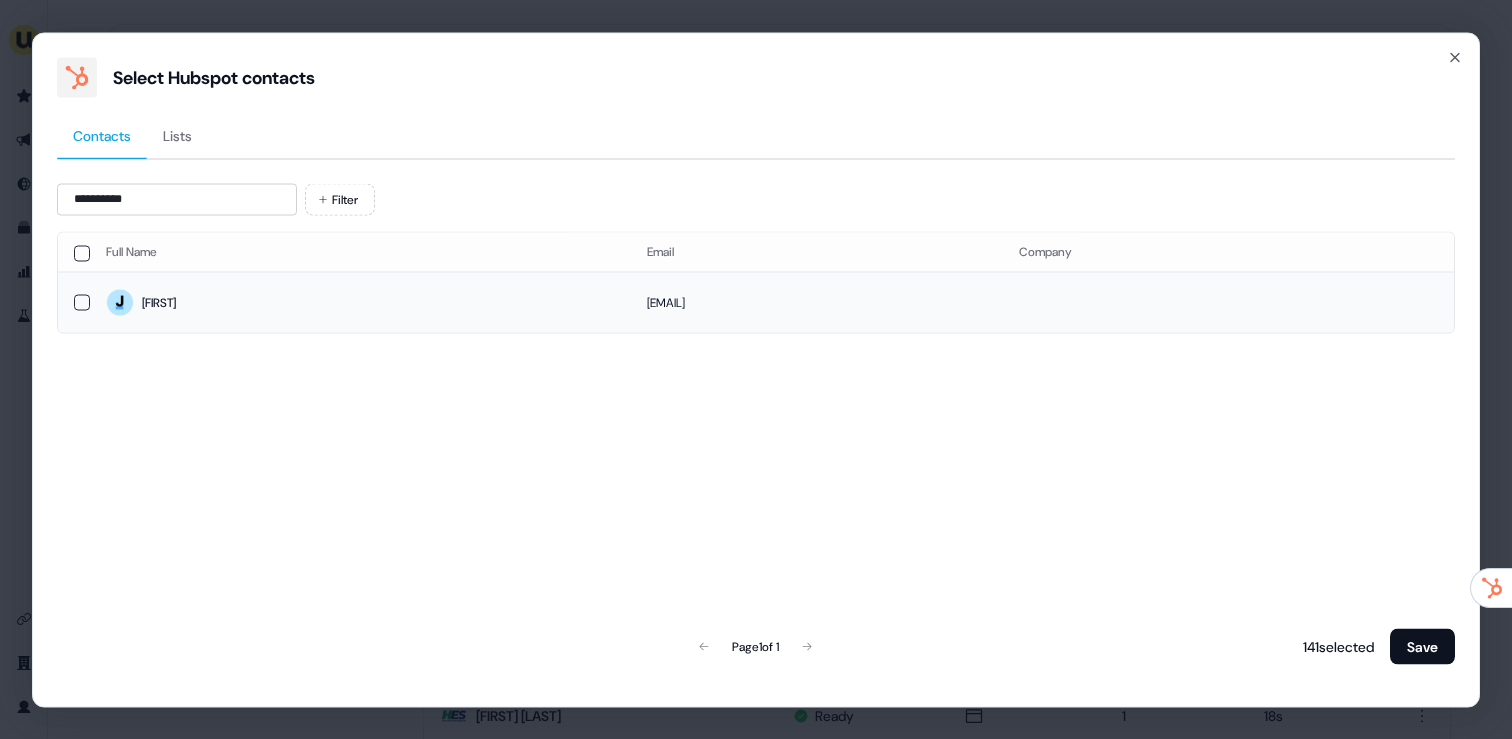 click on "Angie" at bounding box center [360, 303] 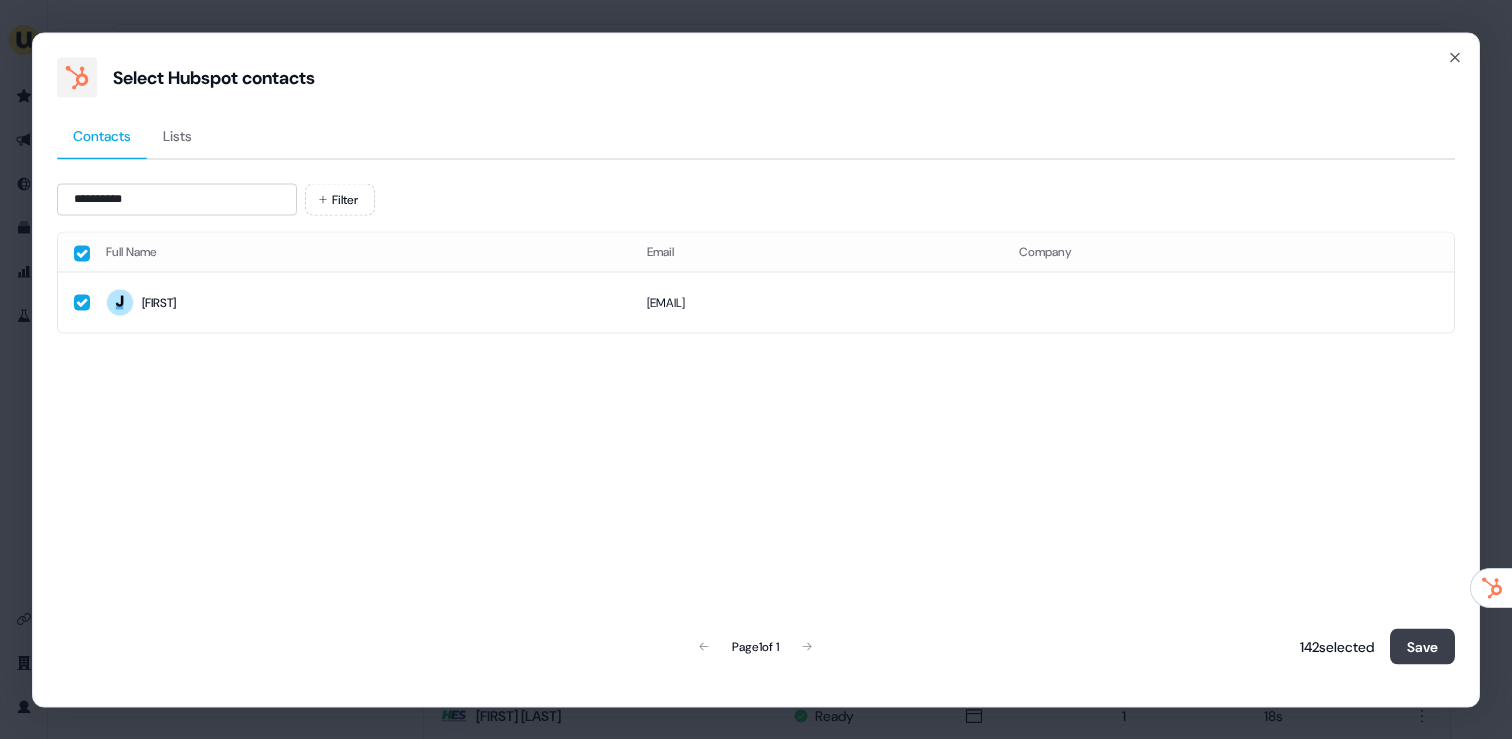 click on "Save" at bounding box center [1422, 646] 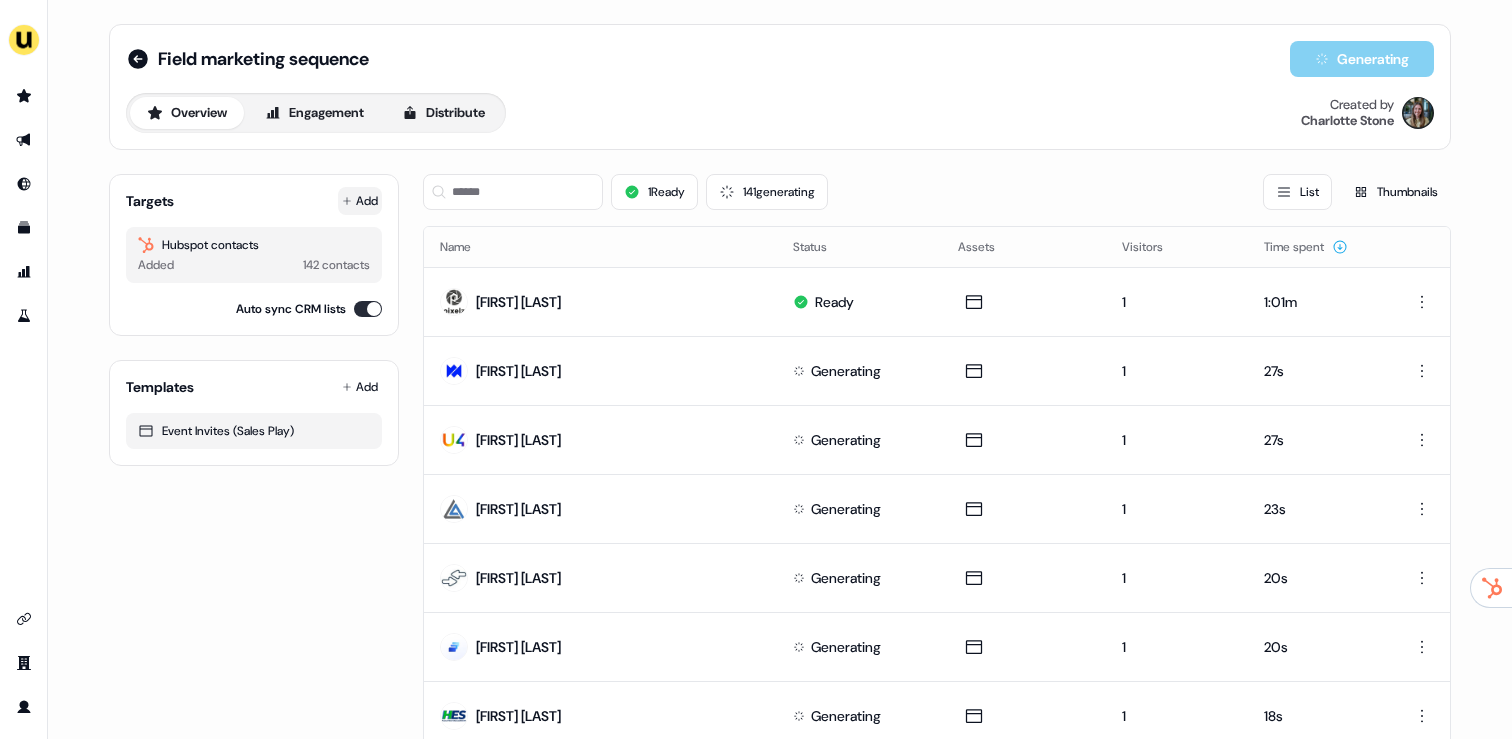 click on "Add" at bounding box center (360, 201) 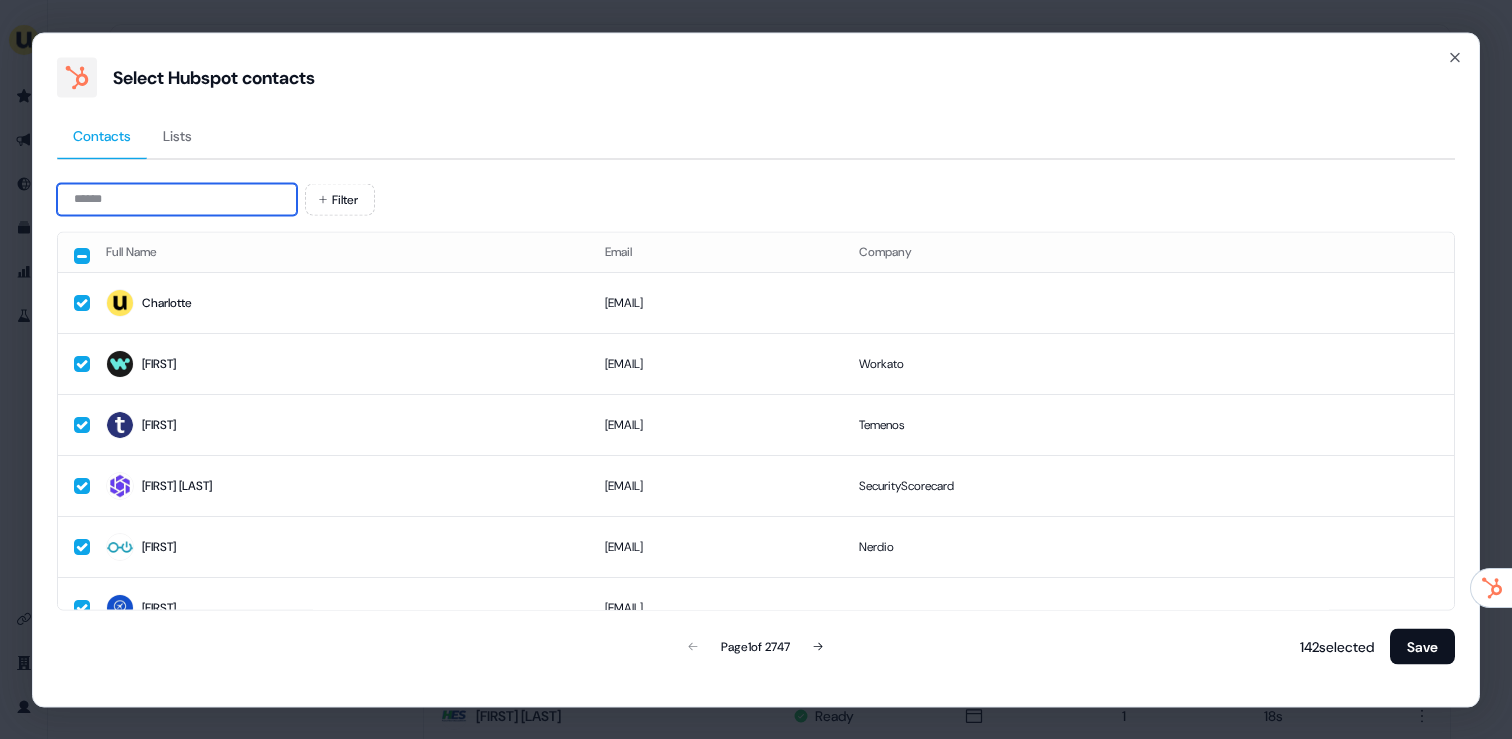 click at bounding box center (177, 199) 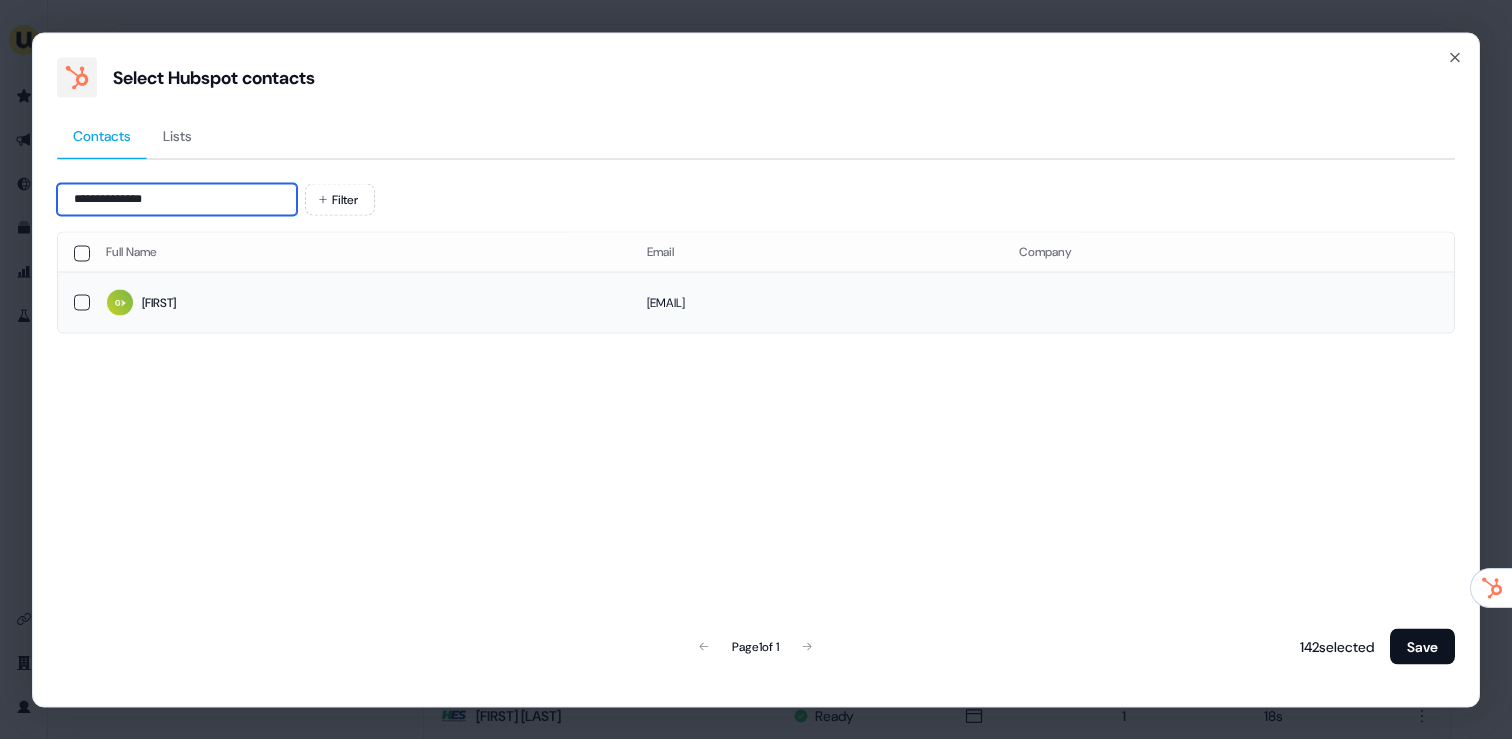 type on "**********" 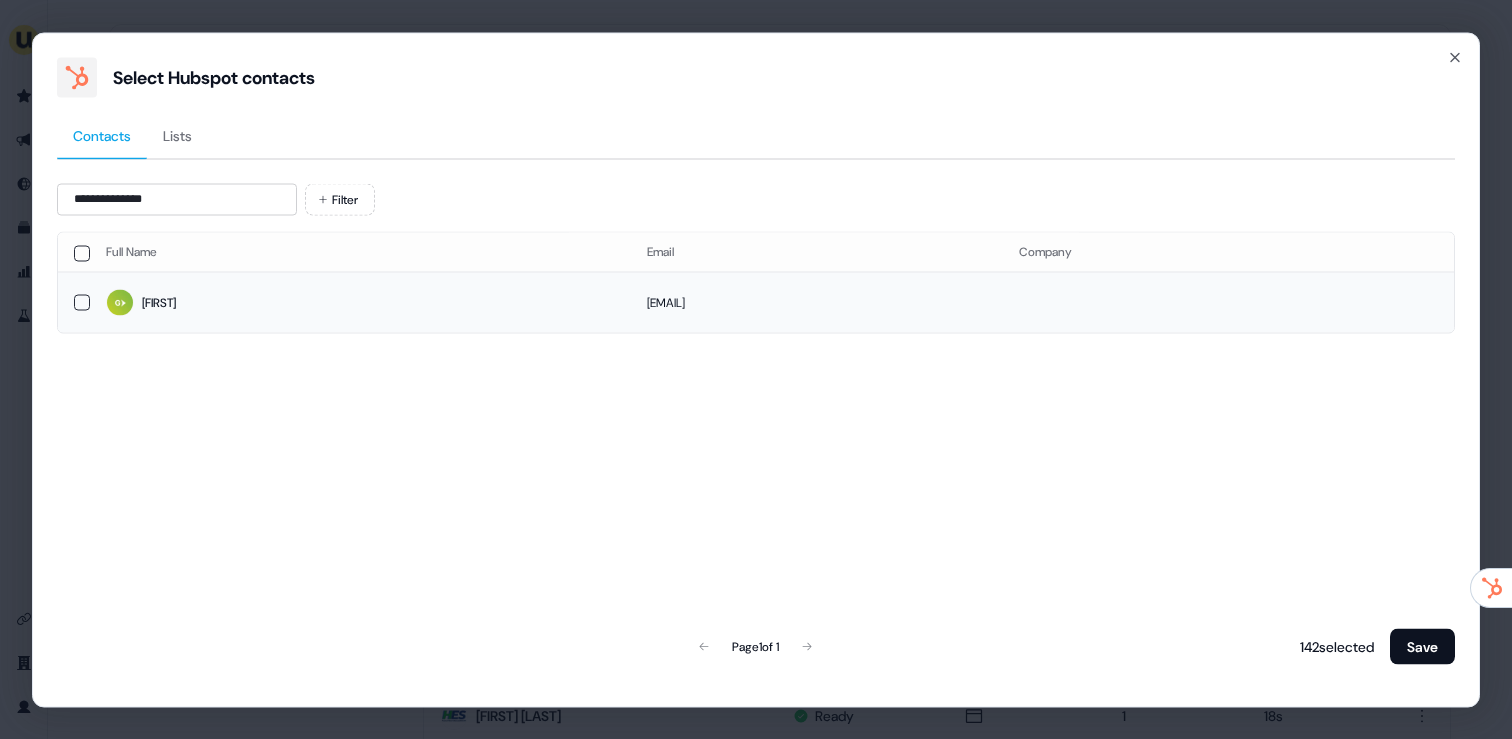 click on "Micaela" at bounding box center [360, 303] 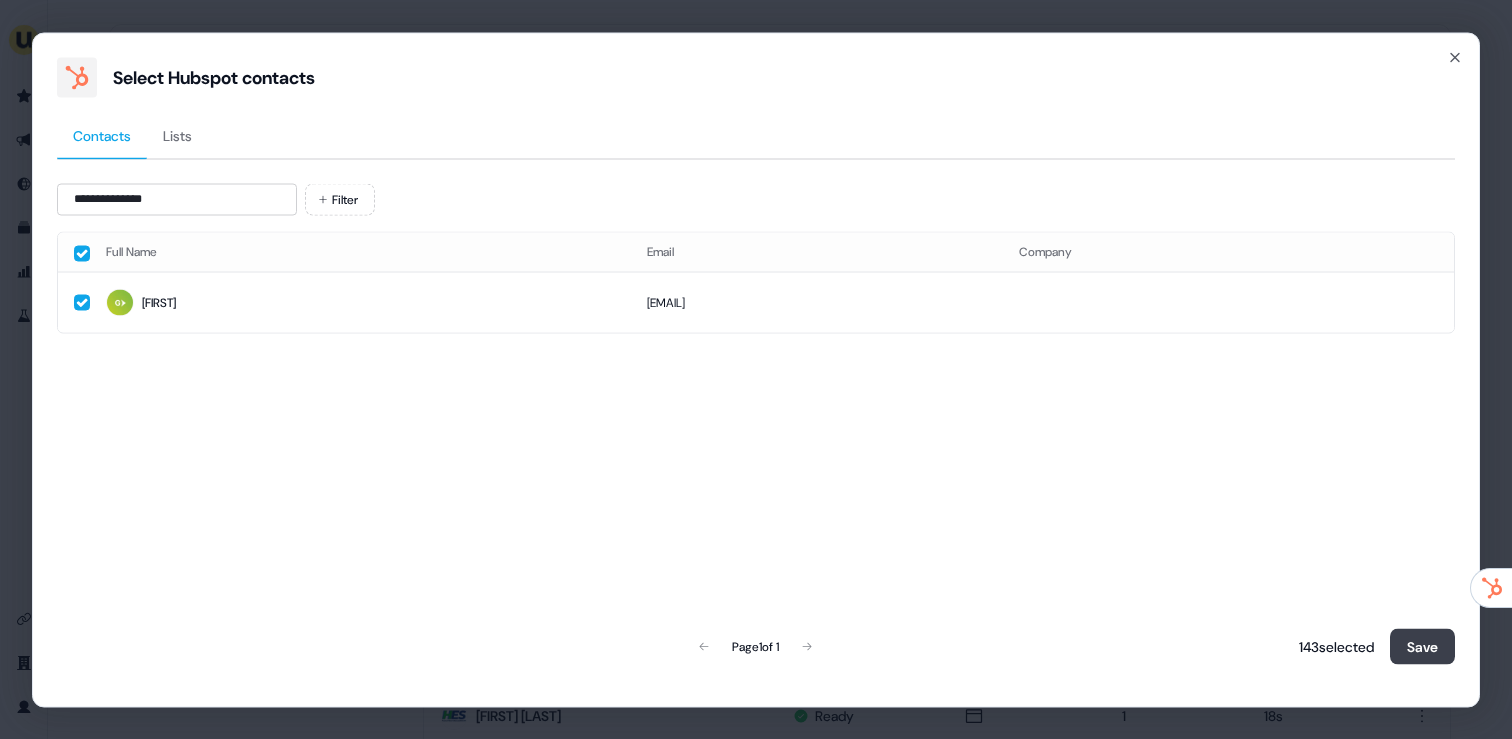 click on "Save" at bounding box center [1422, 646] 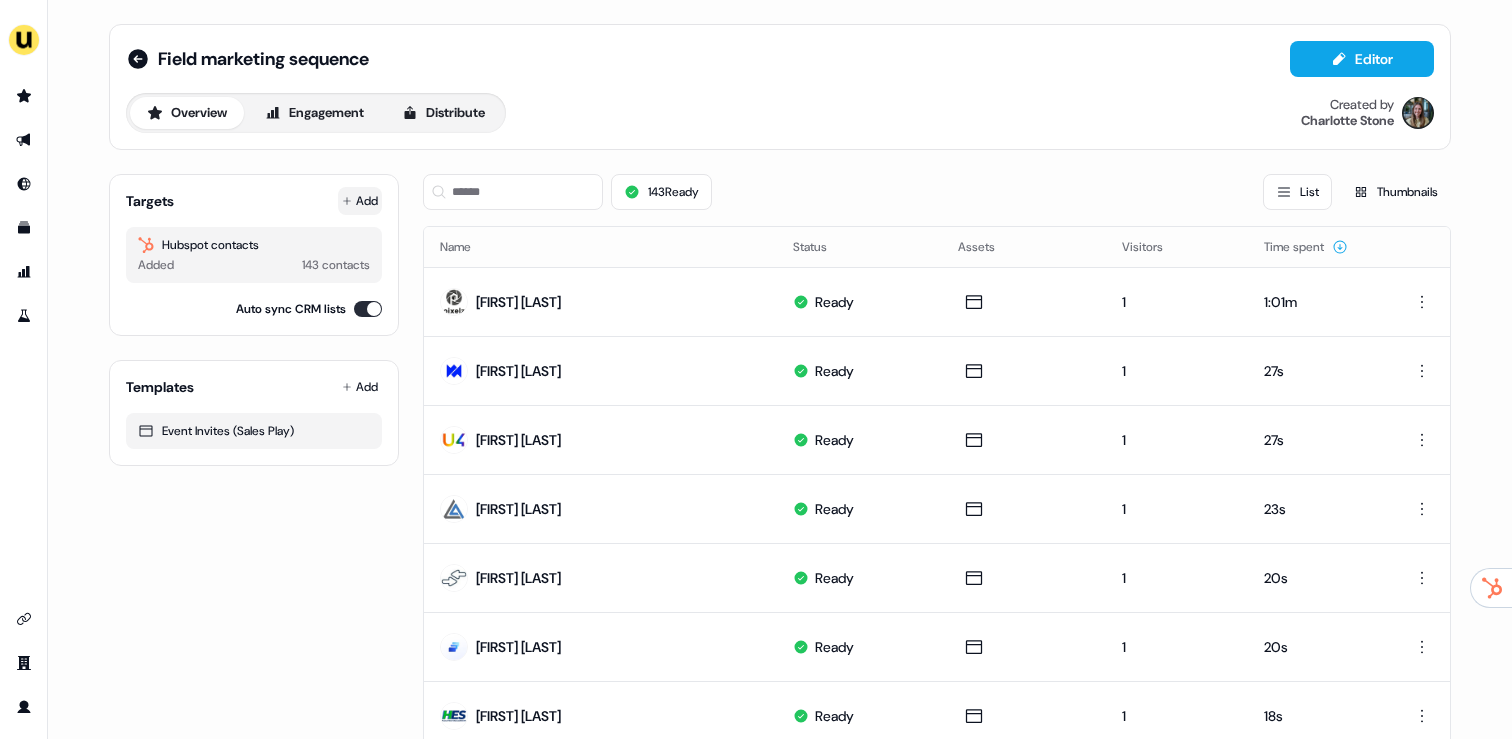 click on "Add" at bounding box center (360, 201) 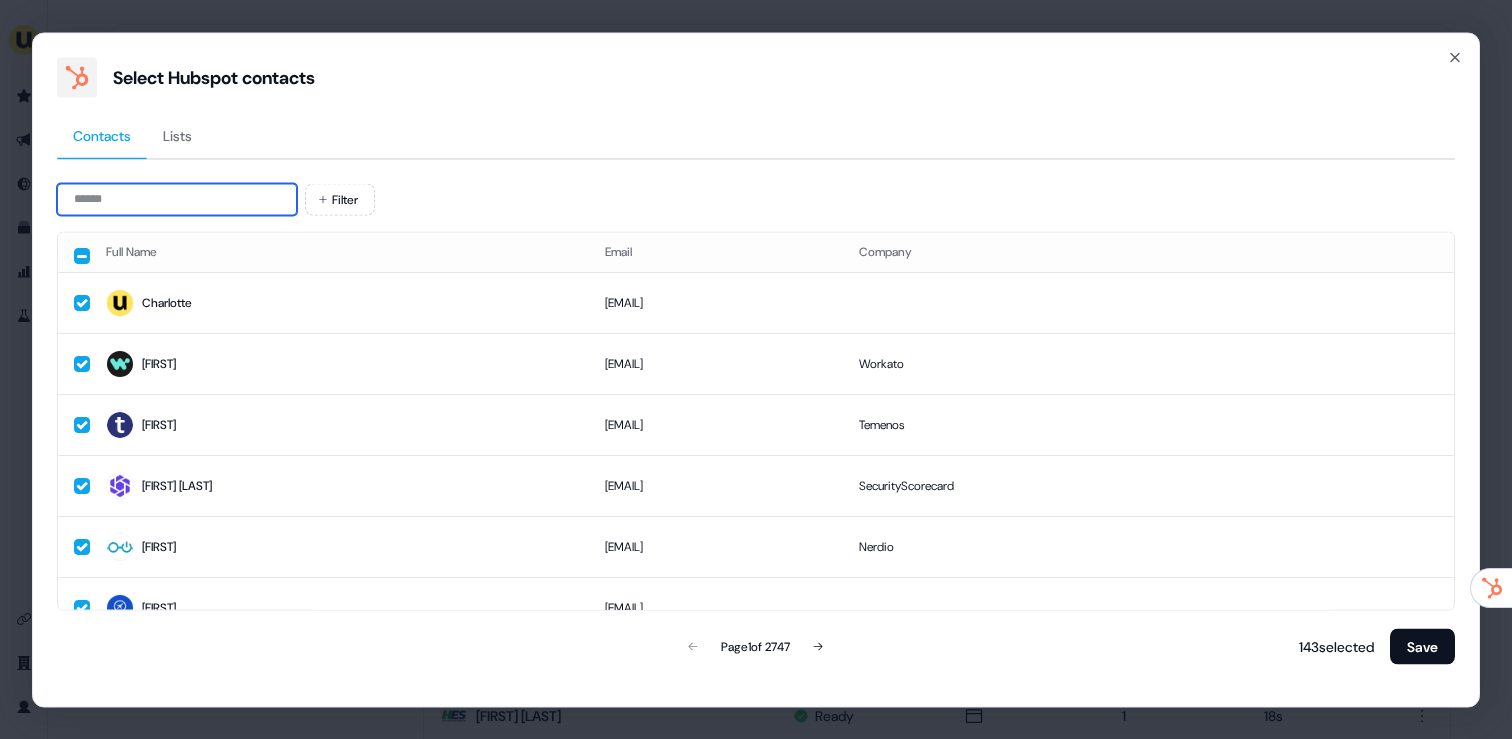 click at bounding box center [177, 199] 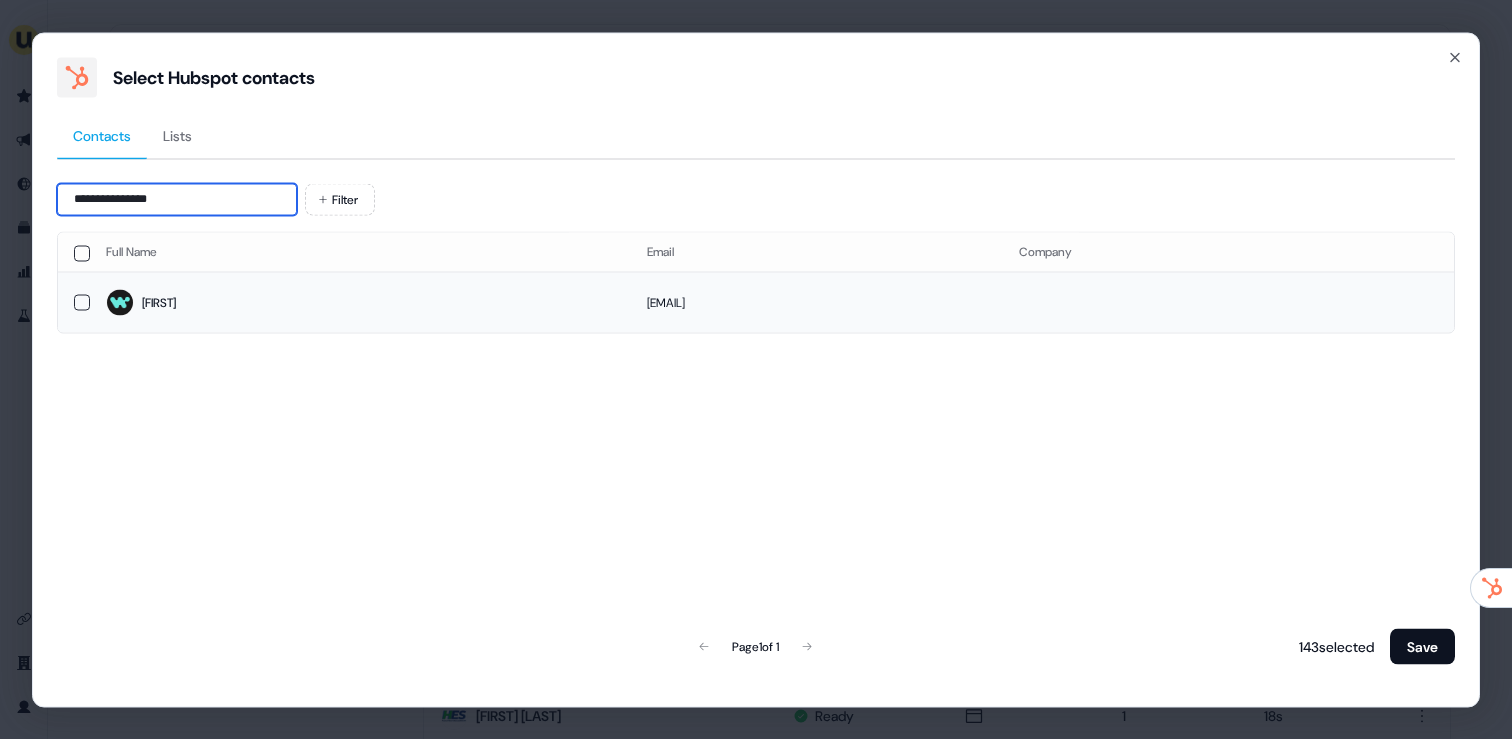type on "**********" 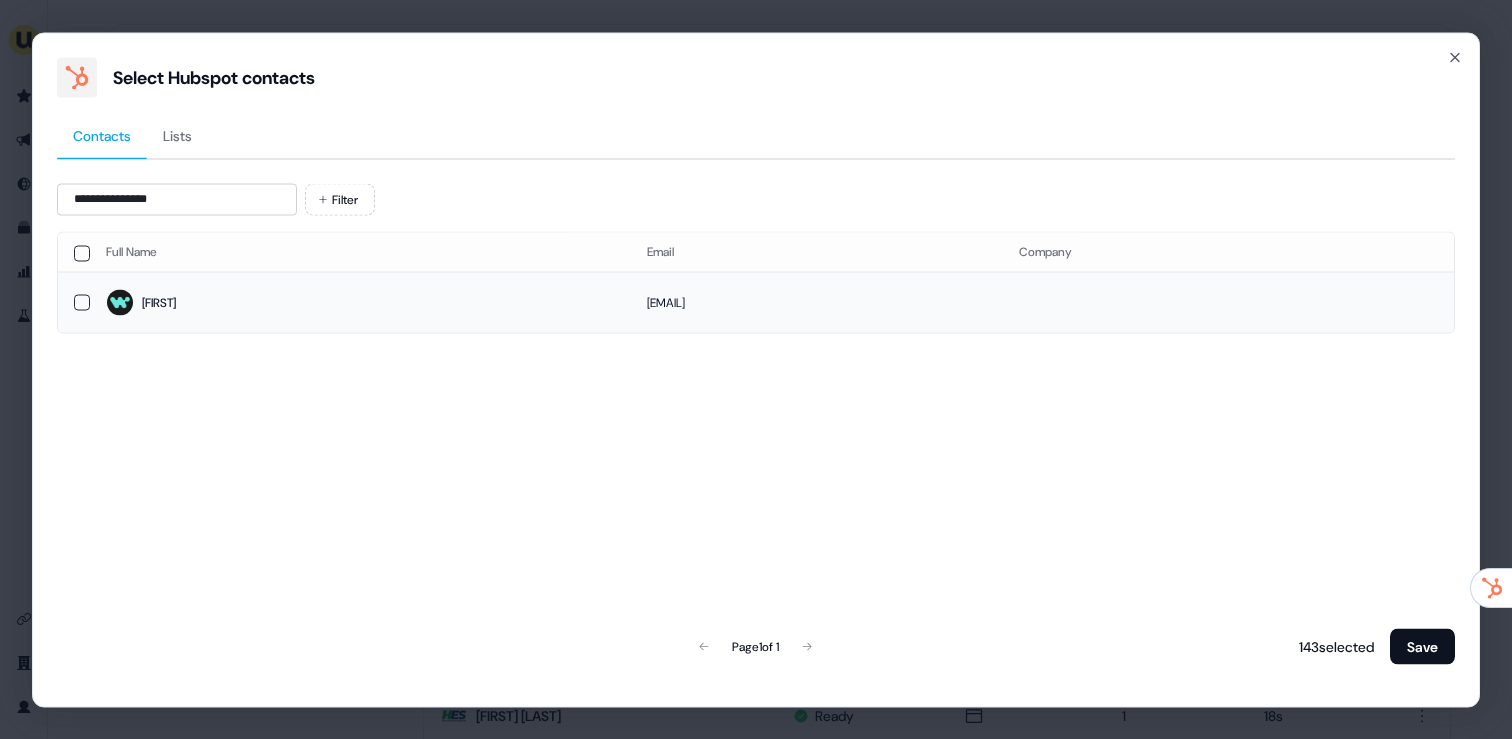click on "Kellie" at bounding box center (360, 303) 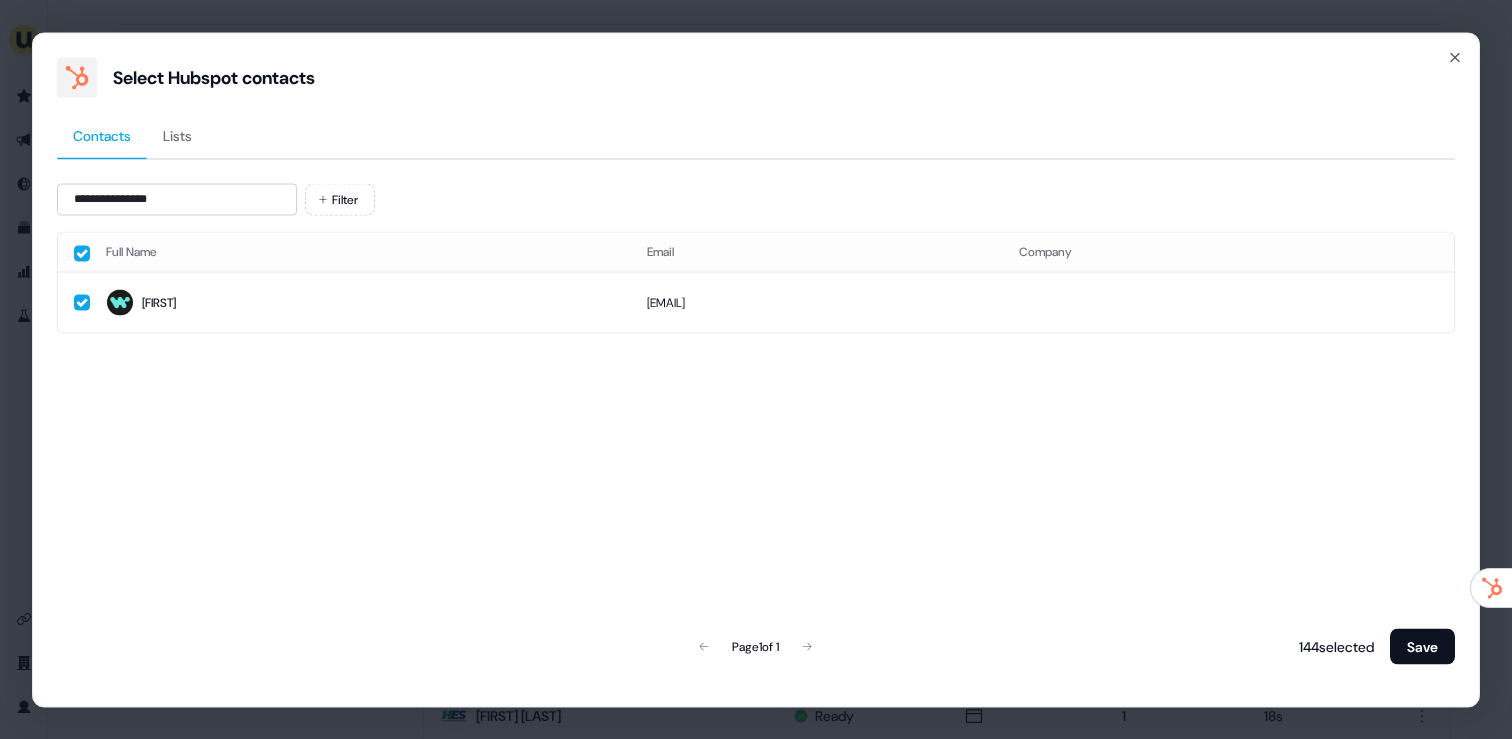 click on "144  selected Save" at bounding box center (1373, 646) 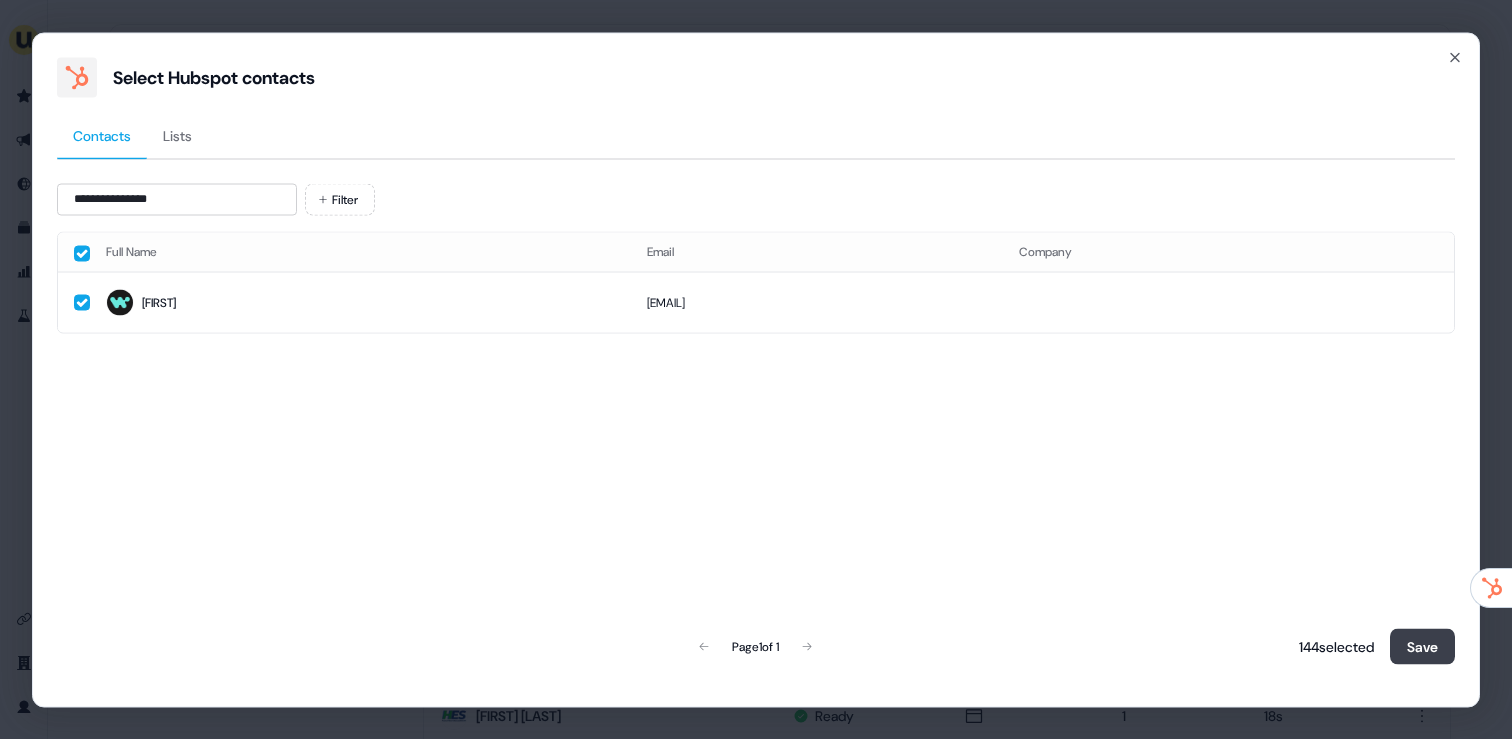 click on "Save" at bounding box center [1422, 646] 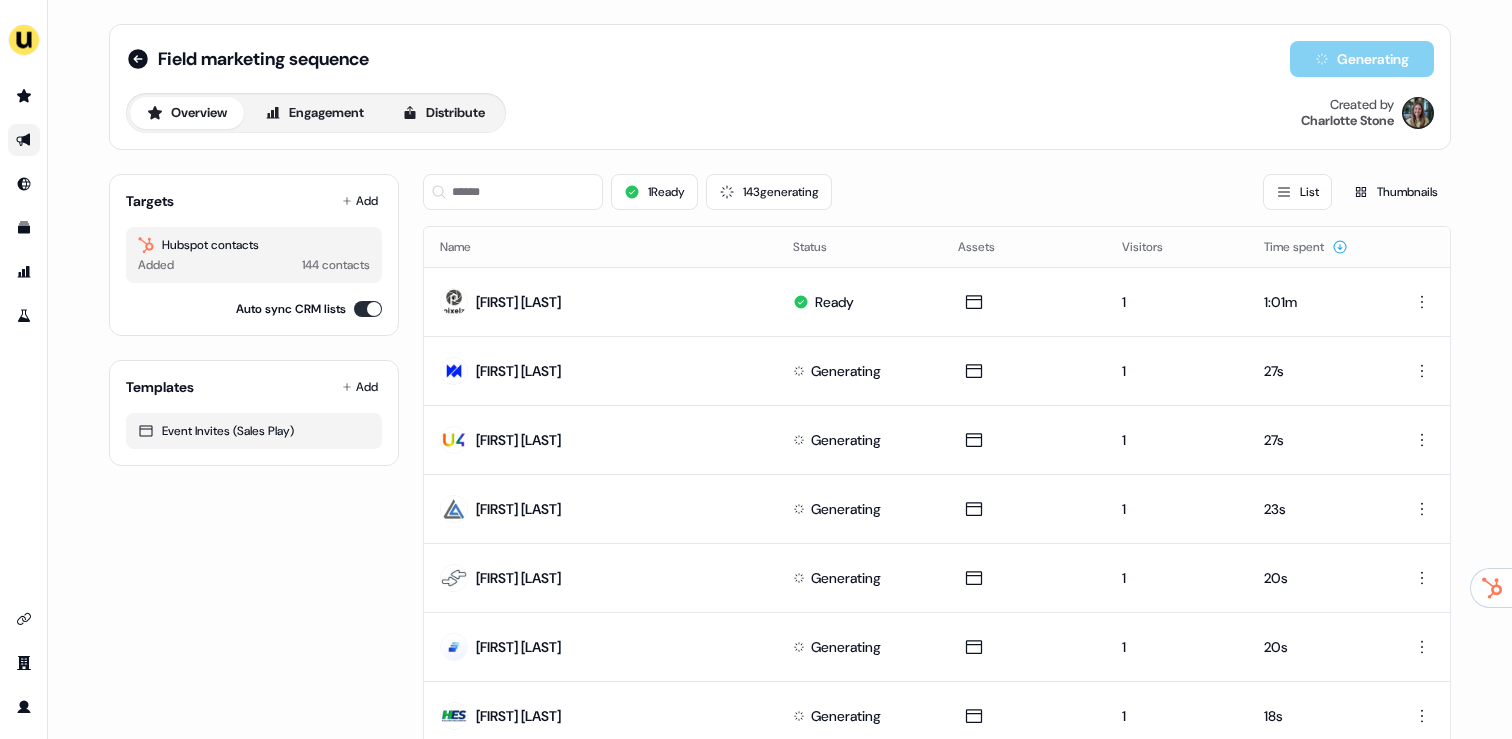click at bounding box center (24, 140) 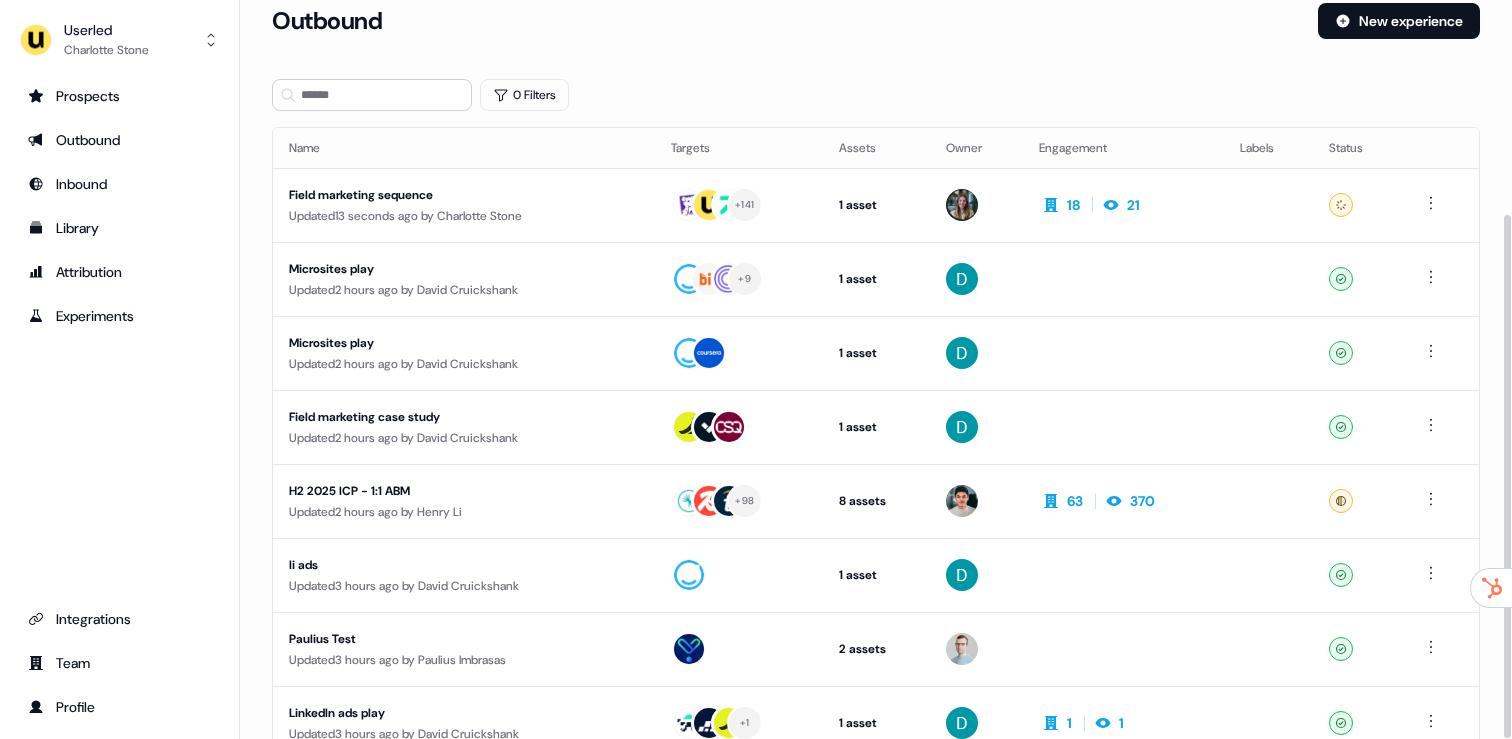 scroll, scrollTop: 0, scrollLeft: 0, axis: both 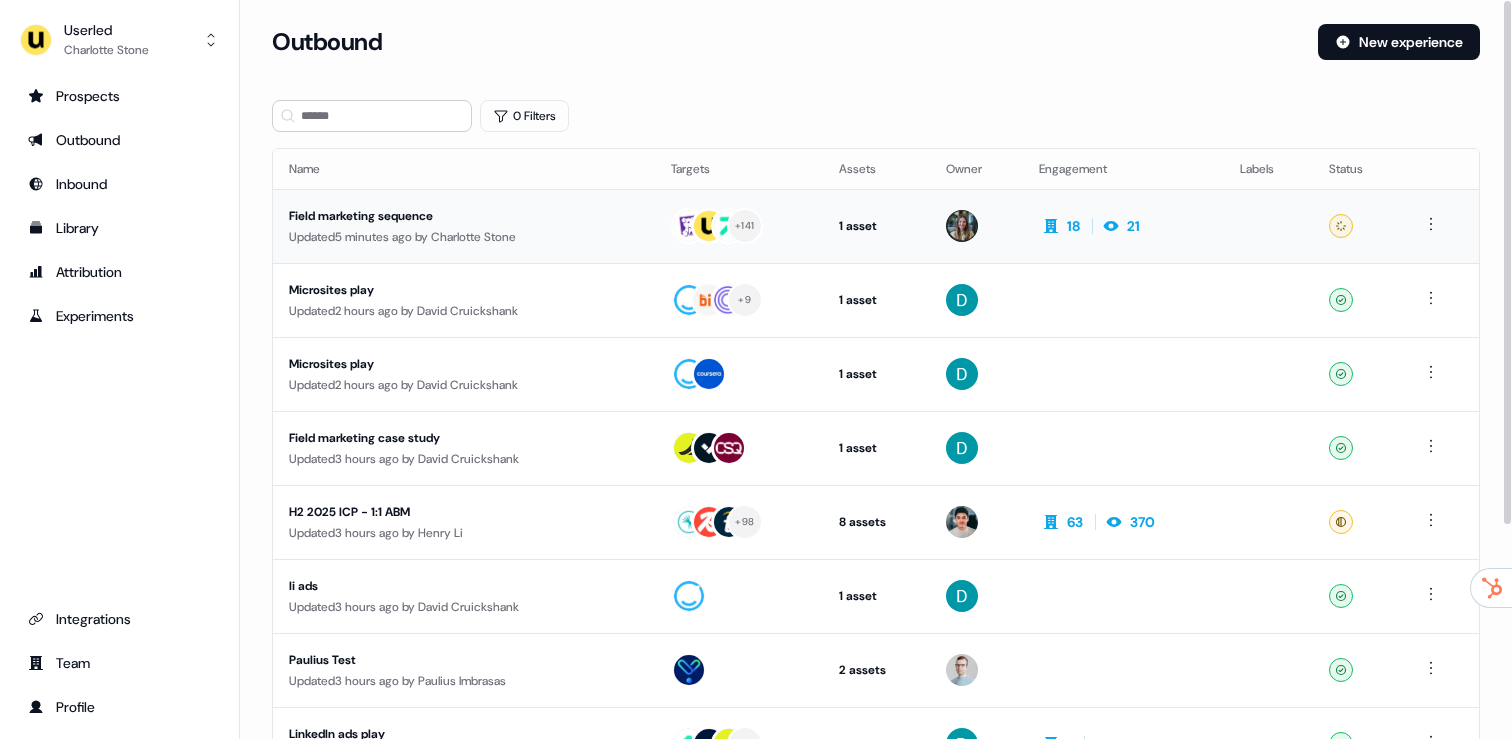 click on "Updated  5 minutes ago   by   Charlotte Stone" at bounding box center [464, 237] 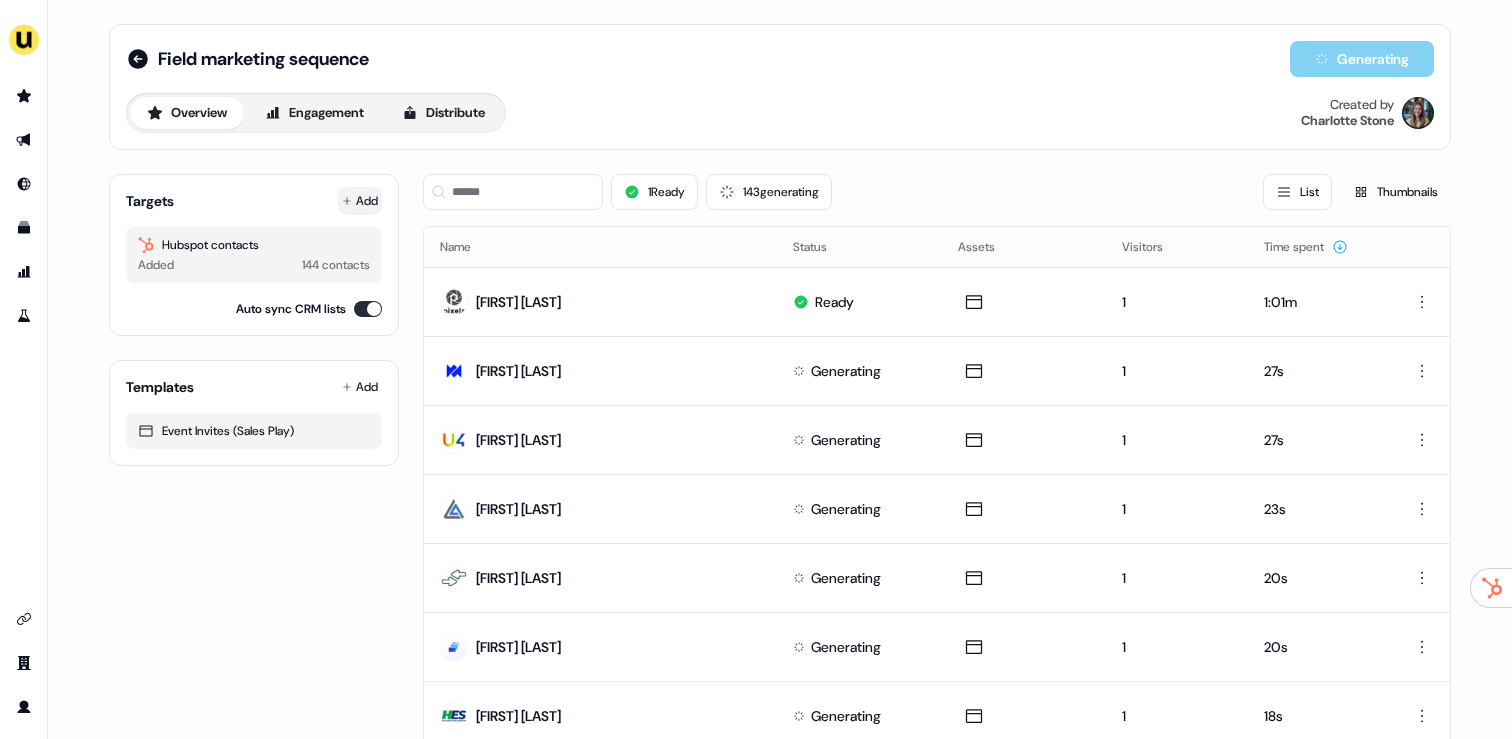 click 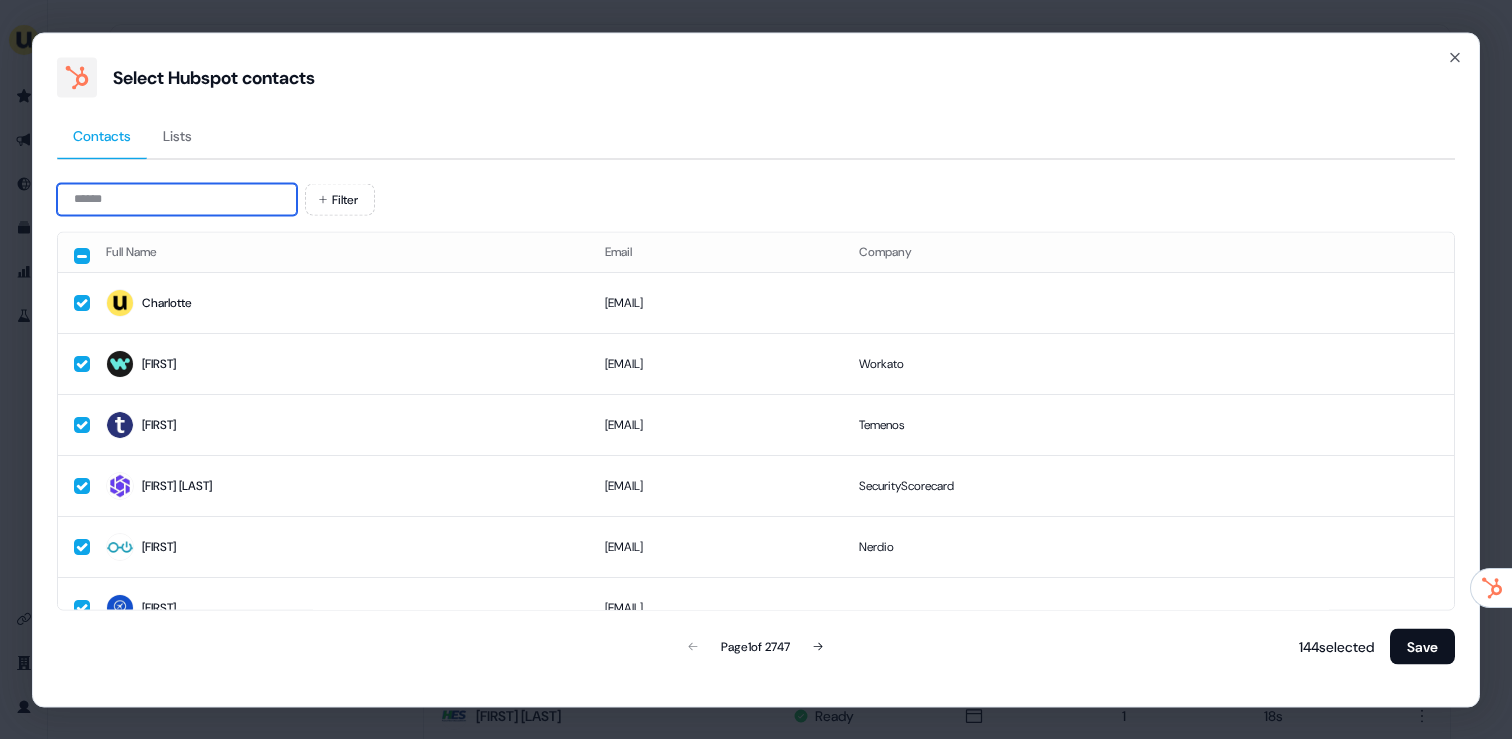 click at bounding box center [177, 199] 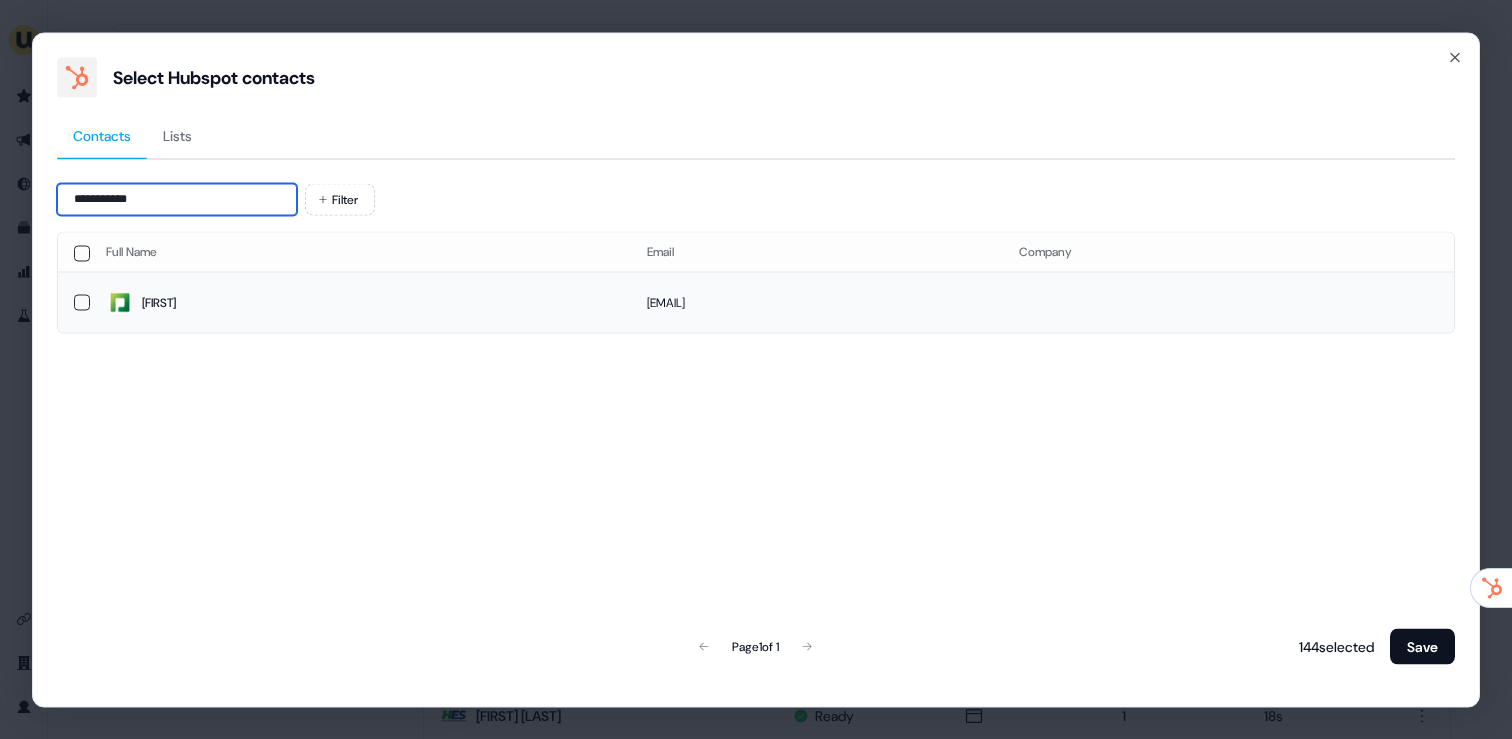 type on "**********" 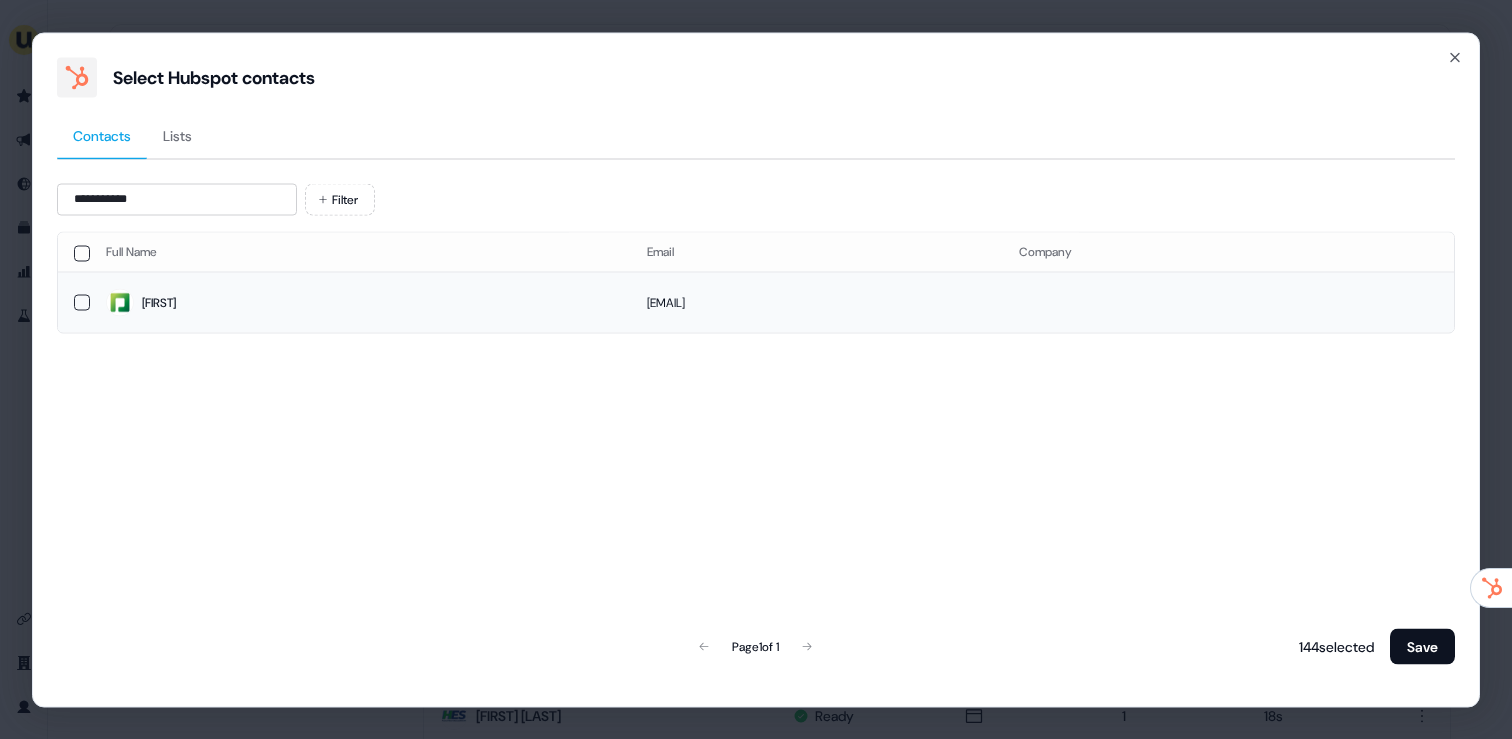 click on "Amy" at bounding box center (360, 303) 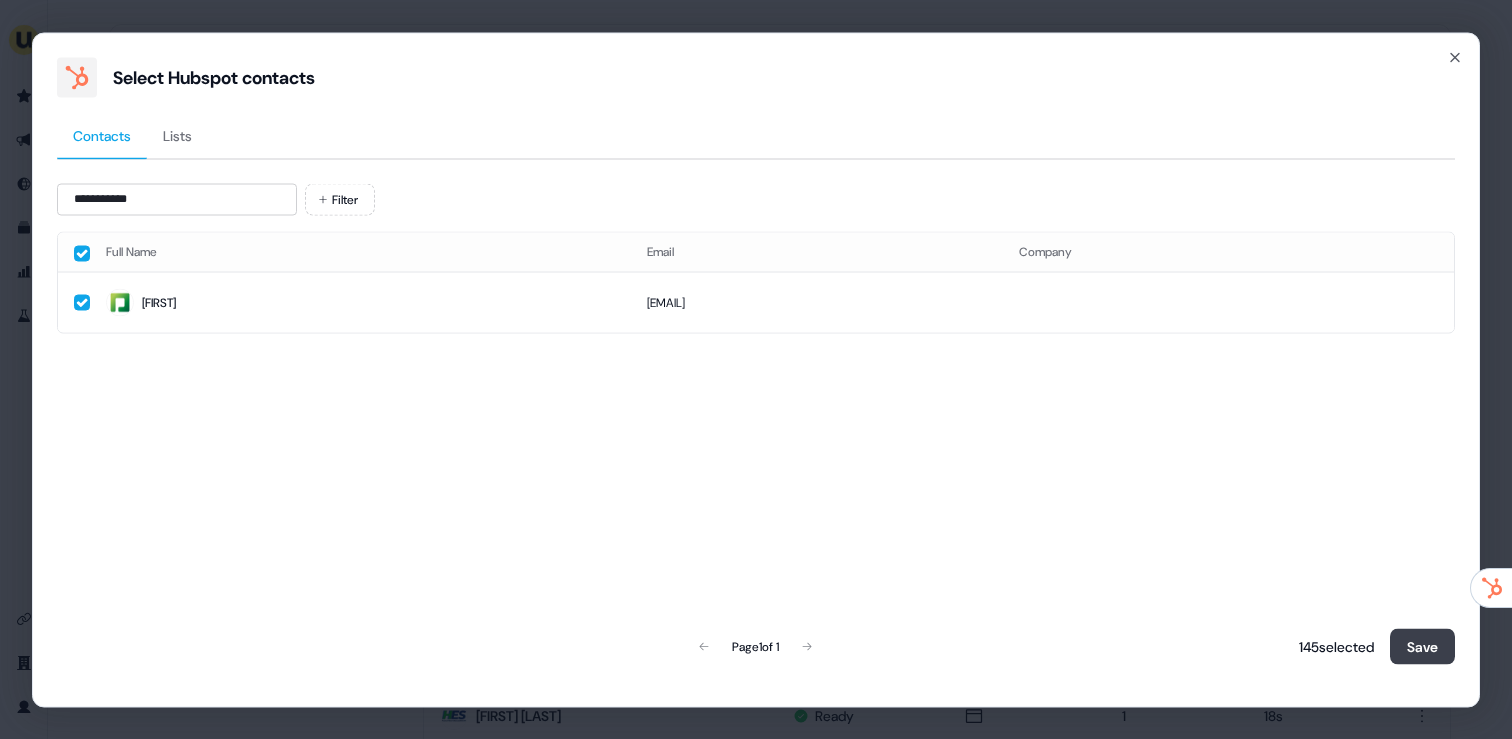click on "Save" at bounding box center [1422, 646] 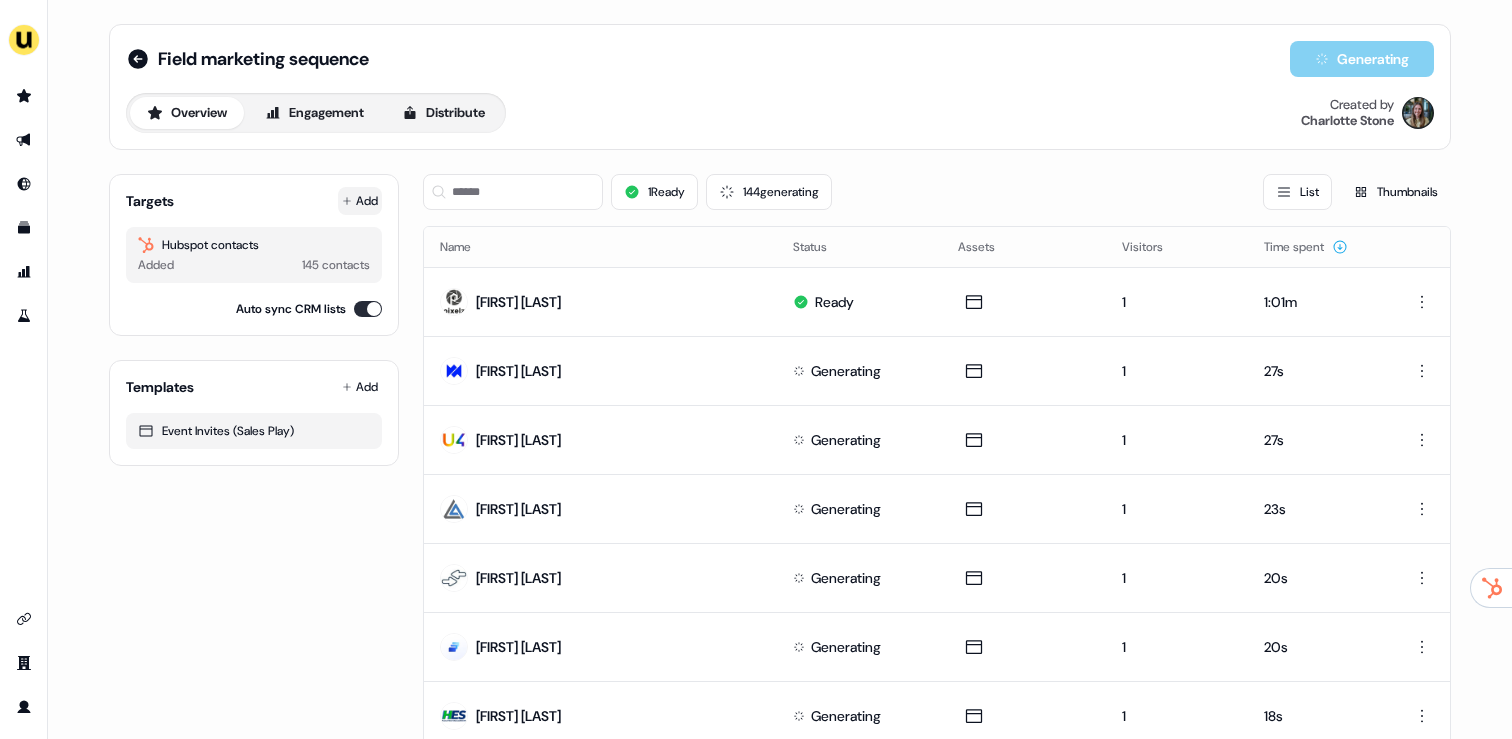 click on "Add" at bounding box center [360, 201] 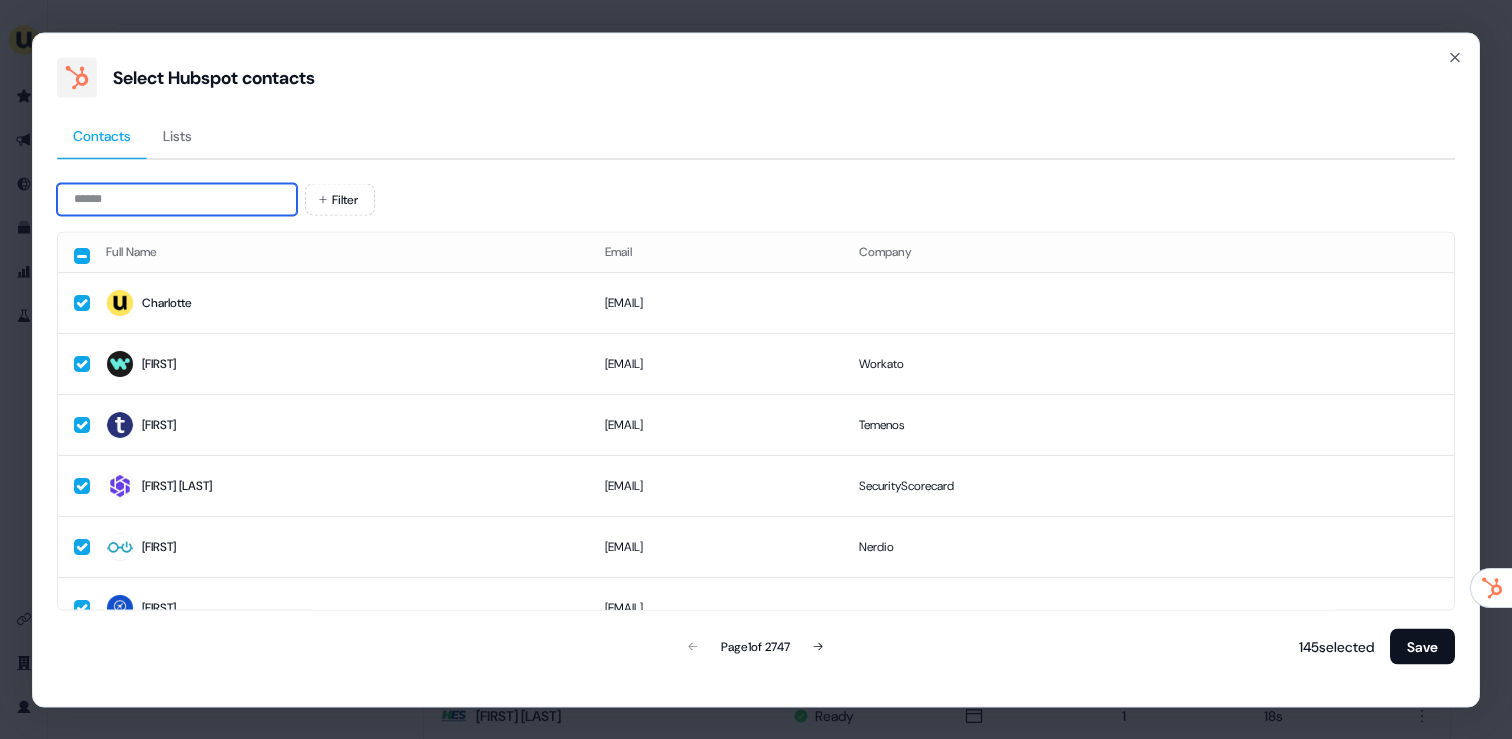 click at bounding box center (177, 199) 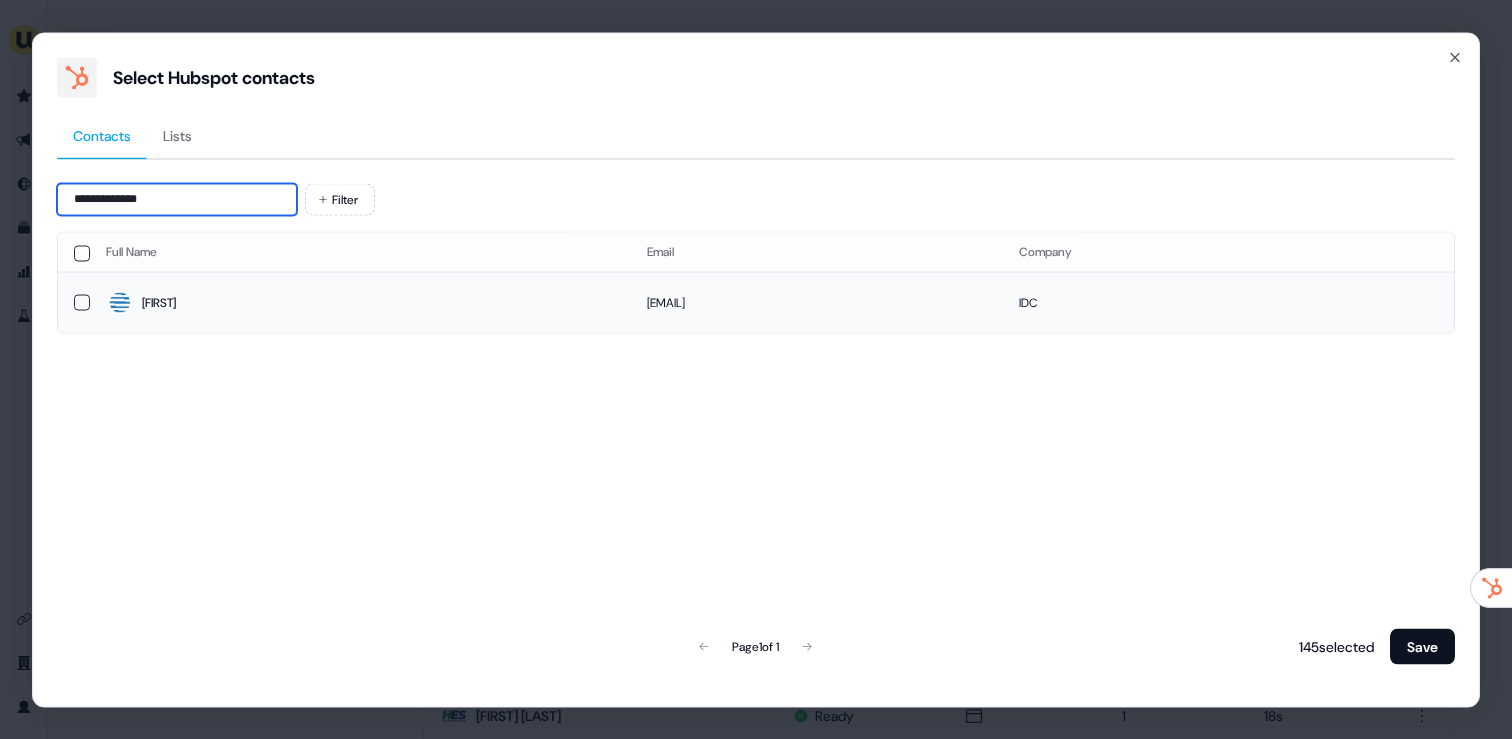 type on "**********" 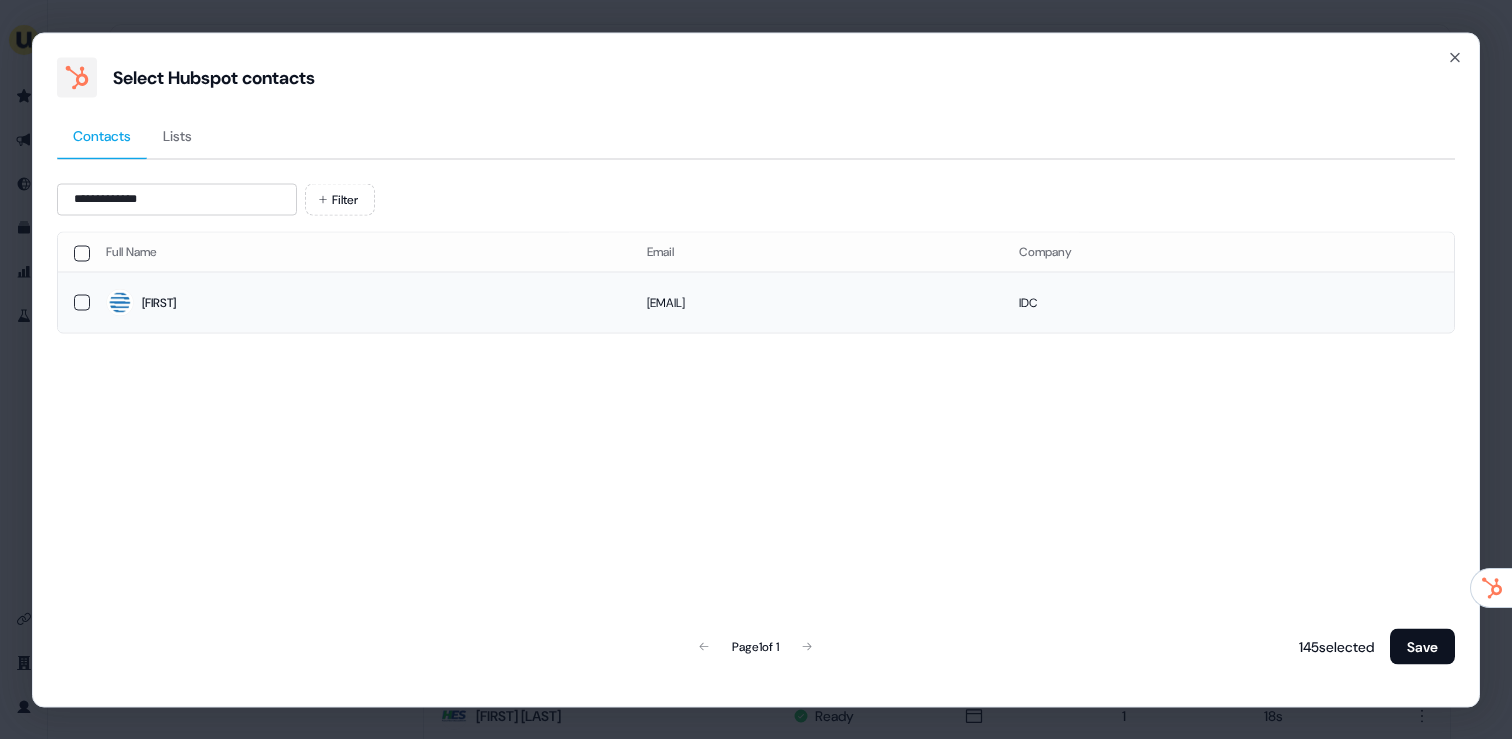 click on "Dana" at bounding box center (360, 303) 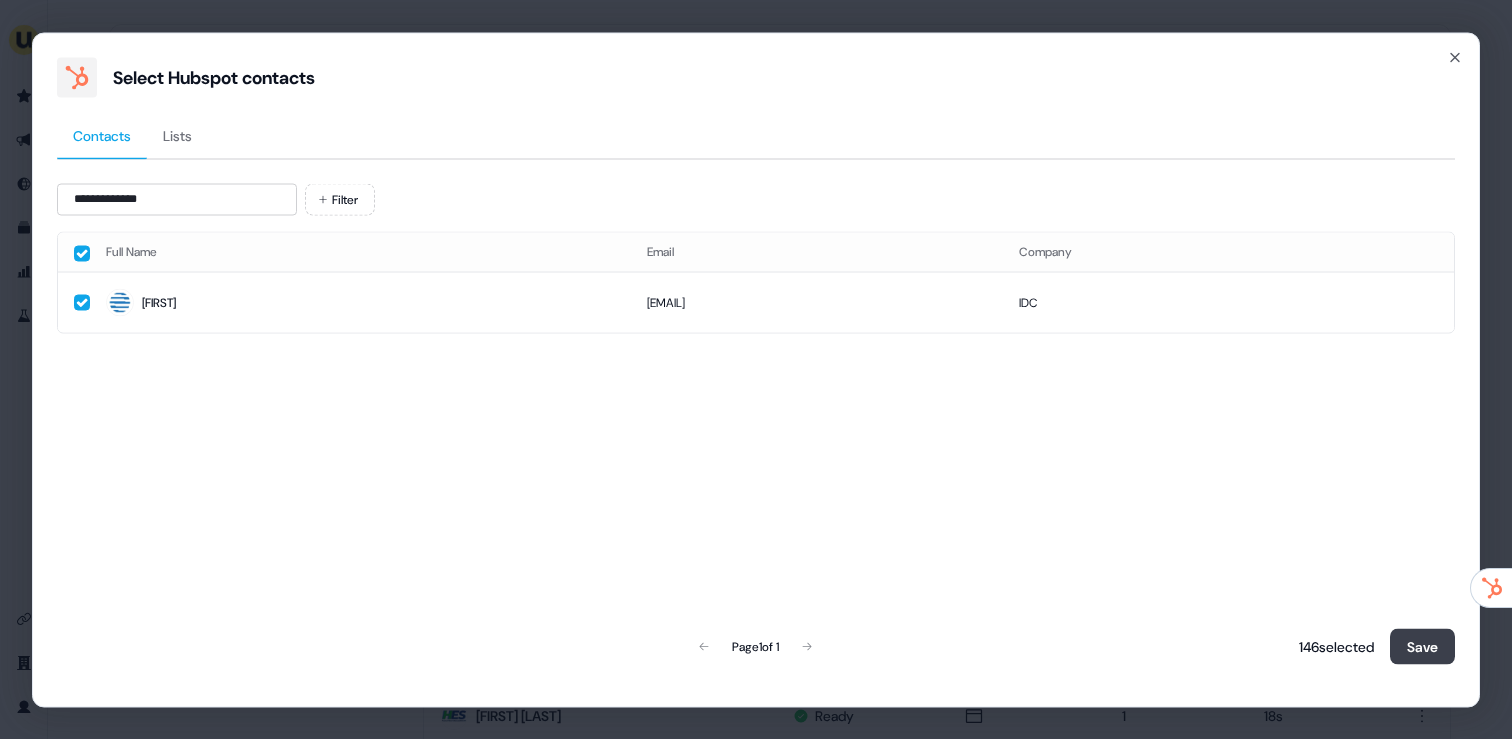 click on "Save" at bounding box center [1422, 646] 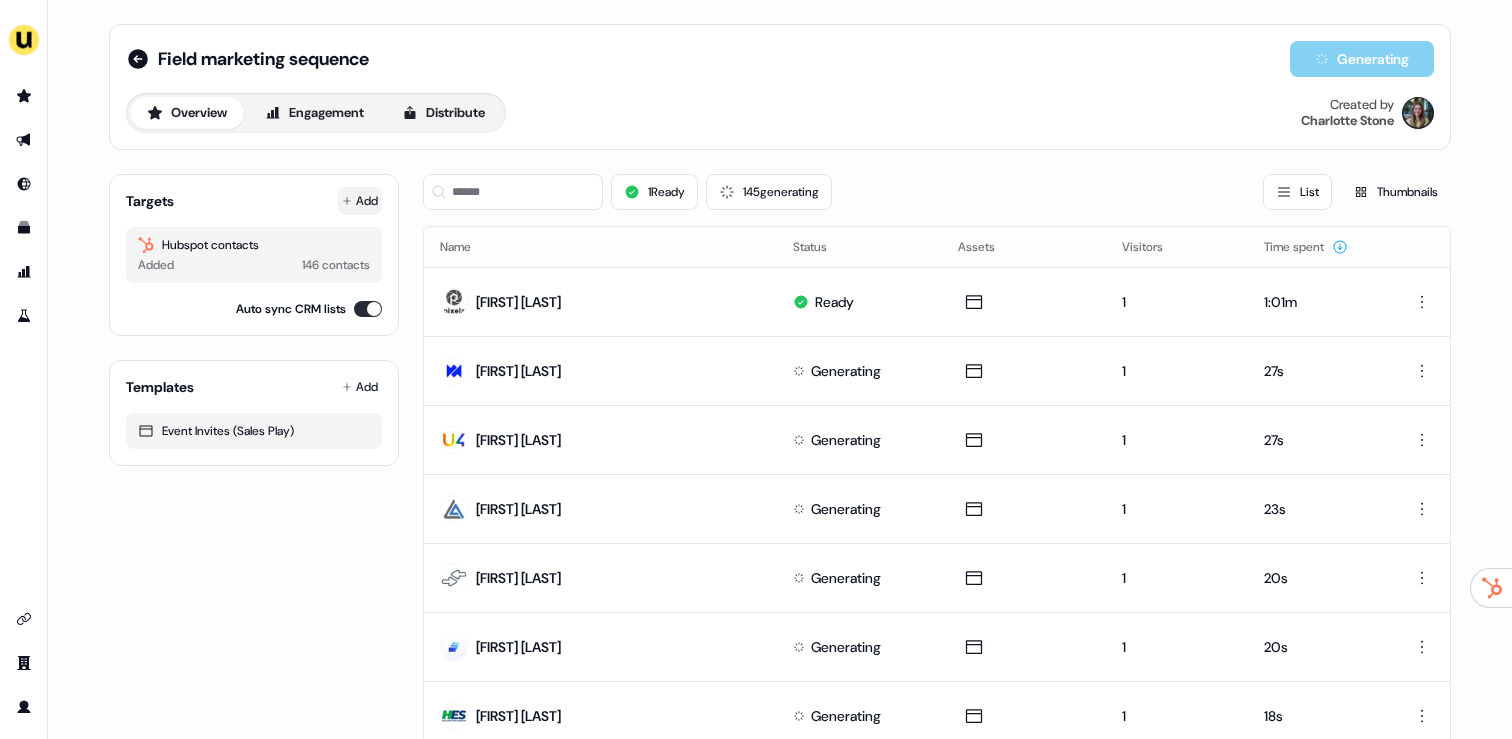 click 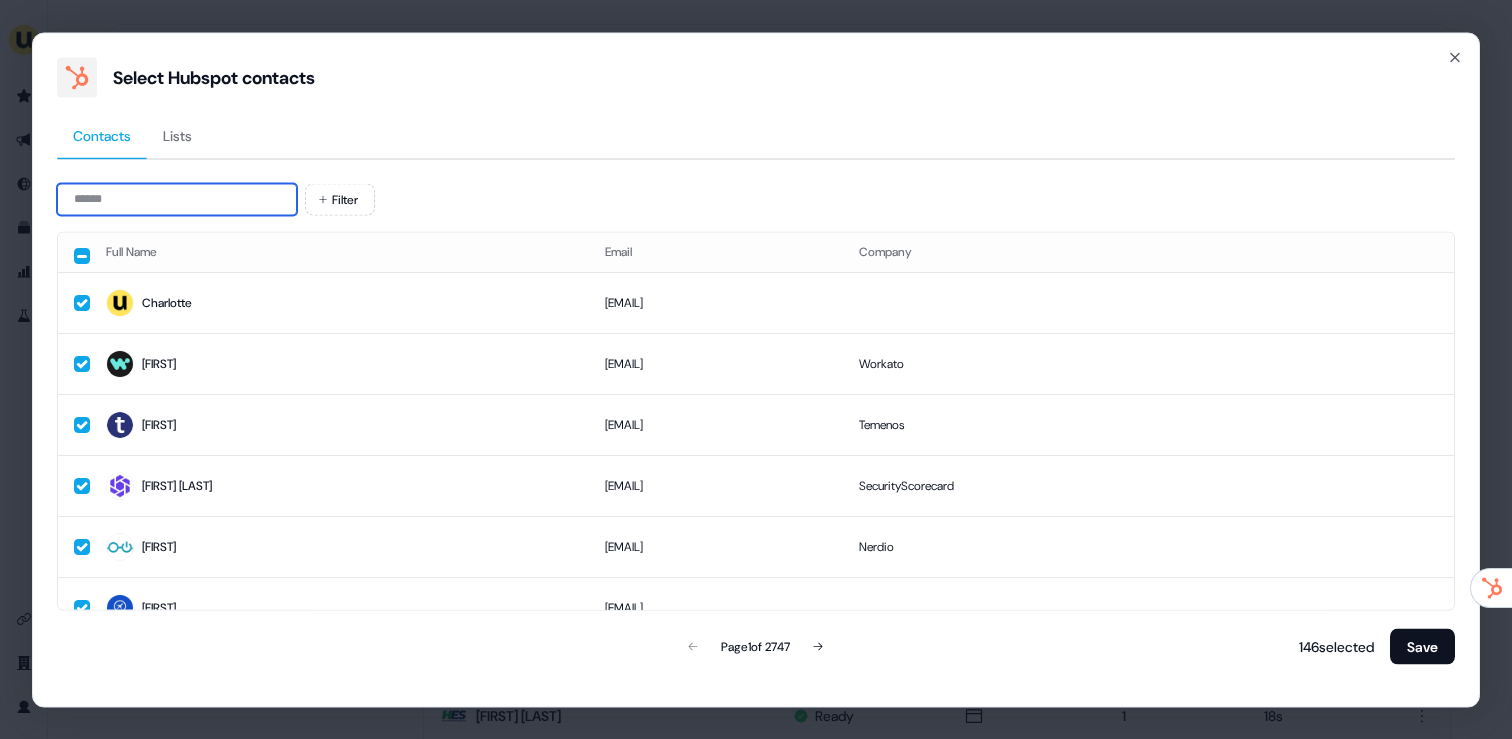click at bounding box center (177, 199) 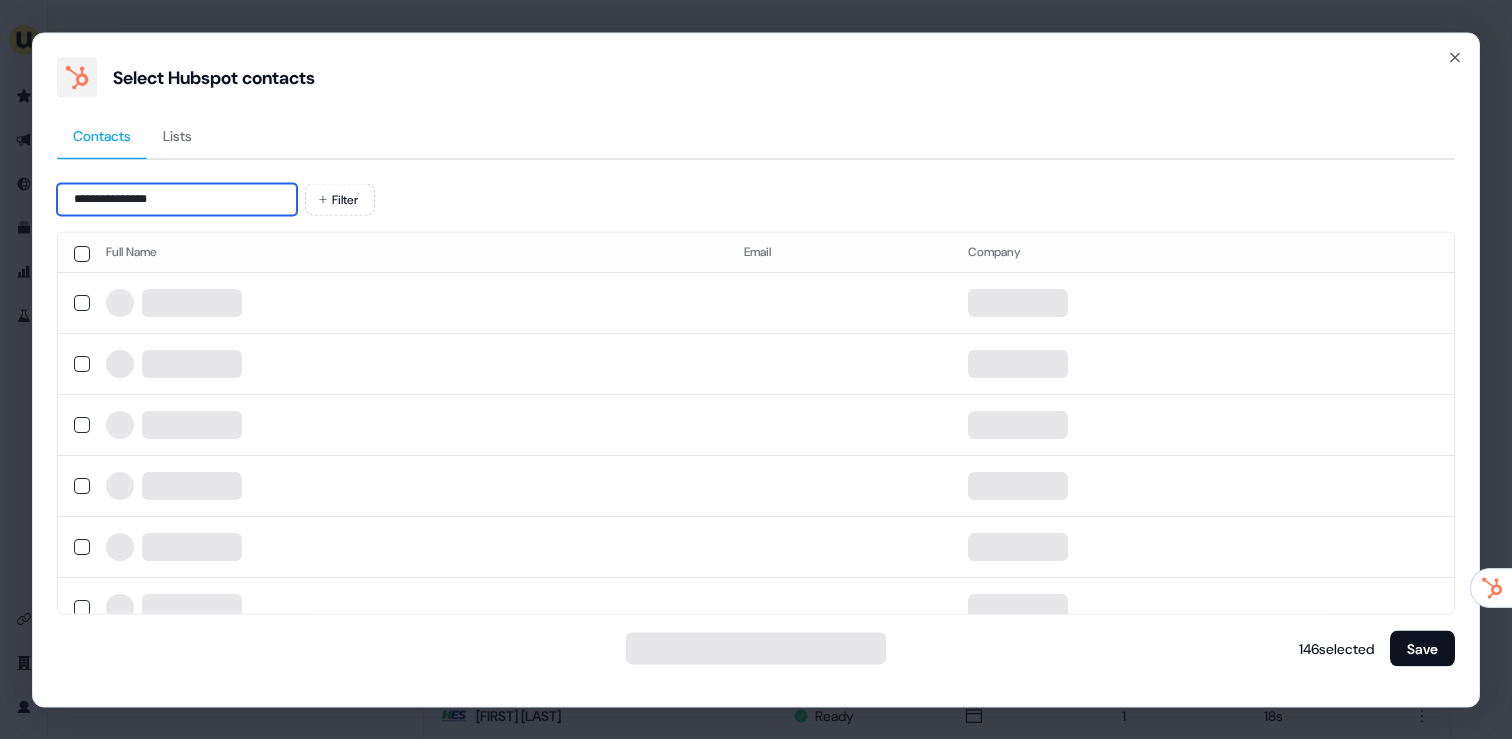 type on "**********" 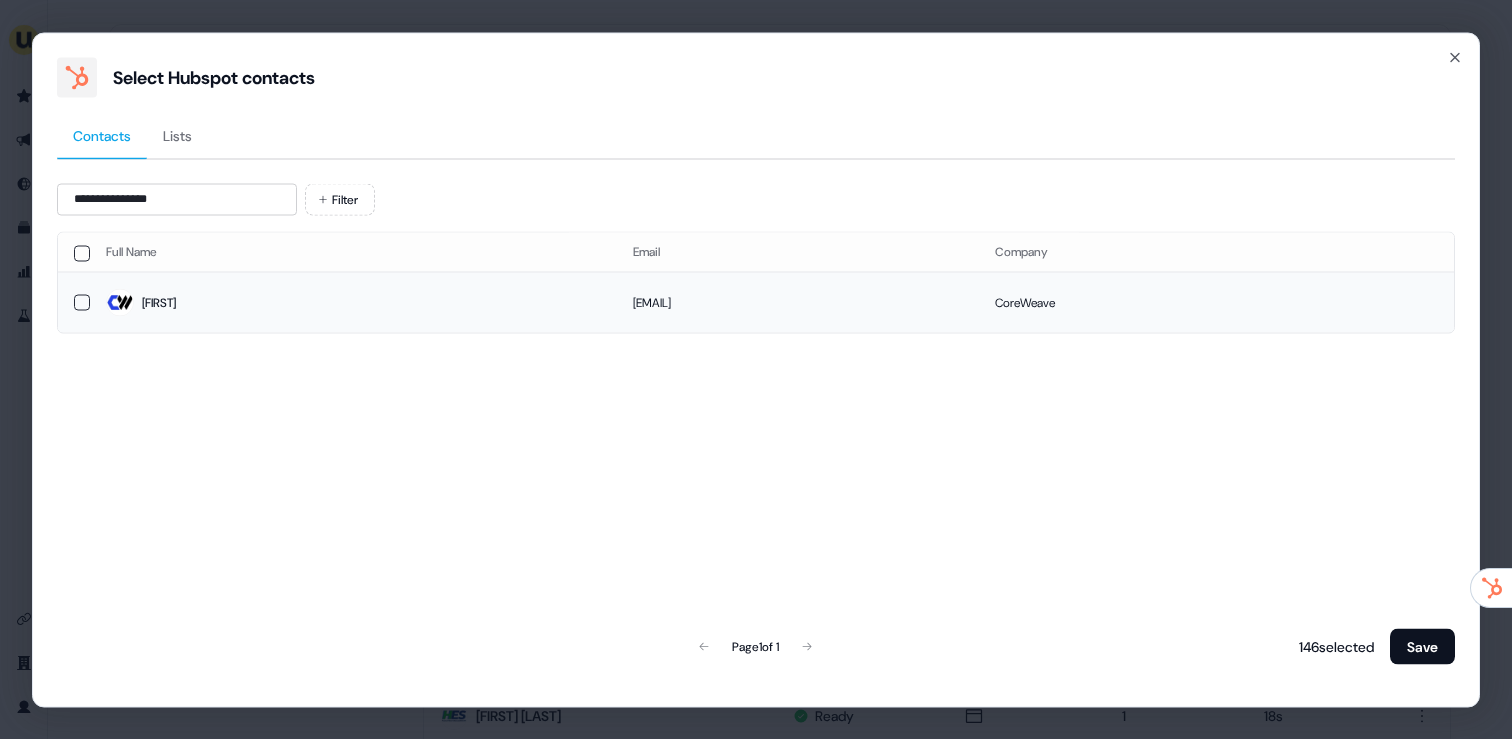 click on "[FIRST]" at bounding box center (353, 302) 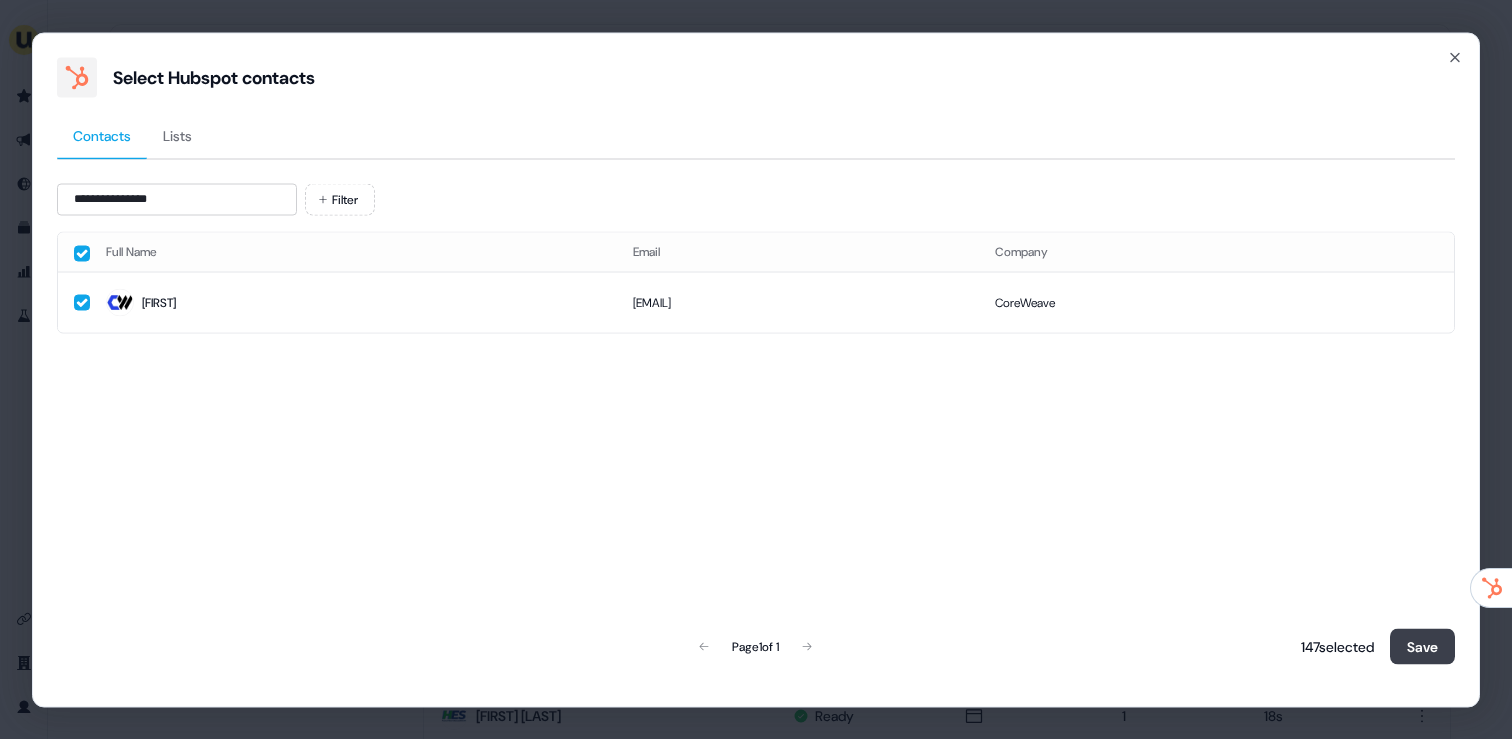 click on "Save" at bounding box center [1422, 646] 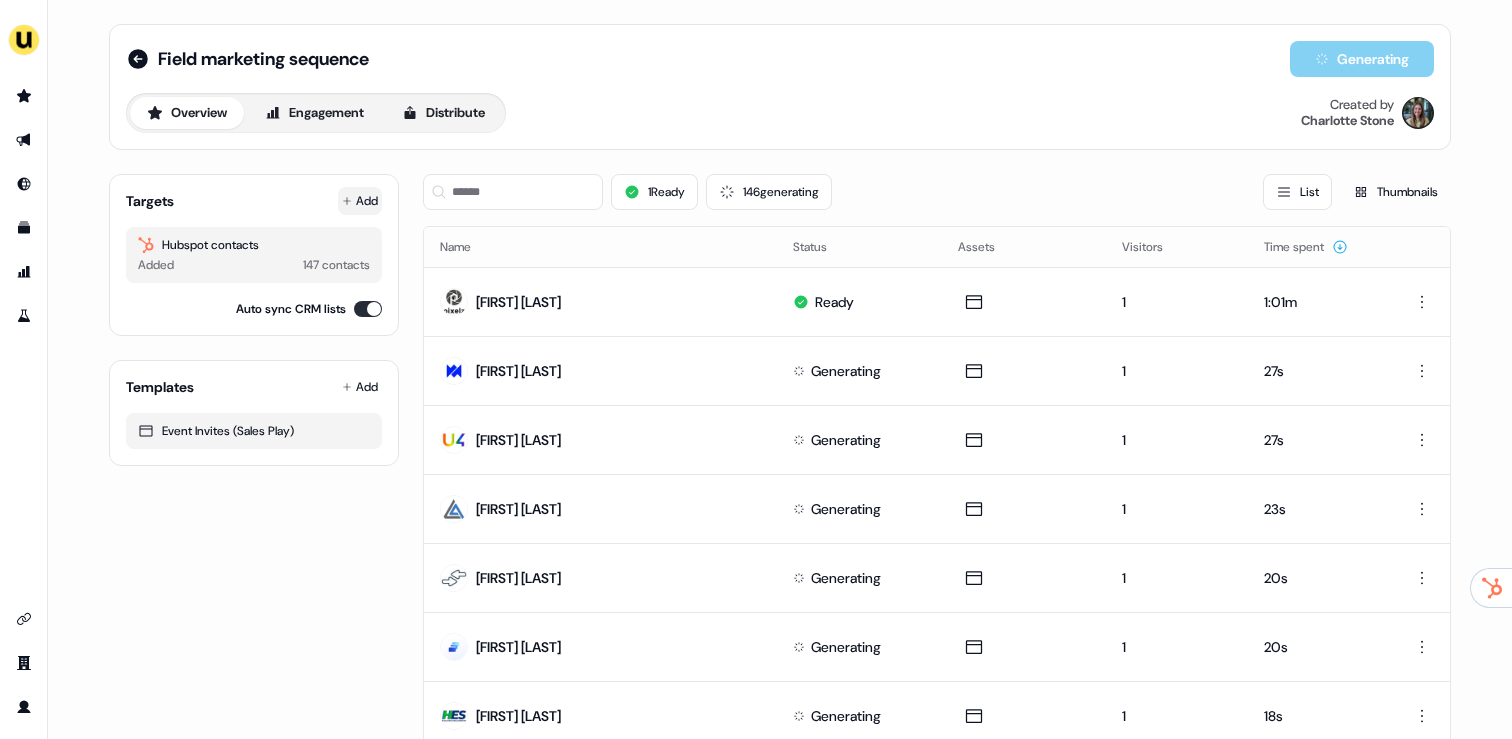 click on "Add" at bounding box center (360, 201) 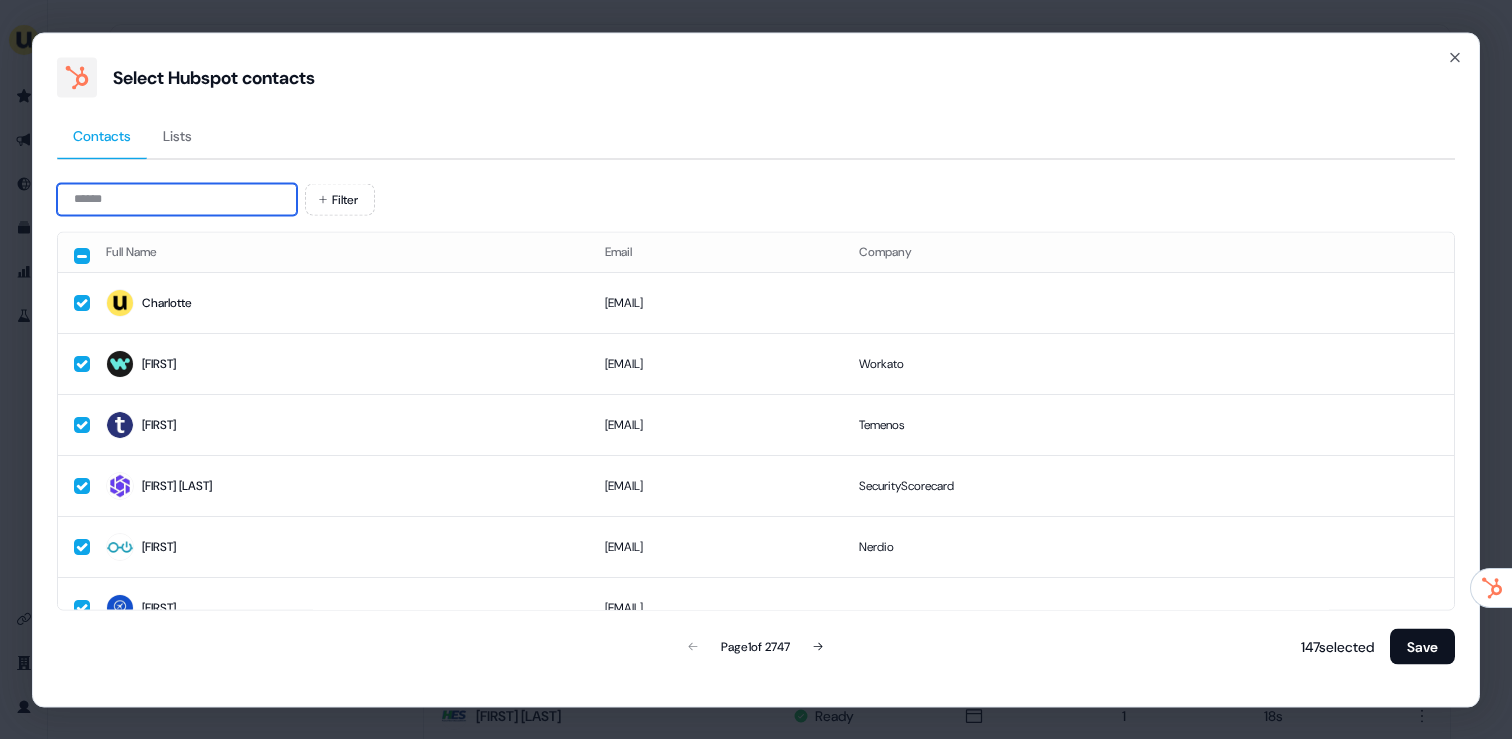 click at bounding box center (177, 199) 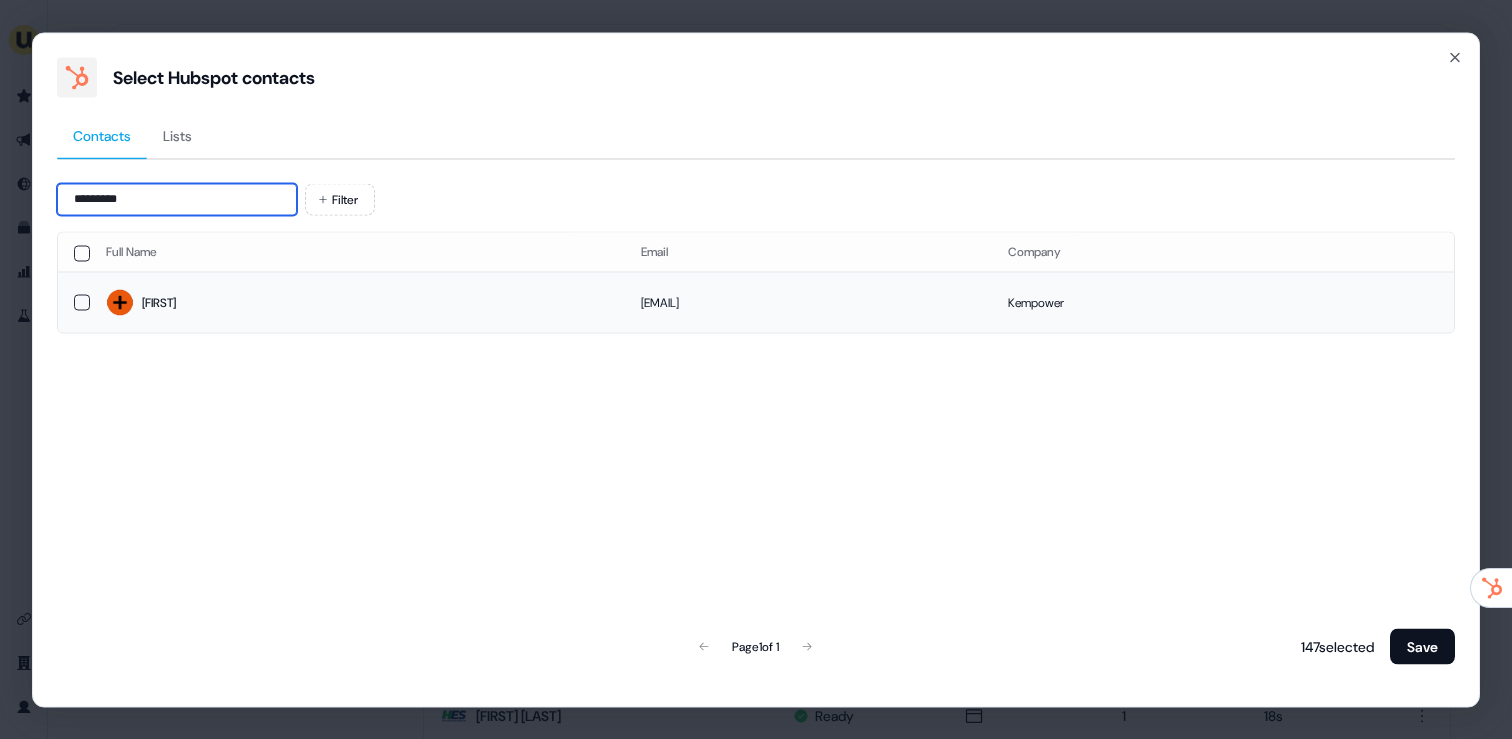 type on "*********" 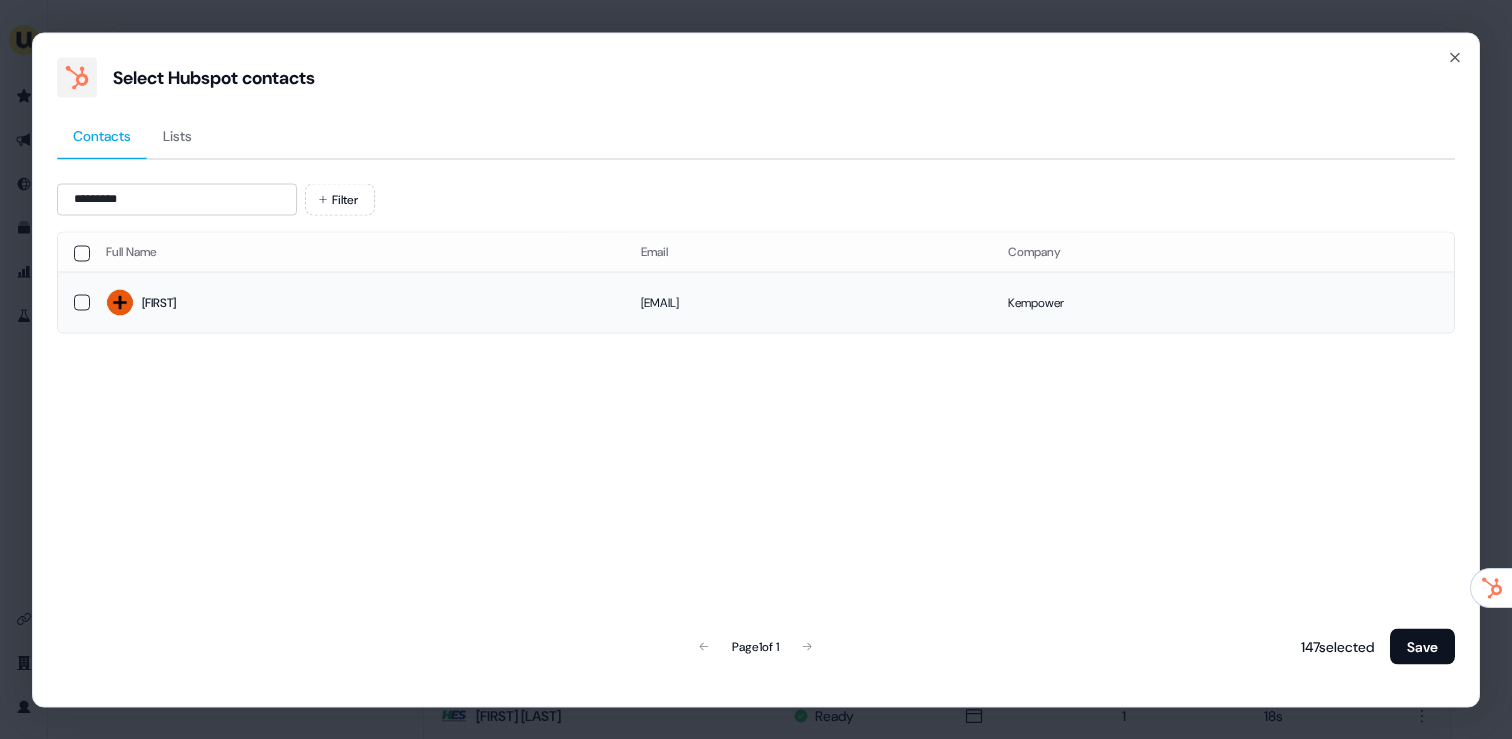 click on "Mary" at bounding box center (357, 303) 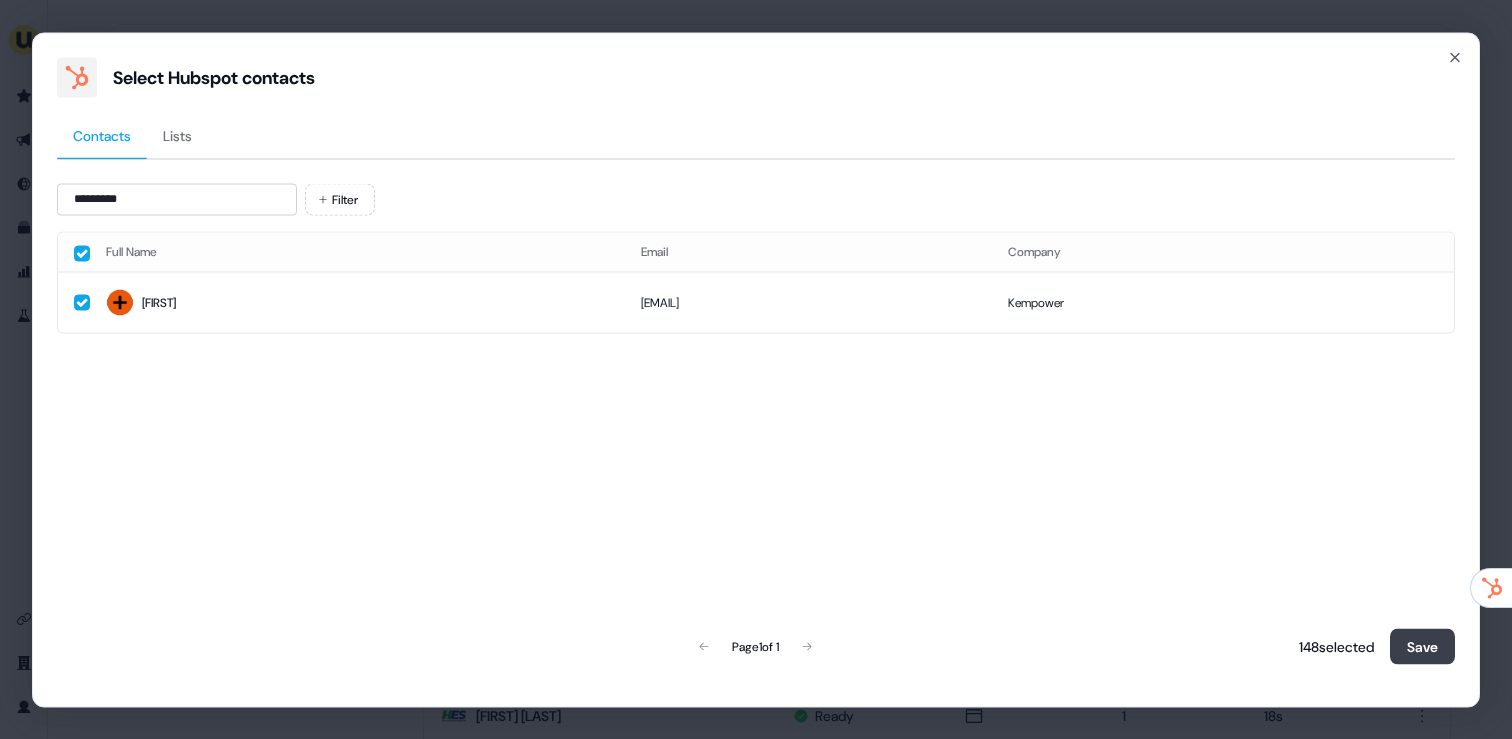 click on "Save" at bounding box center (1422, 646) 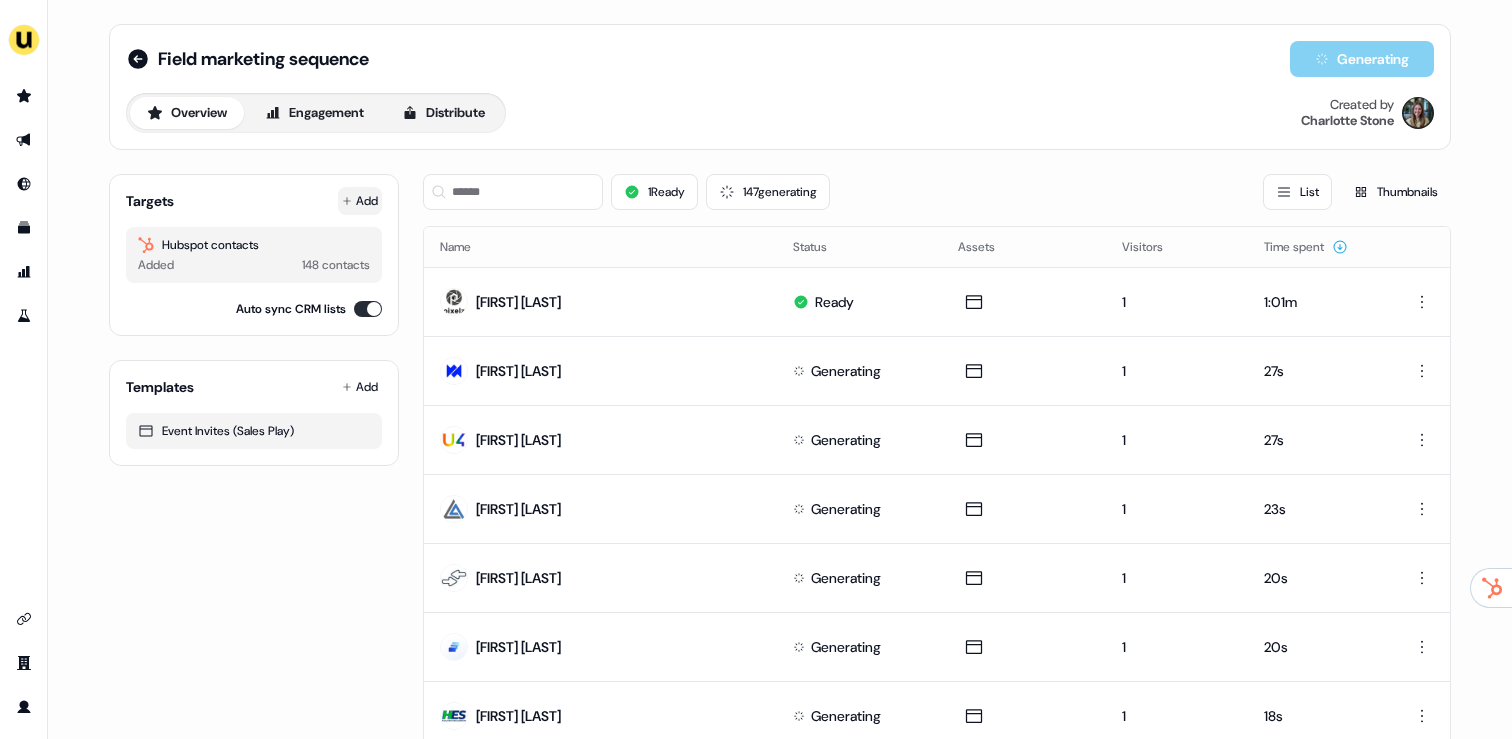 click 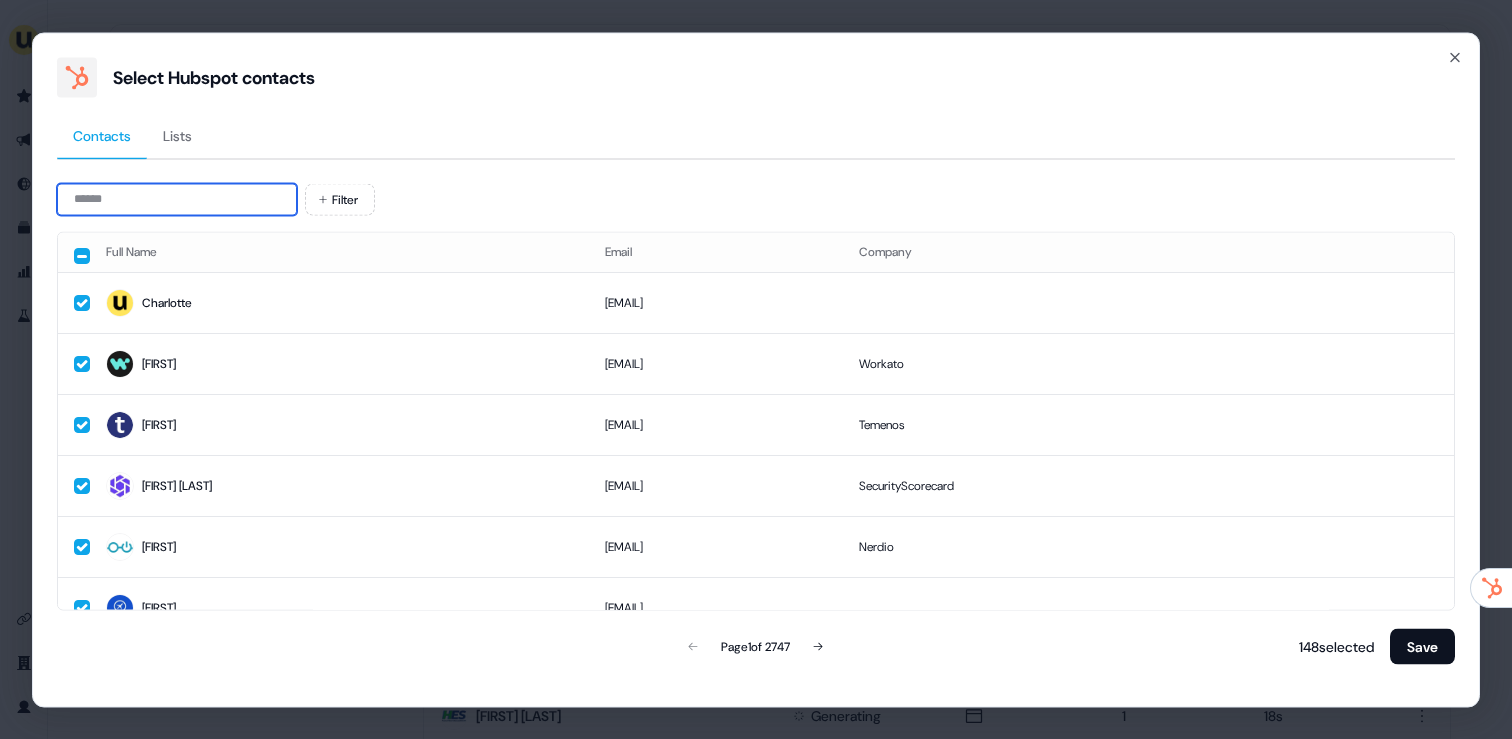 click at bounding box center (177, 199) 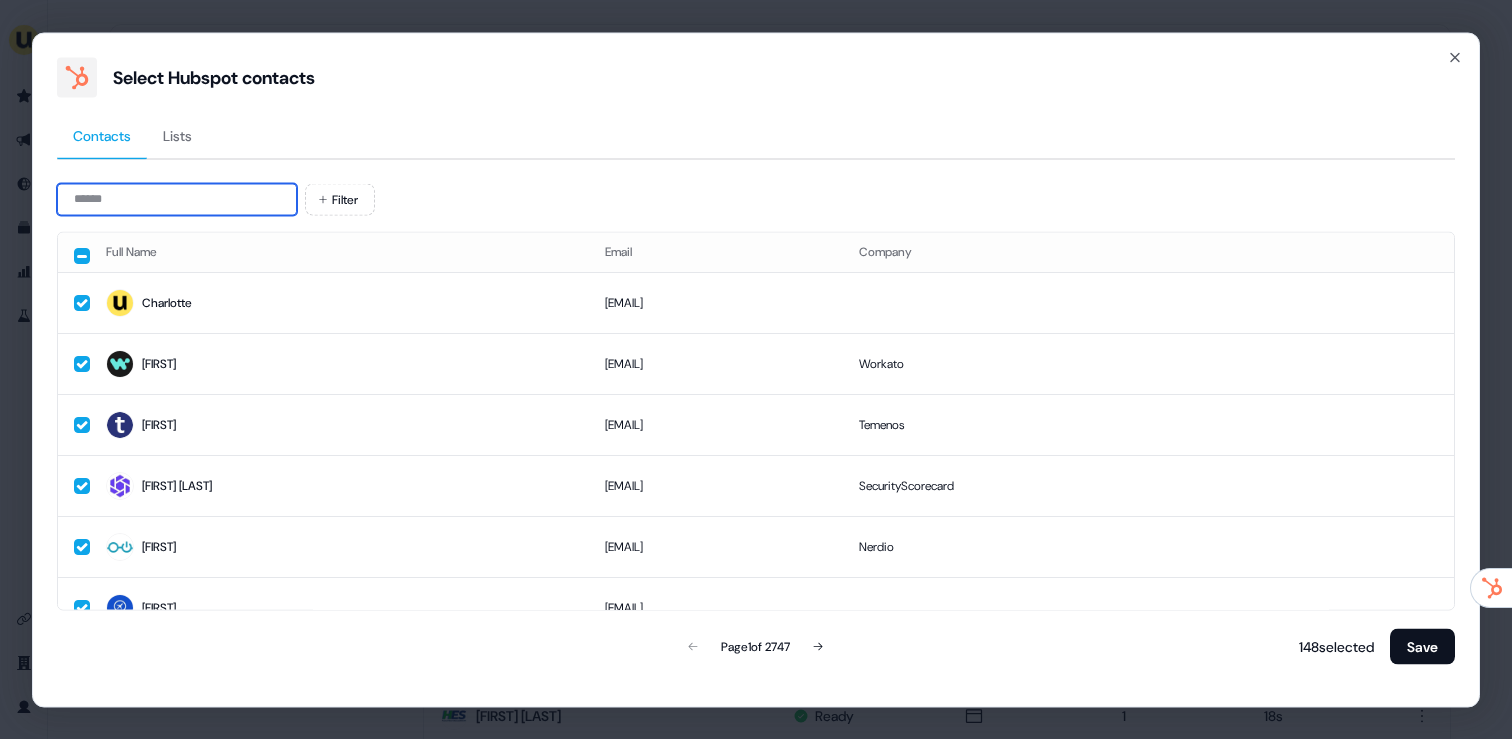 paste on "**********" 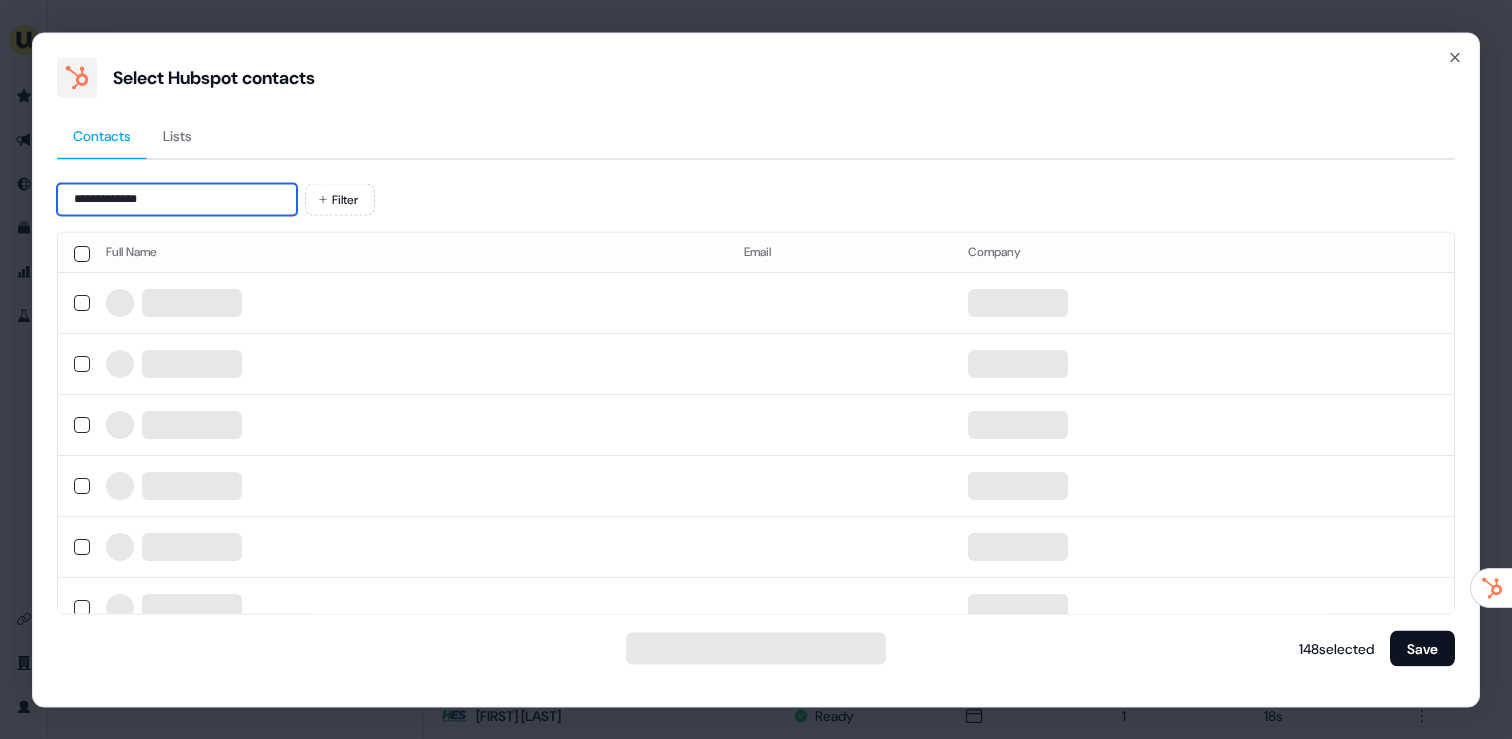 type on "**********" 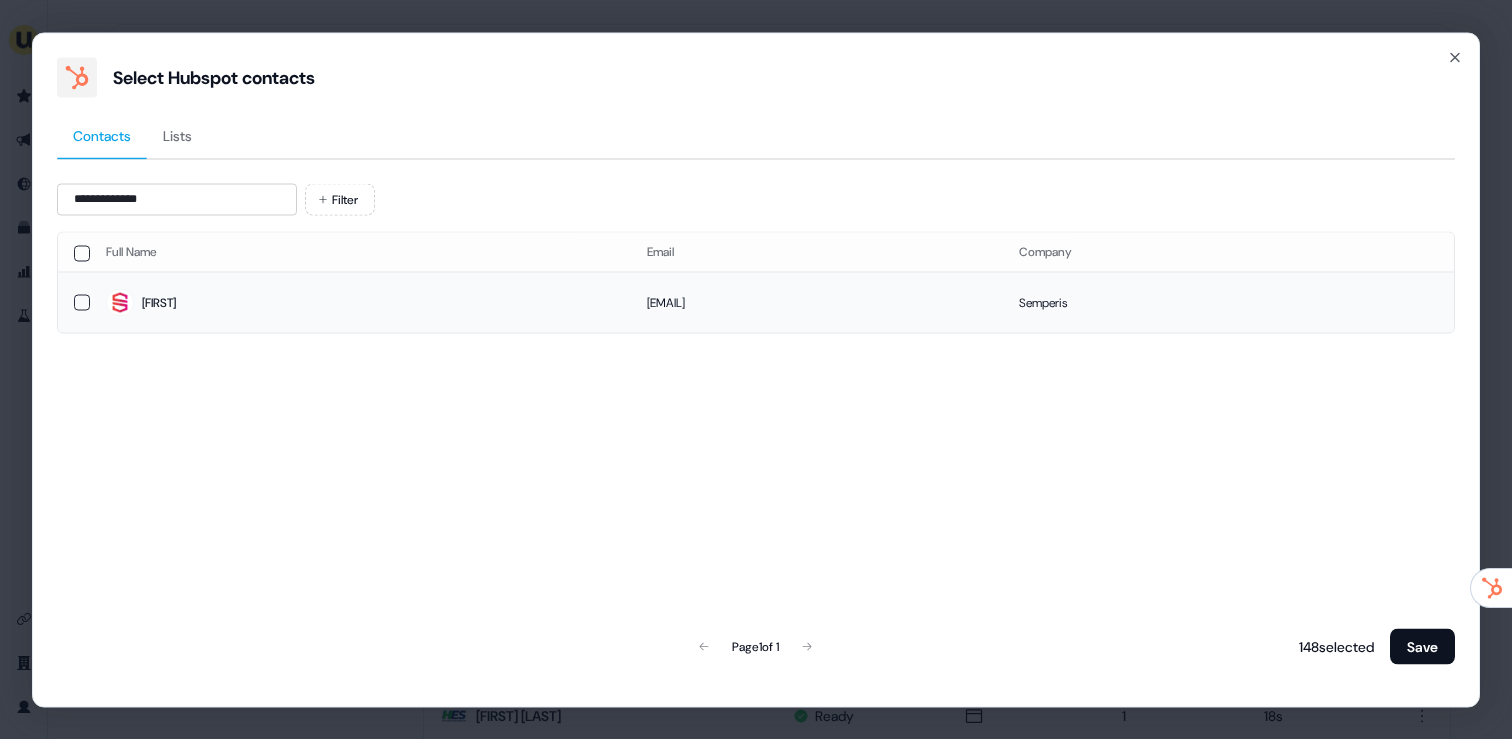 click on "Teodora" at bounding box center (360, 303) 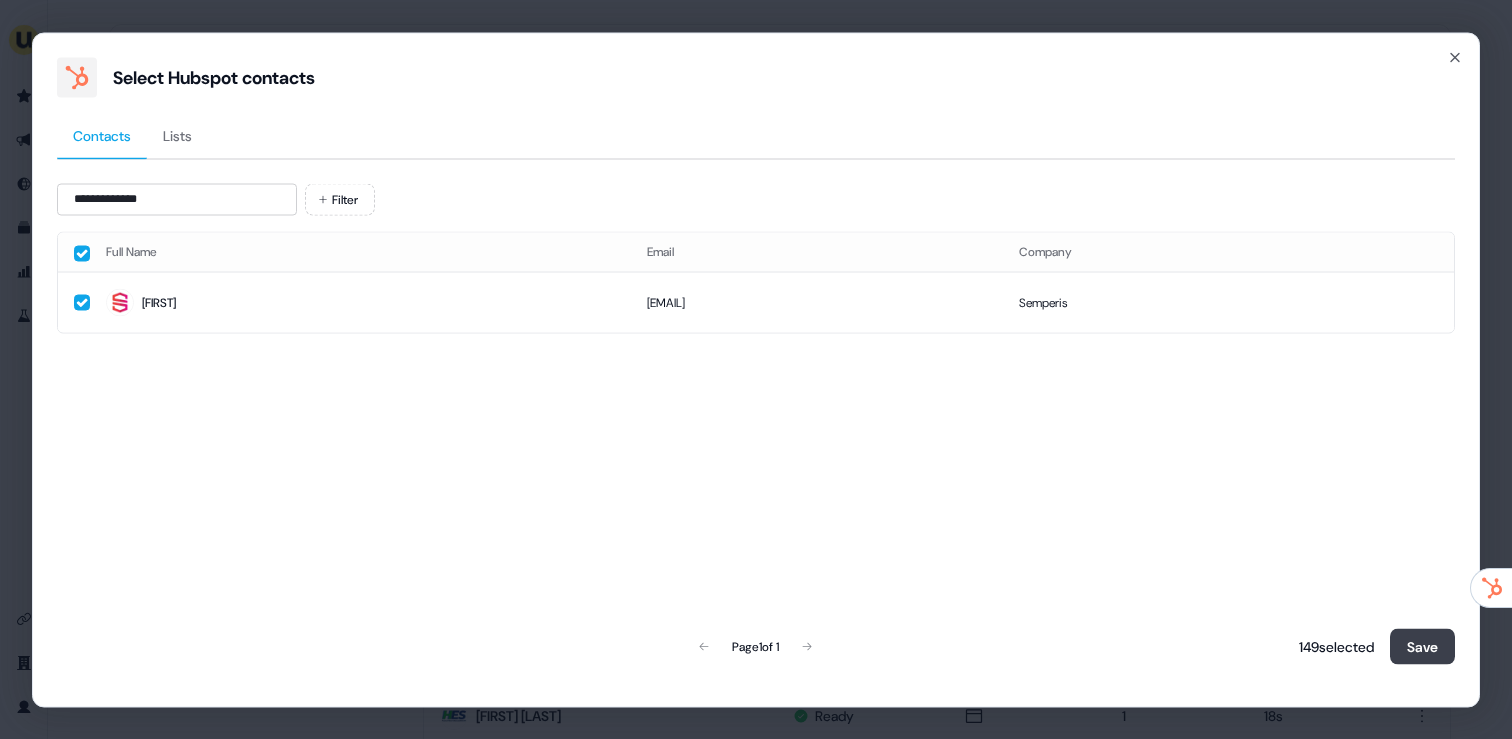 click on "Save" at bounding box center [1422, 646] 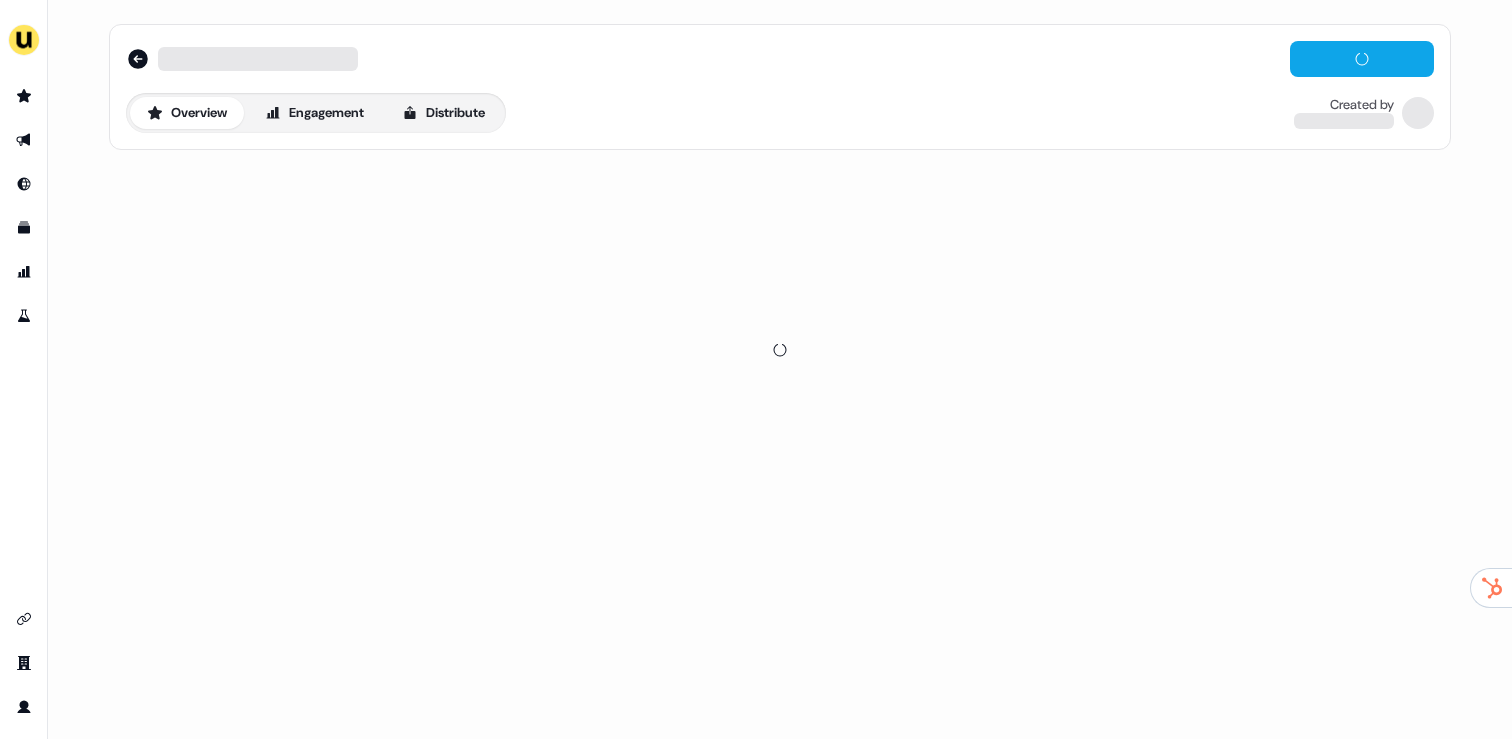 scroll, scrollTop: 0, scrollLeft: 0, axis: both 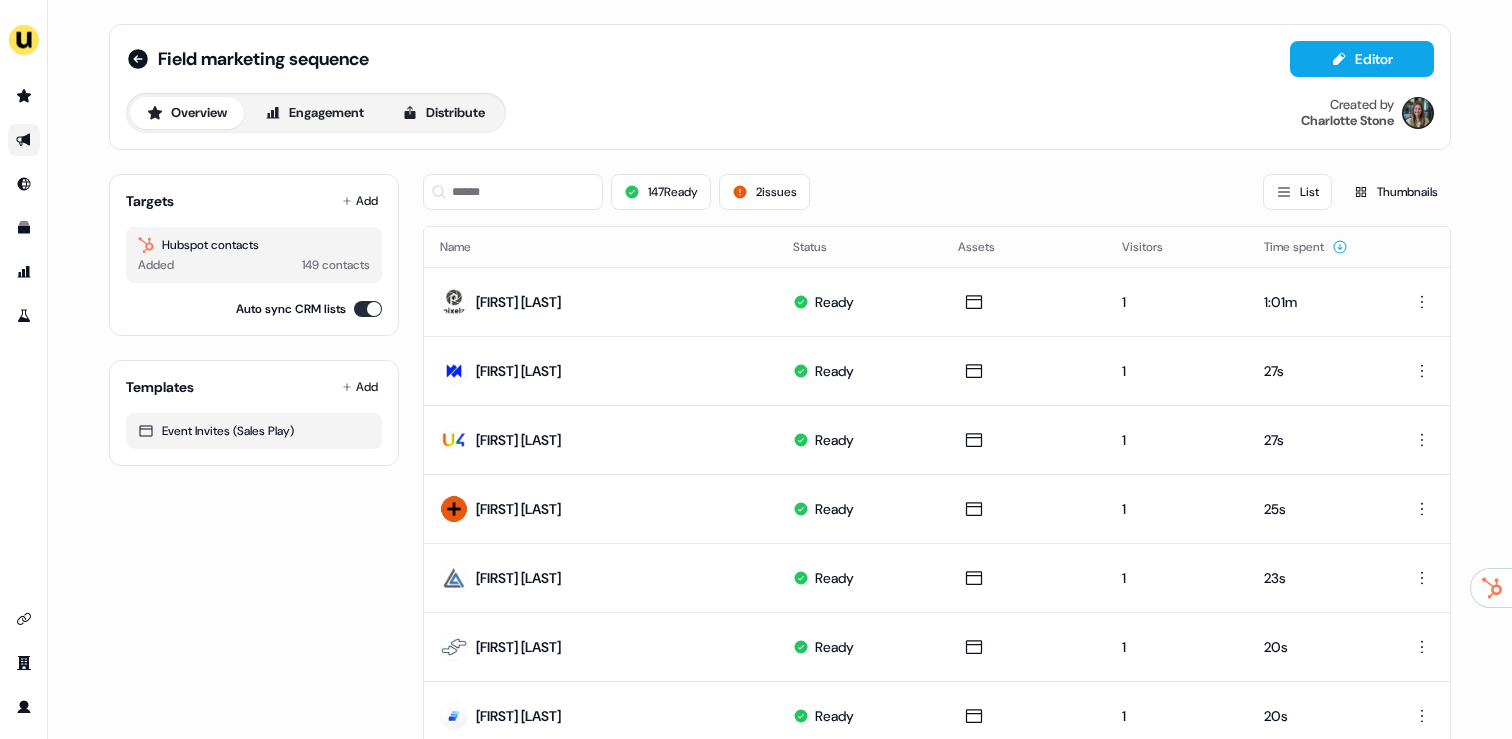 click at bounding box center (24, 140) 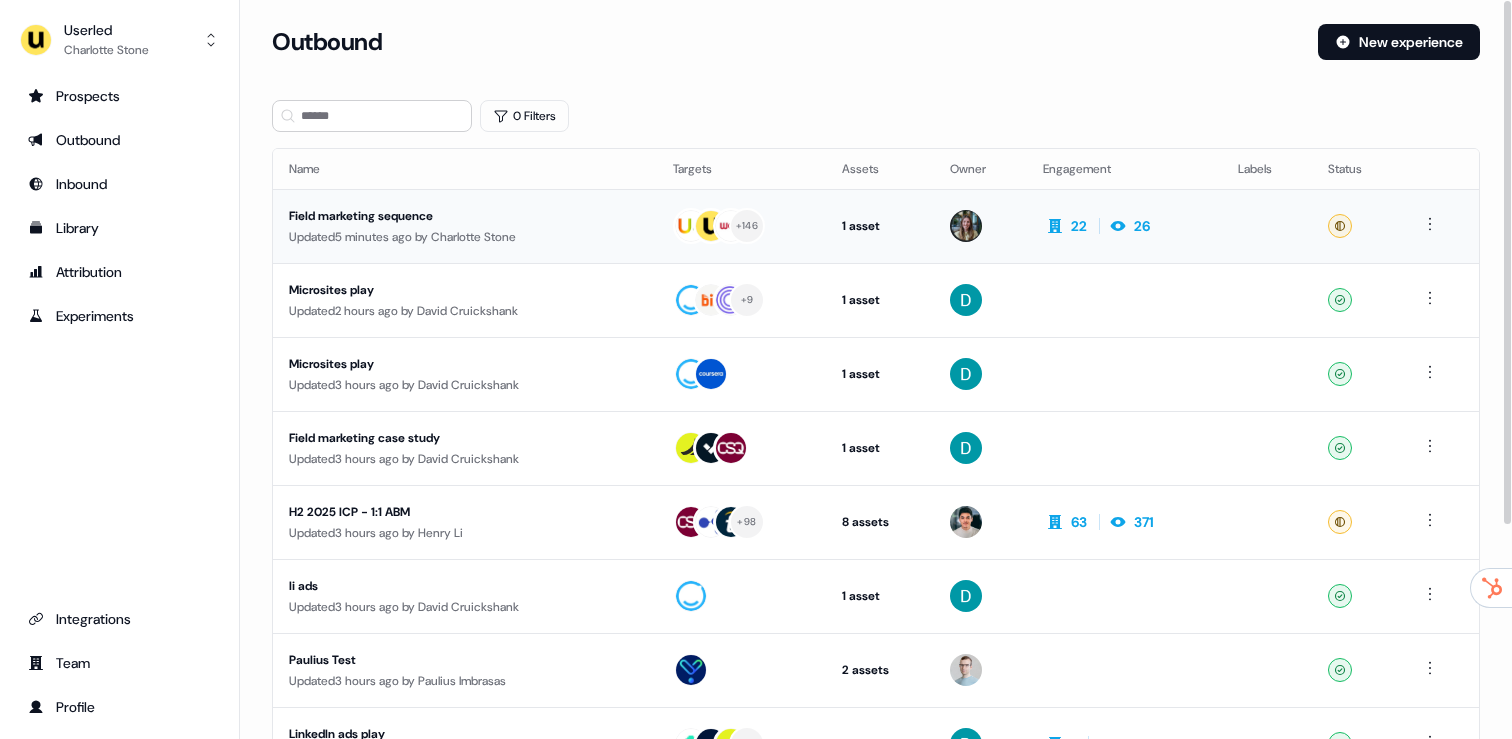 click on "Field marketing sequence" at bounding box center (465, 216) 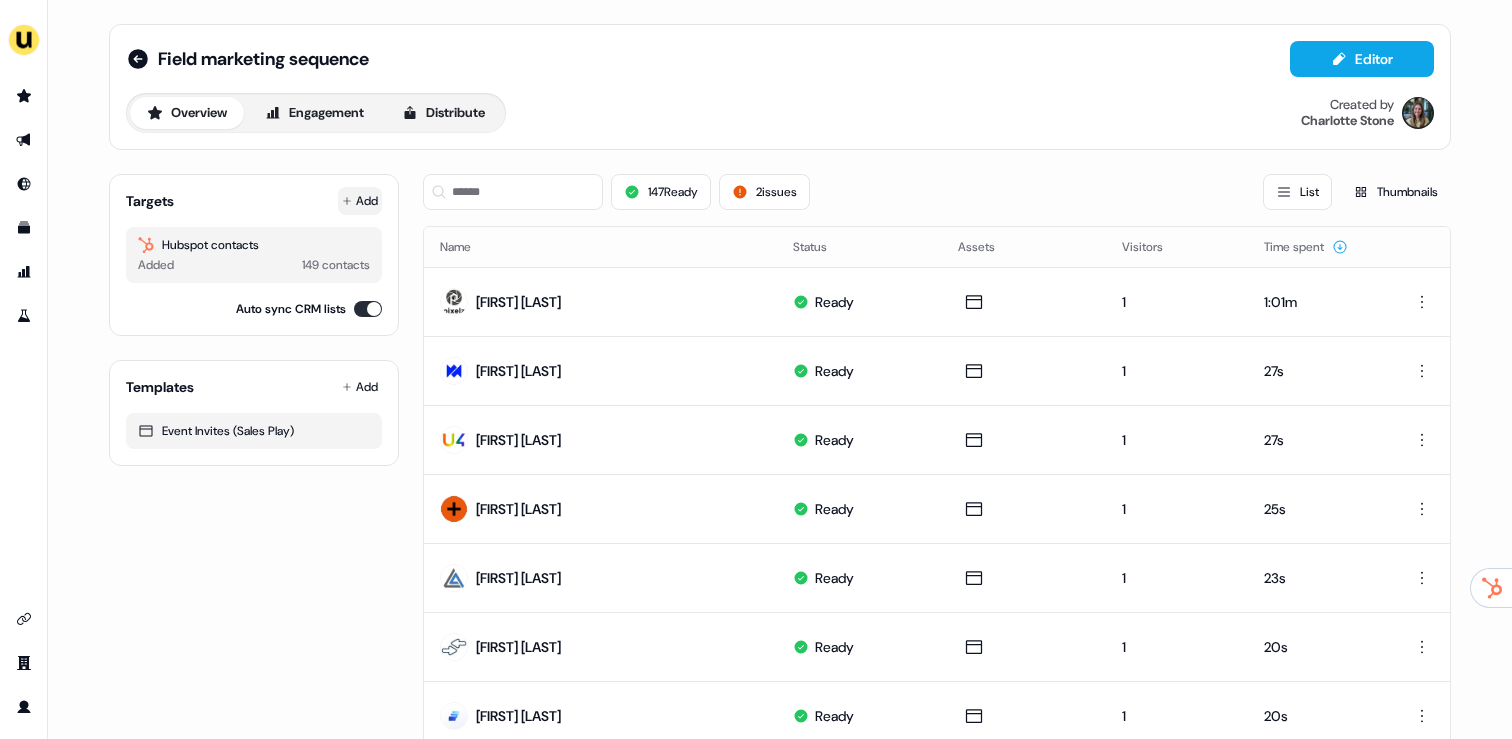 click on "Add" at bounding box center (360, 201) 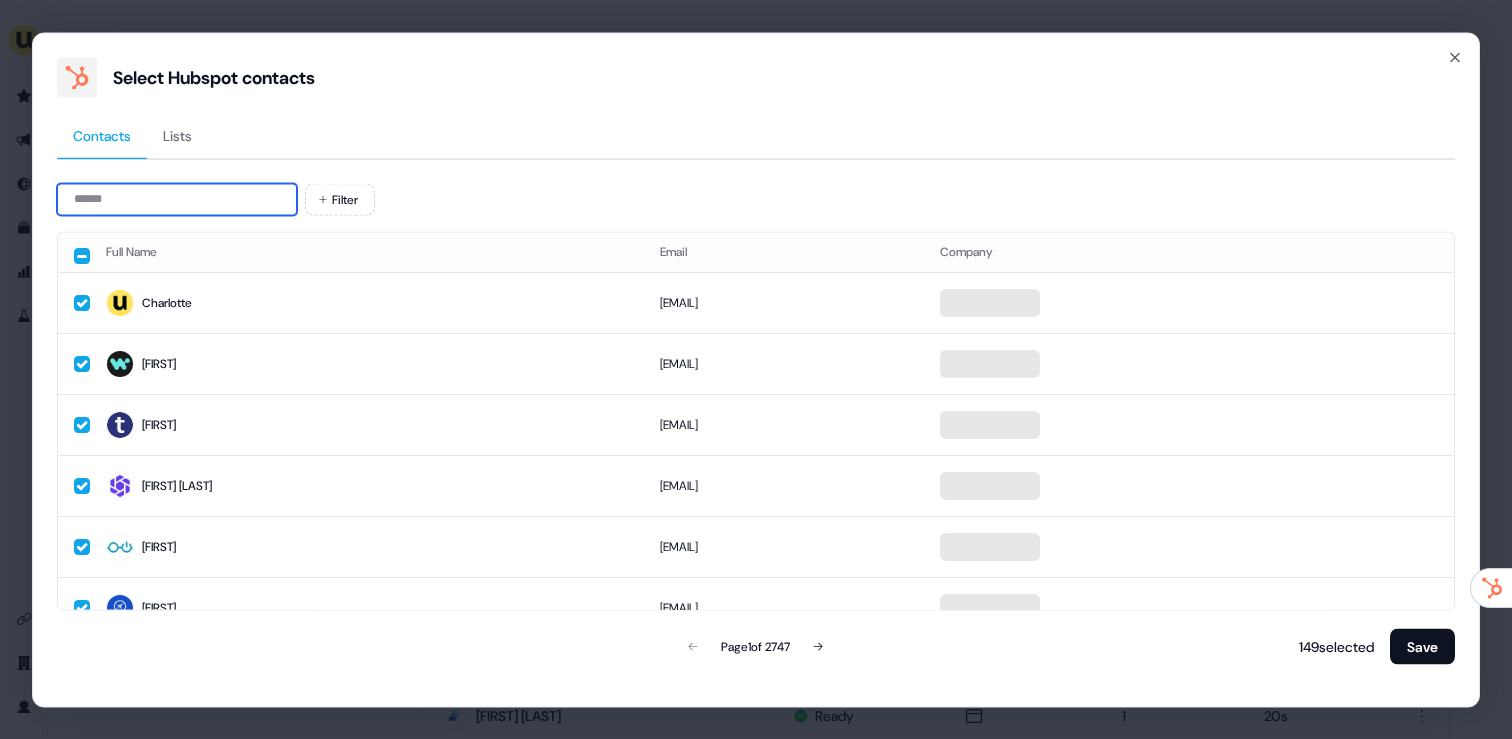 click at bounding box center [177, 199] 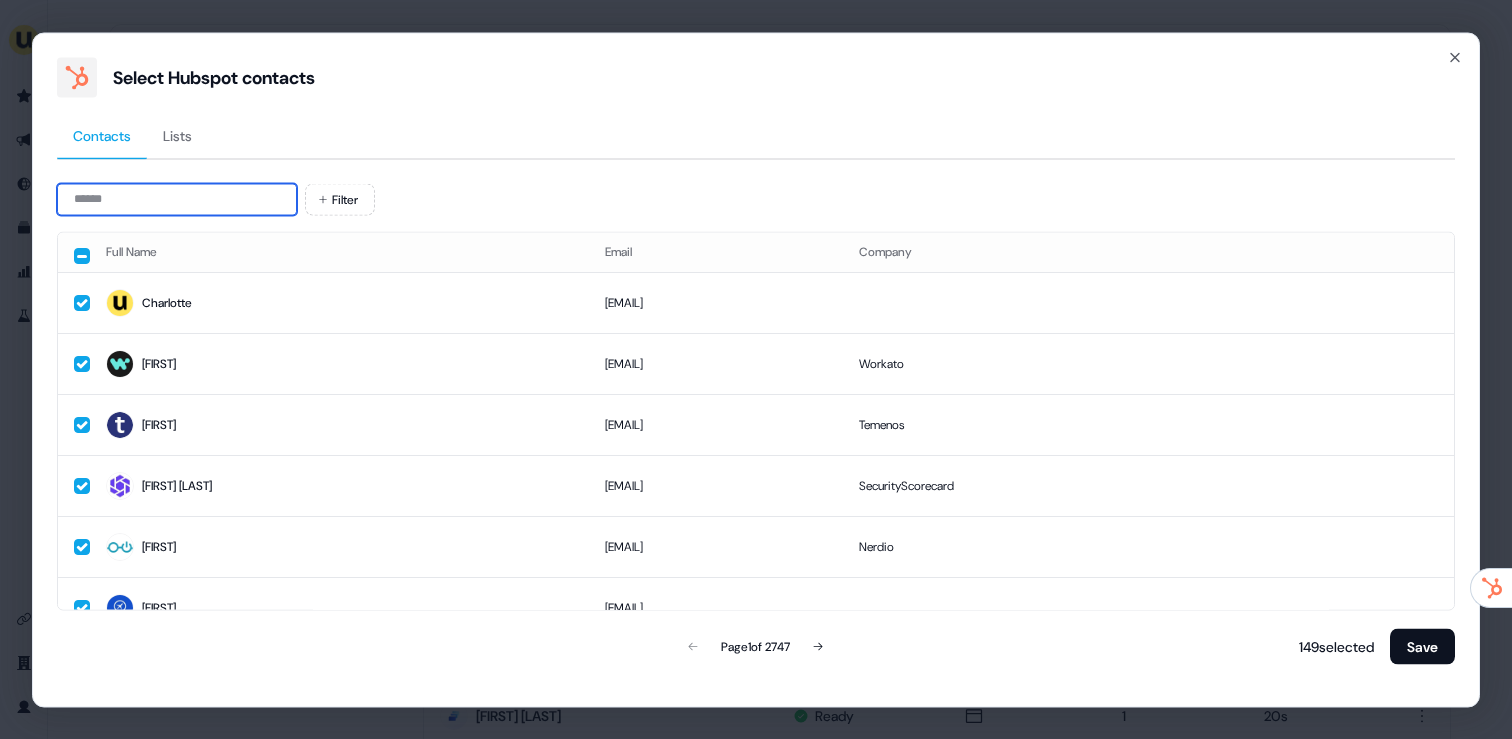 paste on "**********" 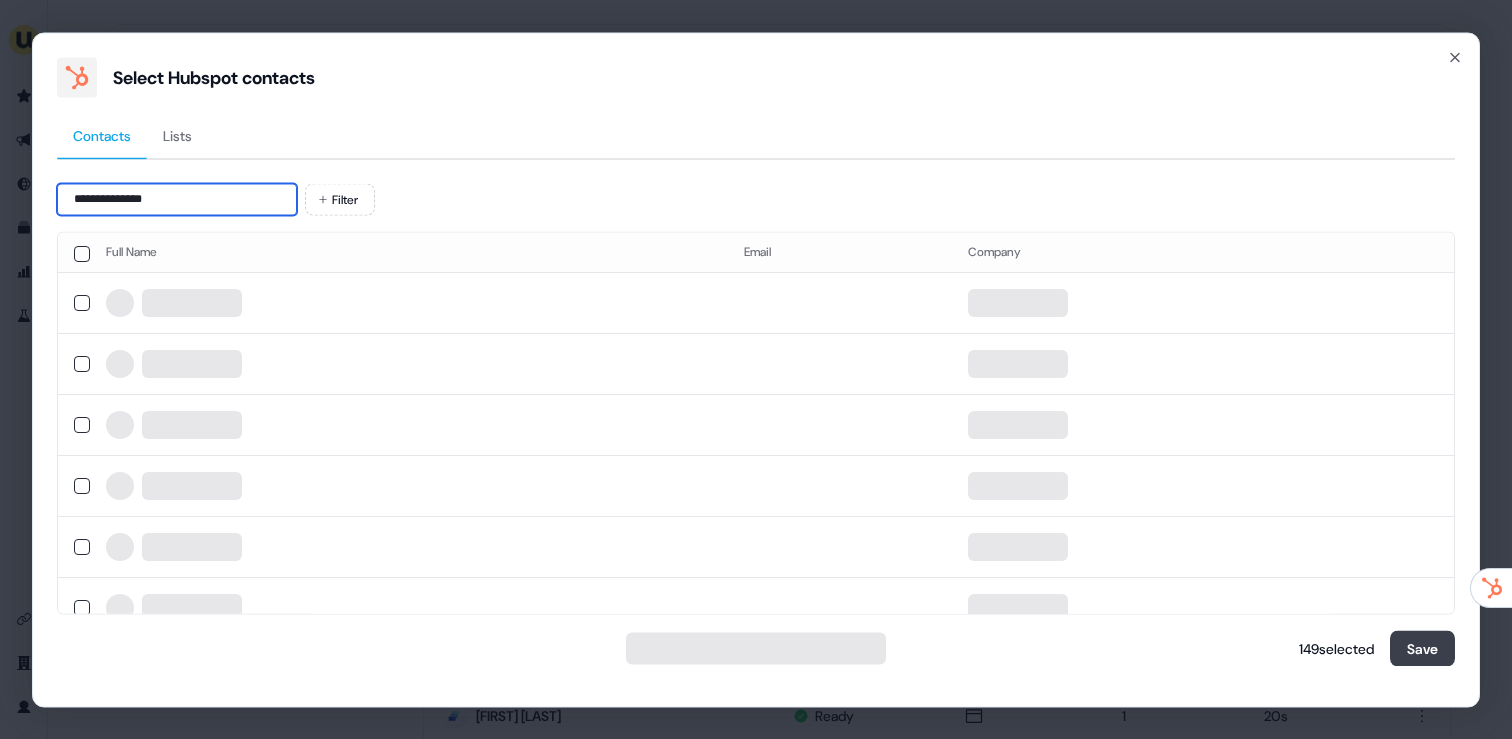 type on "**********" 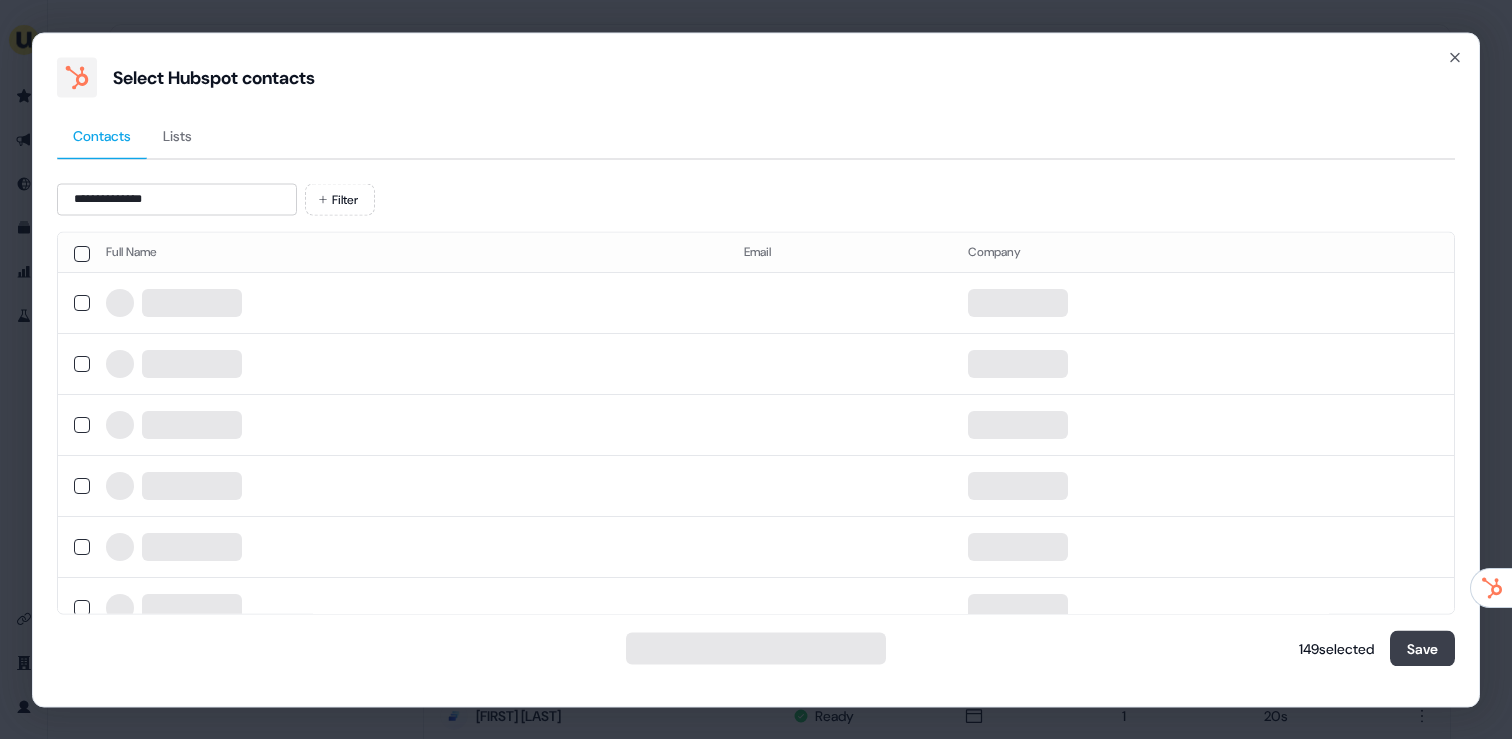 click on "Save" at bounding box center [1422, 648] 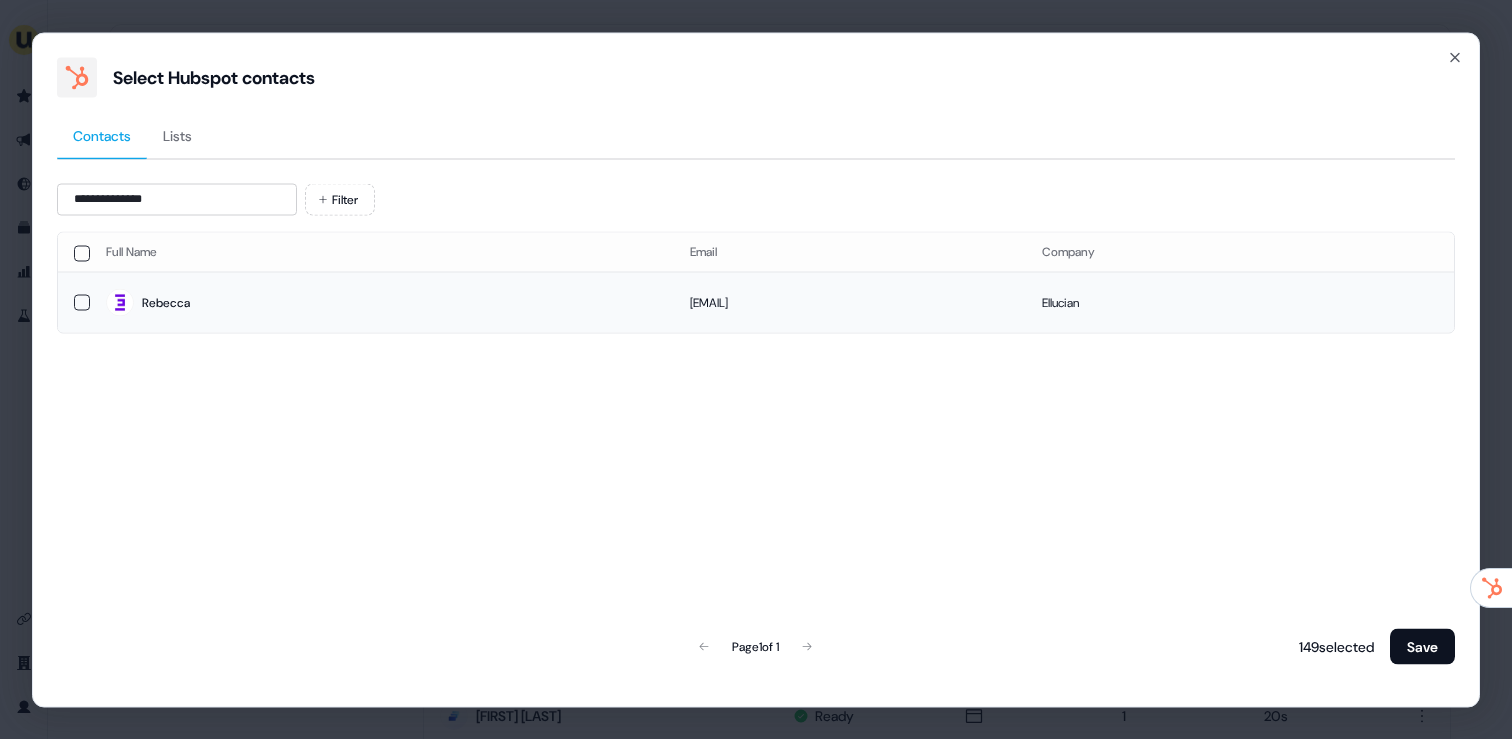click on "Rebecca" at bounding box center [382, 303] 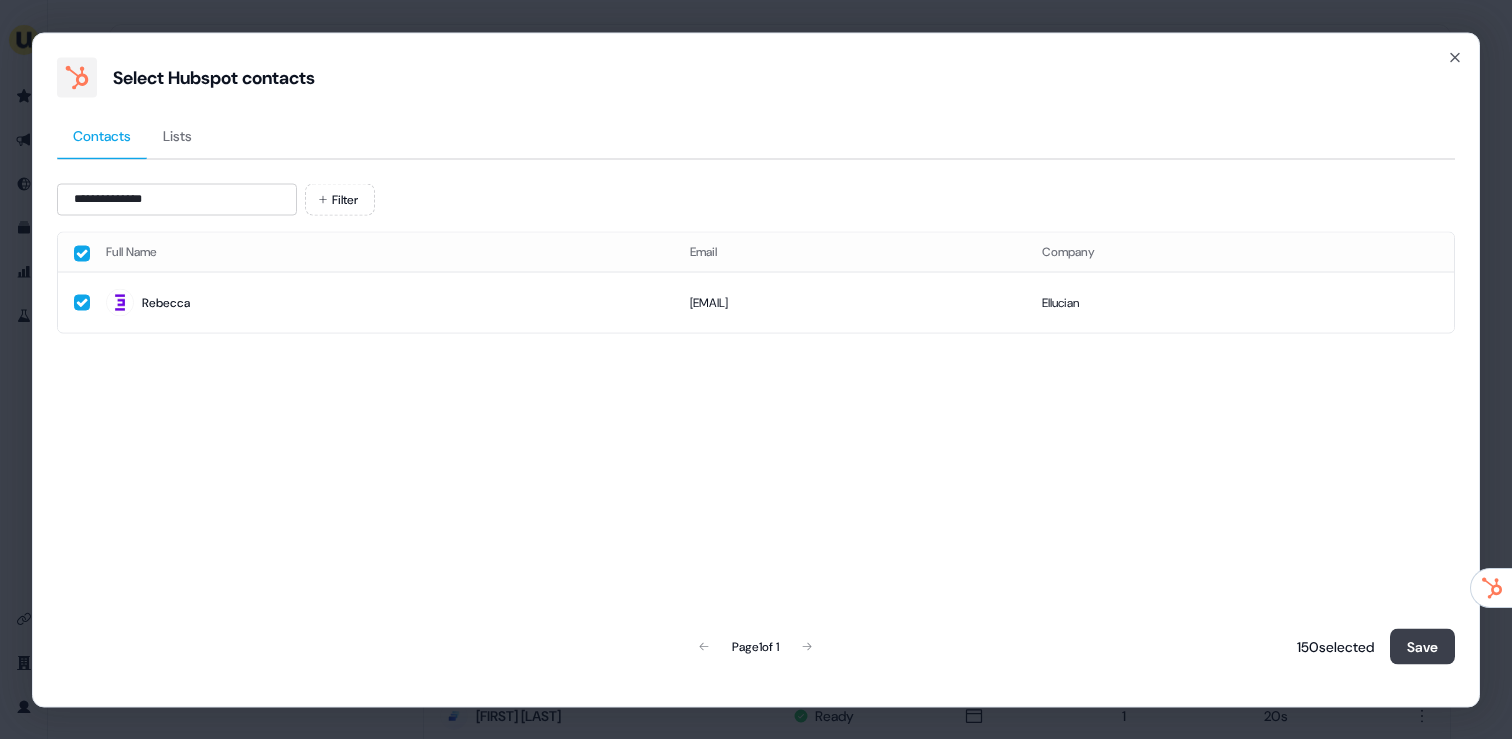 click on "Save" at bounding box center (1422, 646) 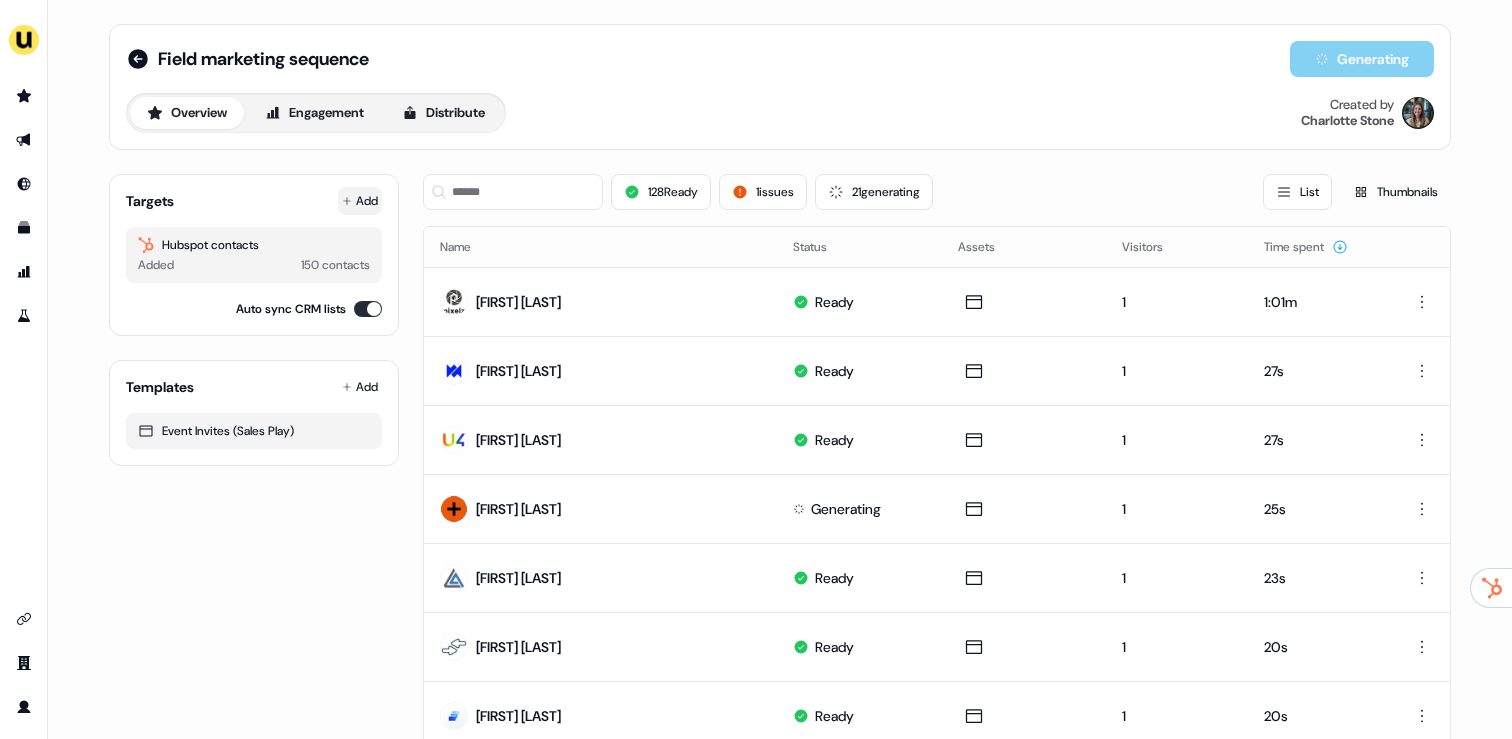 click on "Add" at bounding box center [360, 201] 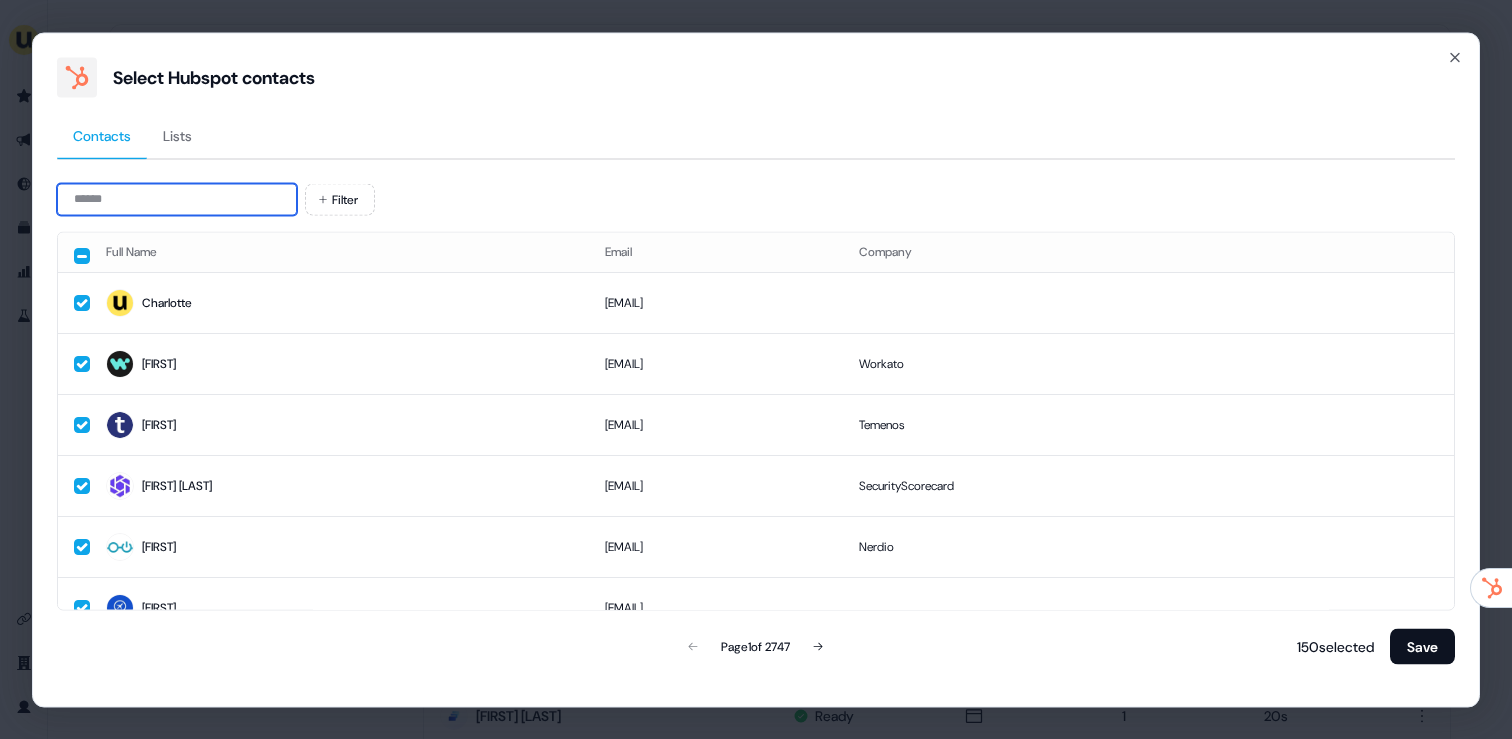 click at bounding box center [177, 199] 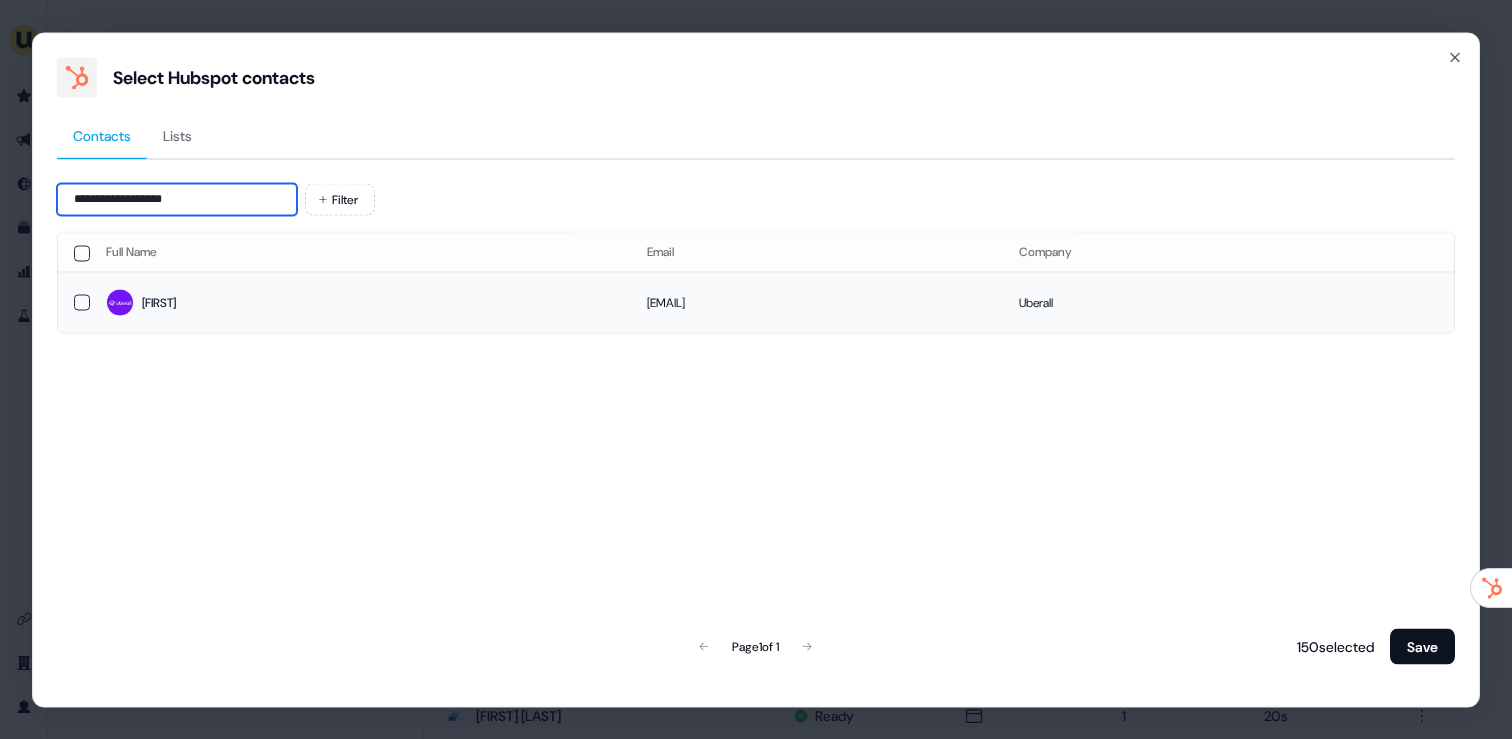 type on "**********" 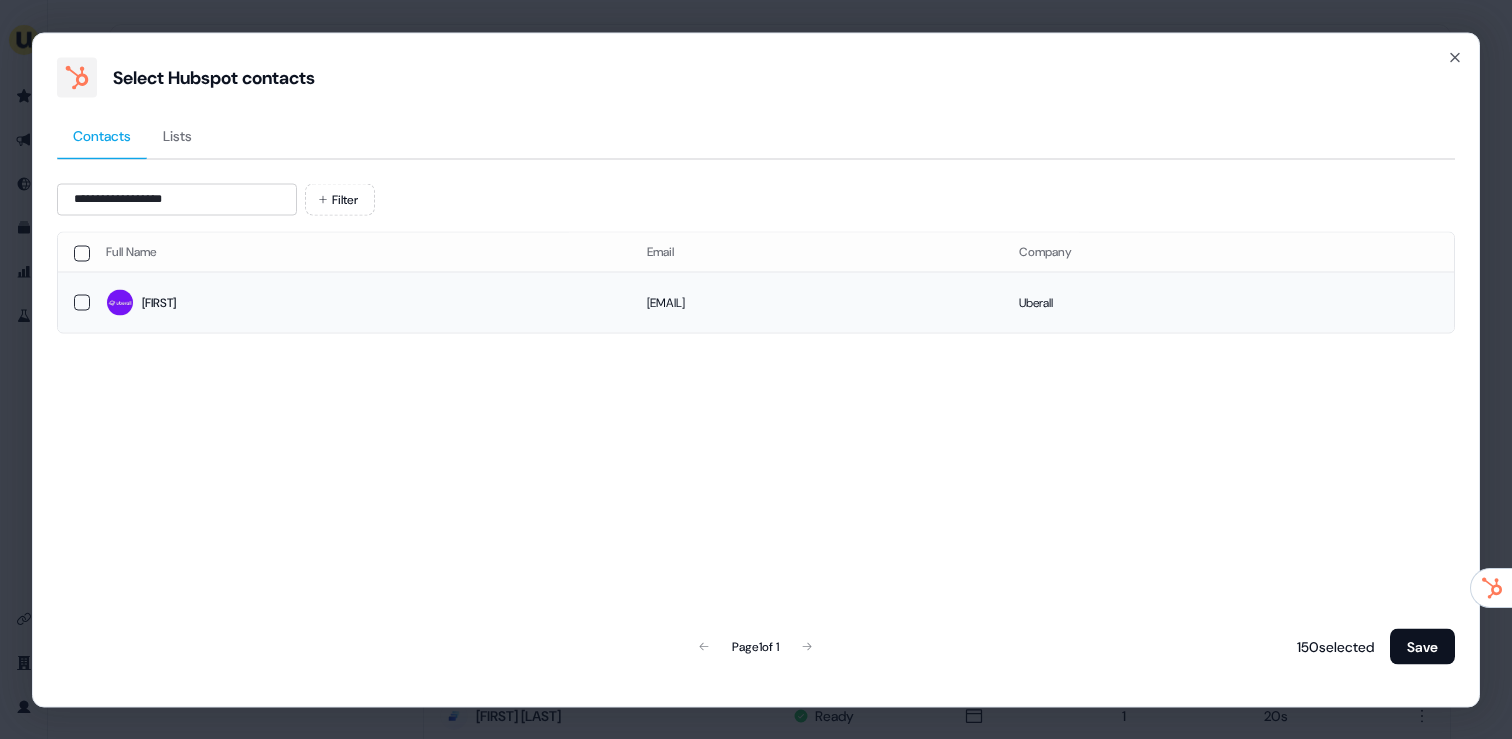 click on "katharina.loescher@uberall.com" at bounding box center (817, 302) 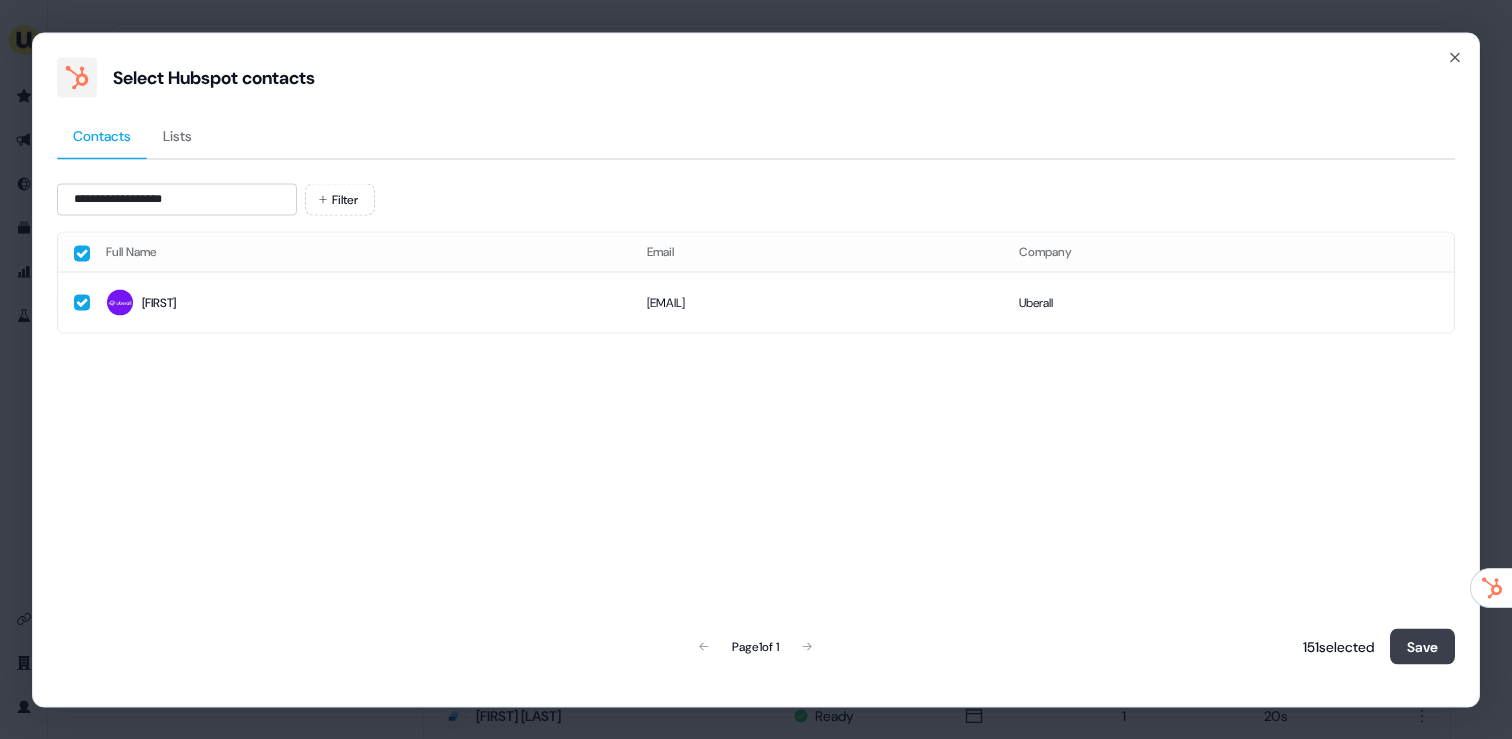 click on "Save" at bounding box center [1422, 646] 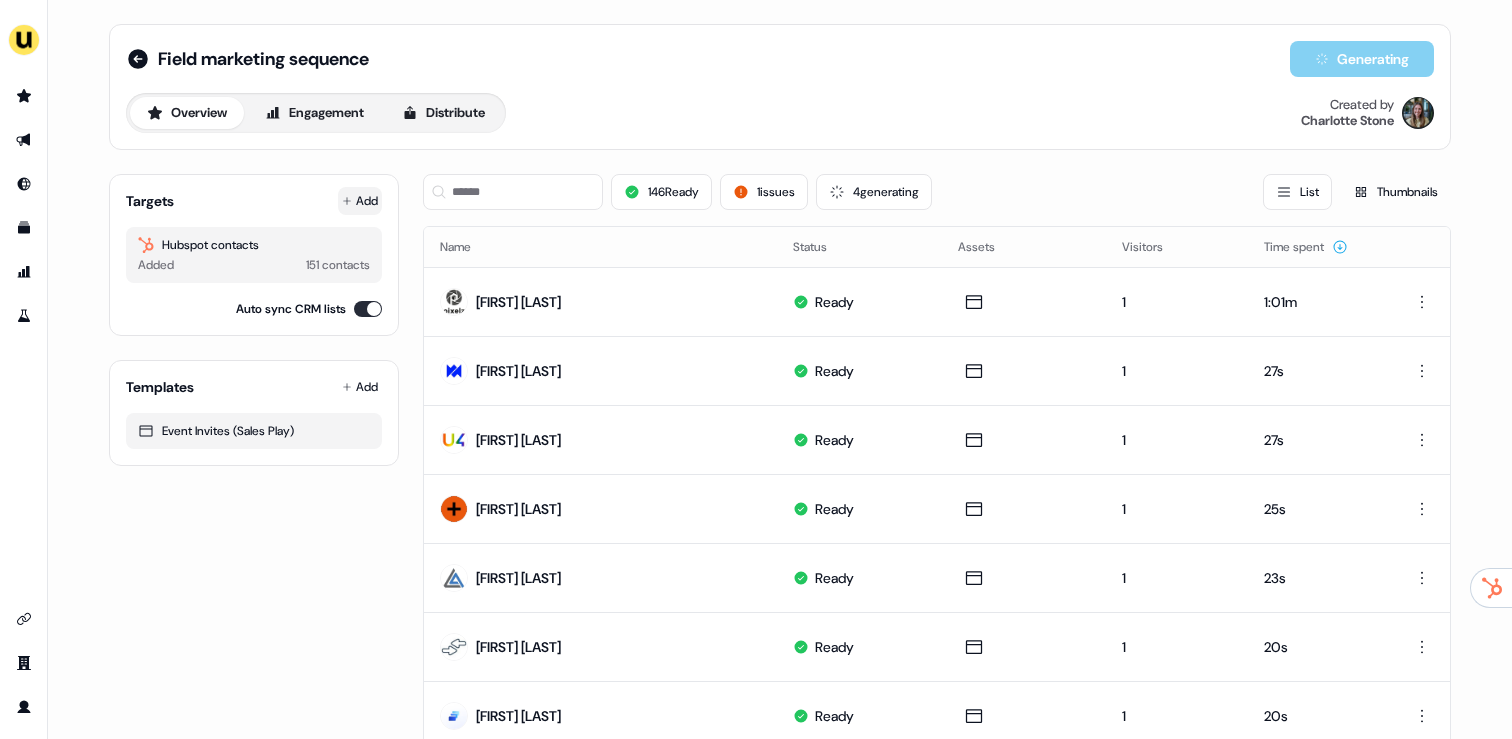 click 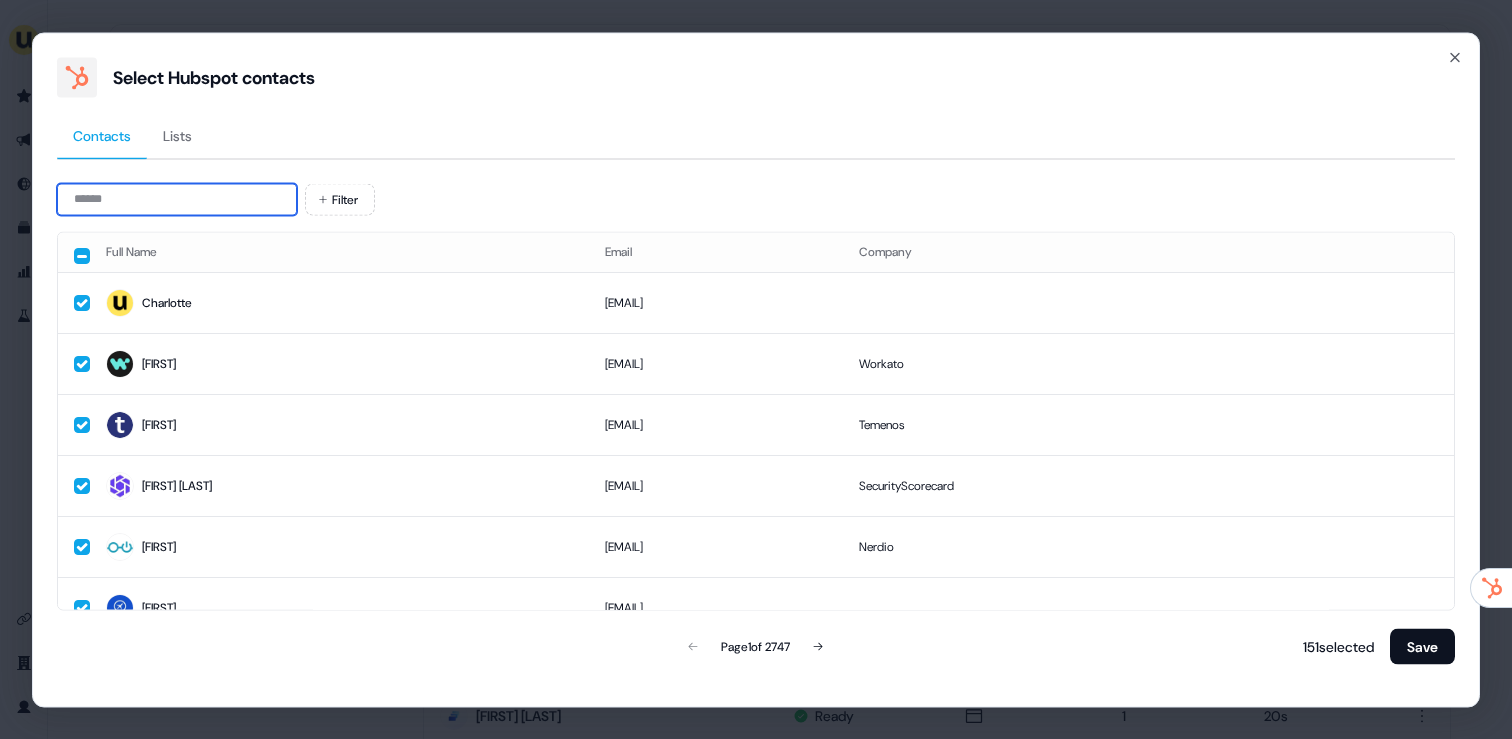 click at bounding box center (177, 199) 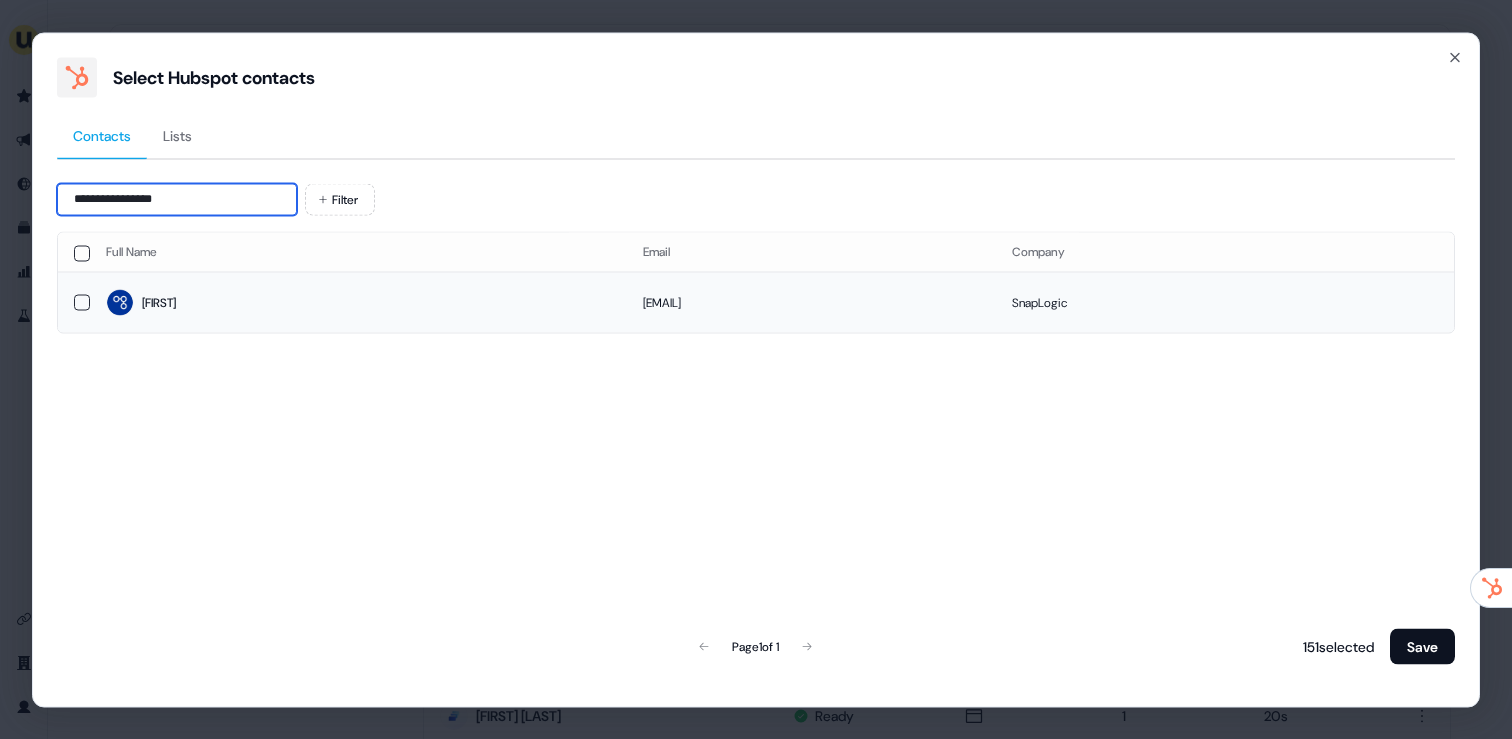 type on "**********" 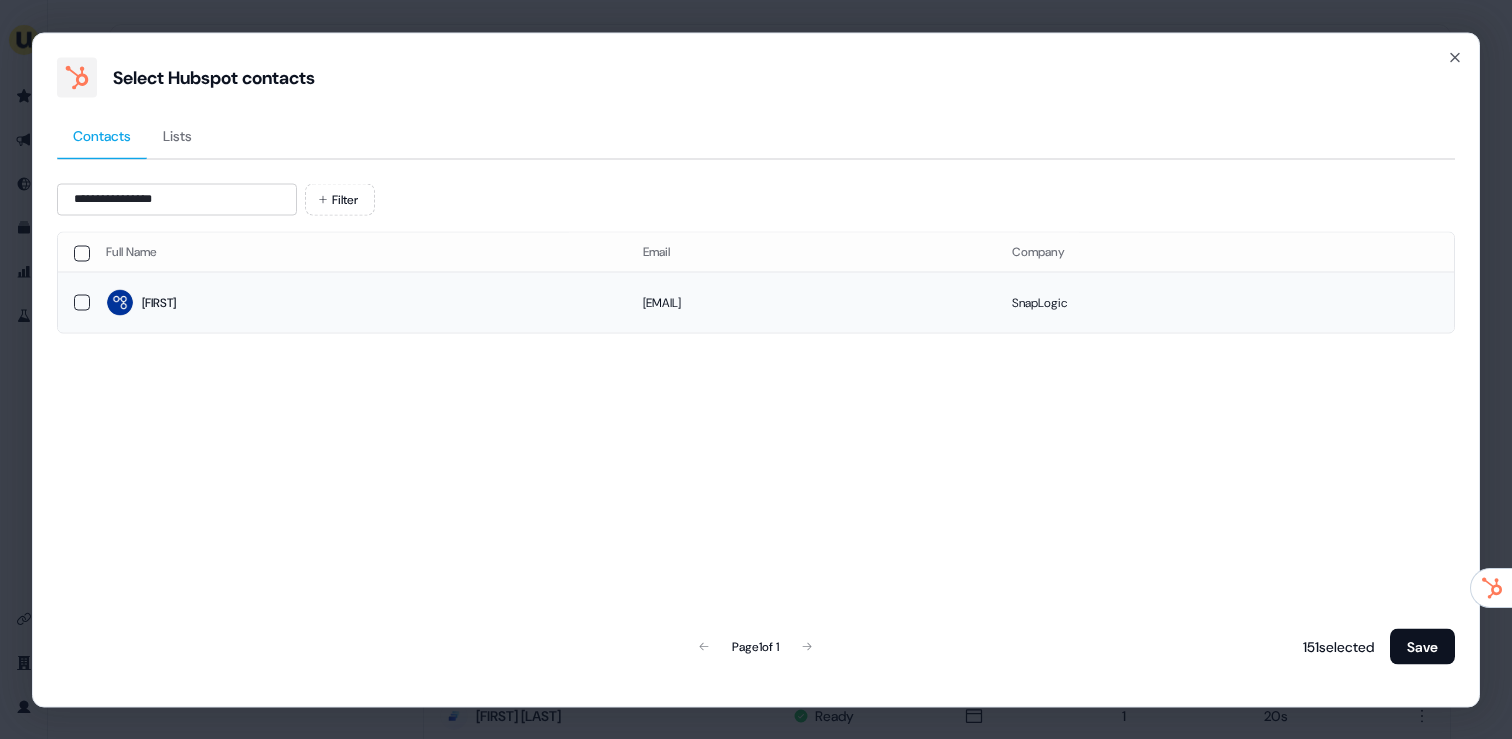 click on "jbranthomme@snaplogic.com" at bounding box center [811, 302] 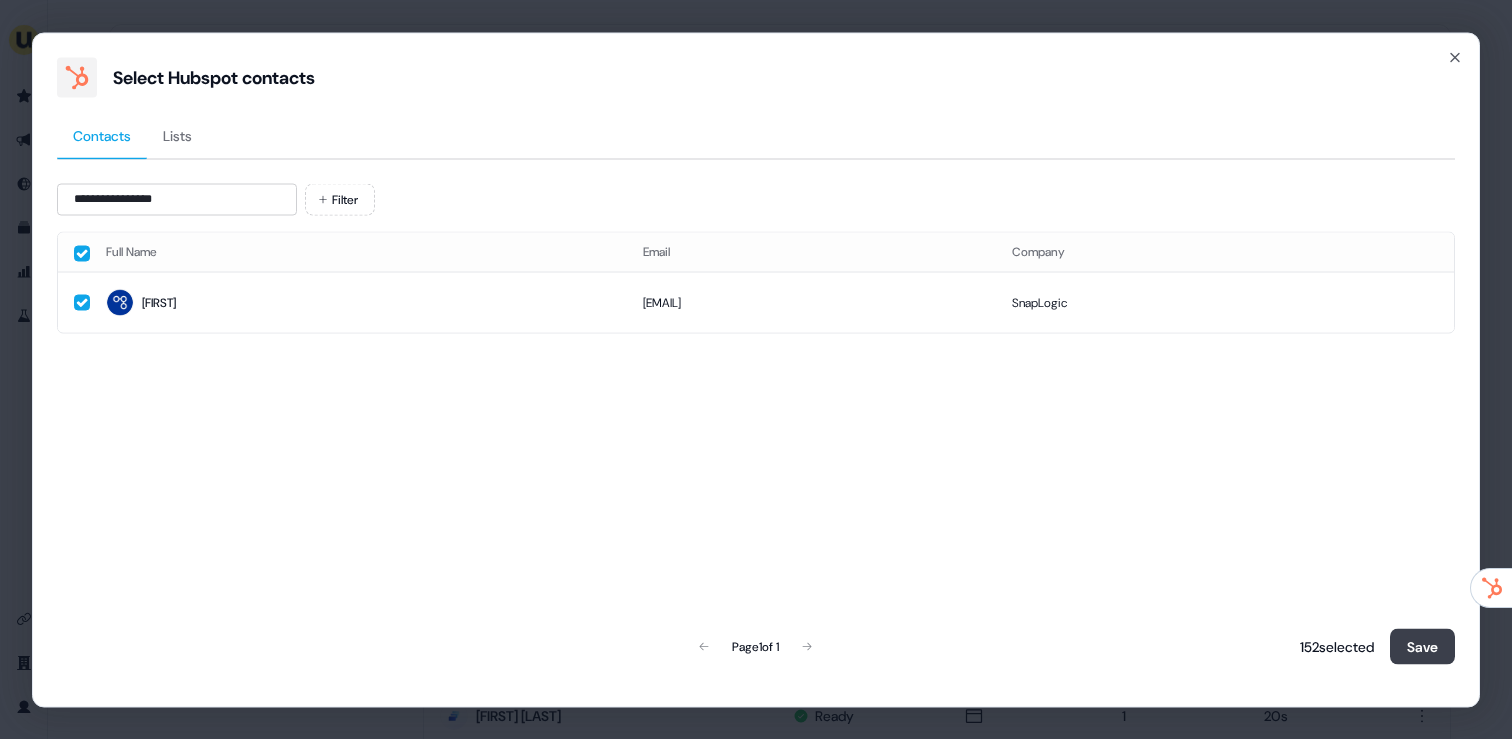 click on "Save" at bounding box center [1422, 646] 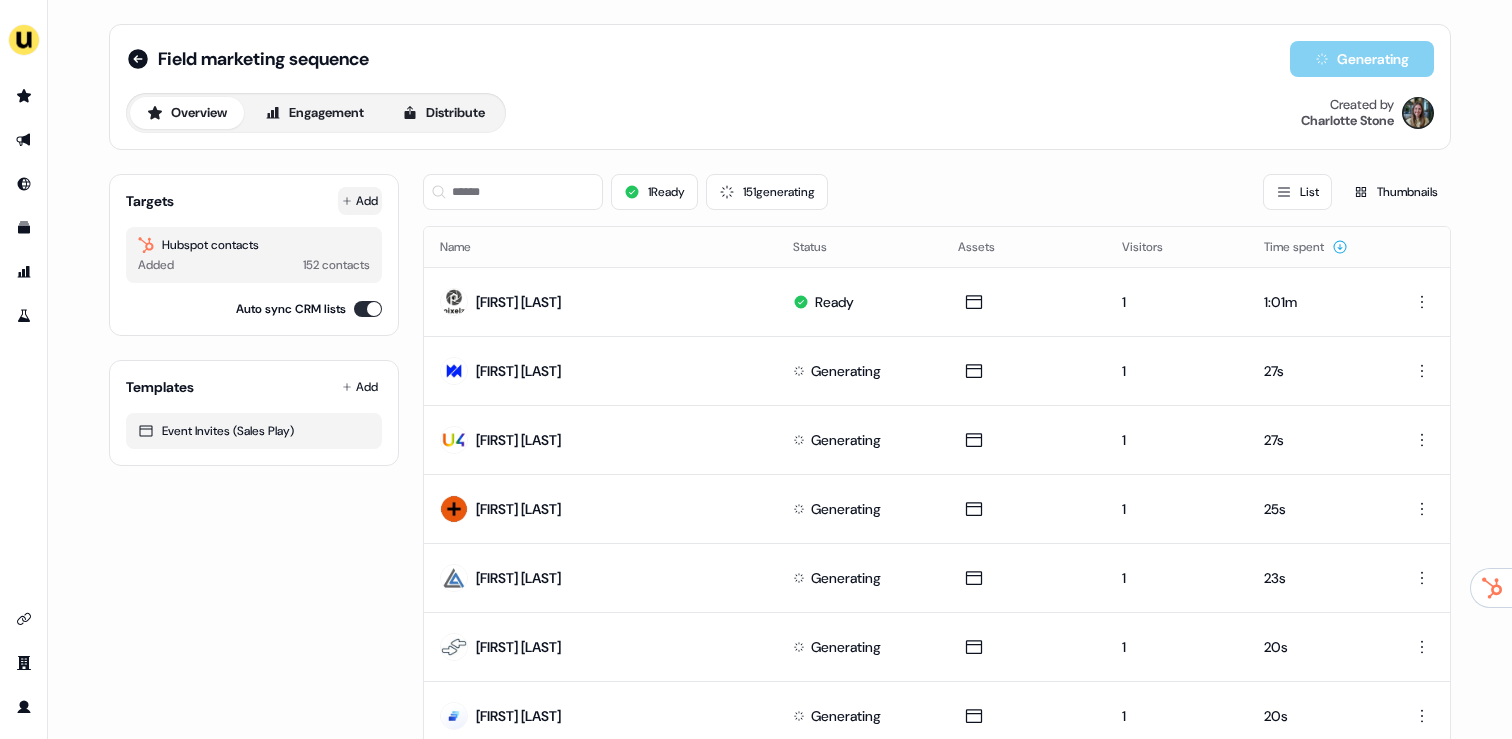 click on "Add" at bounding box center [360, 201] 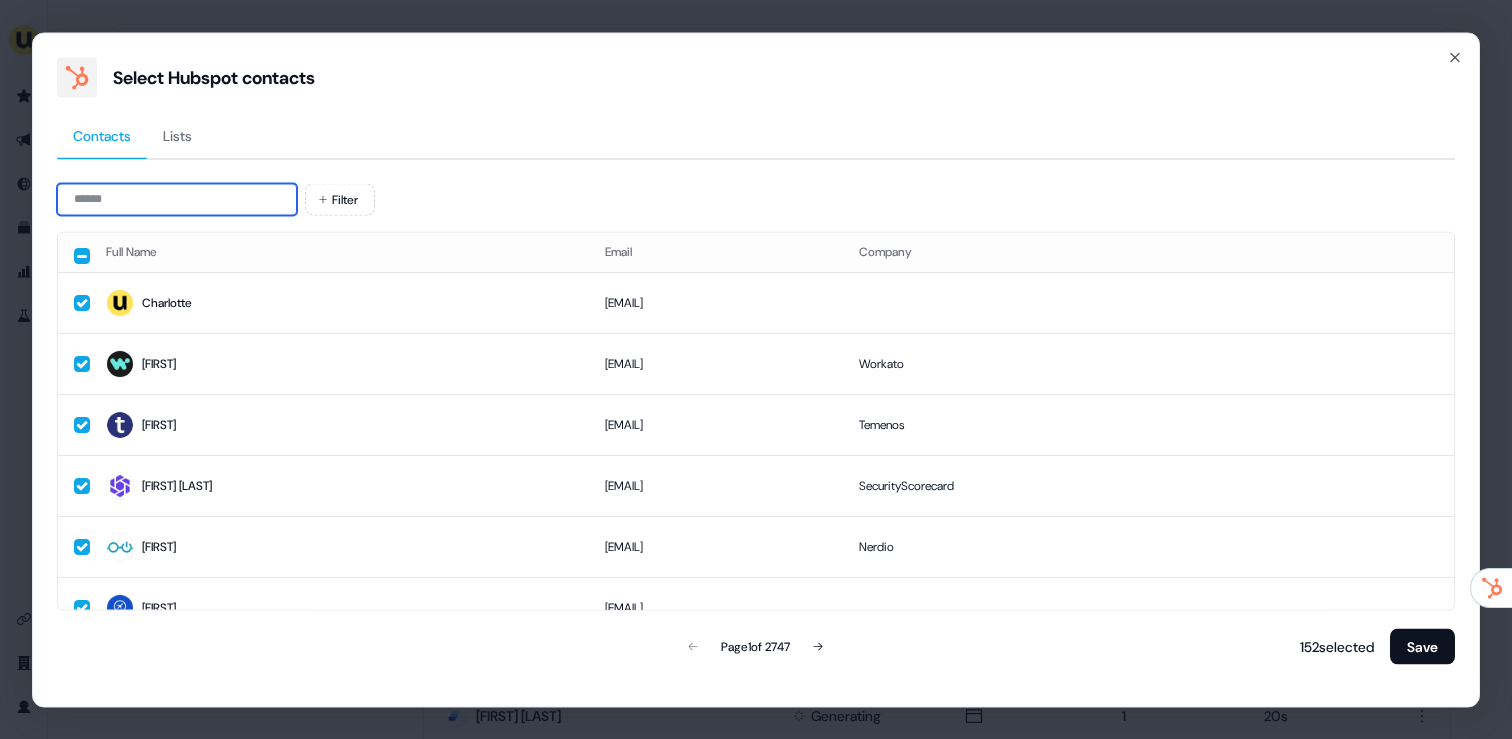 click at bounding box center [177, 199] 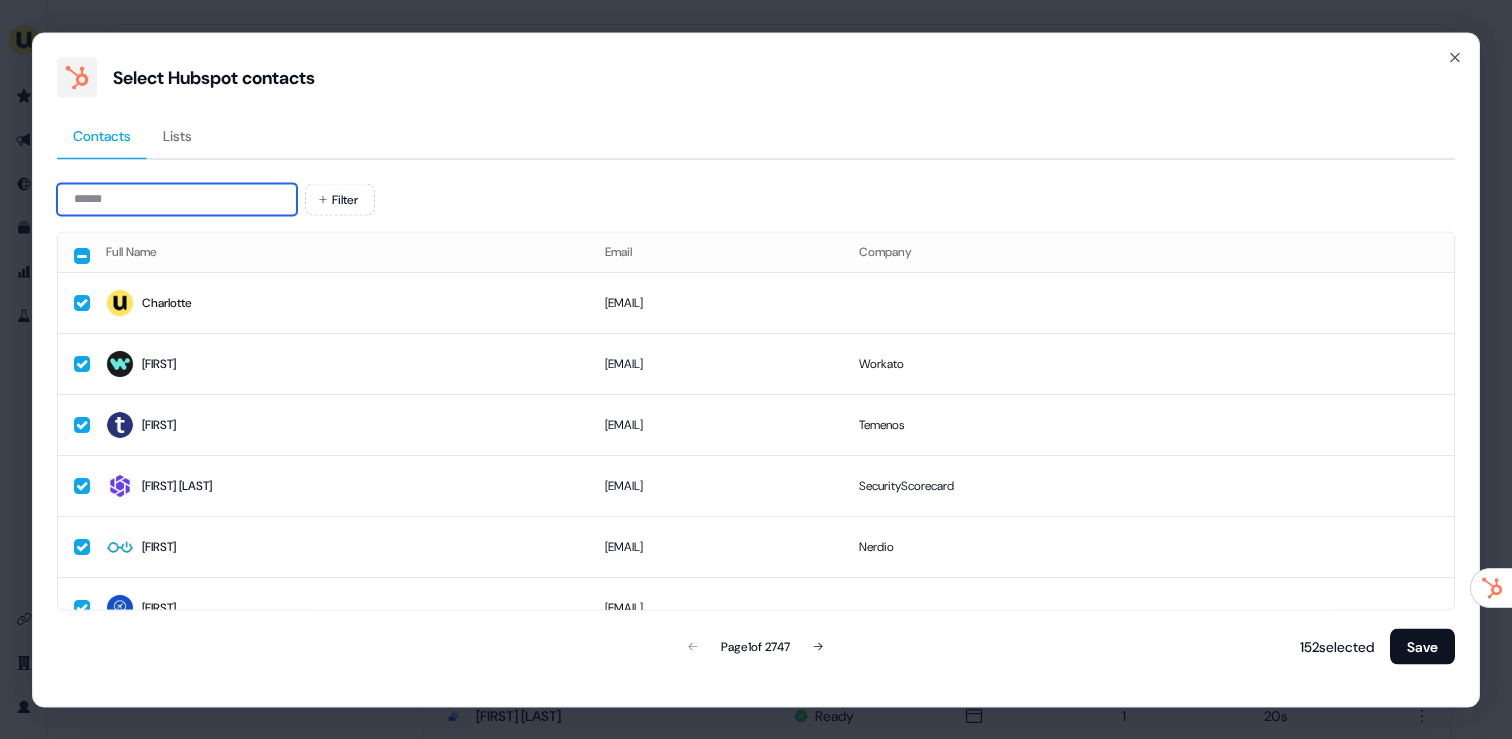 paste on "**********" 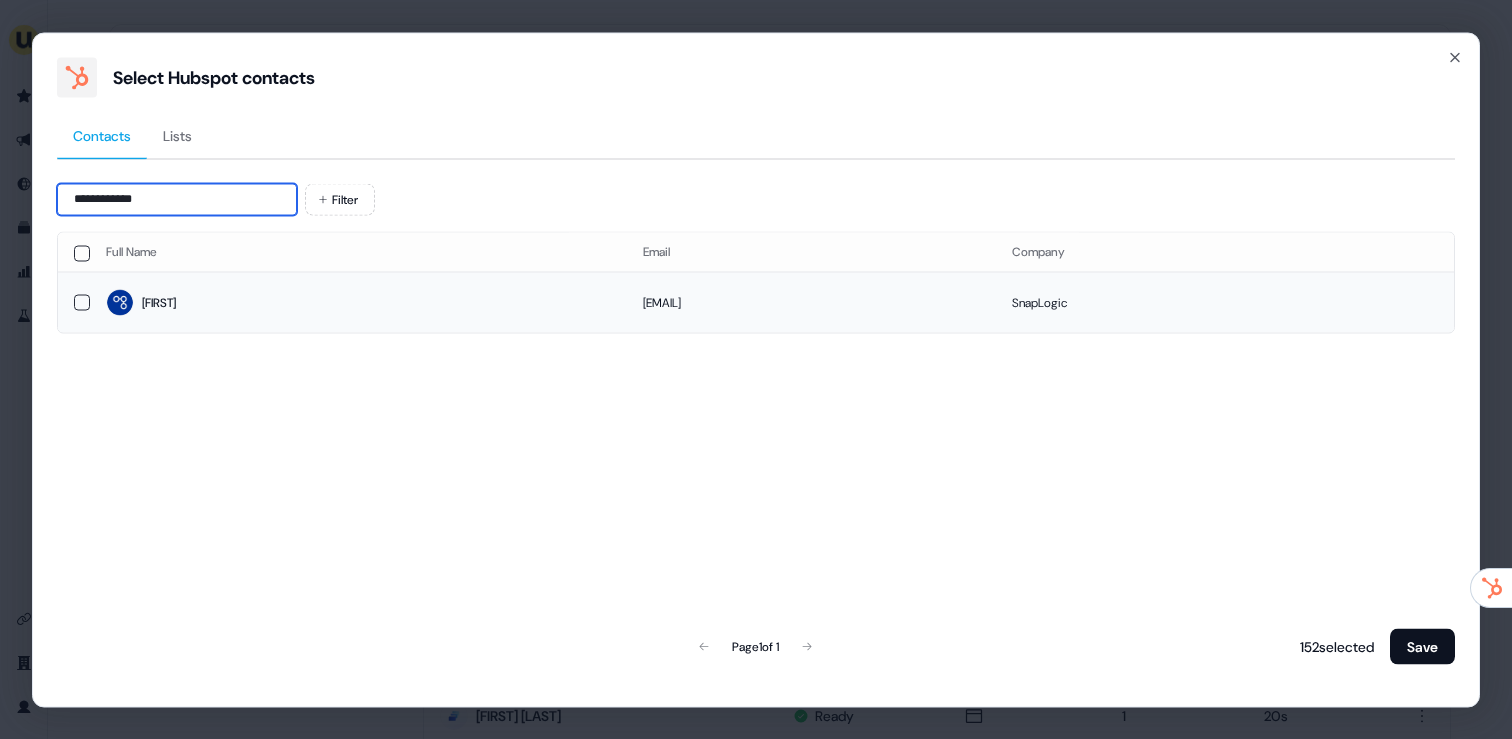 type on "**********" 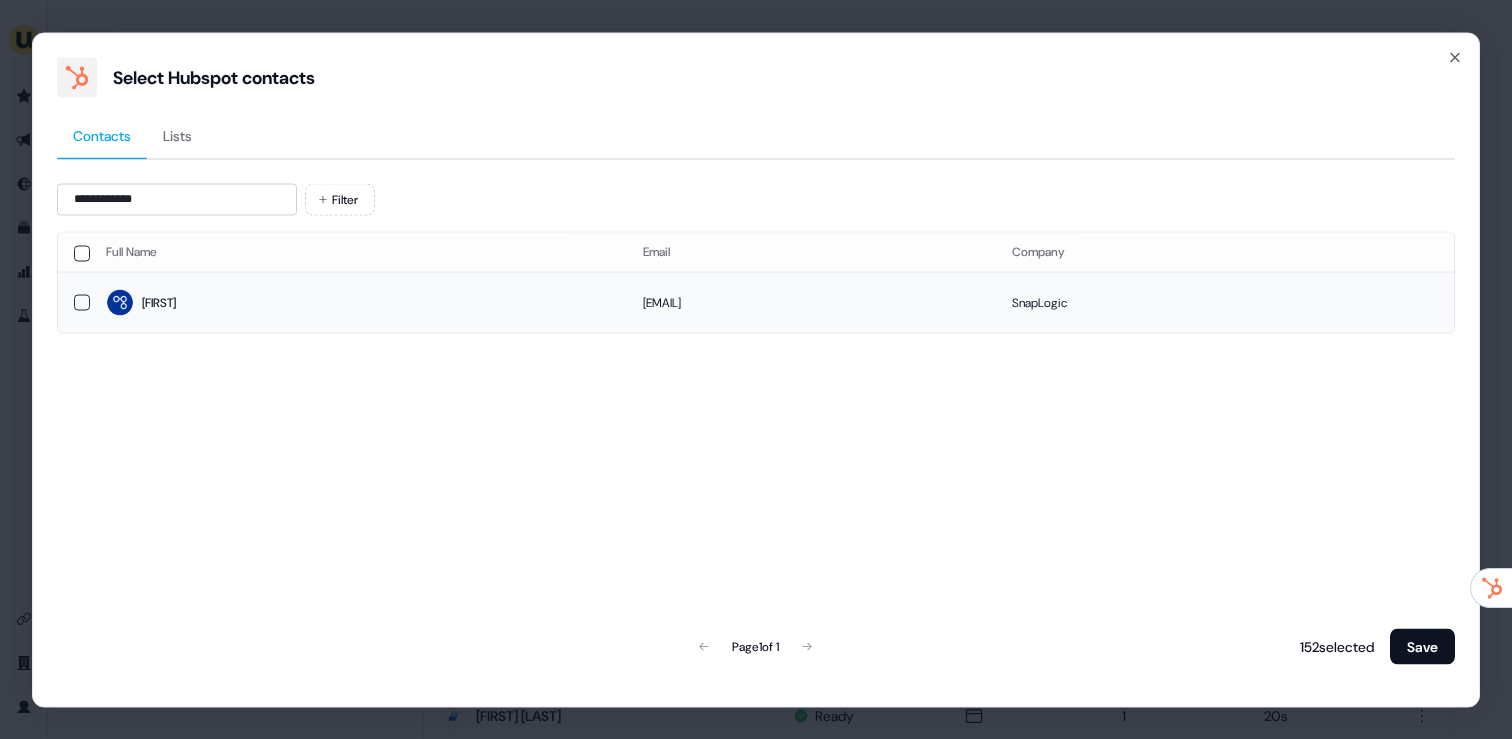 click on "Nuala" at bounding box center [358, 303] 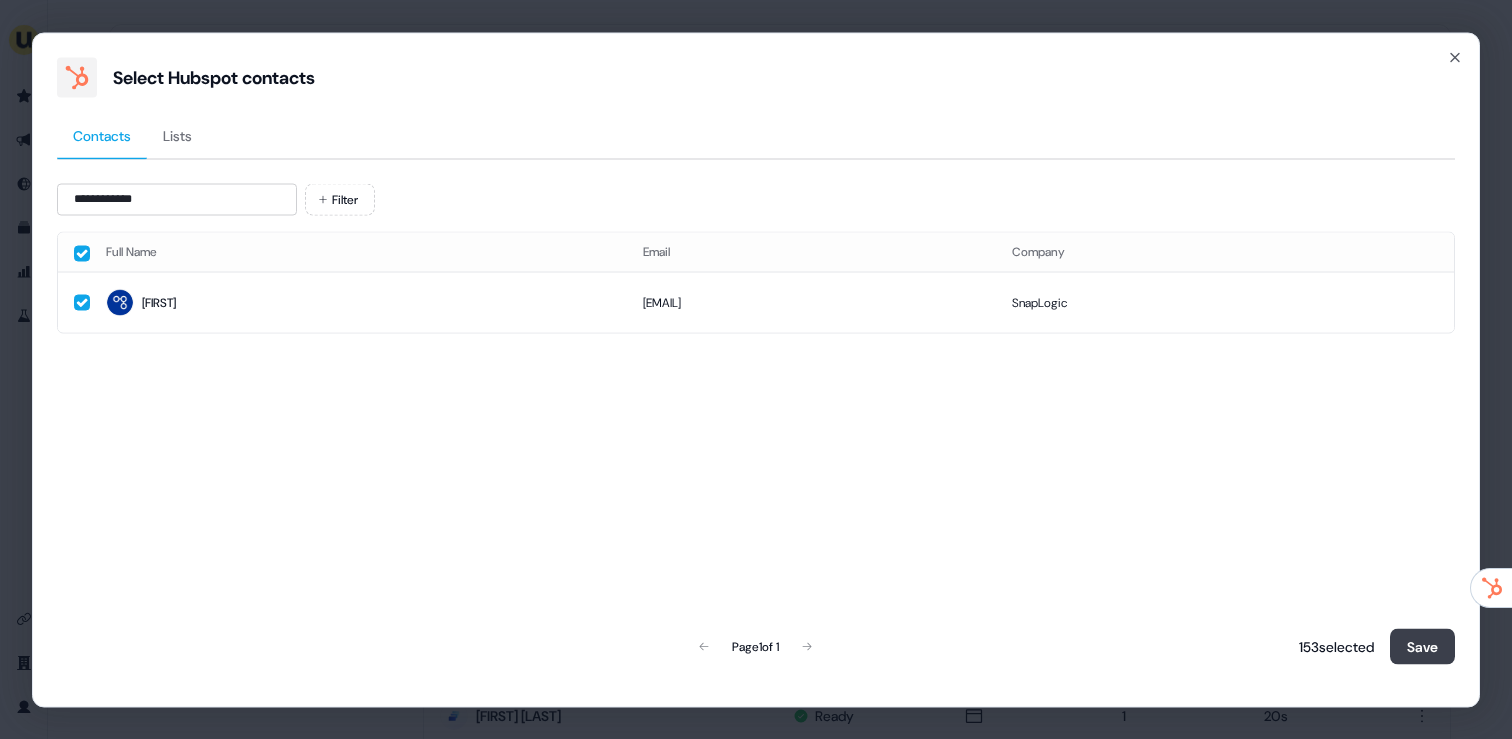 click on "Save" at bounding box center (1422, 646) 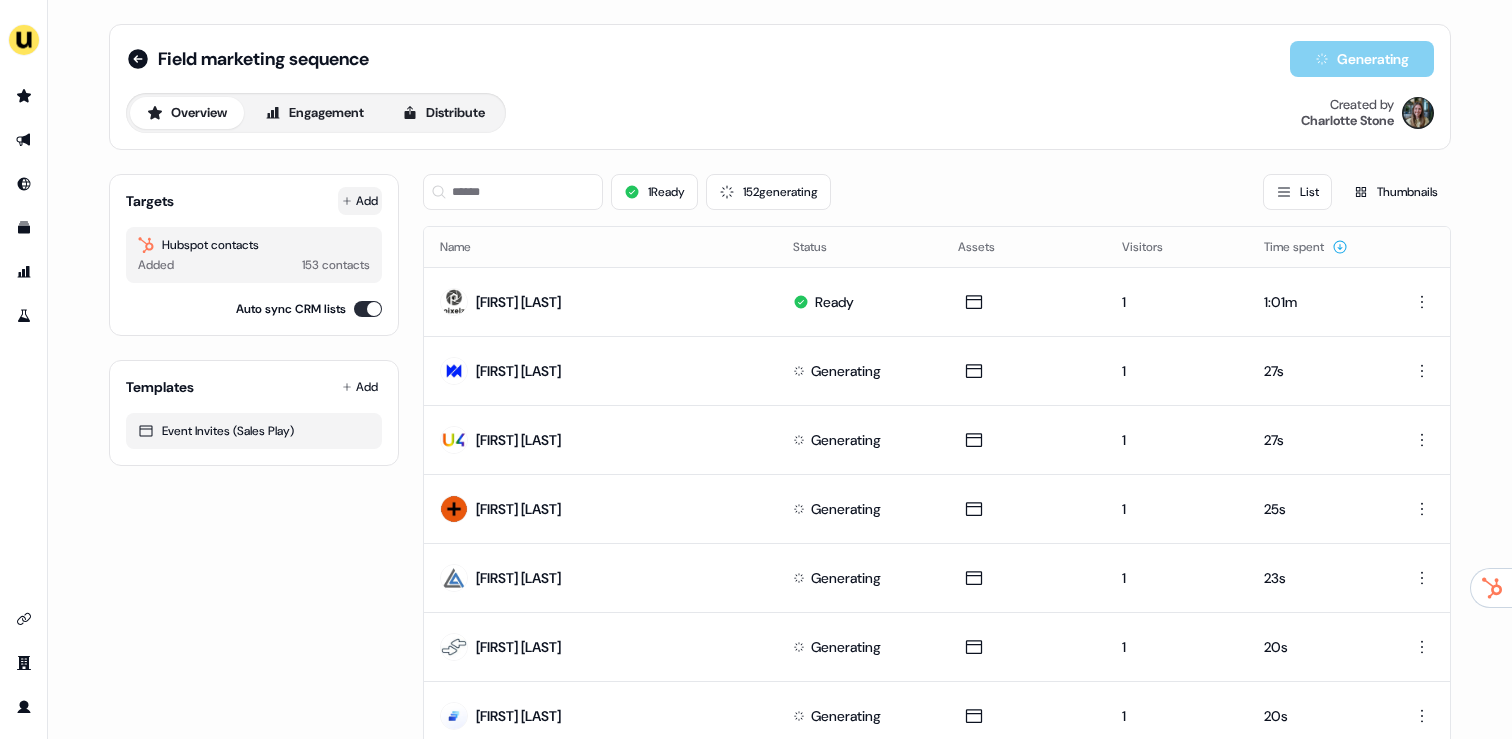 click on "Add" at bounding box center [360, 201] 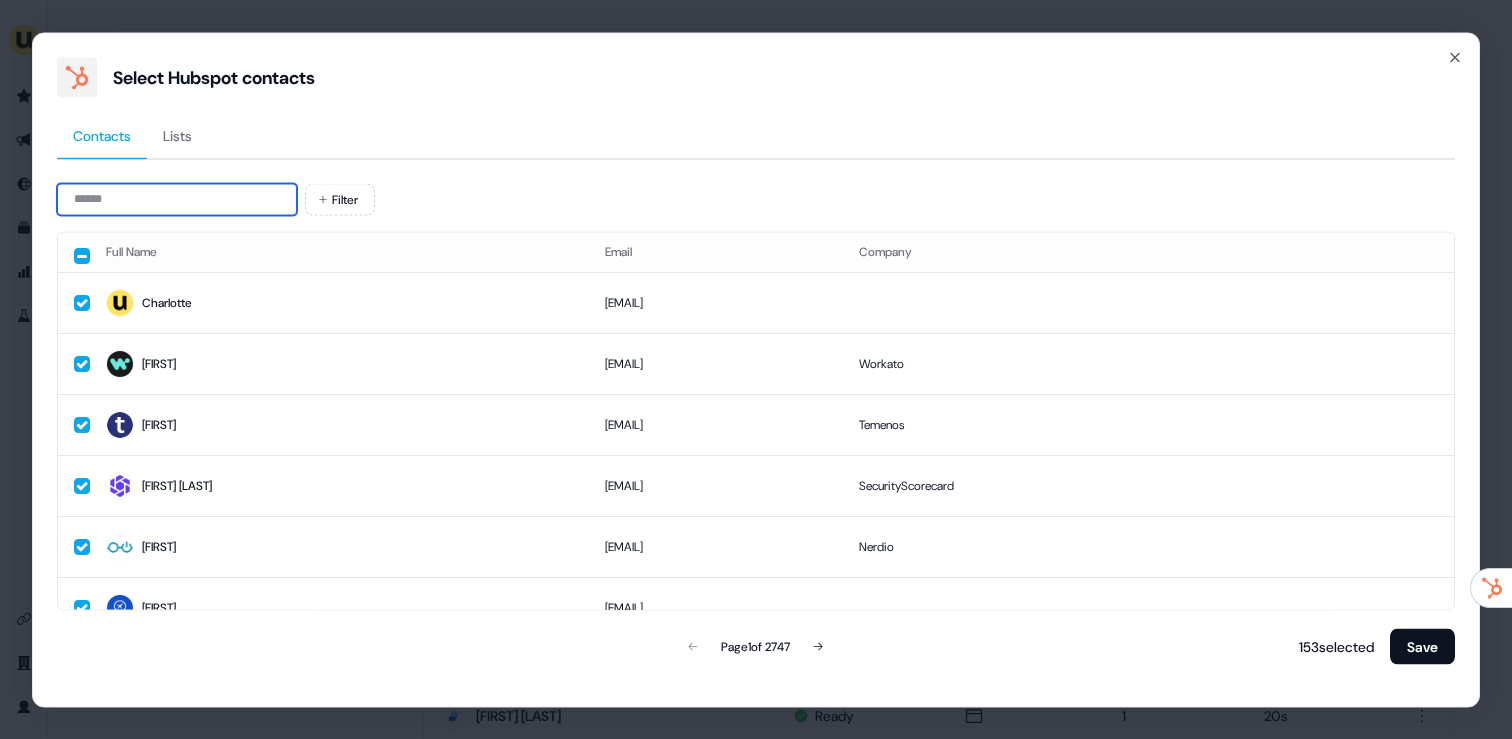 click at bounding box center [177, 199] 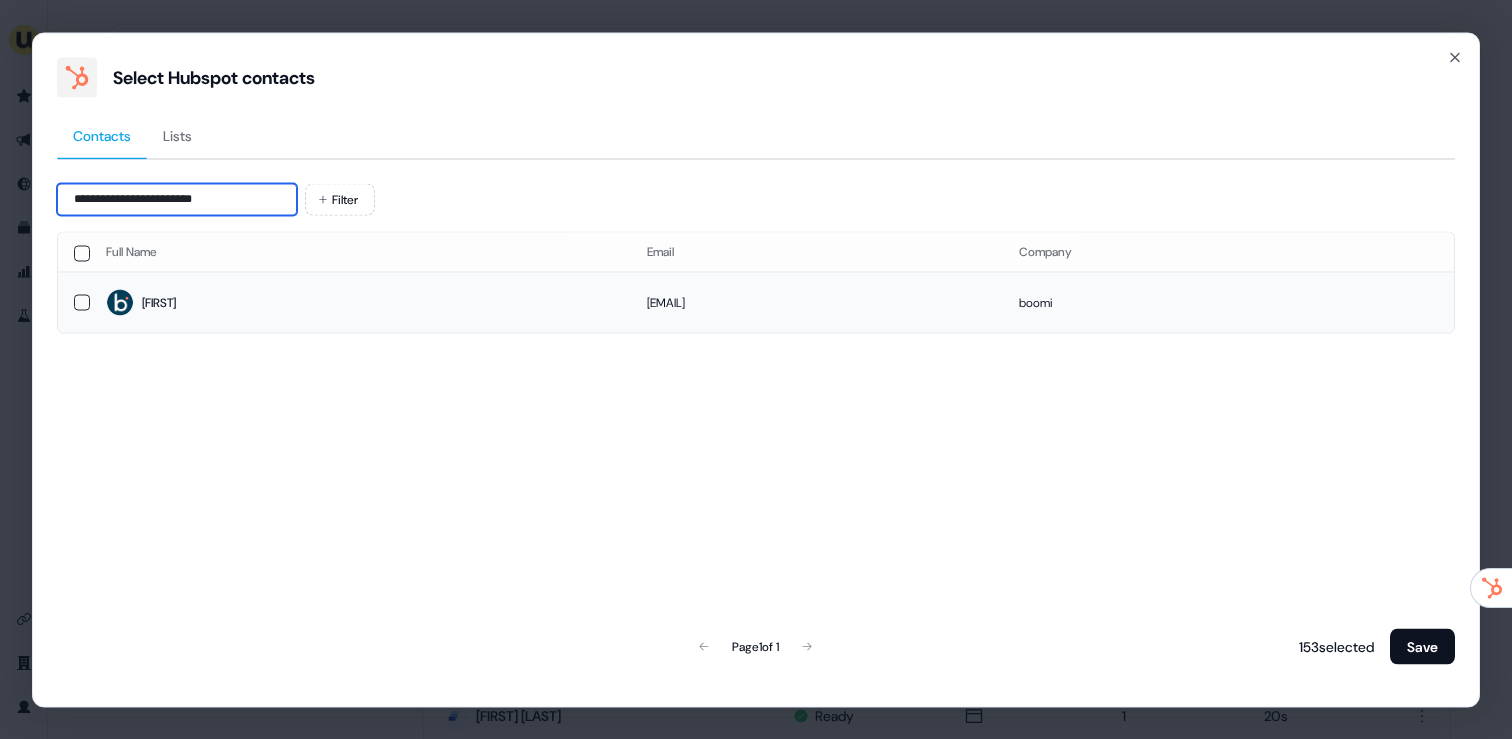 type on "**********" 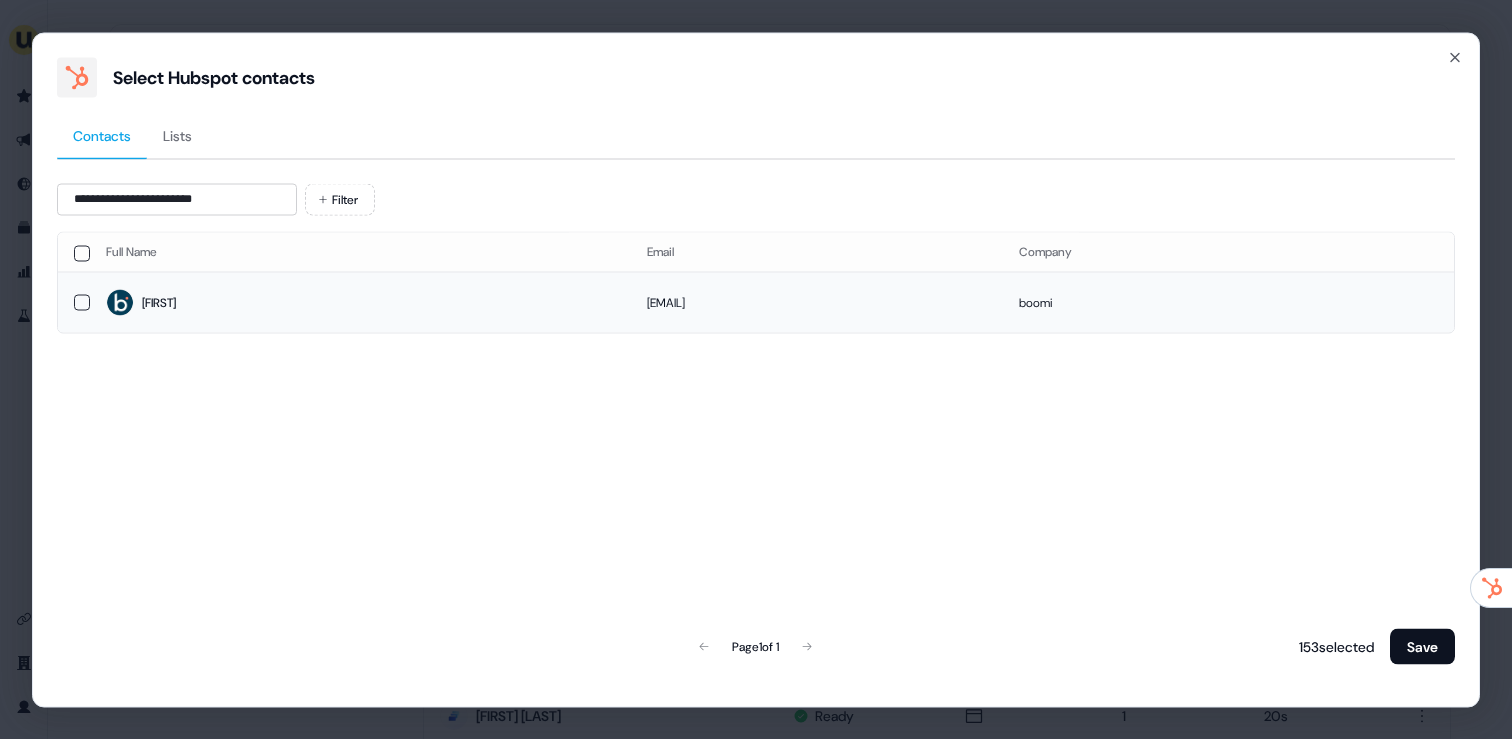 click on "Elisabet" at bounding box center [360, 303] 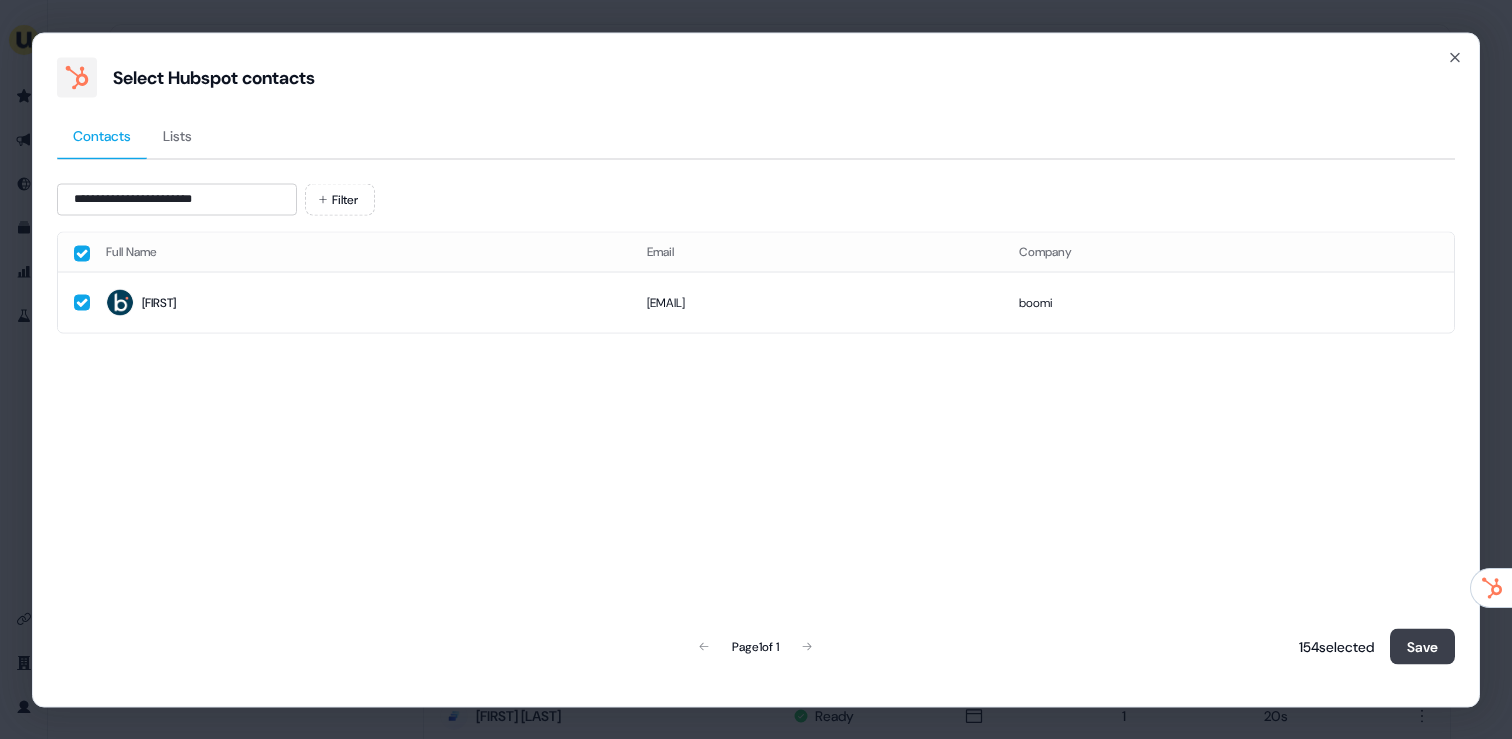 click on "Save" at bounding box center [1422, 646] 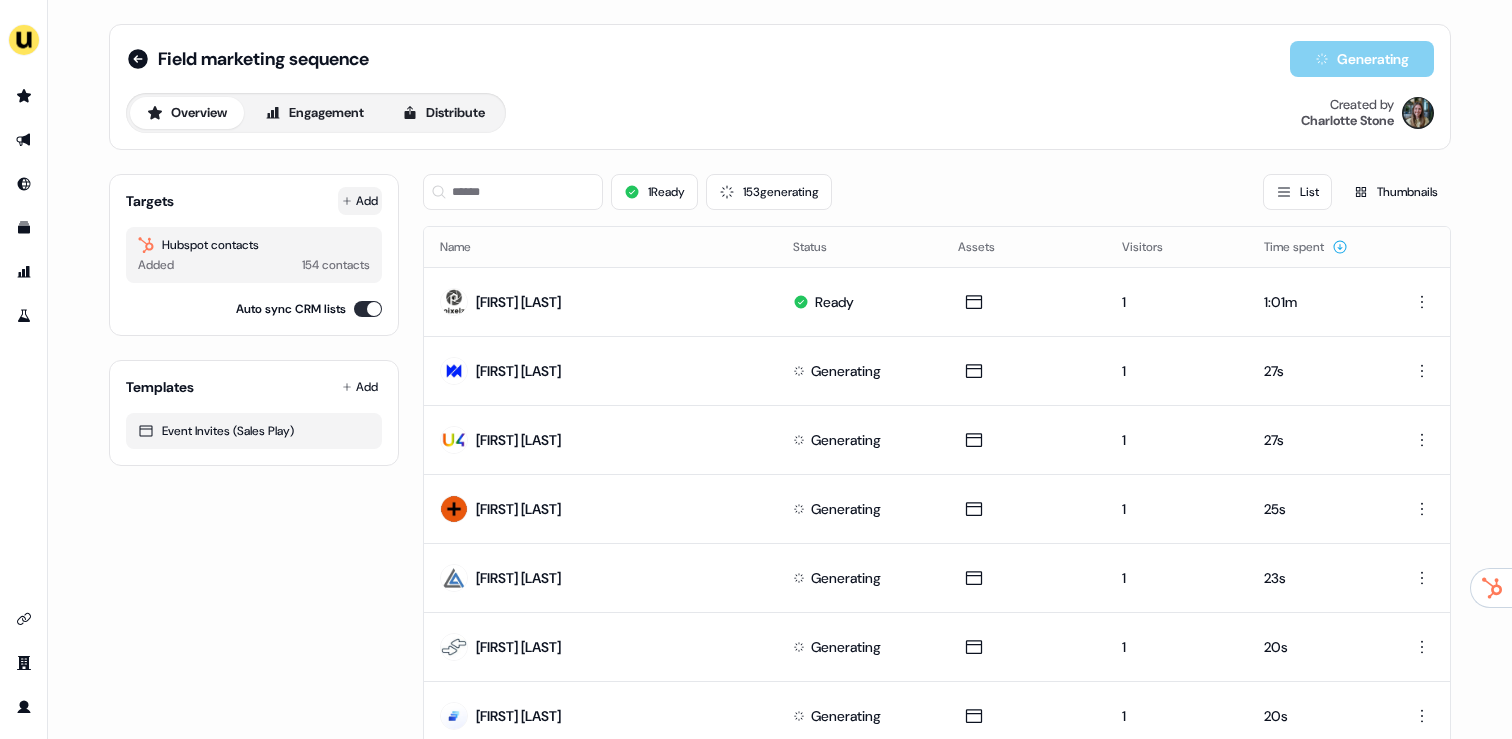 click on "Add" at bounding box center [360, 201] 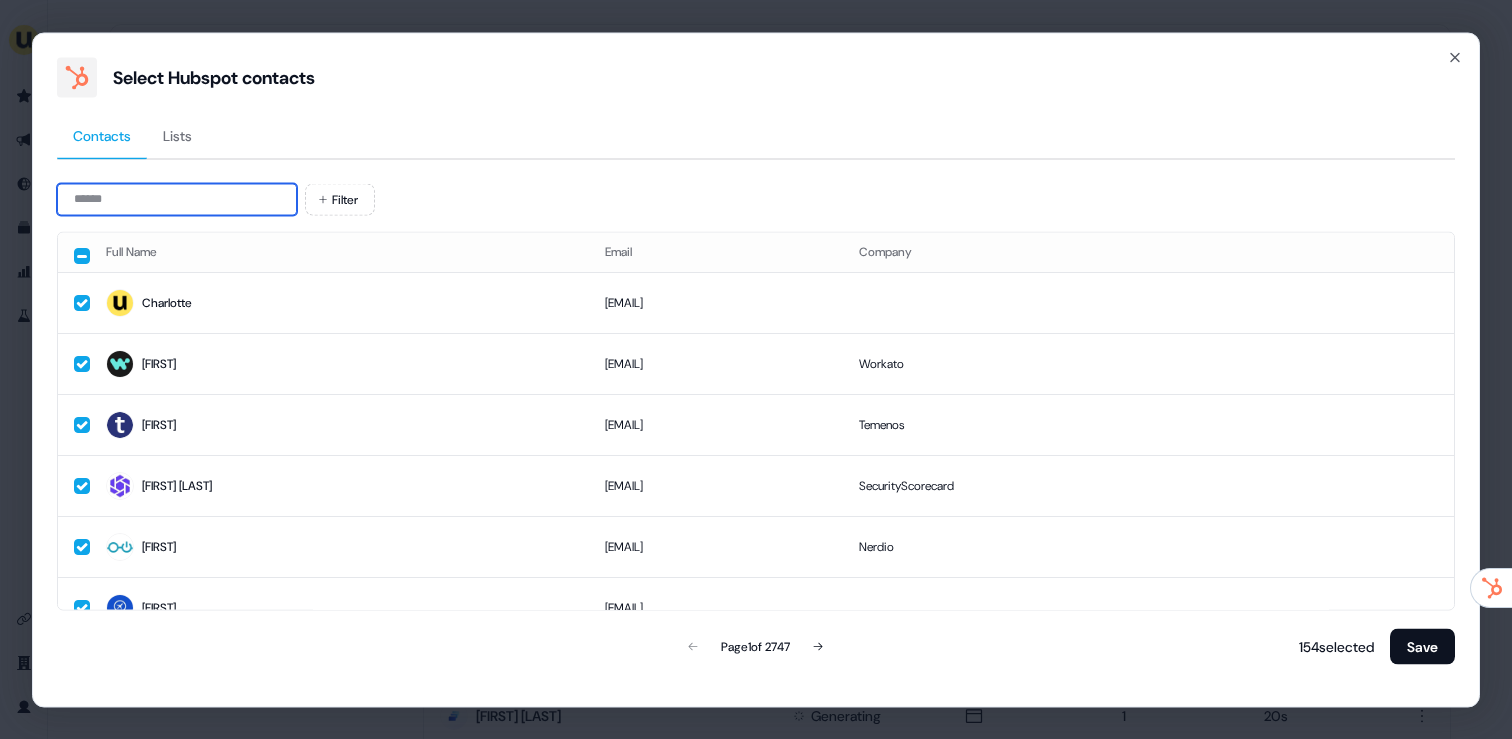 click at bounding box center (177, 199) 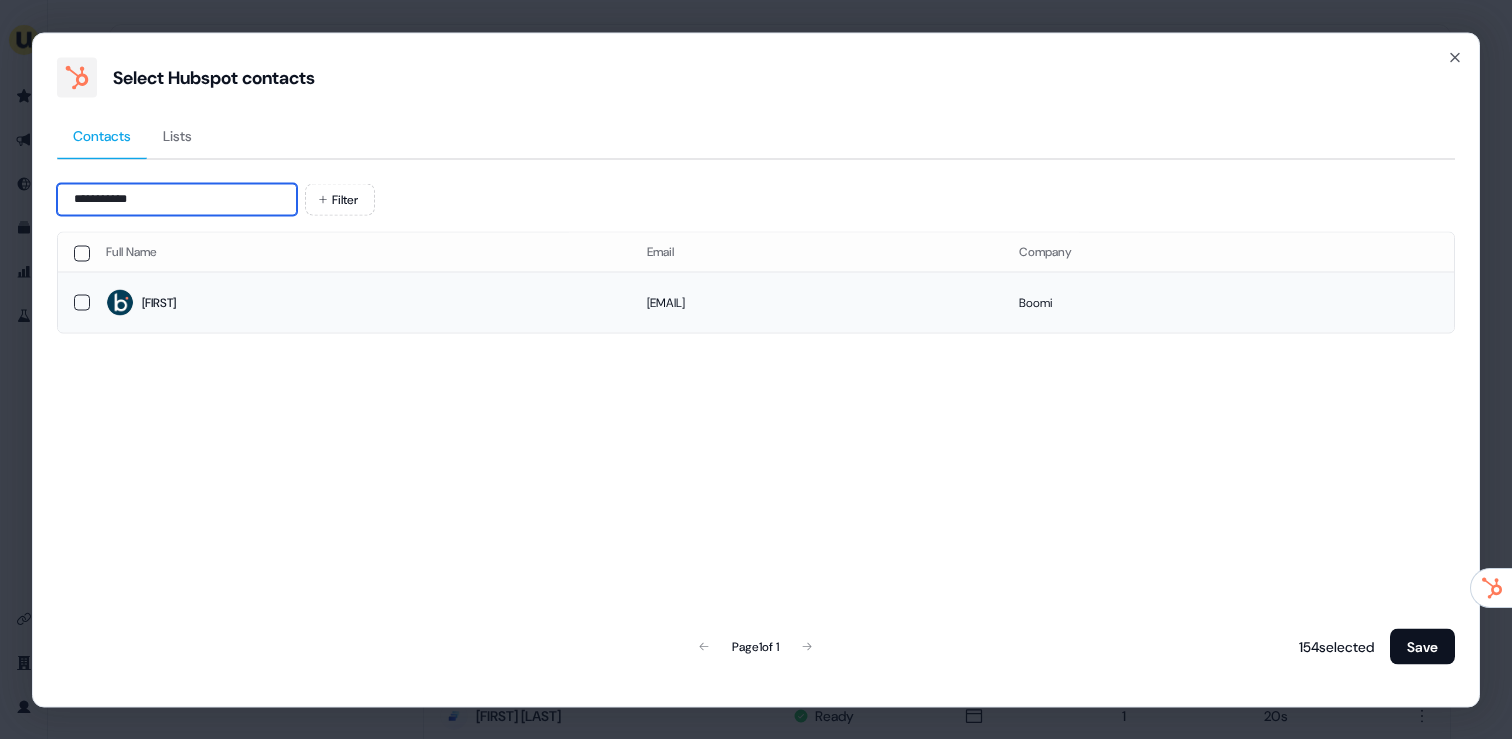 type on "**********" 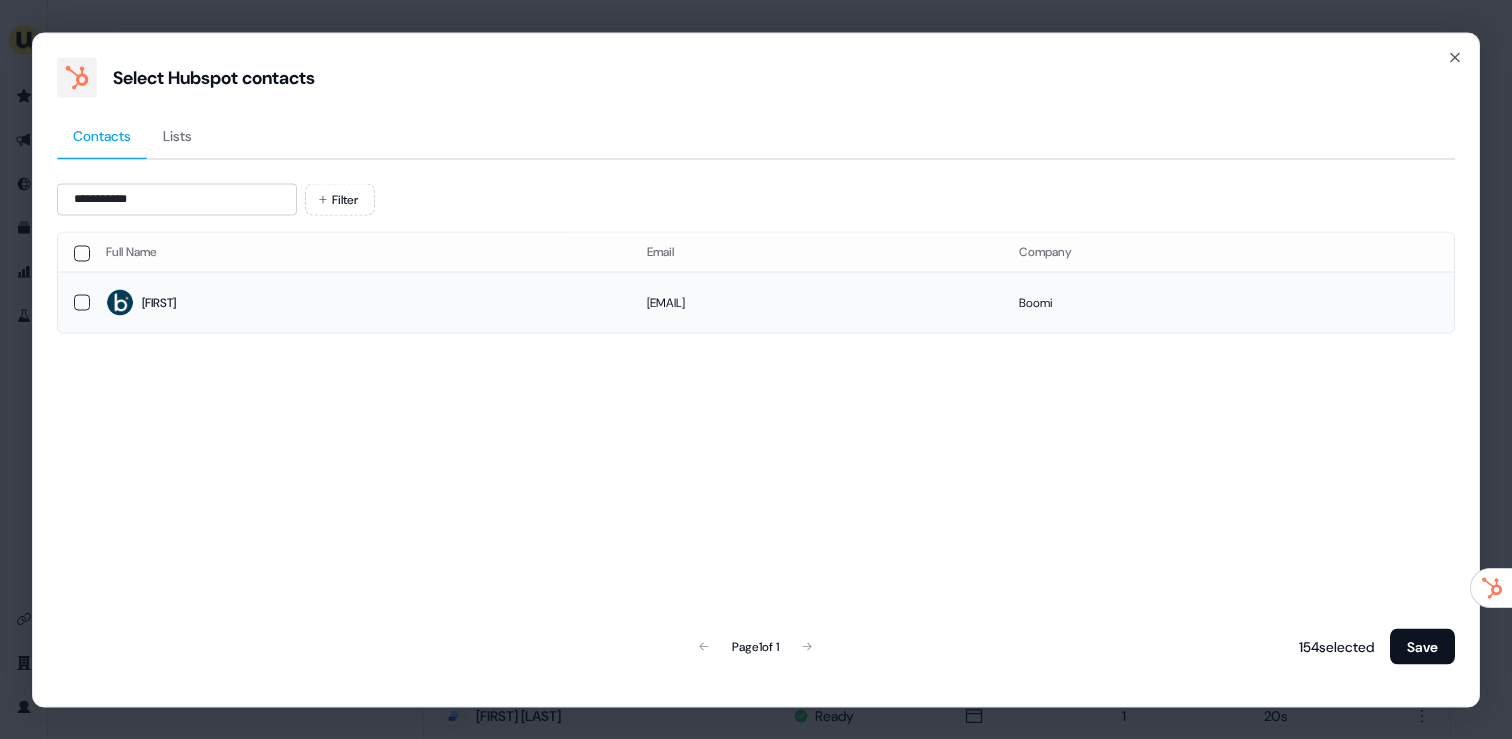 click on "Juan" at bounding box center [360, 303] 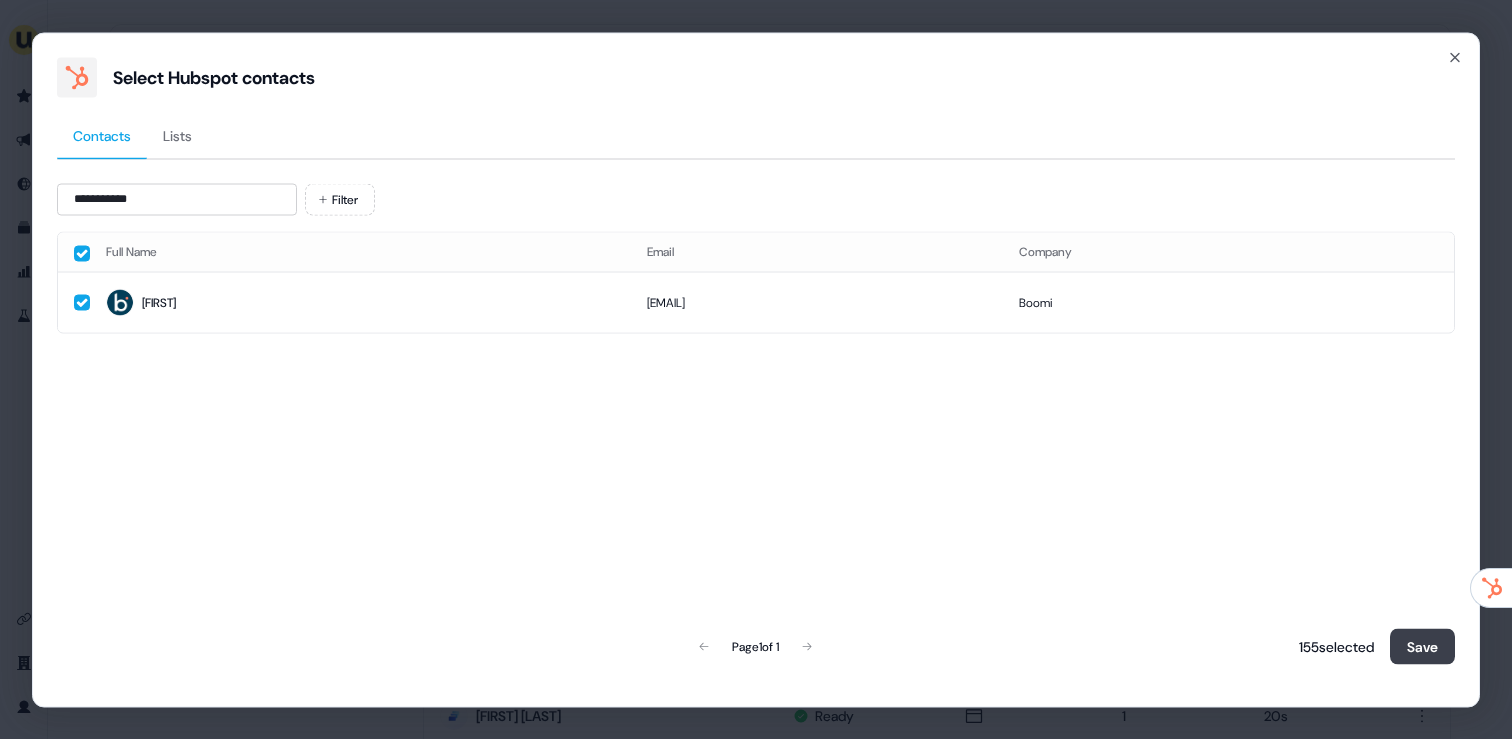 click on "Save" at bounding box center (1422, 646) 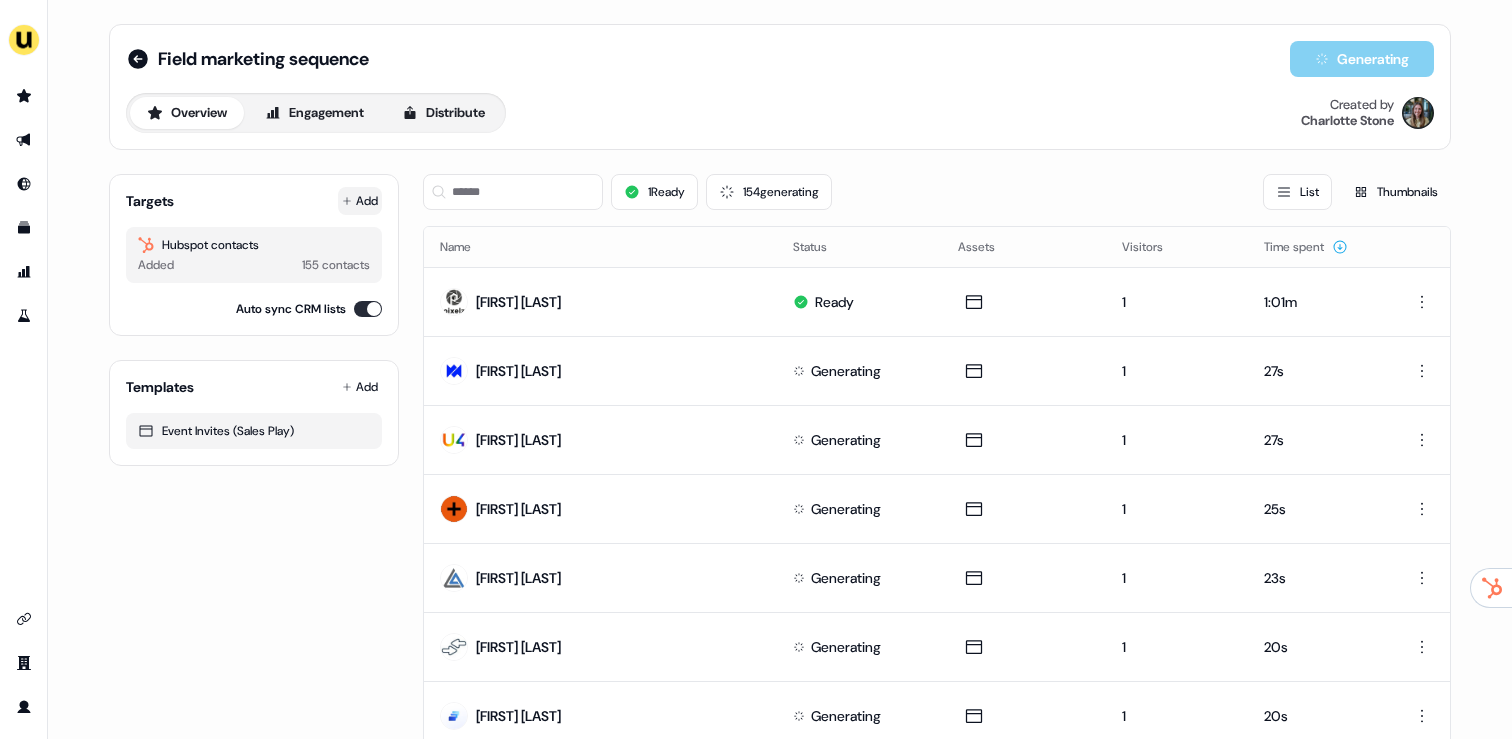 click on "Add" at bounding box center [360, 201] 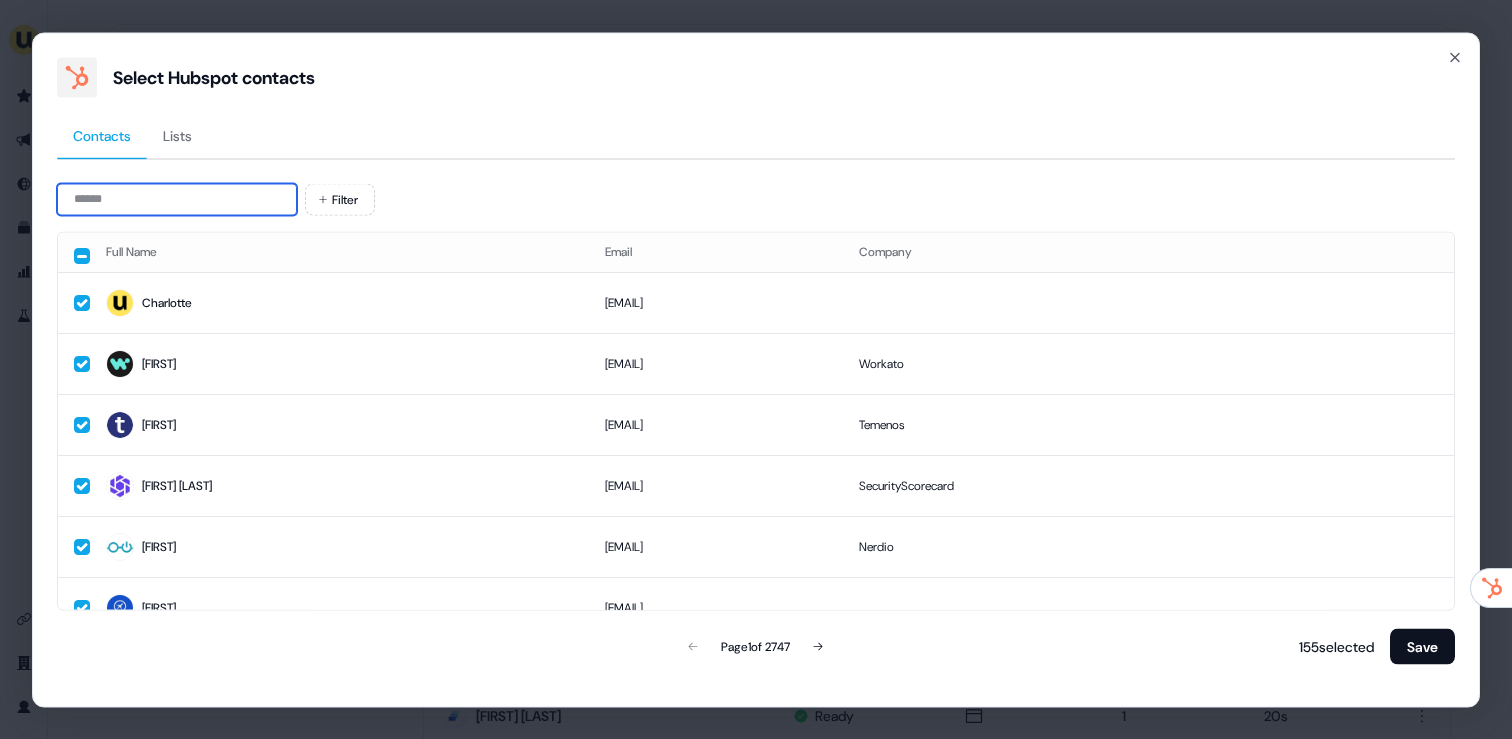 click at bounding box center [177, 199] 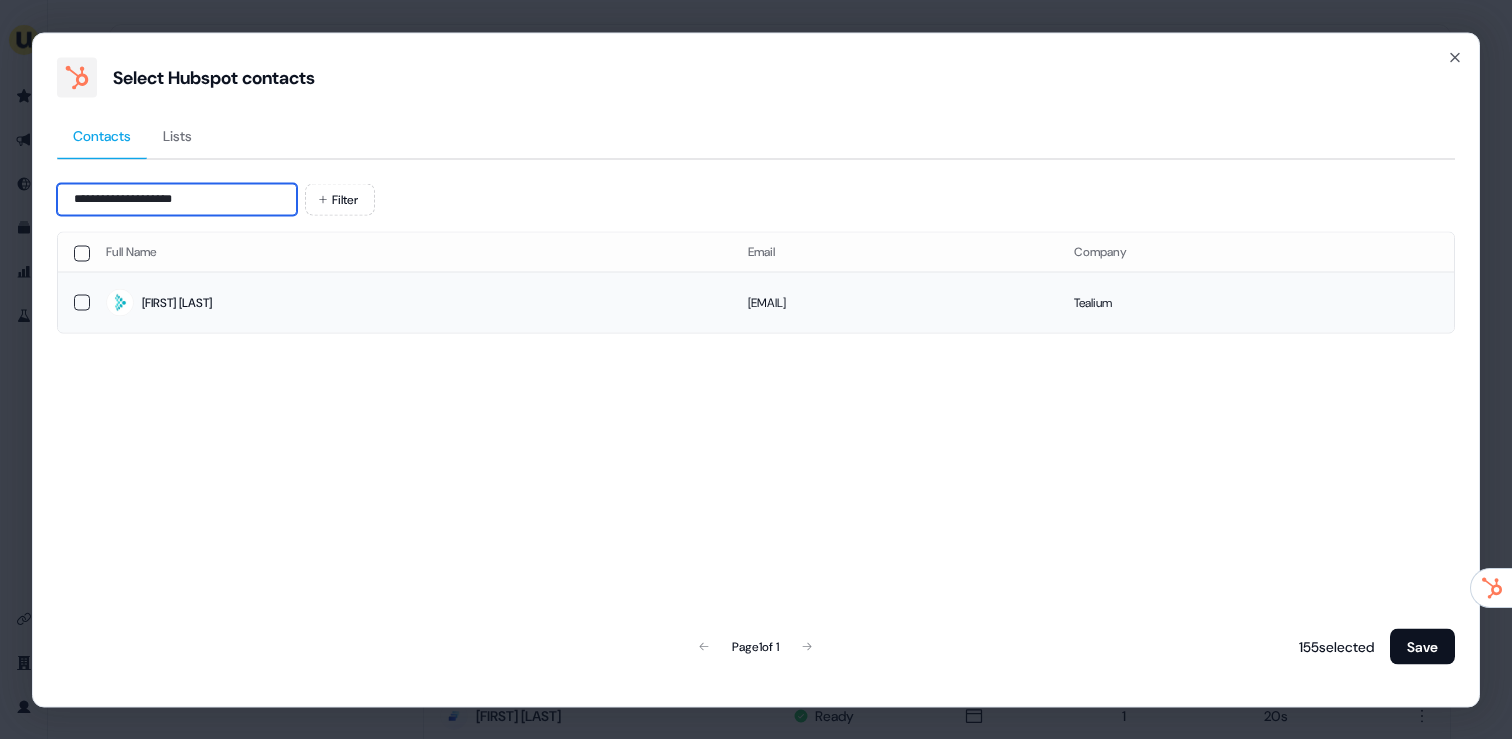 type on "**********" 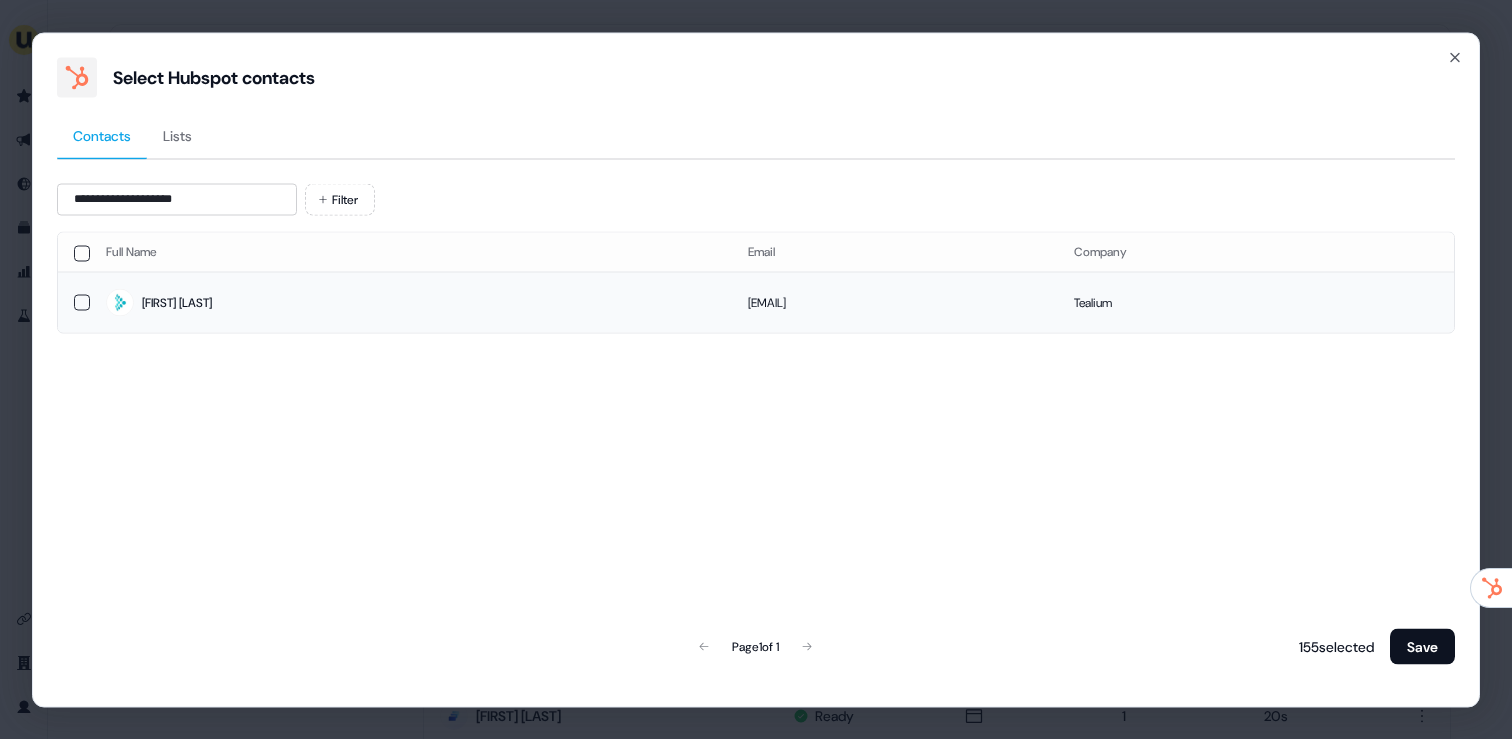 click on "Marie Janine" at bounding box center [411, 302] 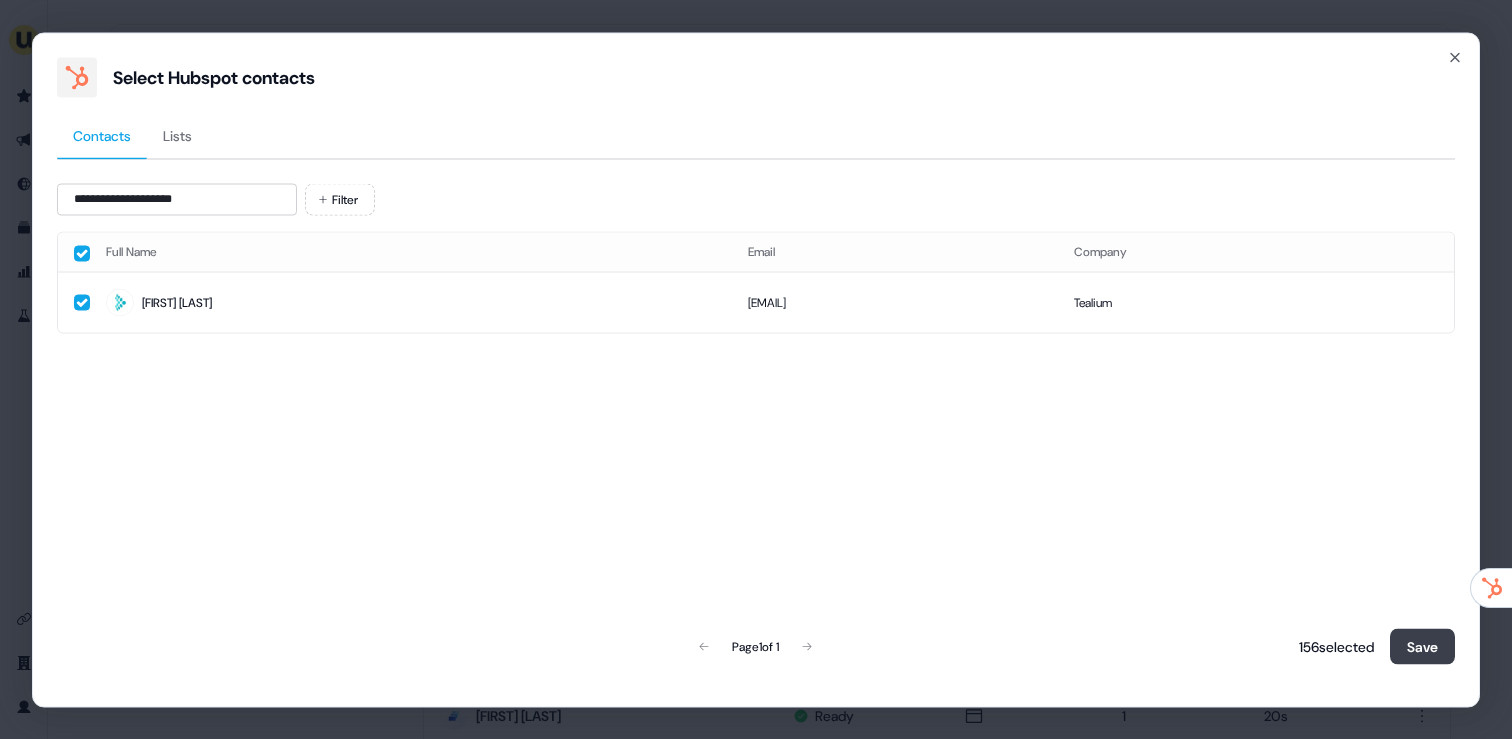 click on "Save" at bounding box center (1422, 646) 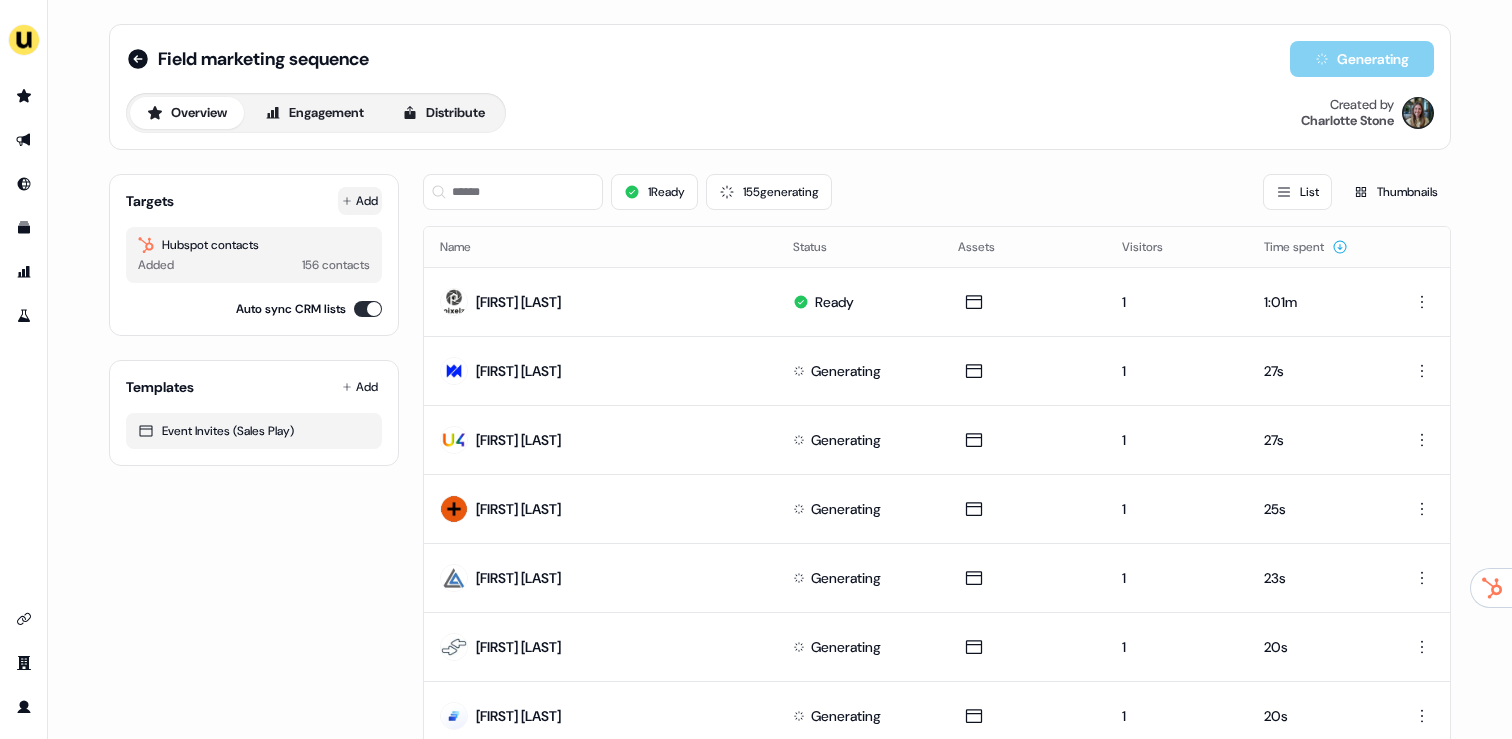 click on "Add" at bounding box center [360, 201] 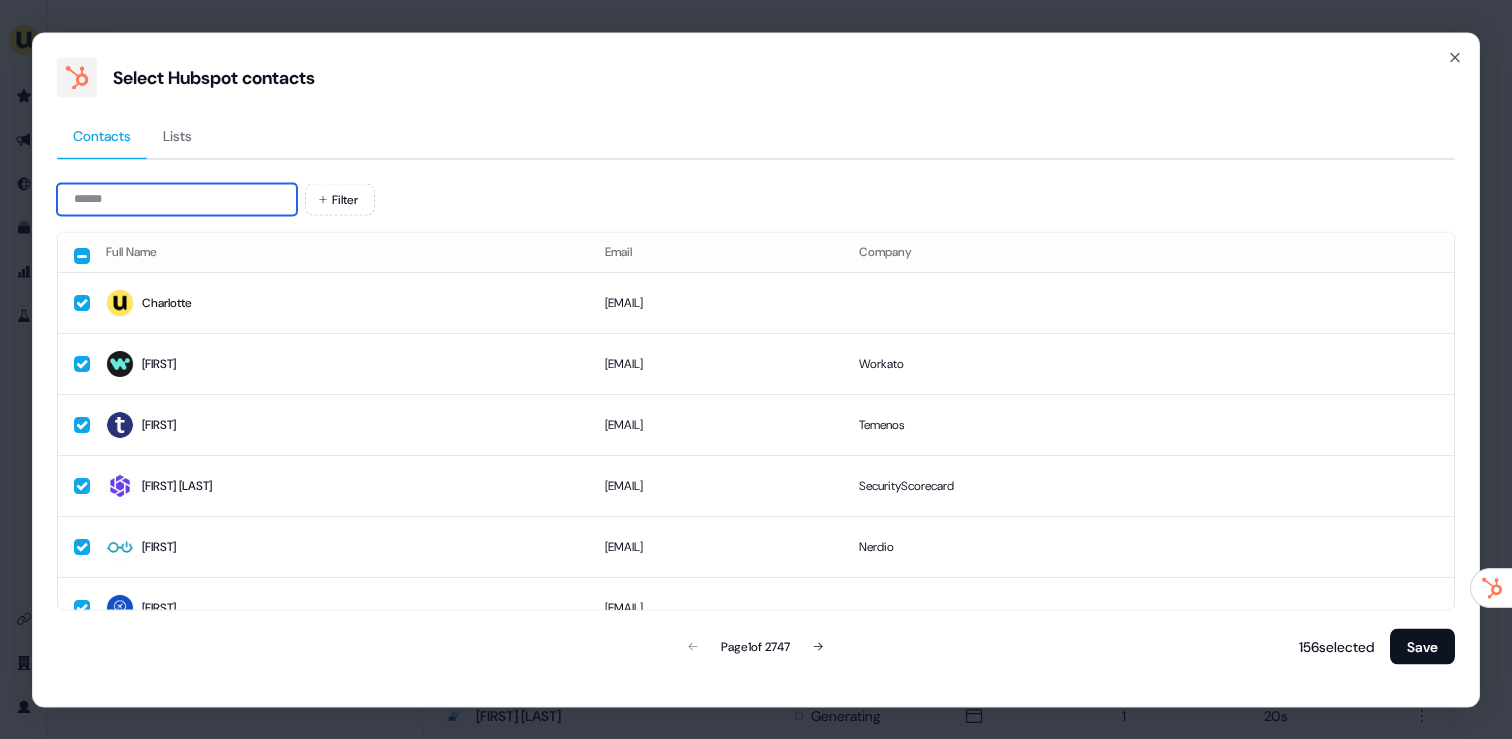 click at bounding box center [177, 199] 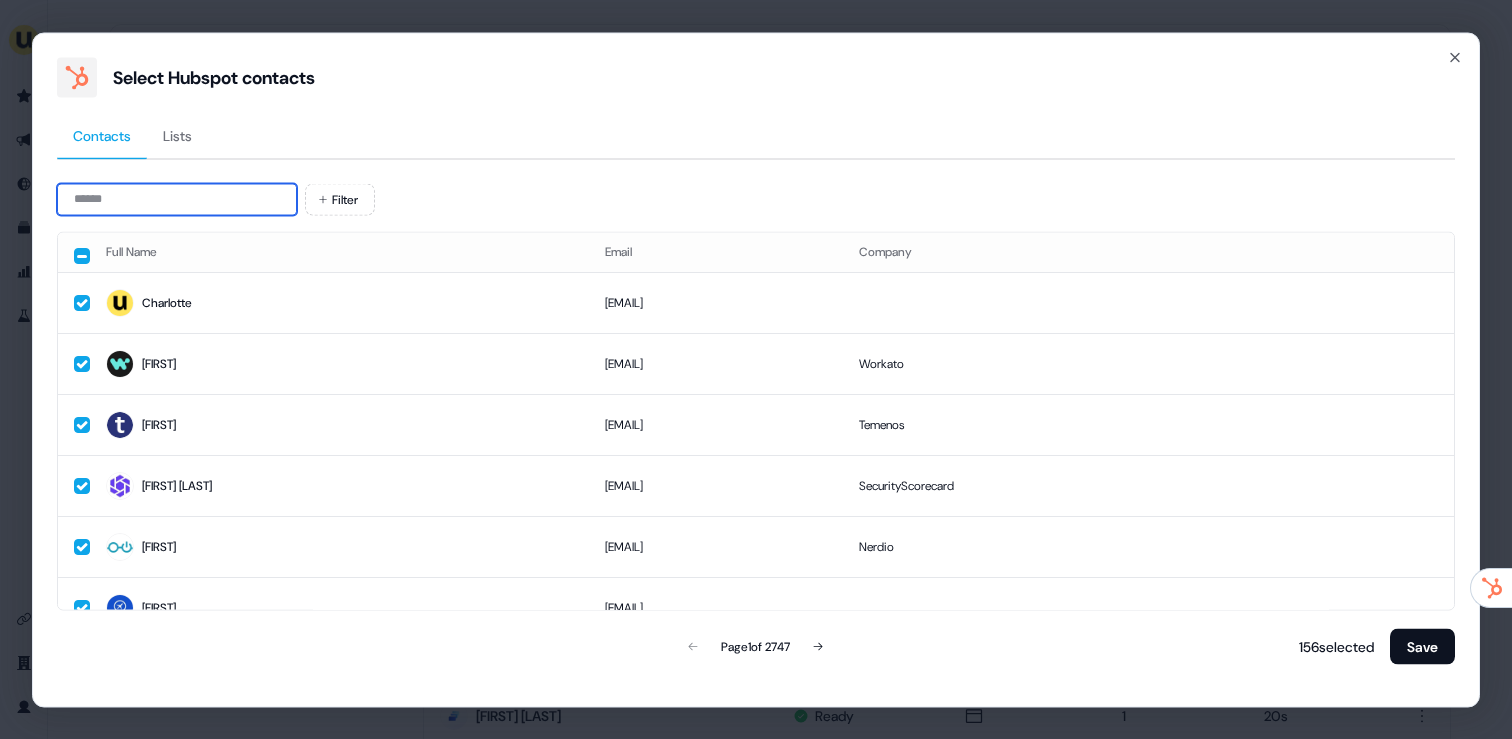 paste on "**********" 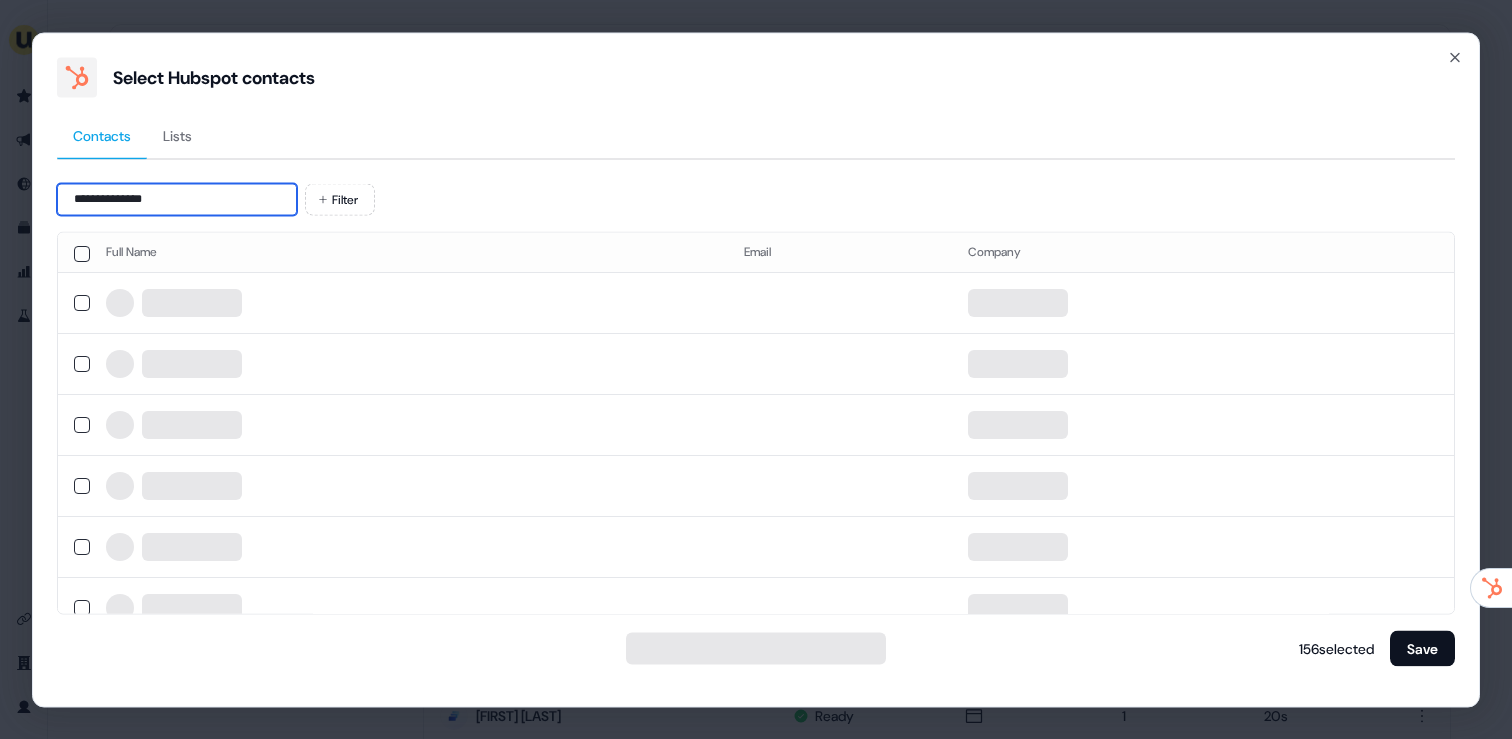 type on "**********" 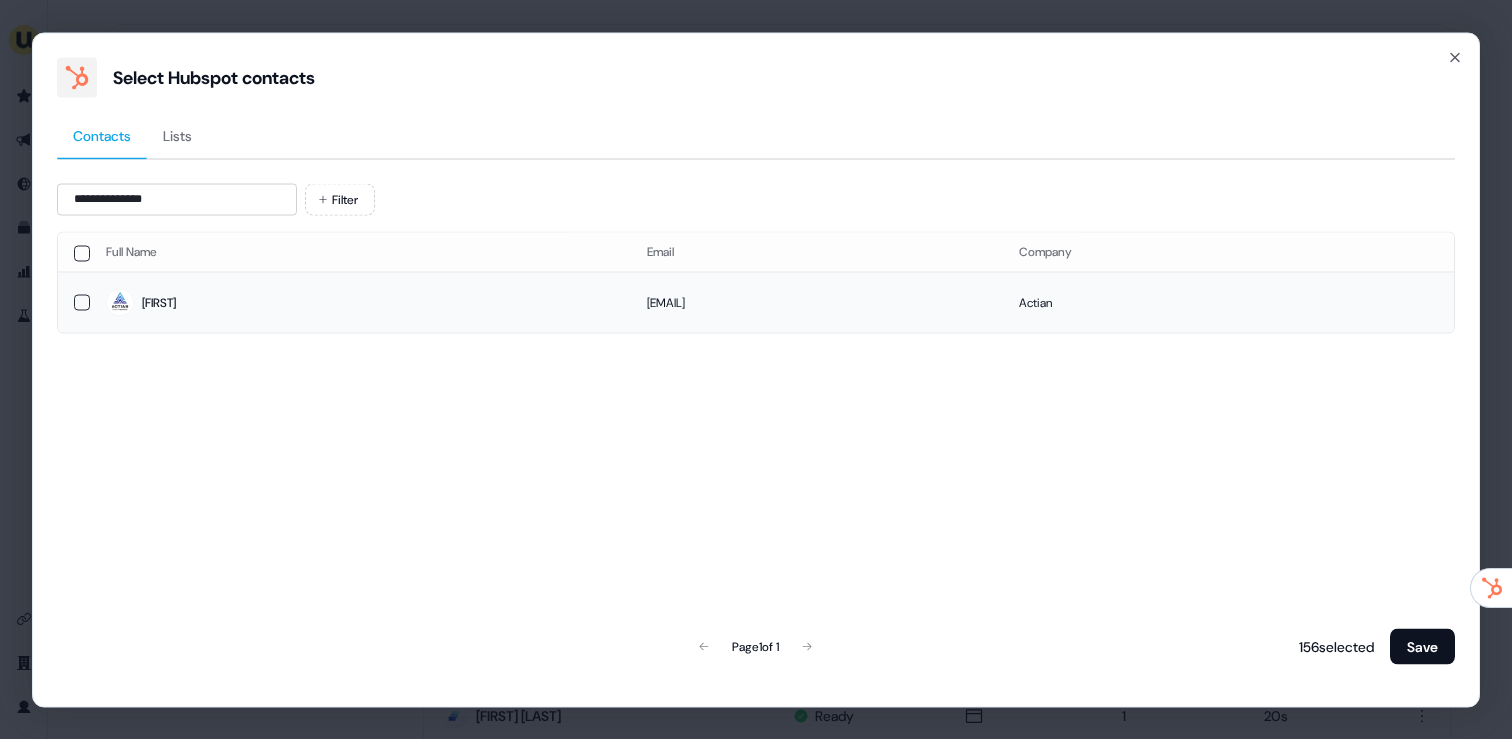 click on "Johanna" at bounding box center (360, 303) 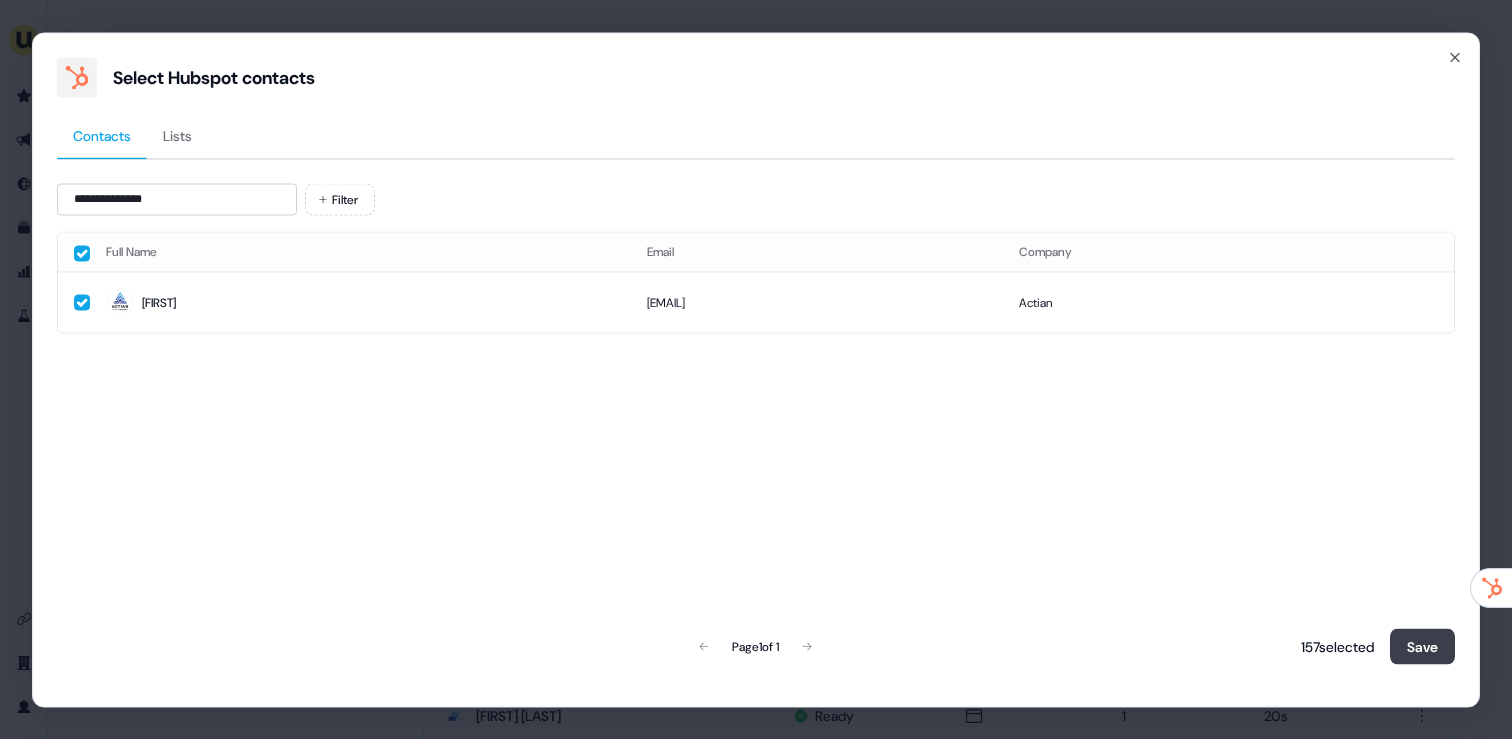 click on "Save" at bounding box center (1422, 646) 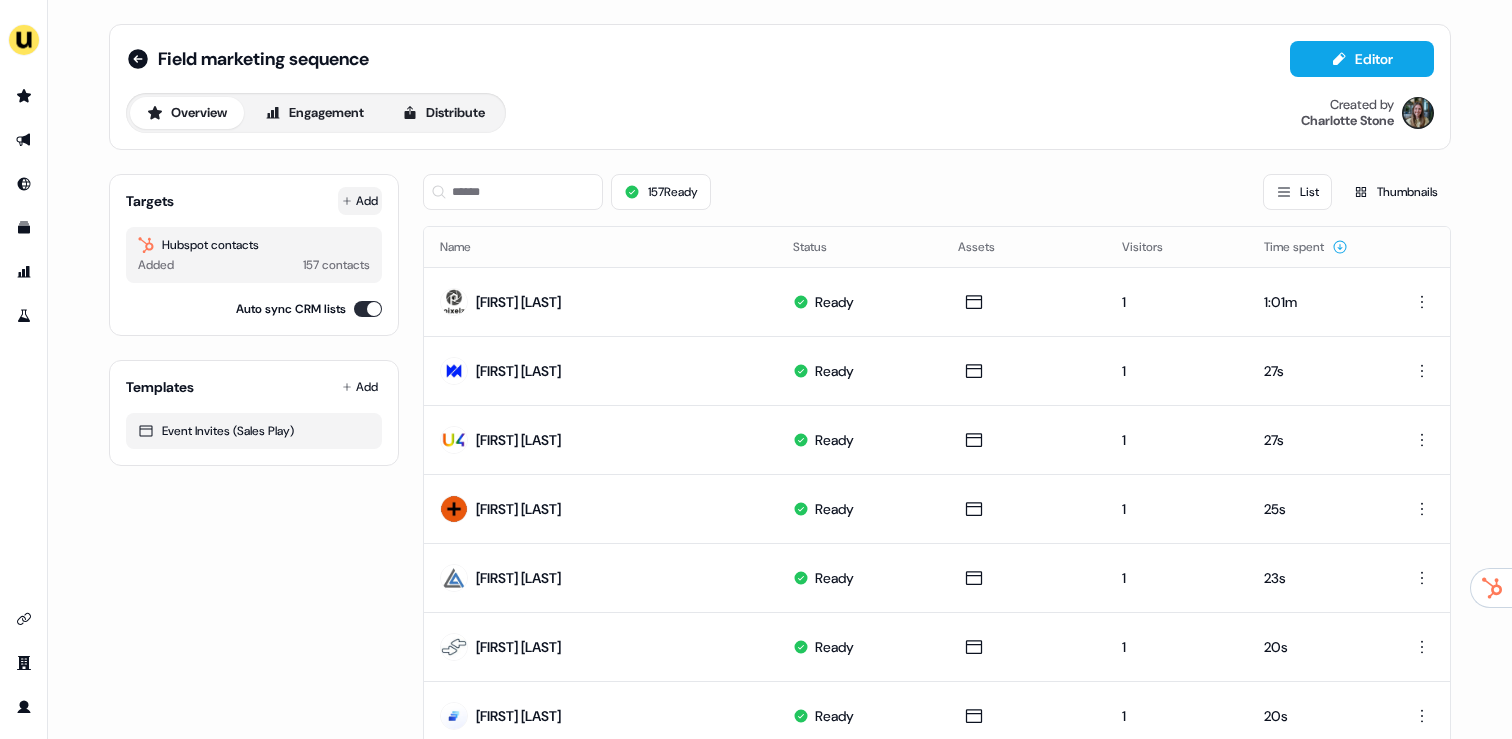click on "Add" at bounding box center (360, 201) 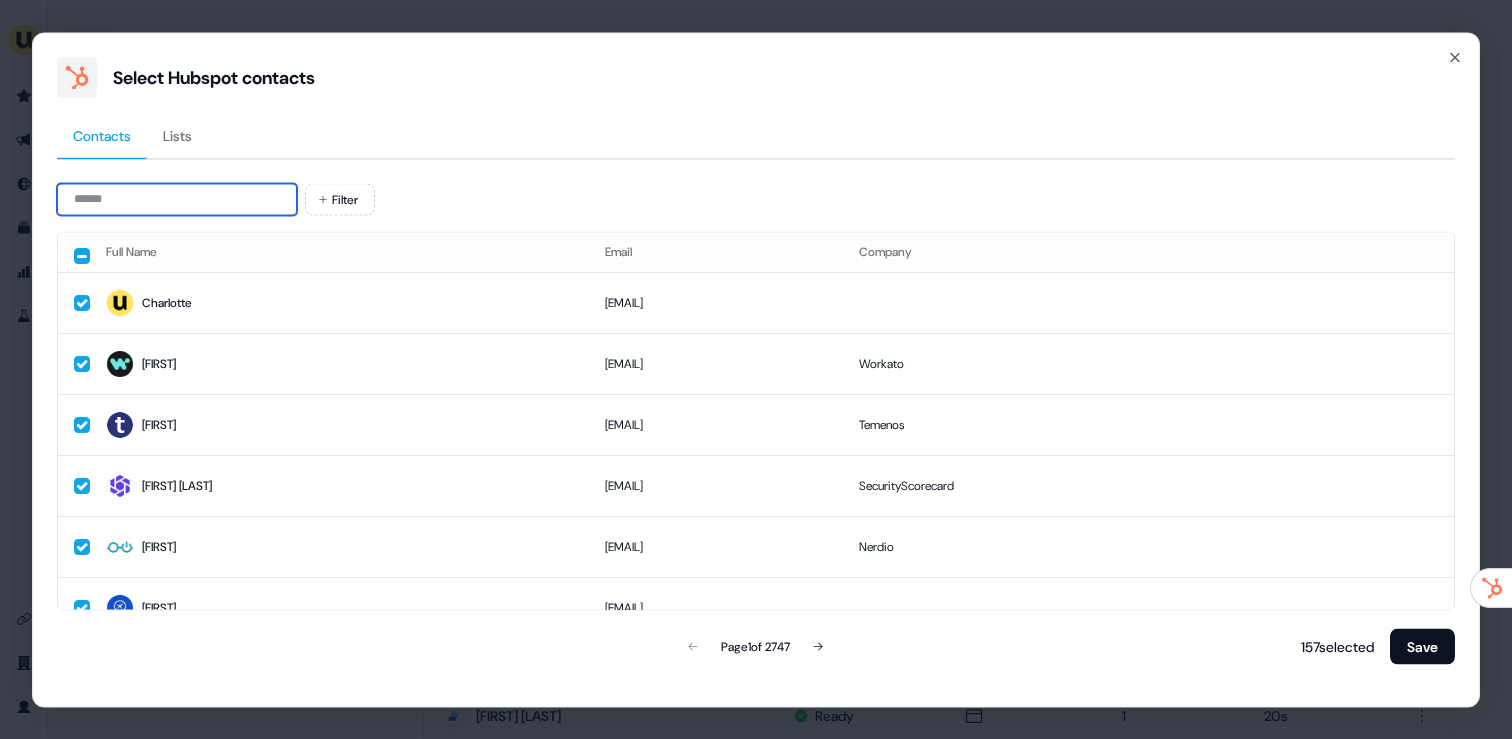 click at bounding box center (177, 199) 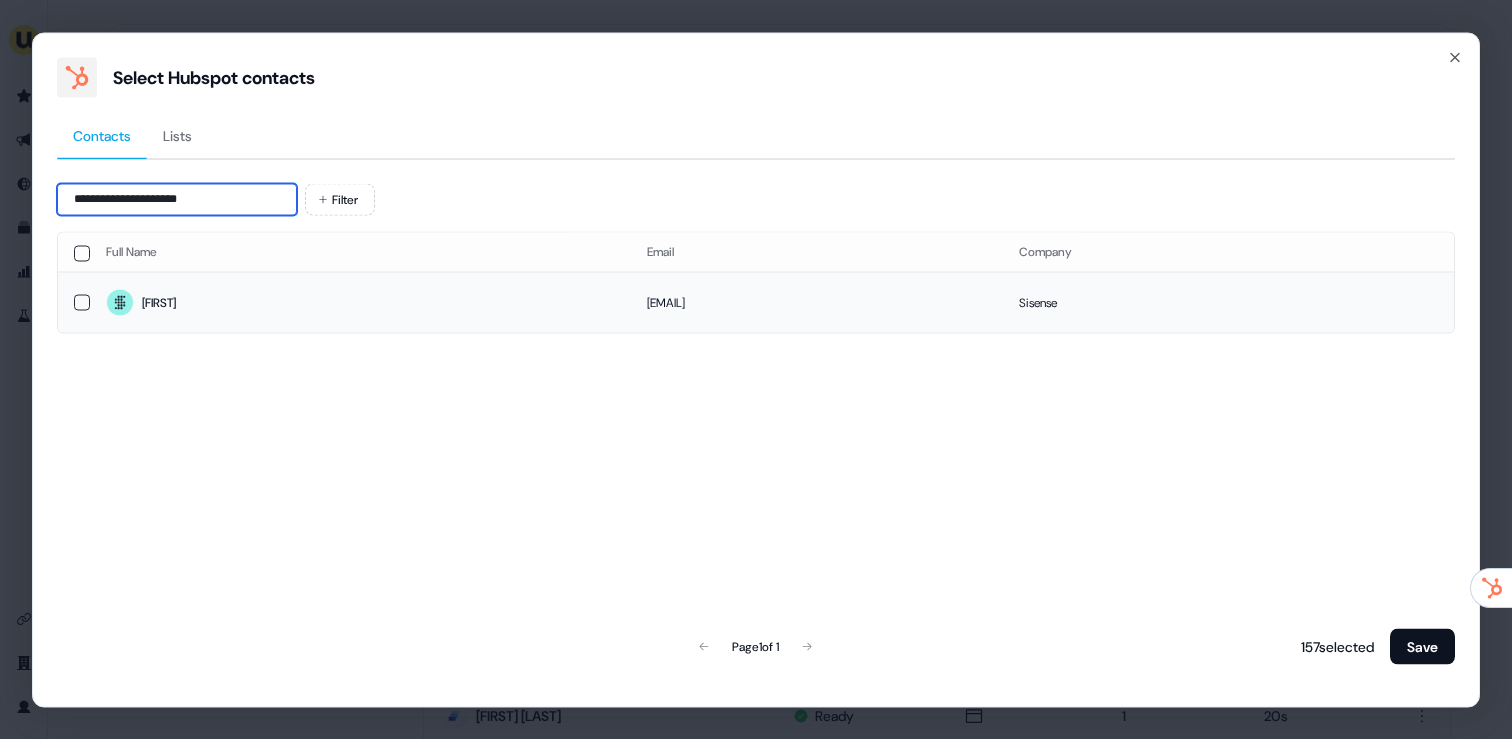 type on "**********" 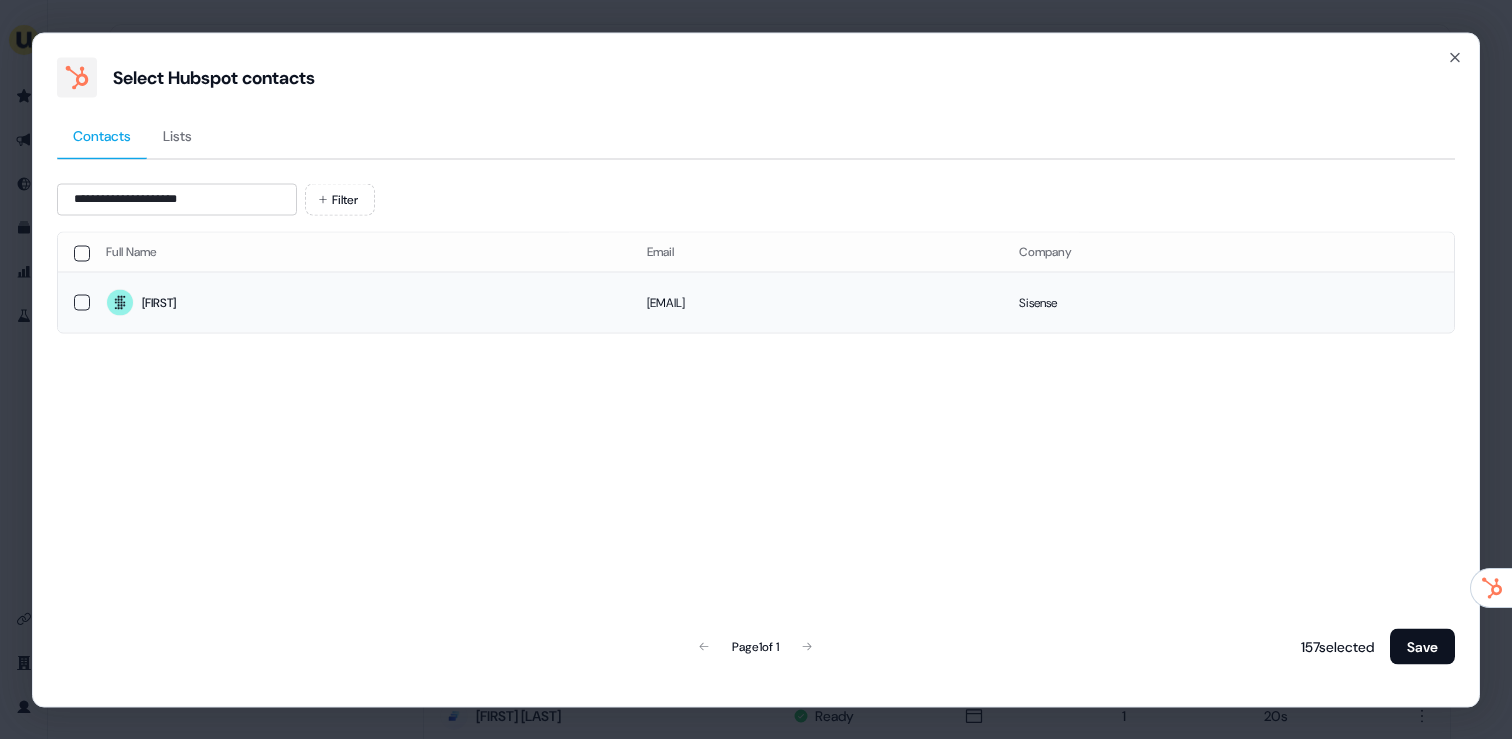 click on "Nicolina" at bounding box center (360, 303) 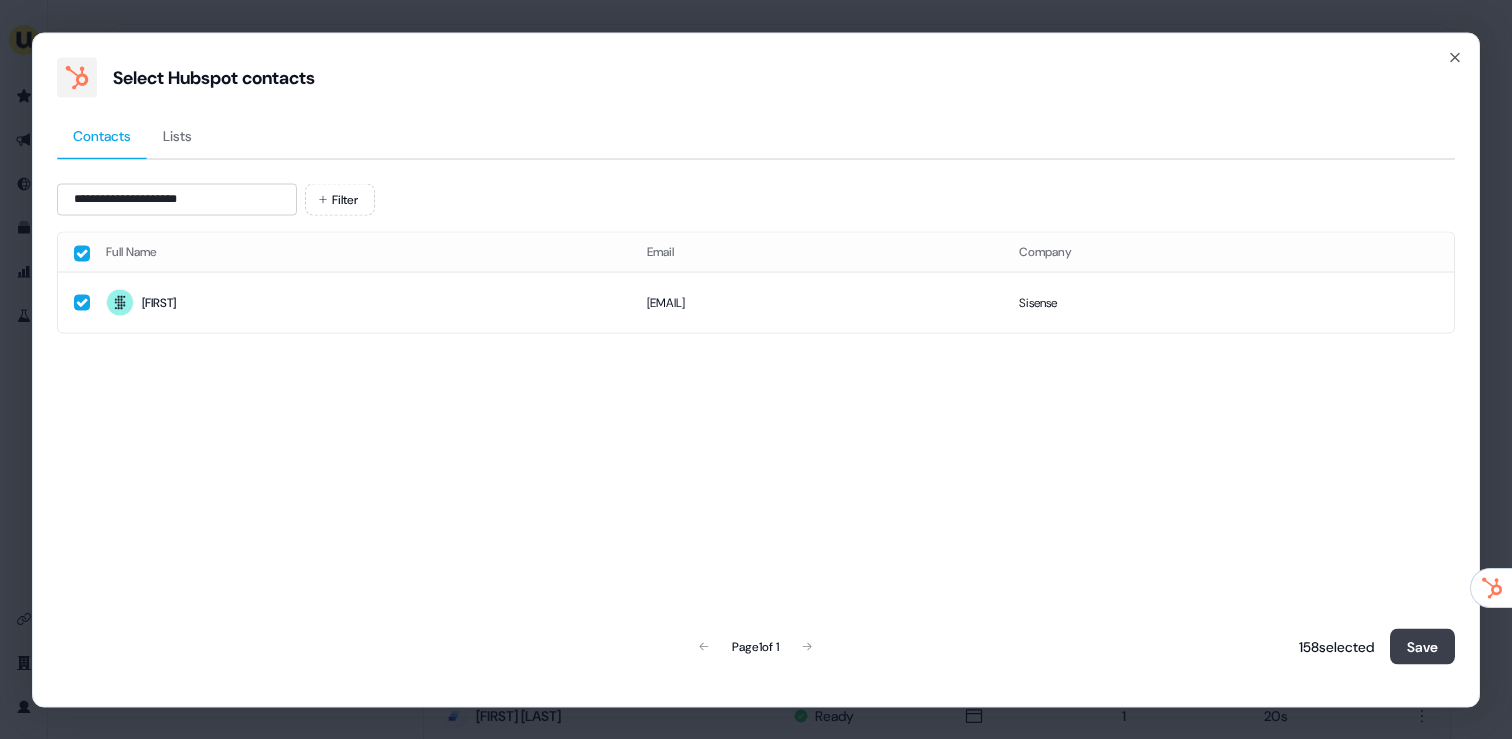 click on "Save" at bounding box center (1422, 646) 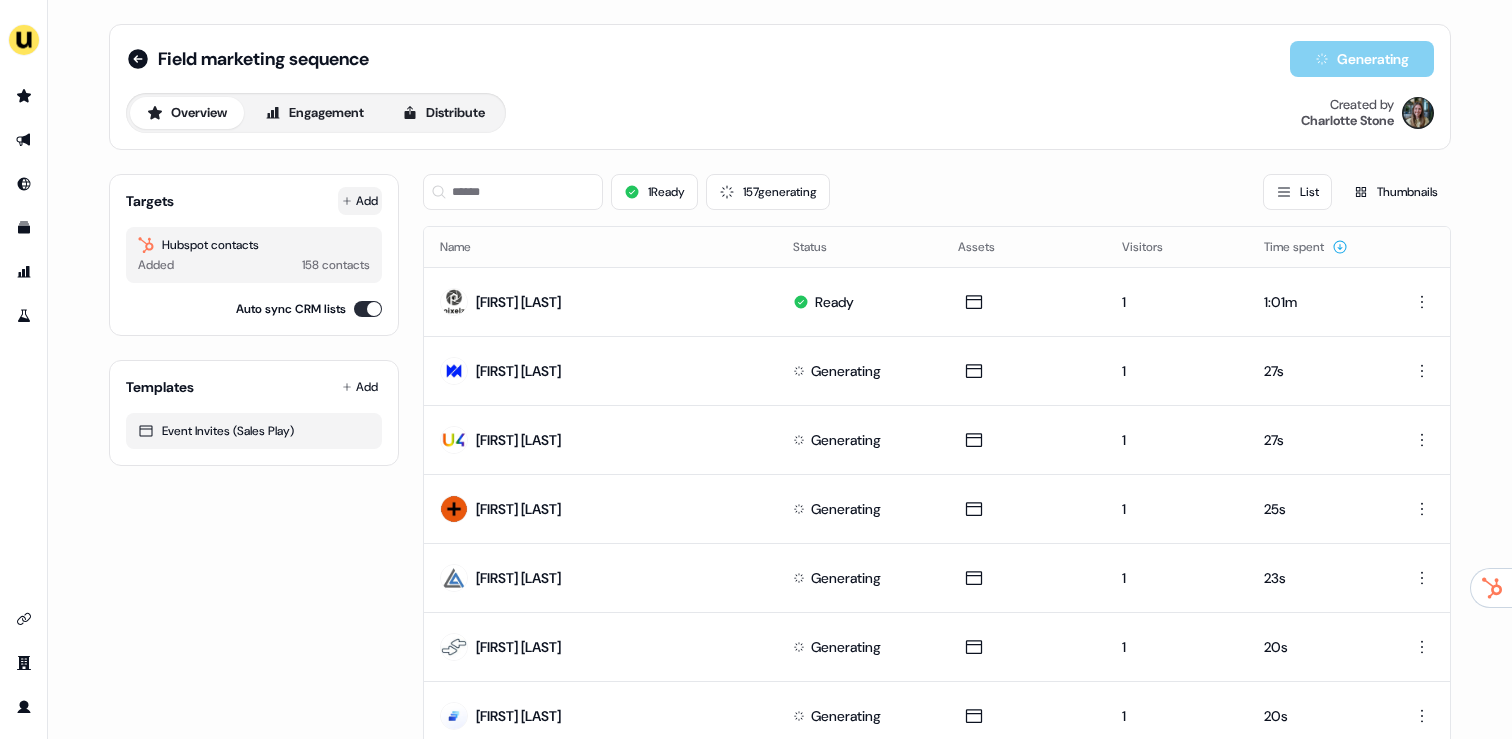 click on "Add" at bounding box center [360, 201] 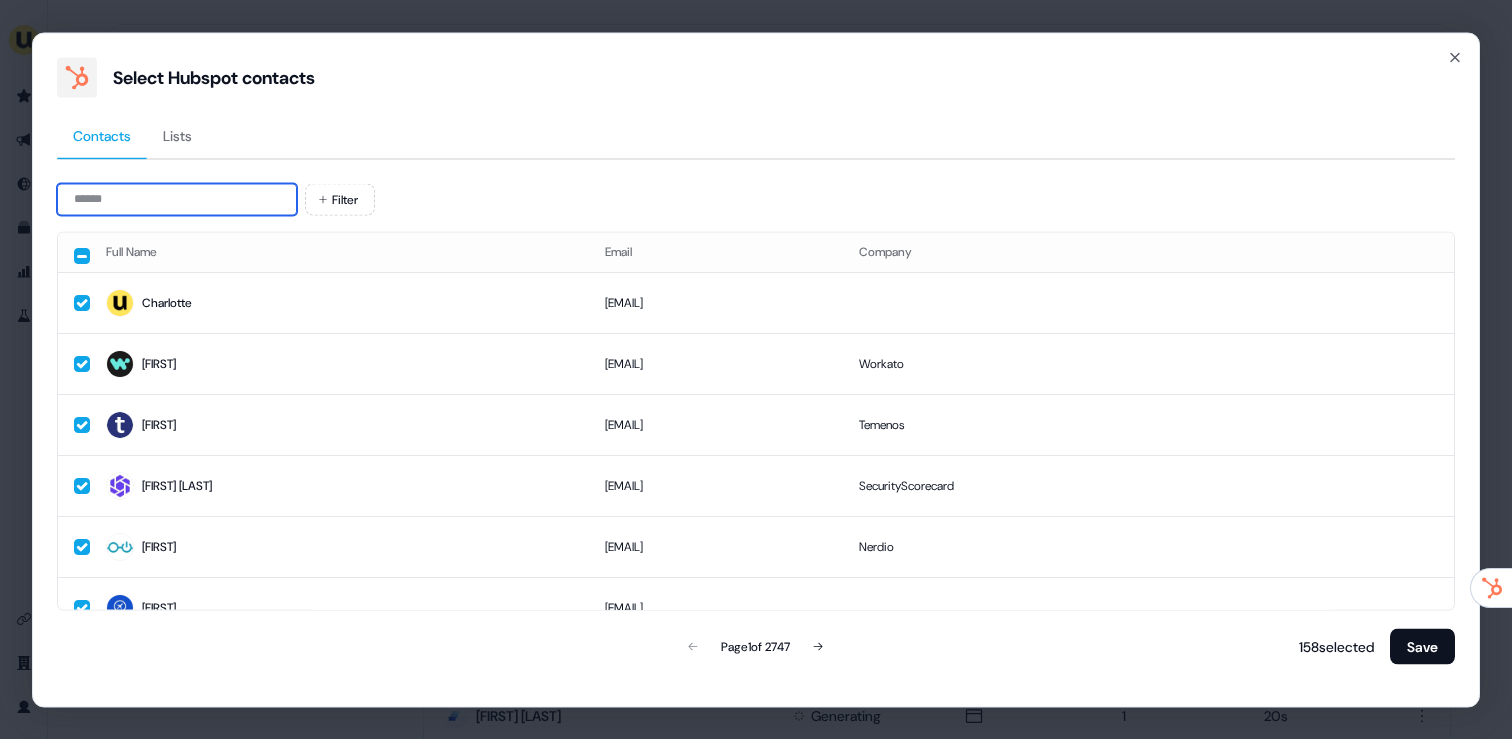 click at bounding box center (177, 199) 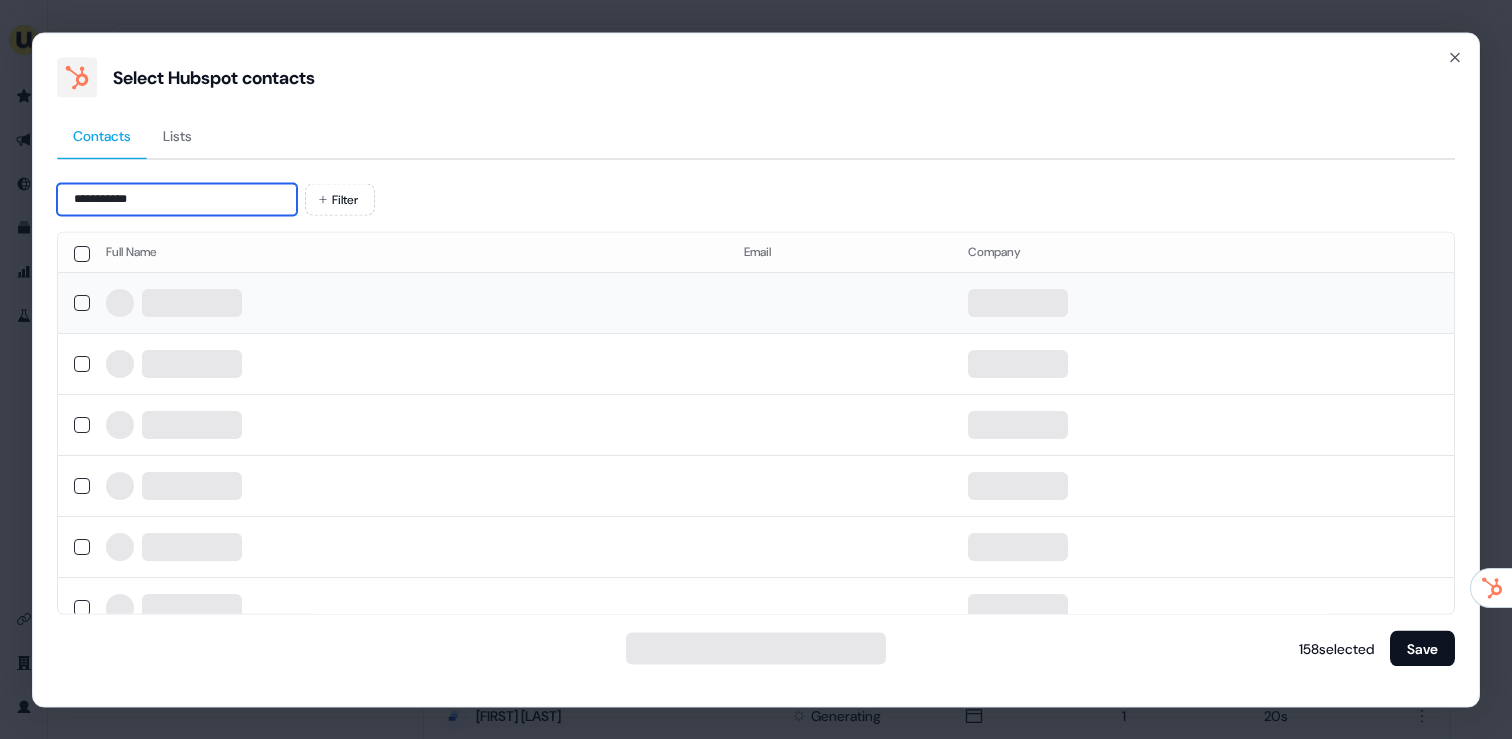 type on "**********" 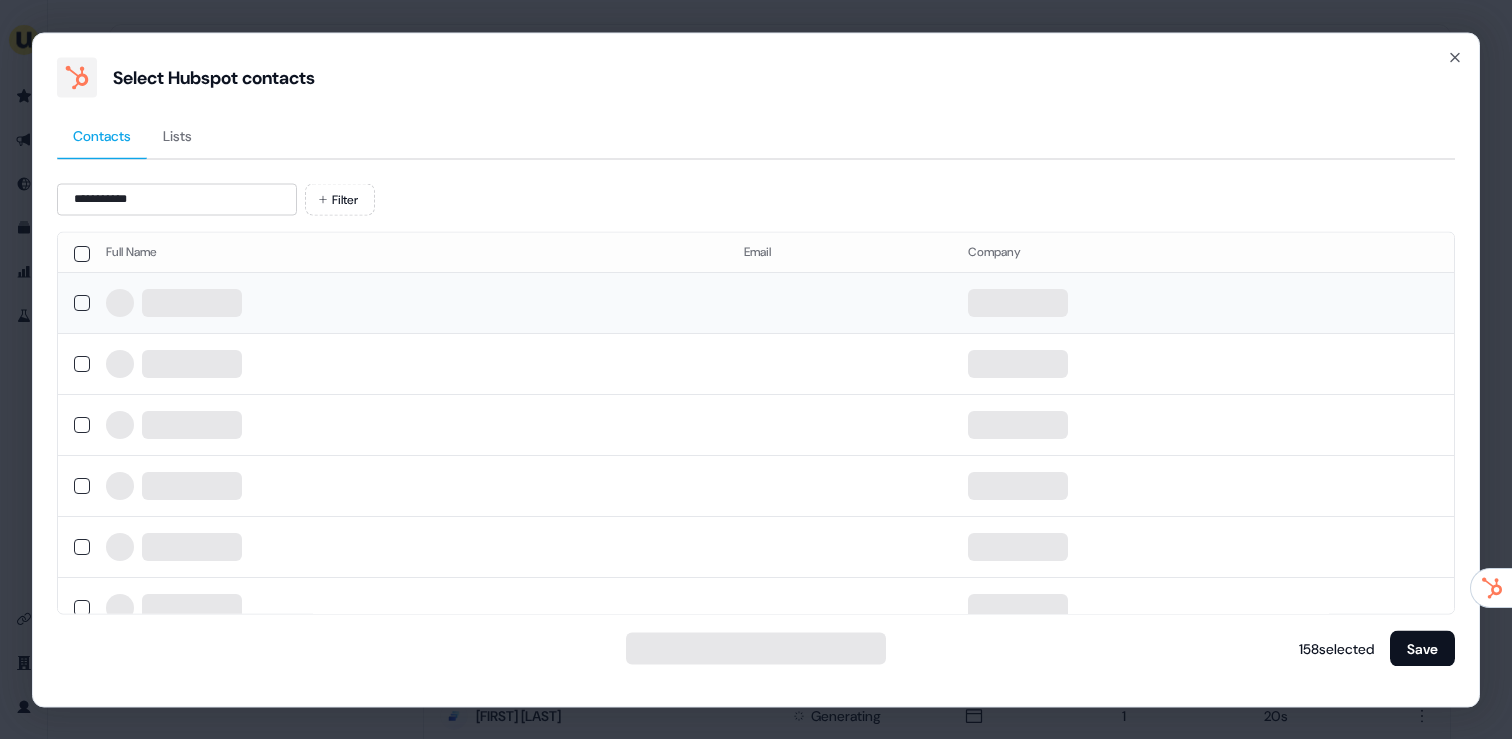click at bounding box center (409, 303) 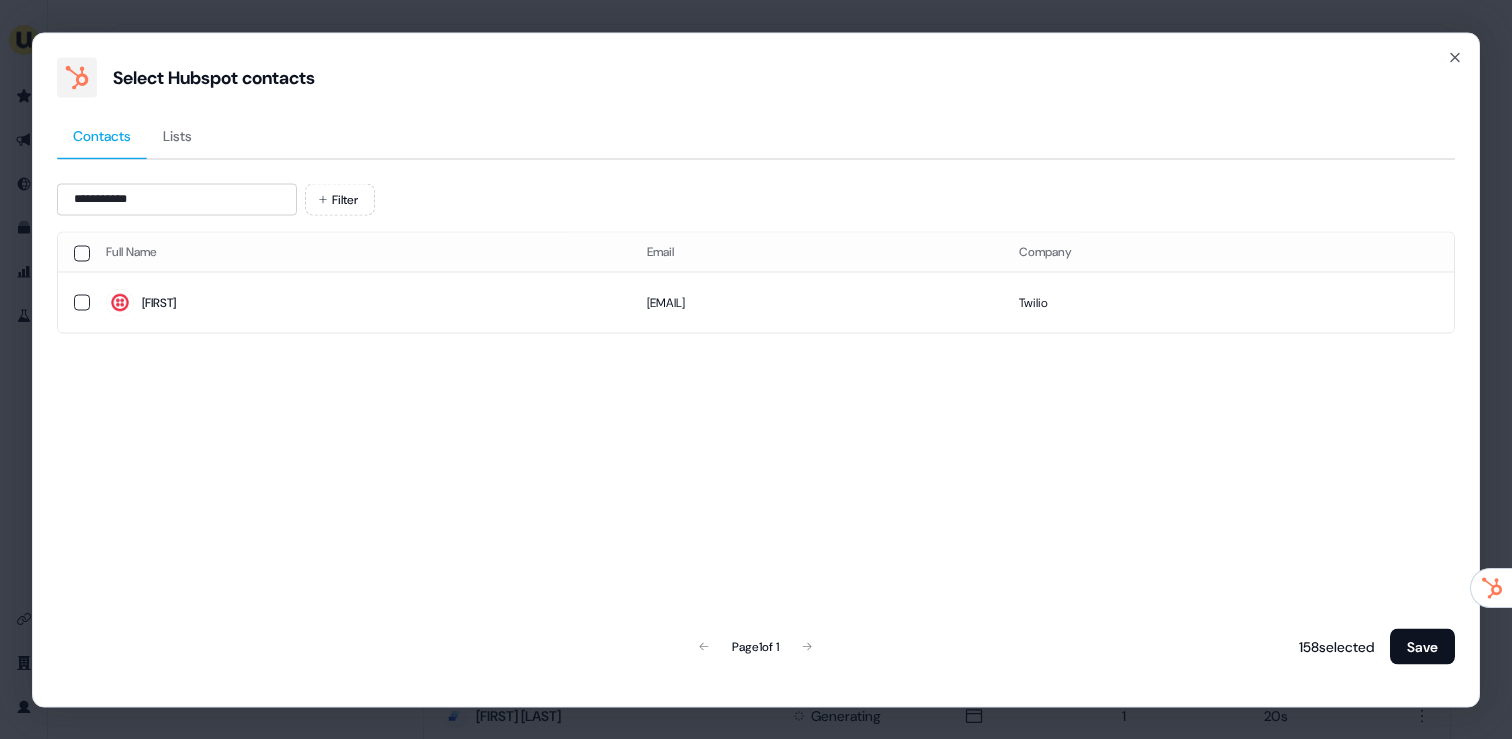 click on "Aparna" at bounding box center (360, 303) 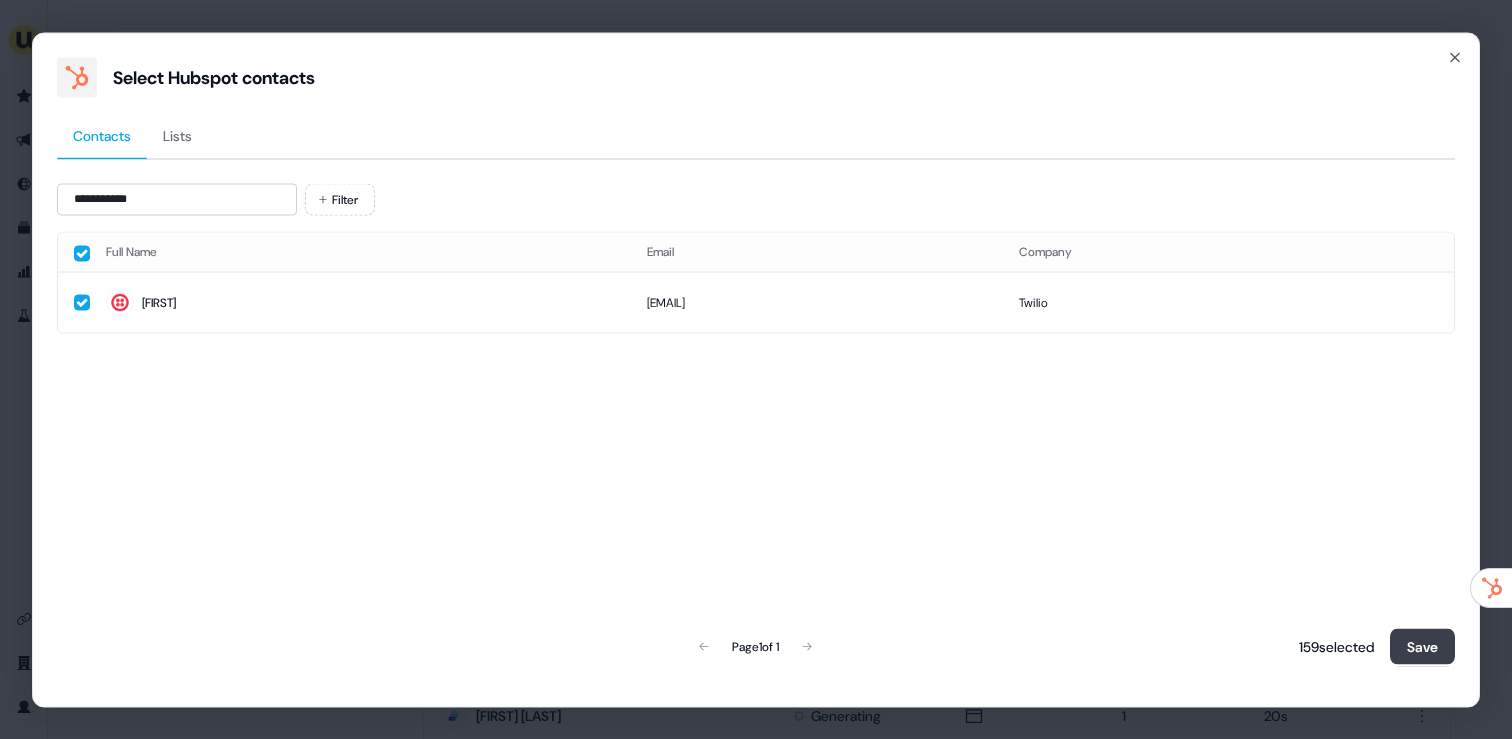 click on "Save" at bounding box center [1422, 646] 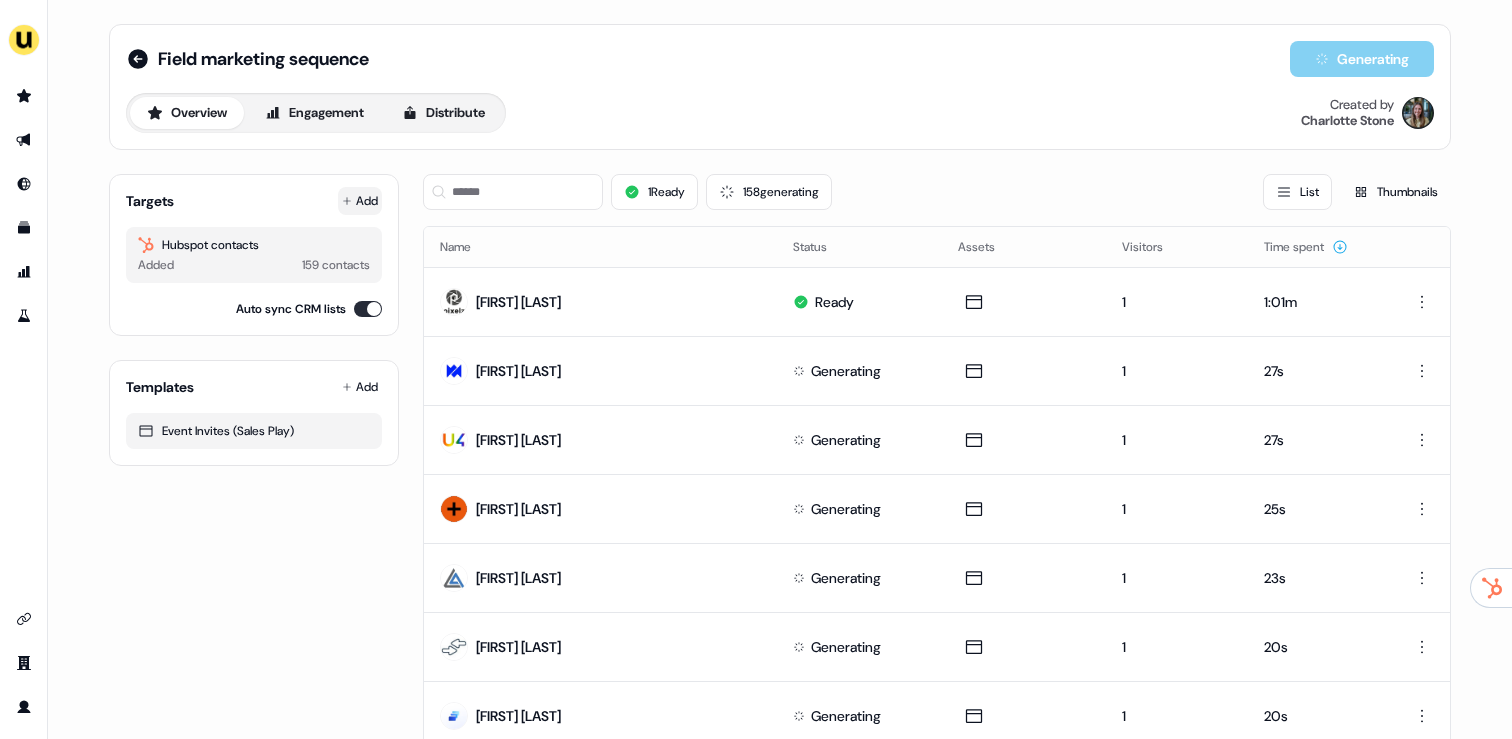 click on "Add" at bounding box center [360, 201] 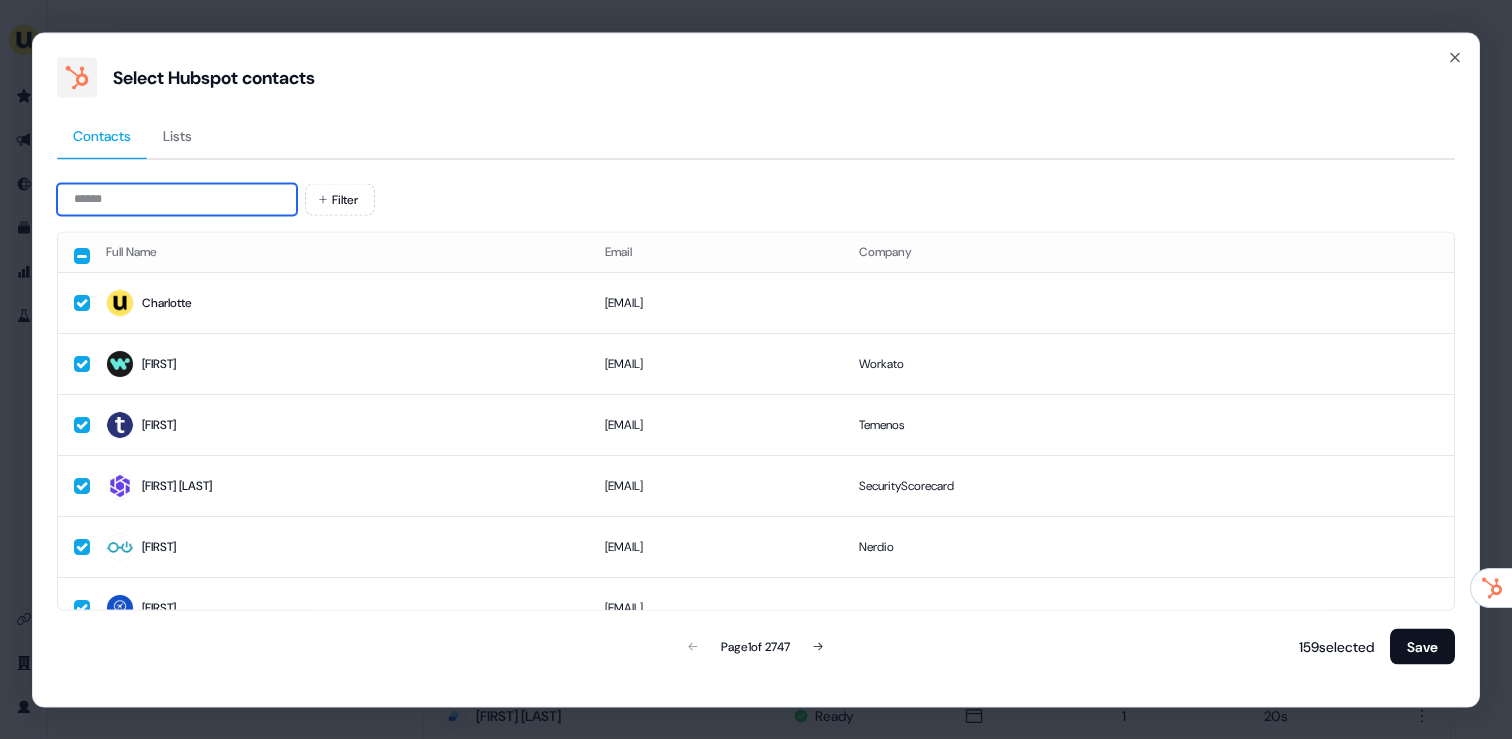 click at bounding box center (177, 199) 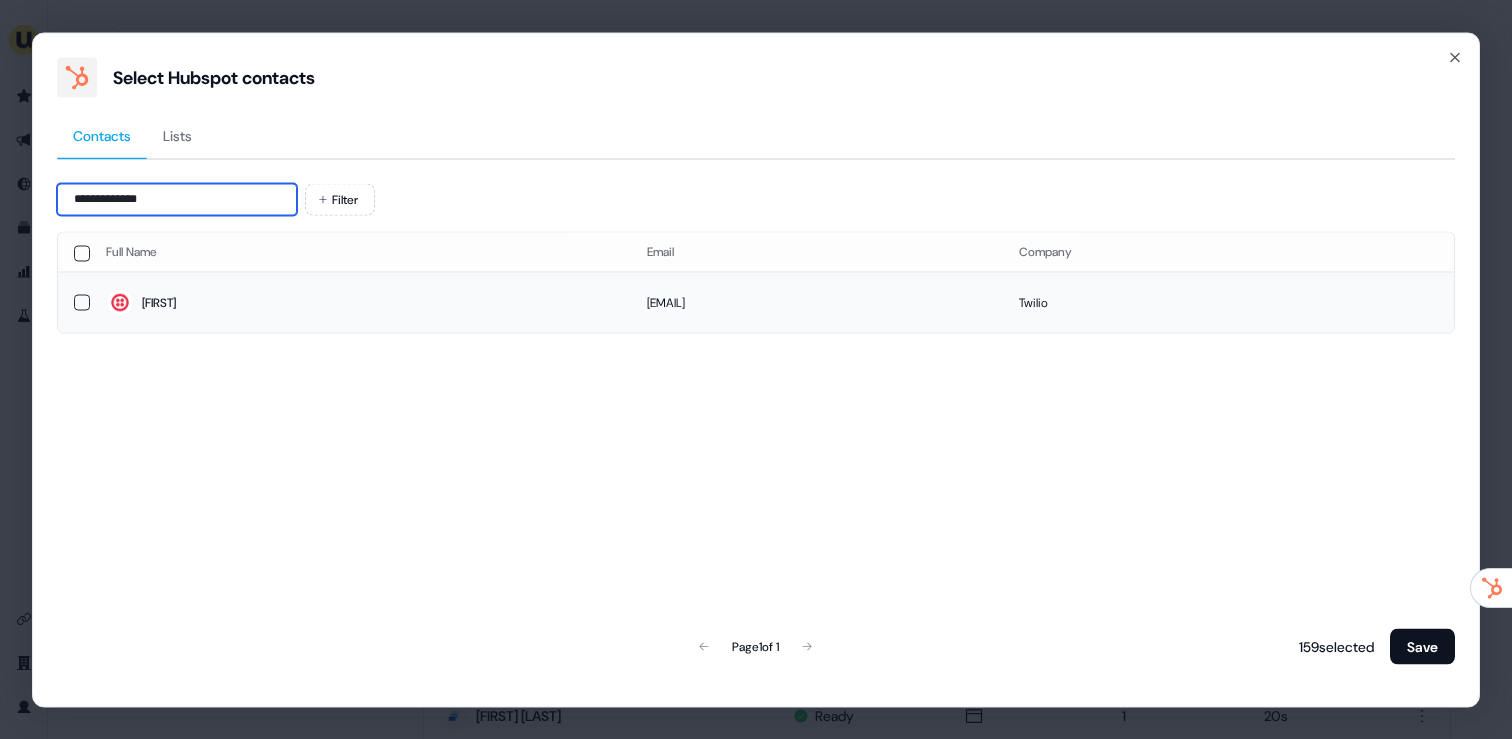 type on "**********" 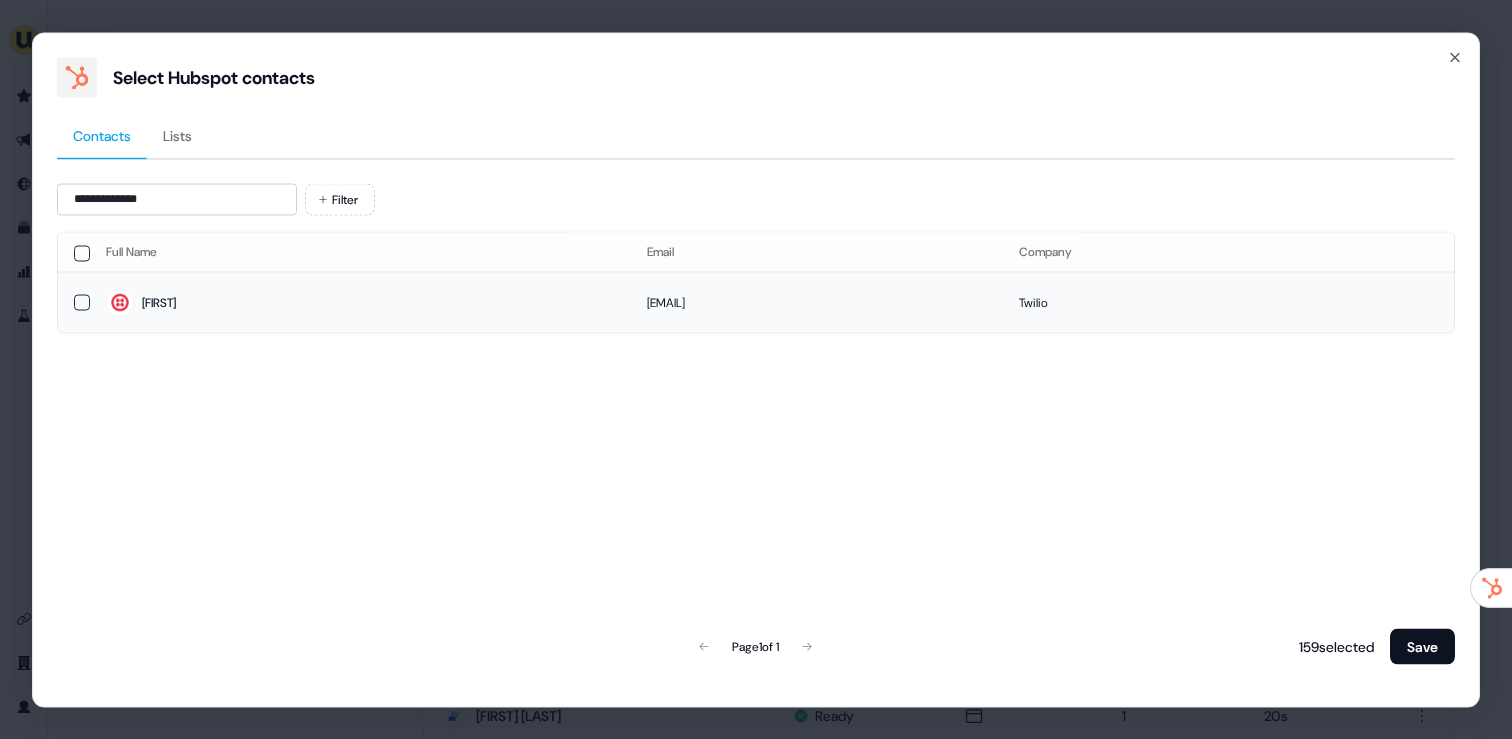 click on "Julie" at bounding box center [360, 303] 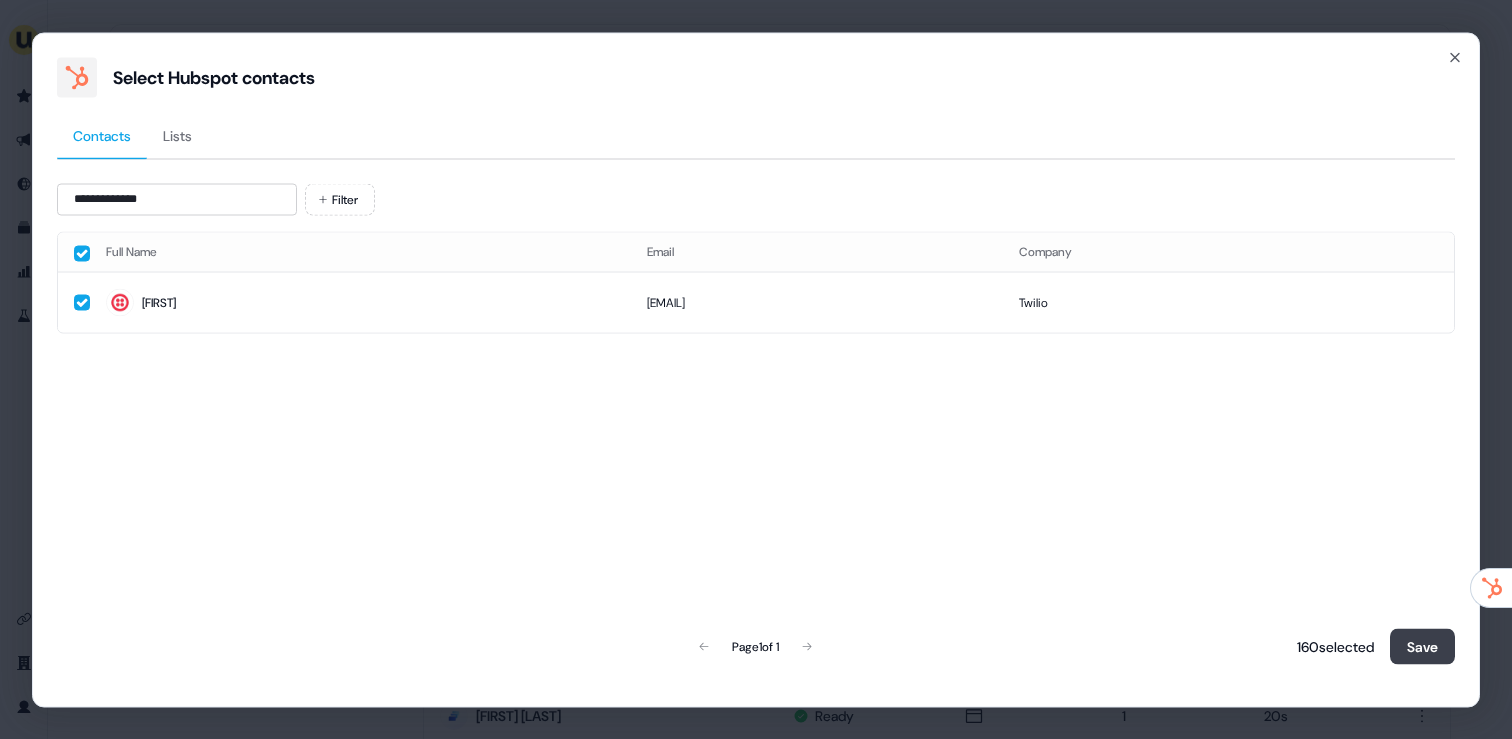 click on "Save" at bounding box center [1422, 646] 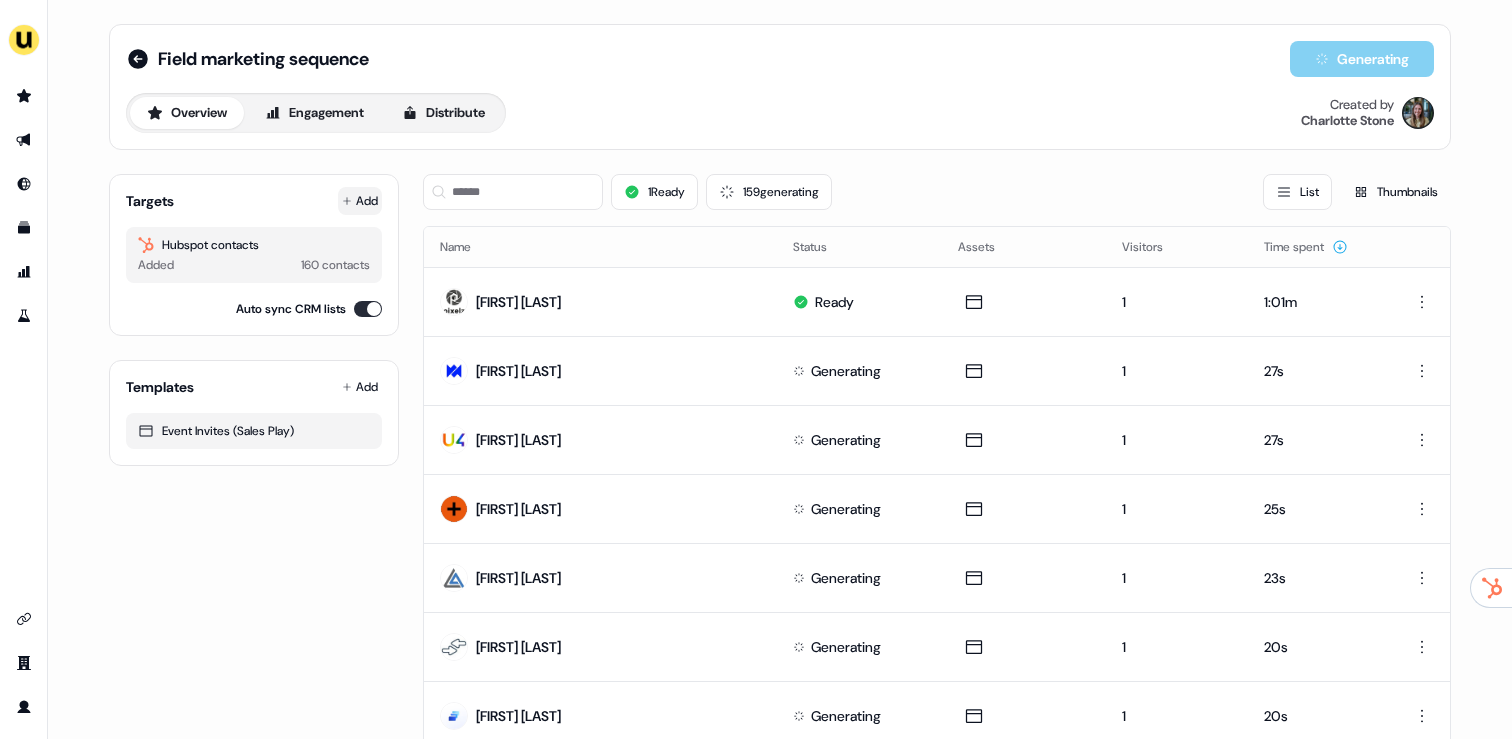 click on "Add" at bounding box center (360, 201) 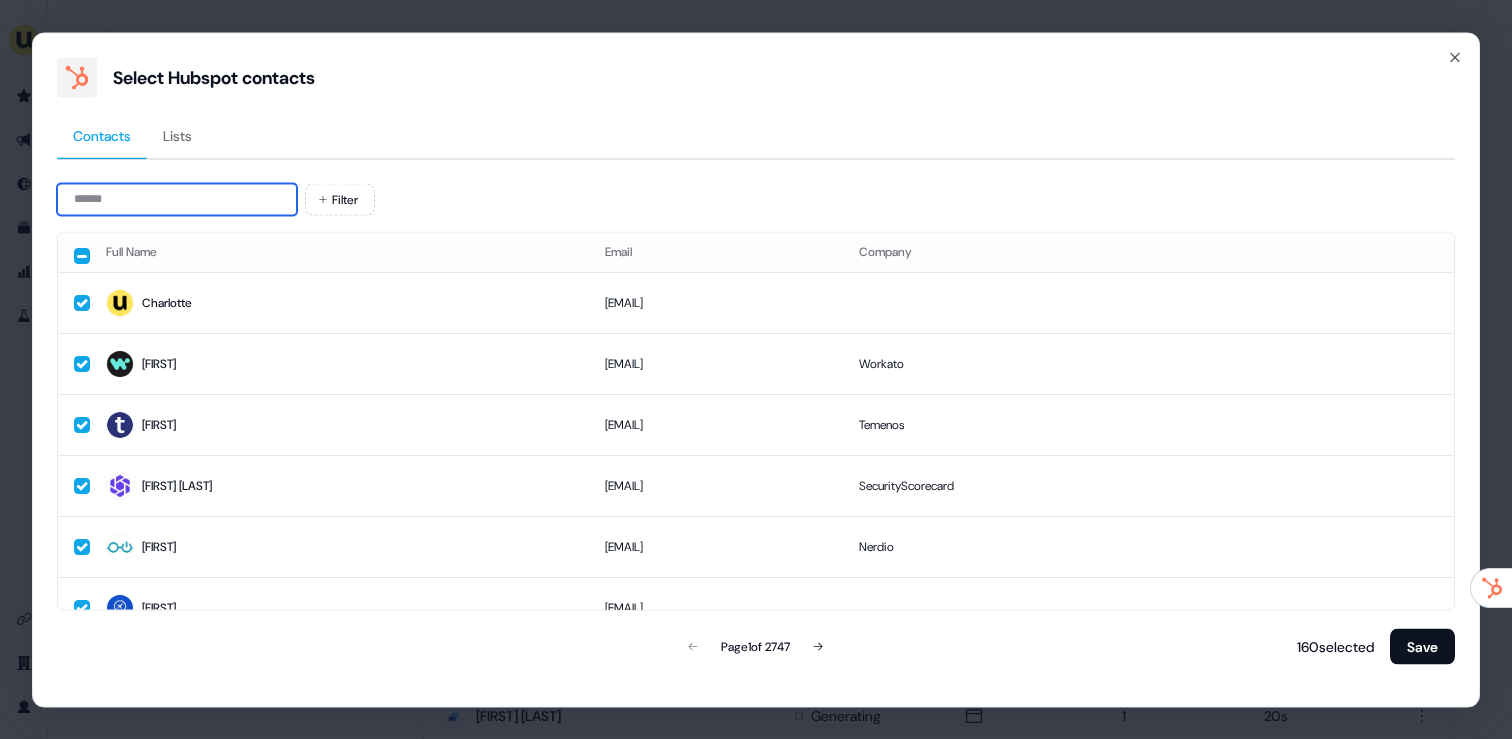 click at bounding box center (177, 199) 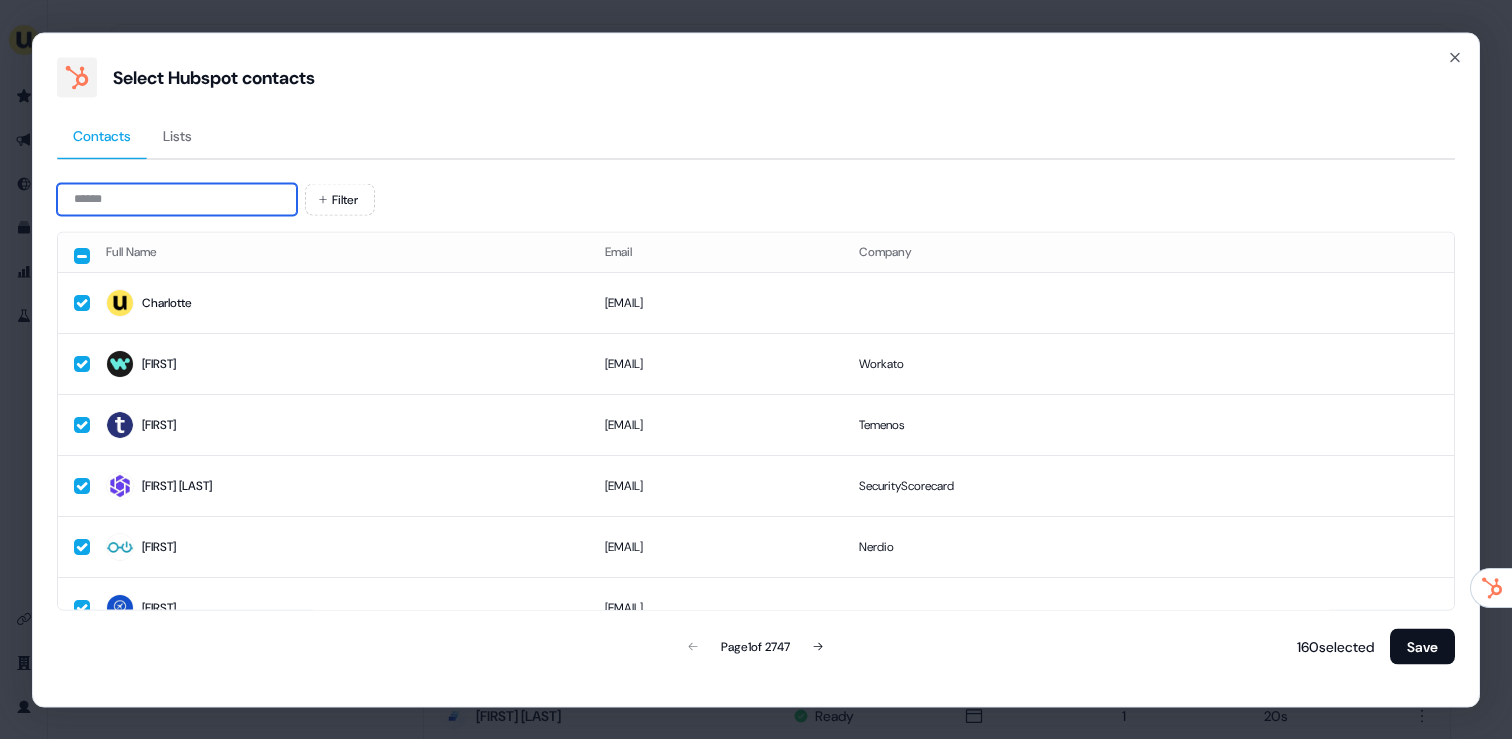 paste on "**********" 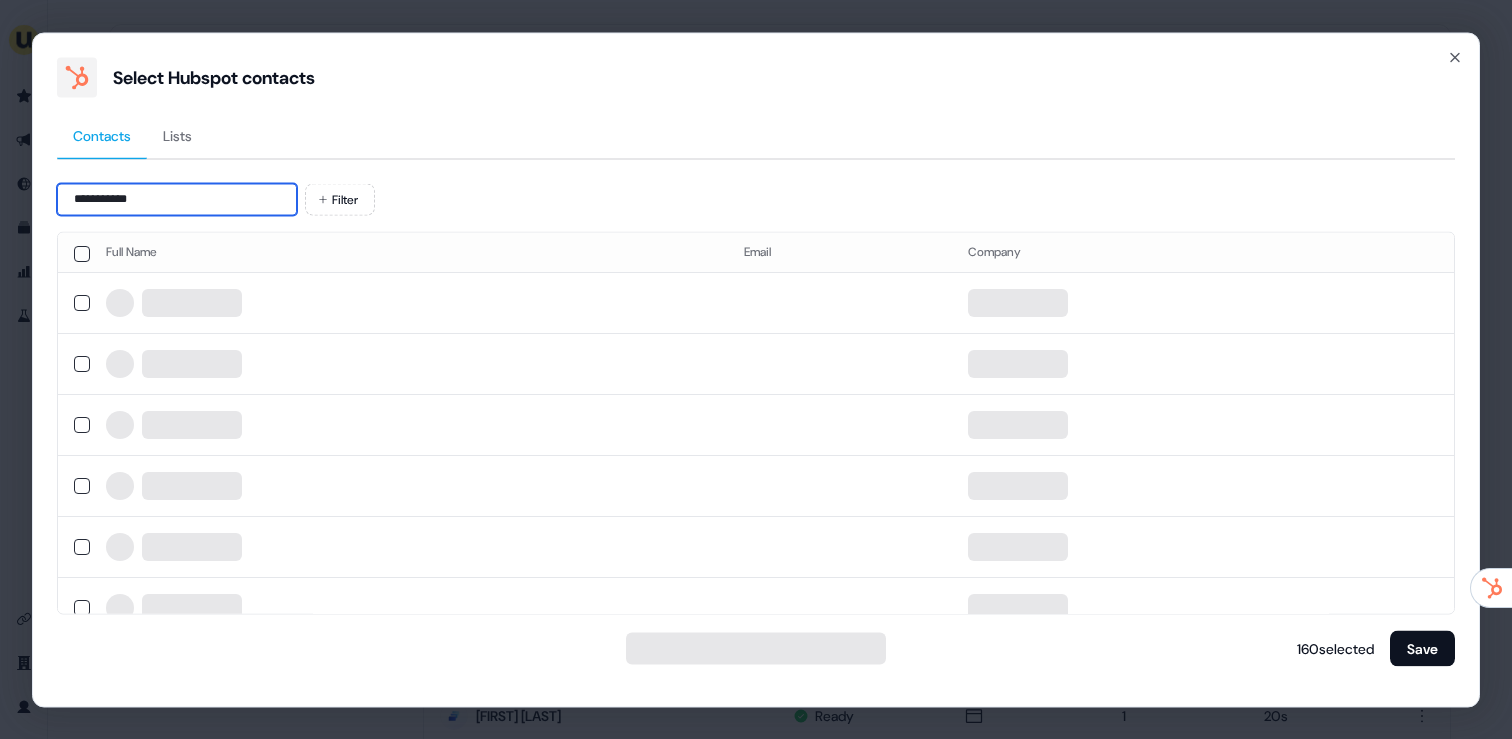 type on "**********" 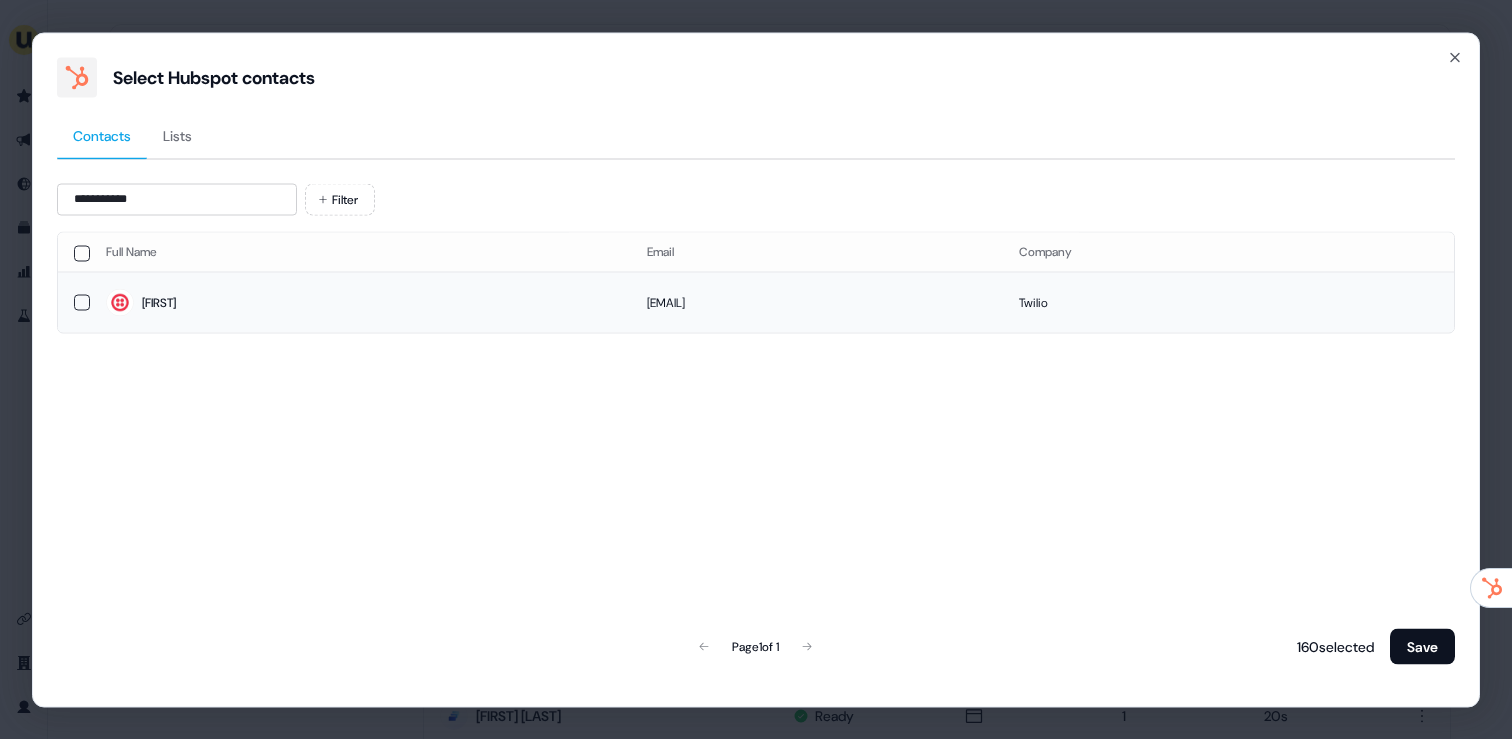 click on "Emily" at bounding box center [360, 303] 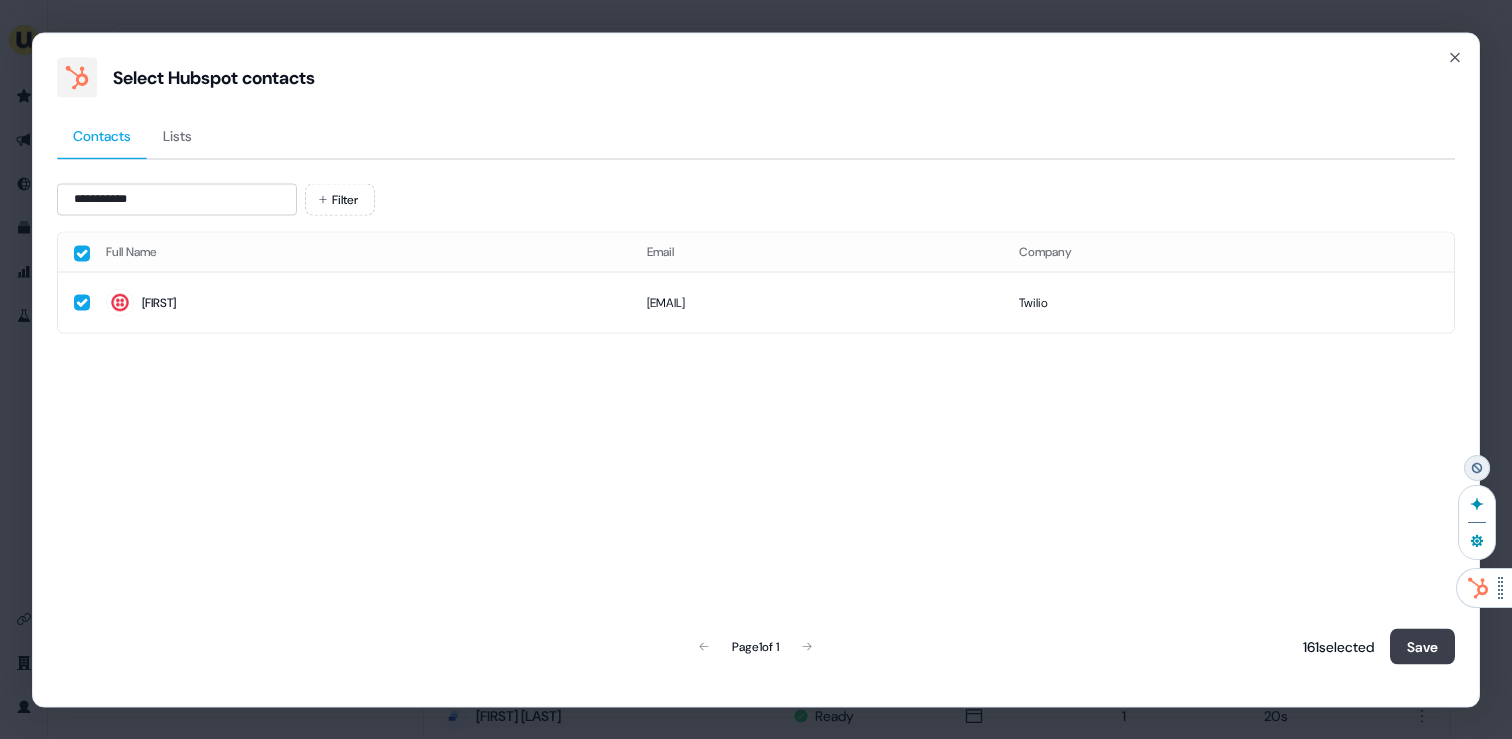 click on "Save" at bounding box center [1422, 646] 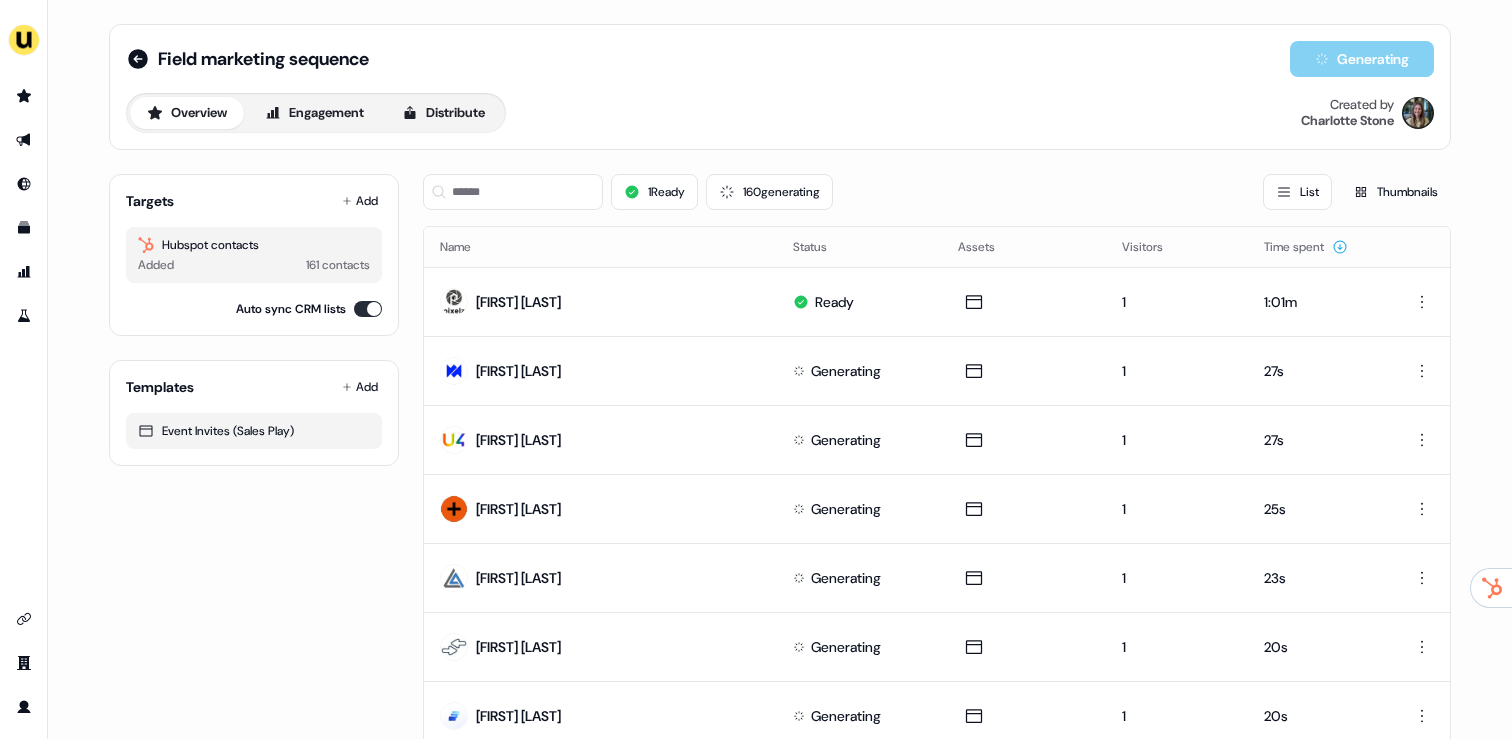 click on "Targets Add Hubspot   contacts Added 161   contacts Auto sync CRM lists" at bounding box center [254, 255] 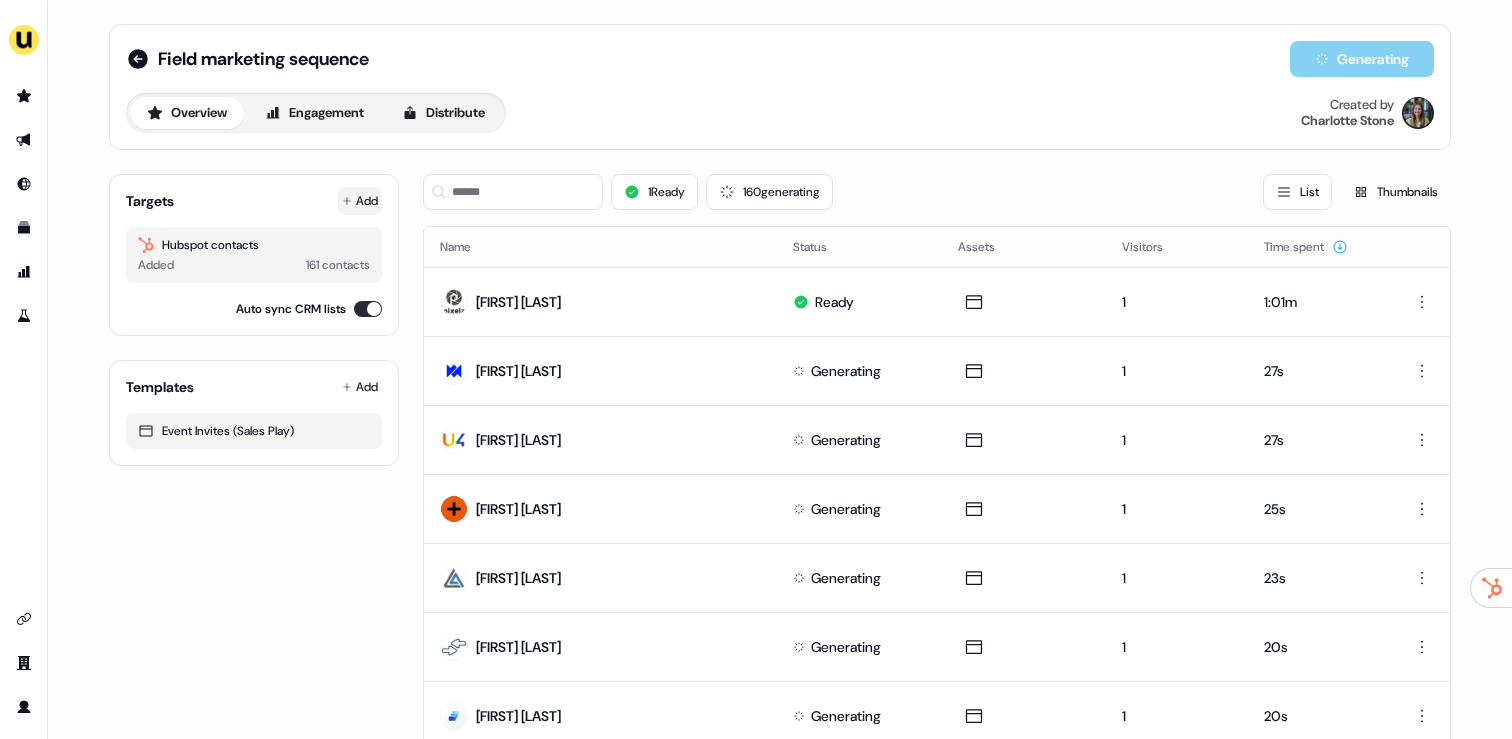 click on "Add" at bounding box center [360, 201] 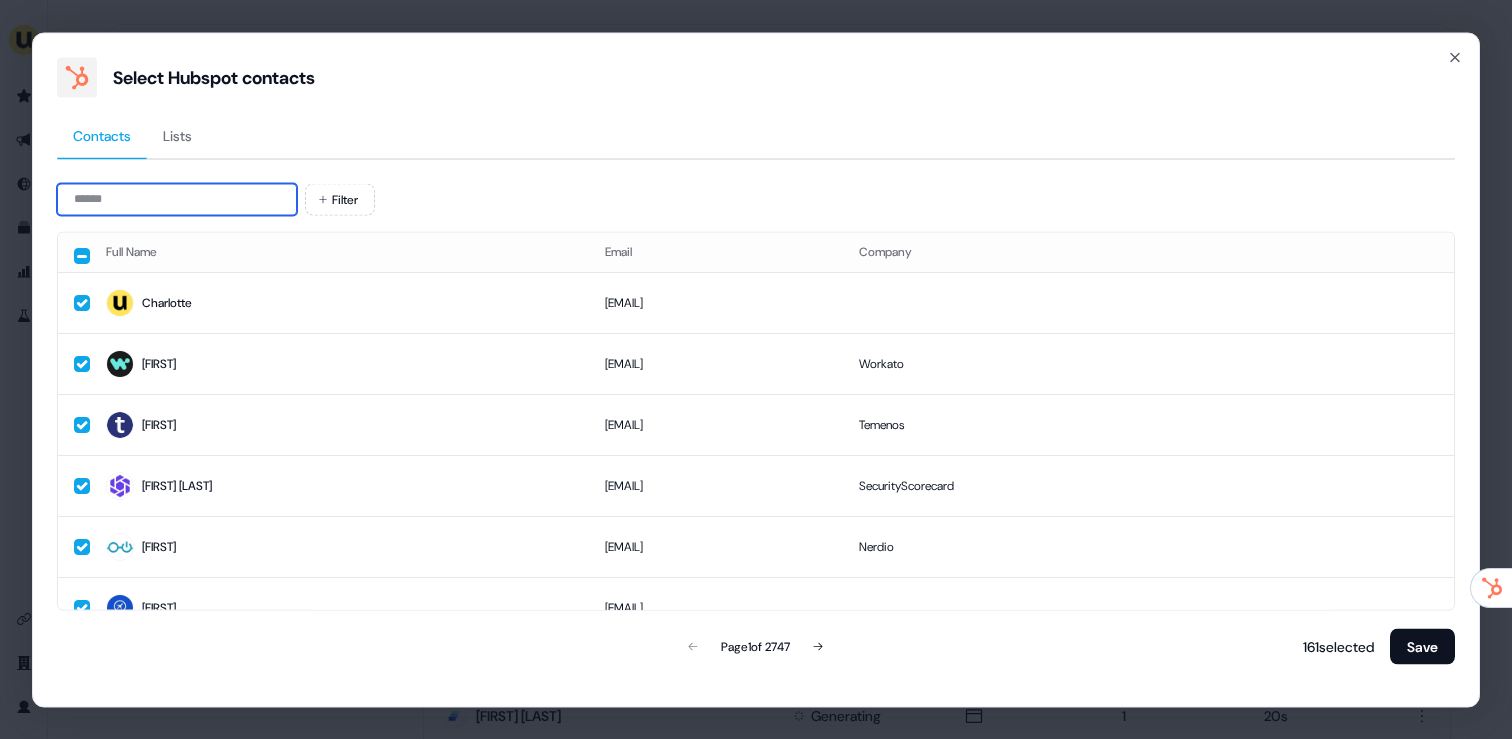 click at bounding box center [177, 199] 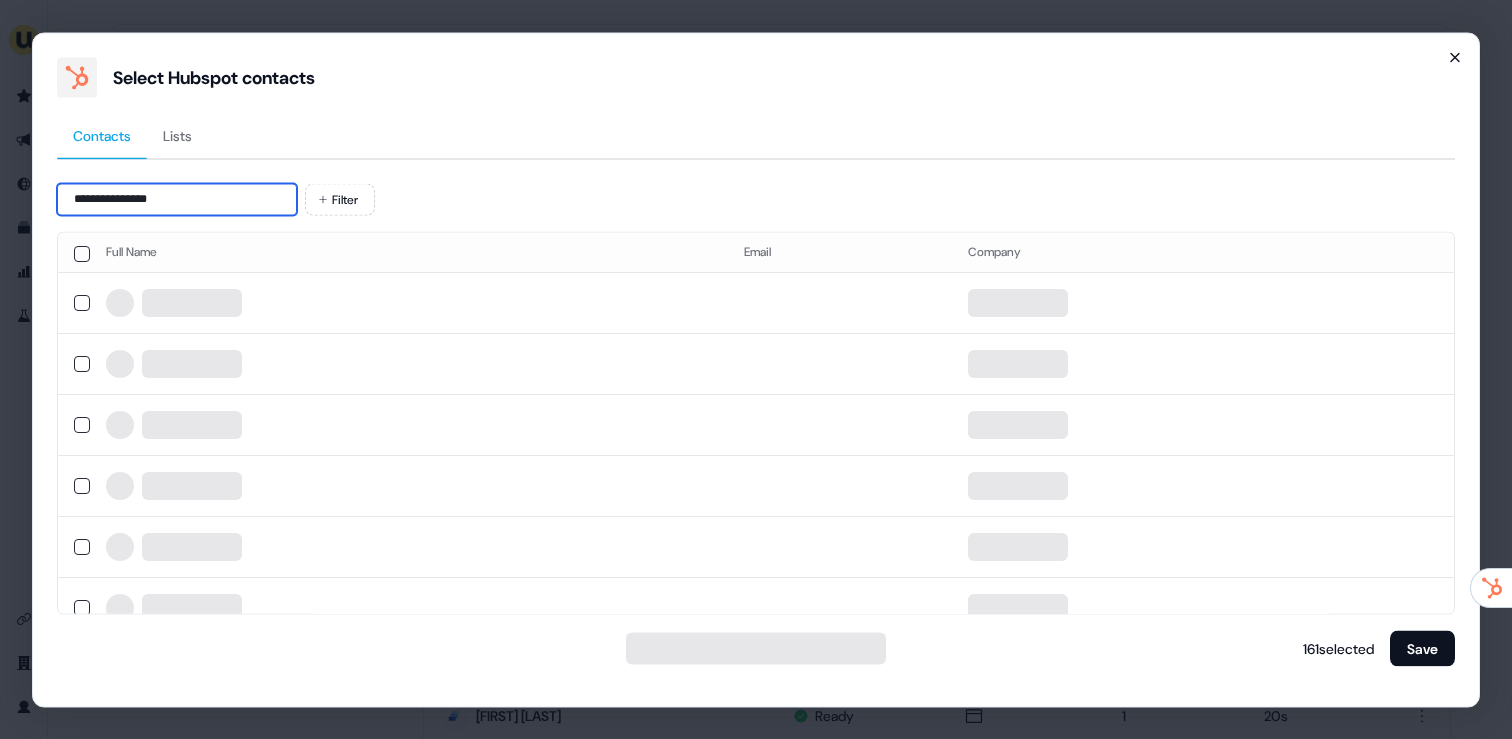 type on "**********" 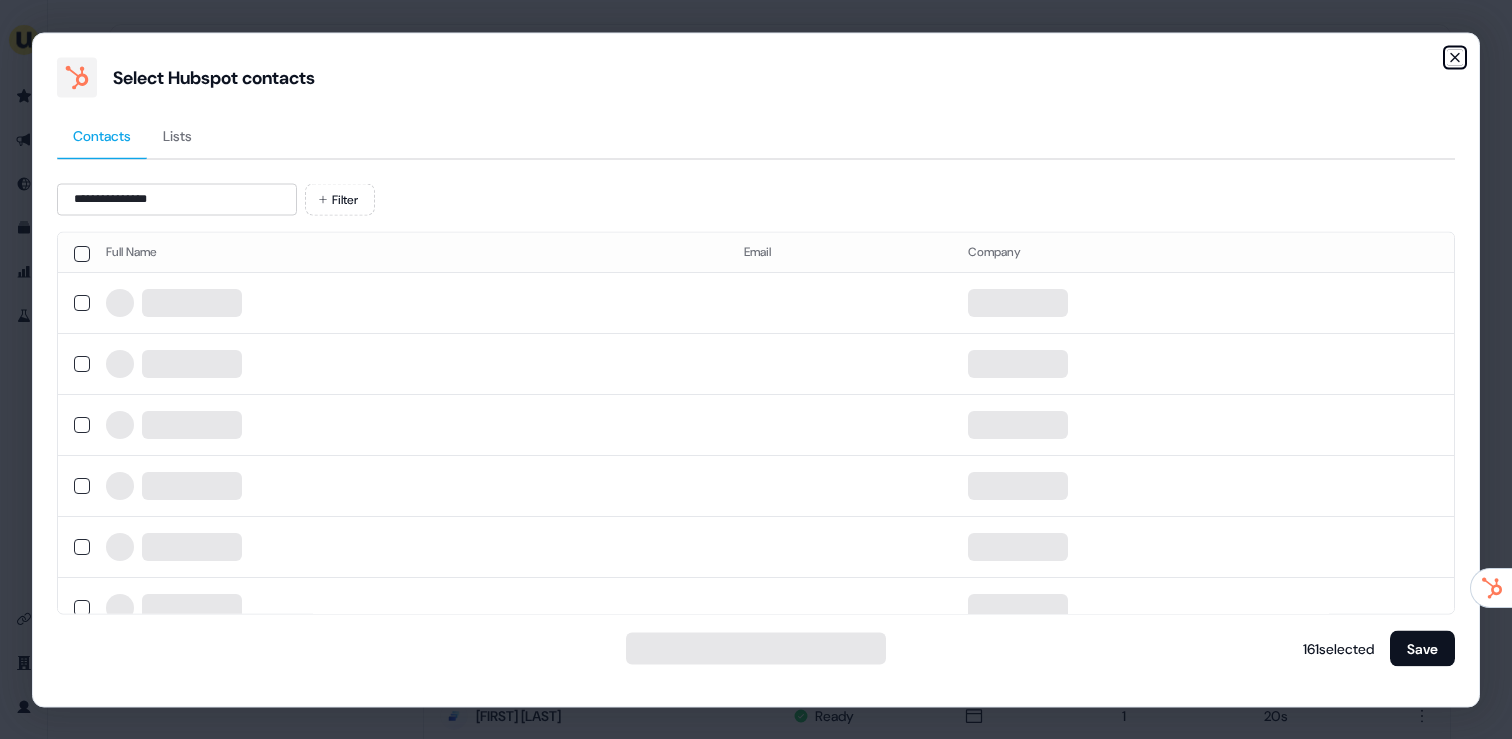 click 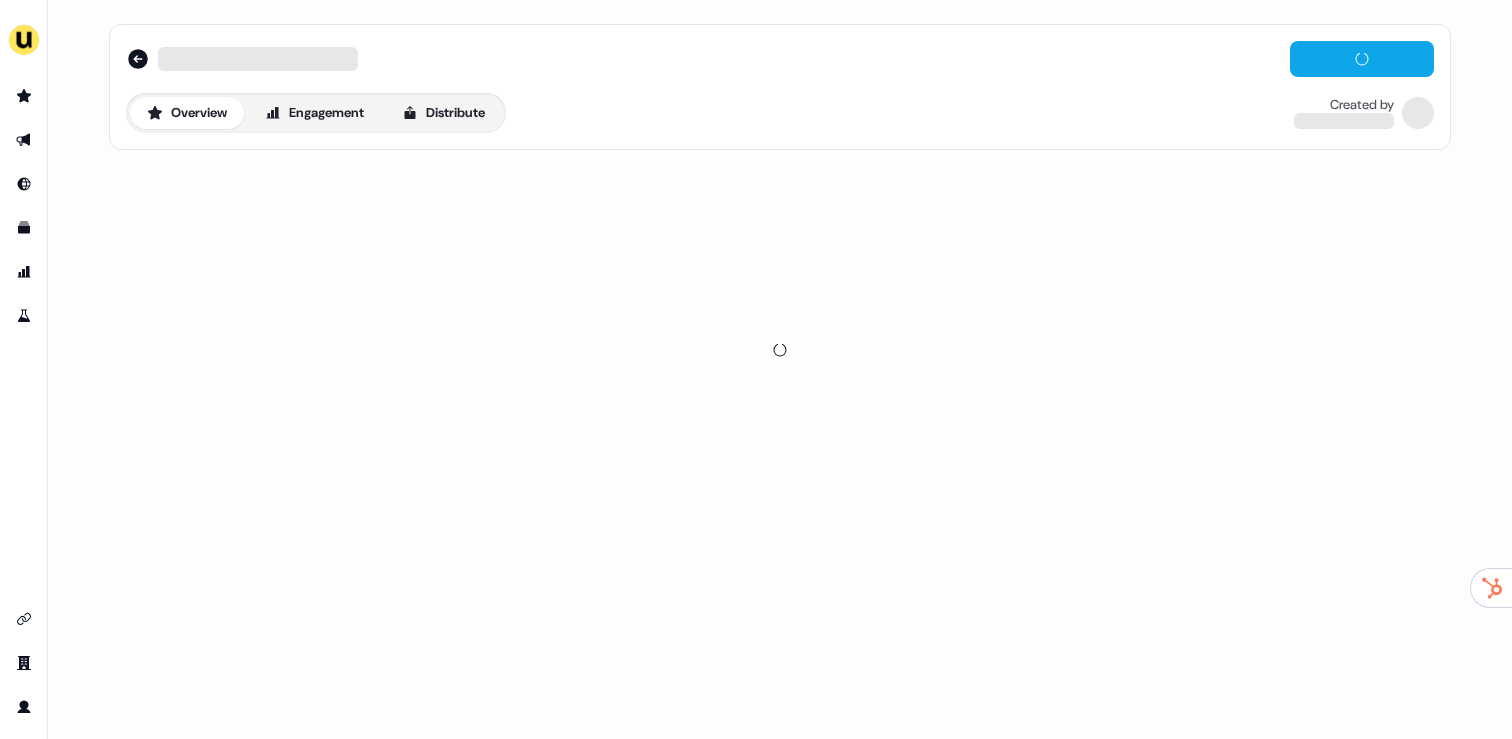 scroll, scrollTop: 0, scrollLeft: 0, axis: both 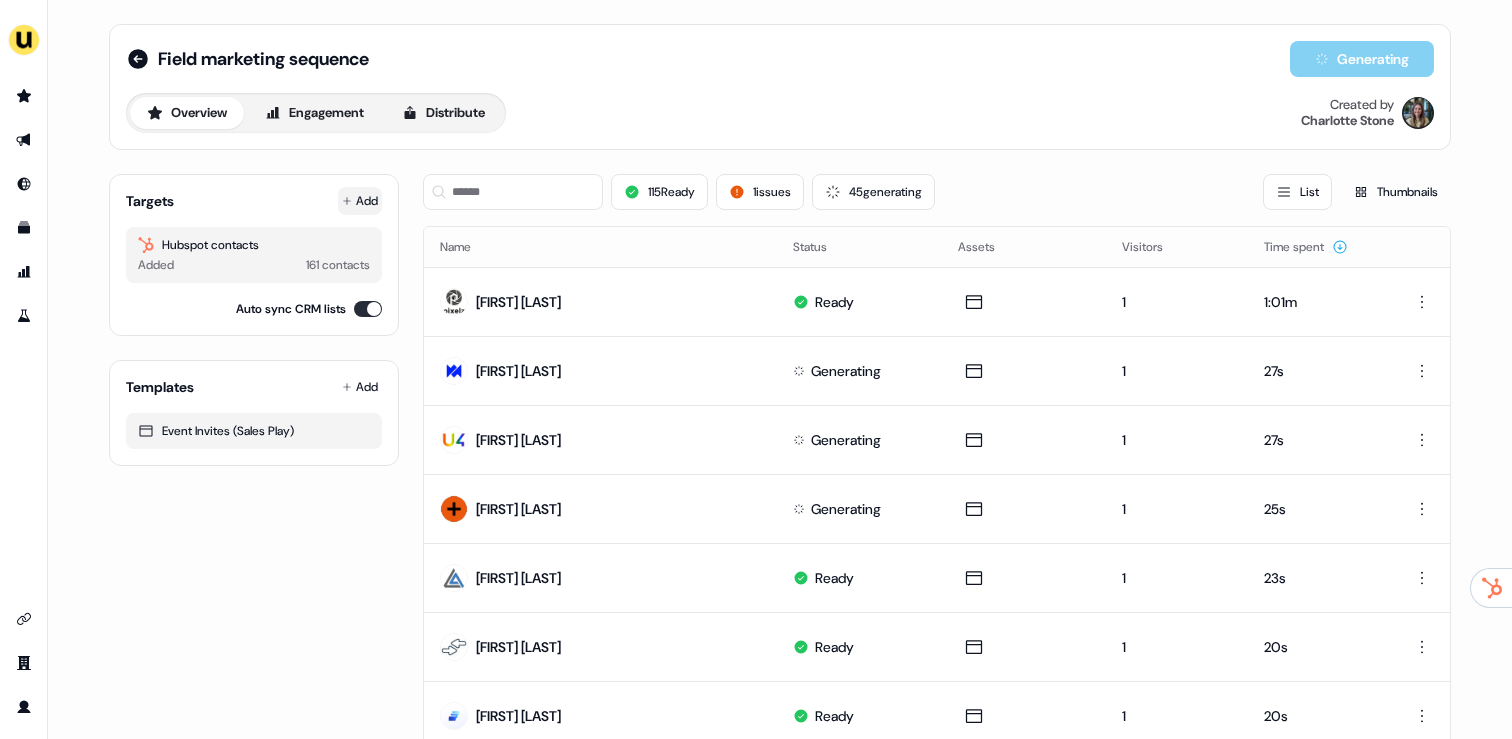click on "Add" at bounding box center [360, 201] 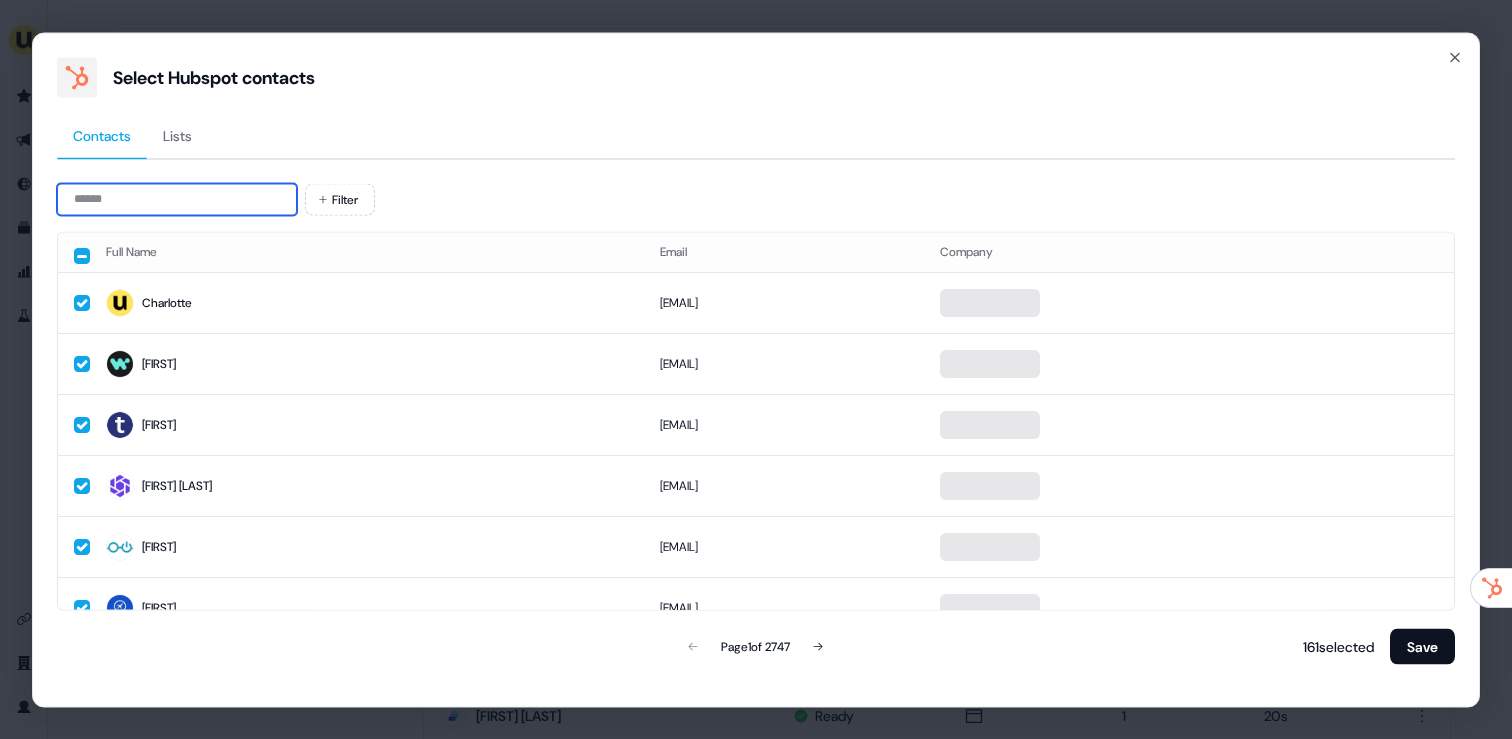 click at bounding box center (177, 199) 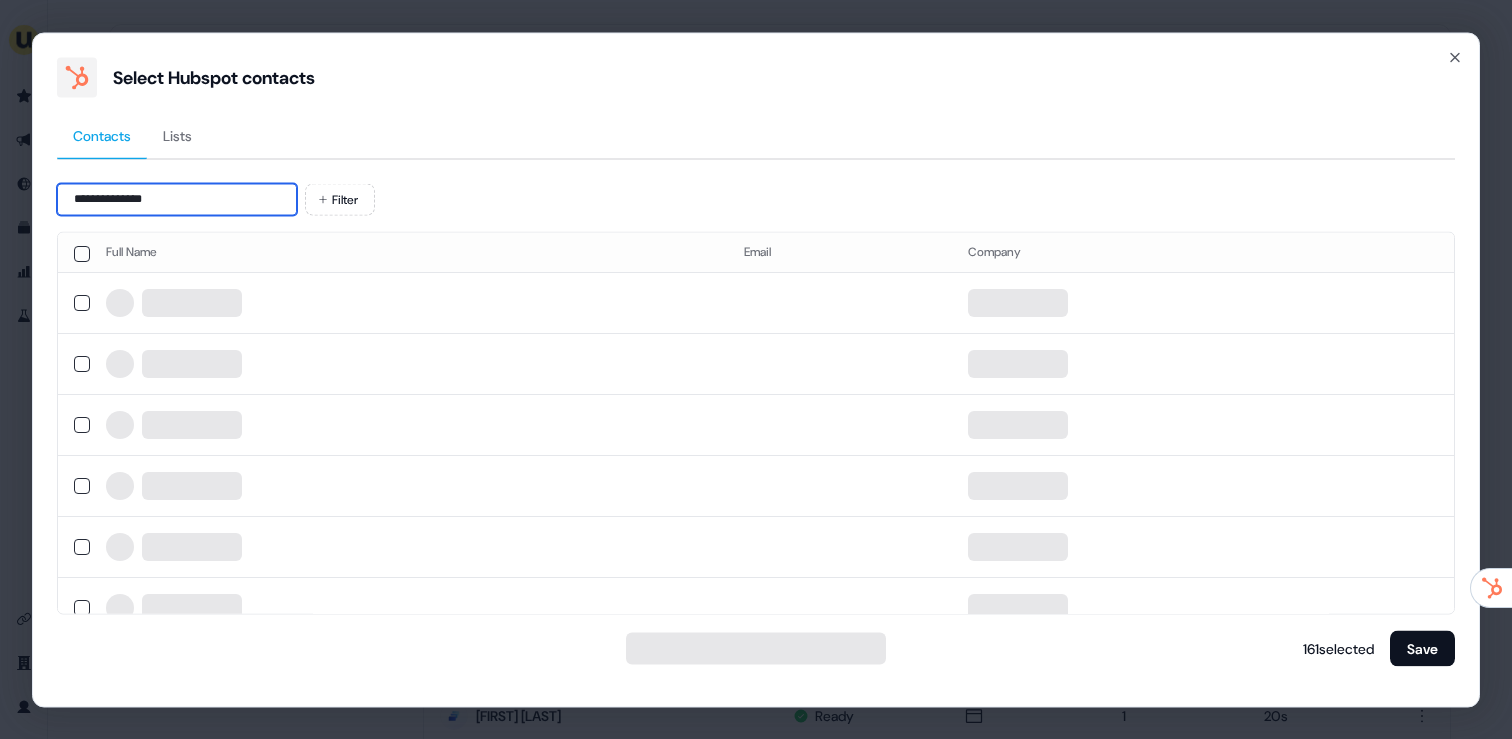 type on "**********" 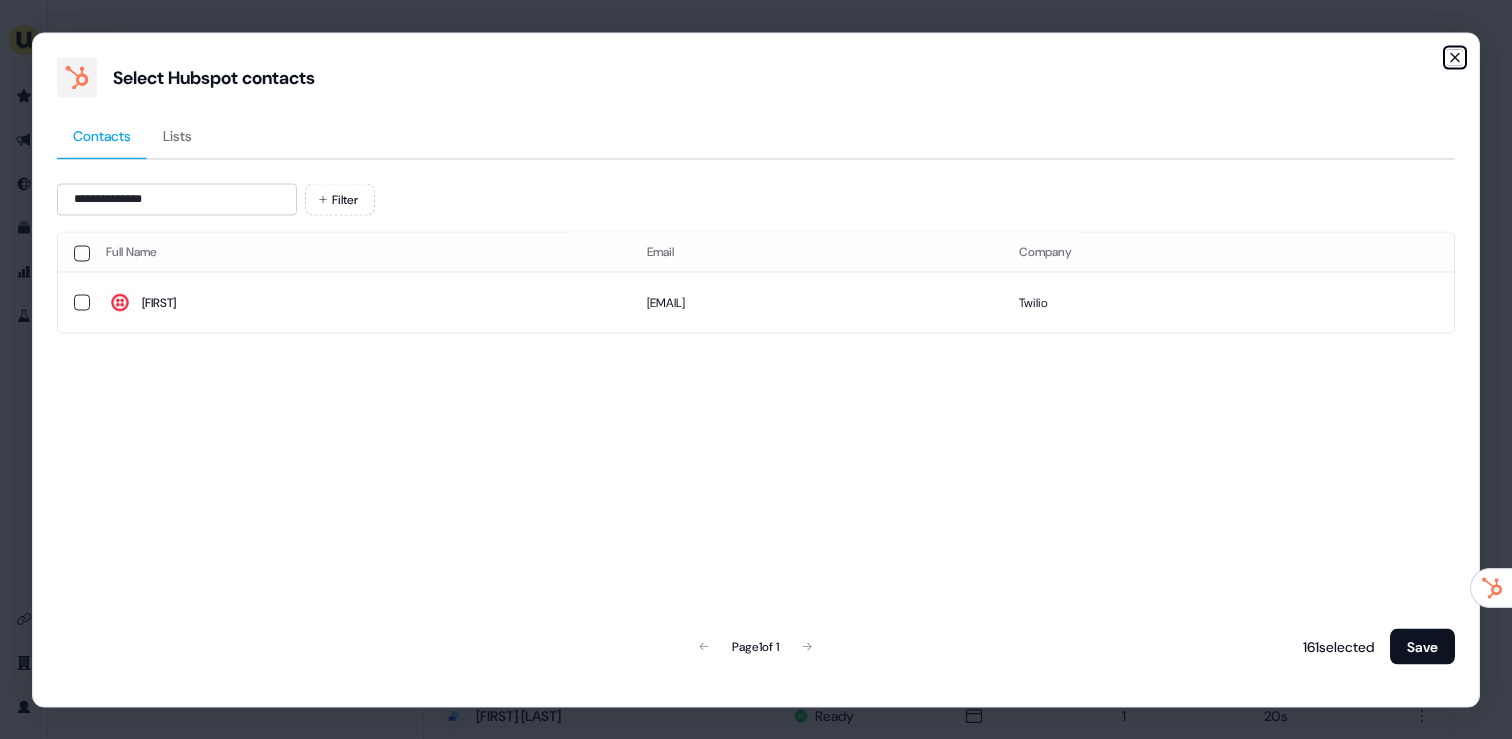 click 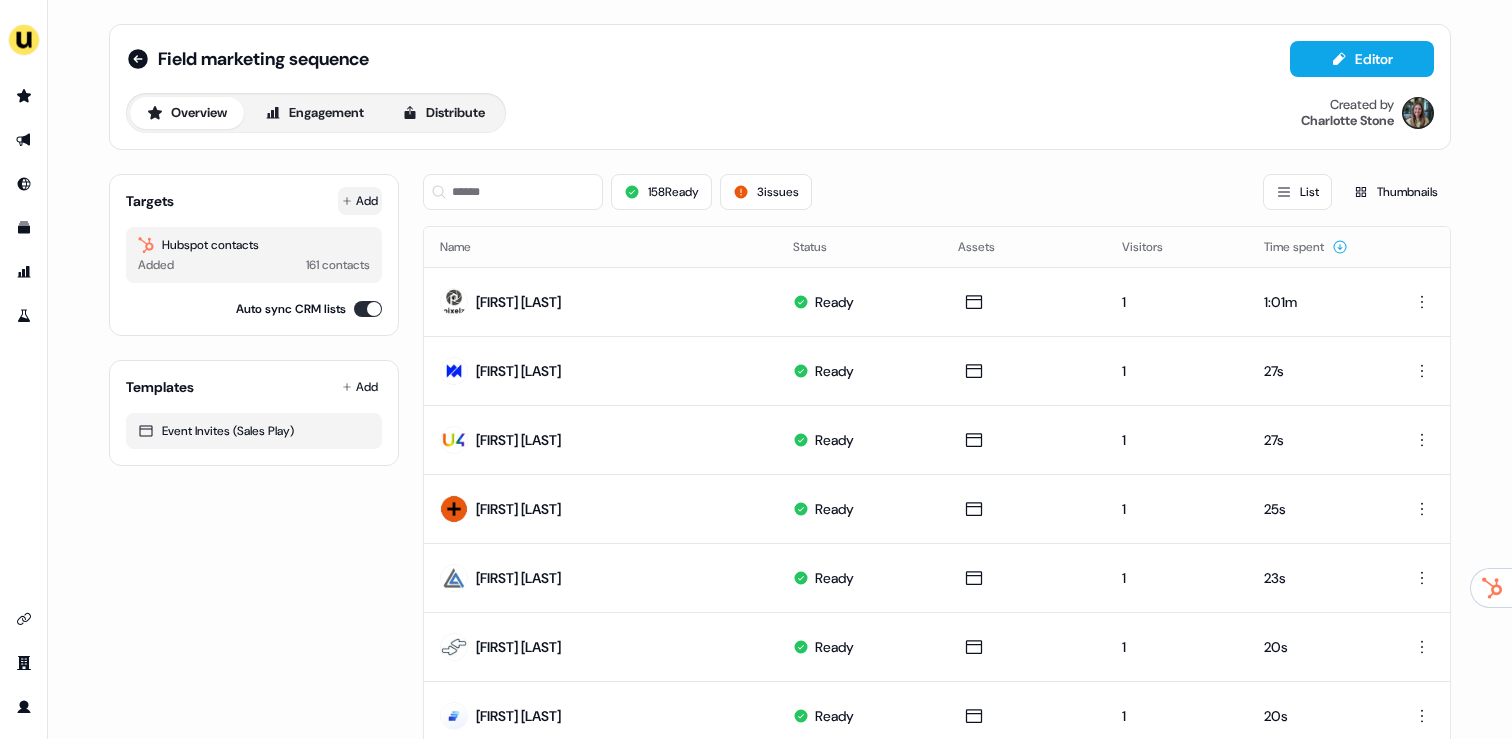 click on "Add" at bounding box center [360, 201] 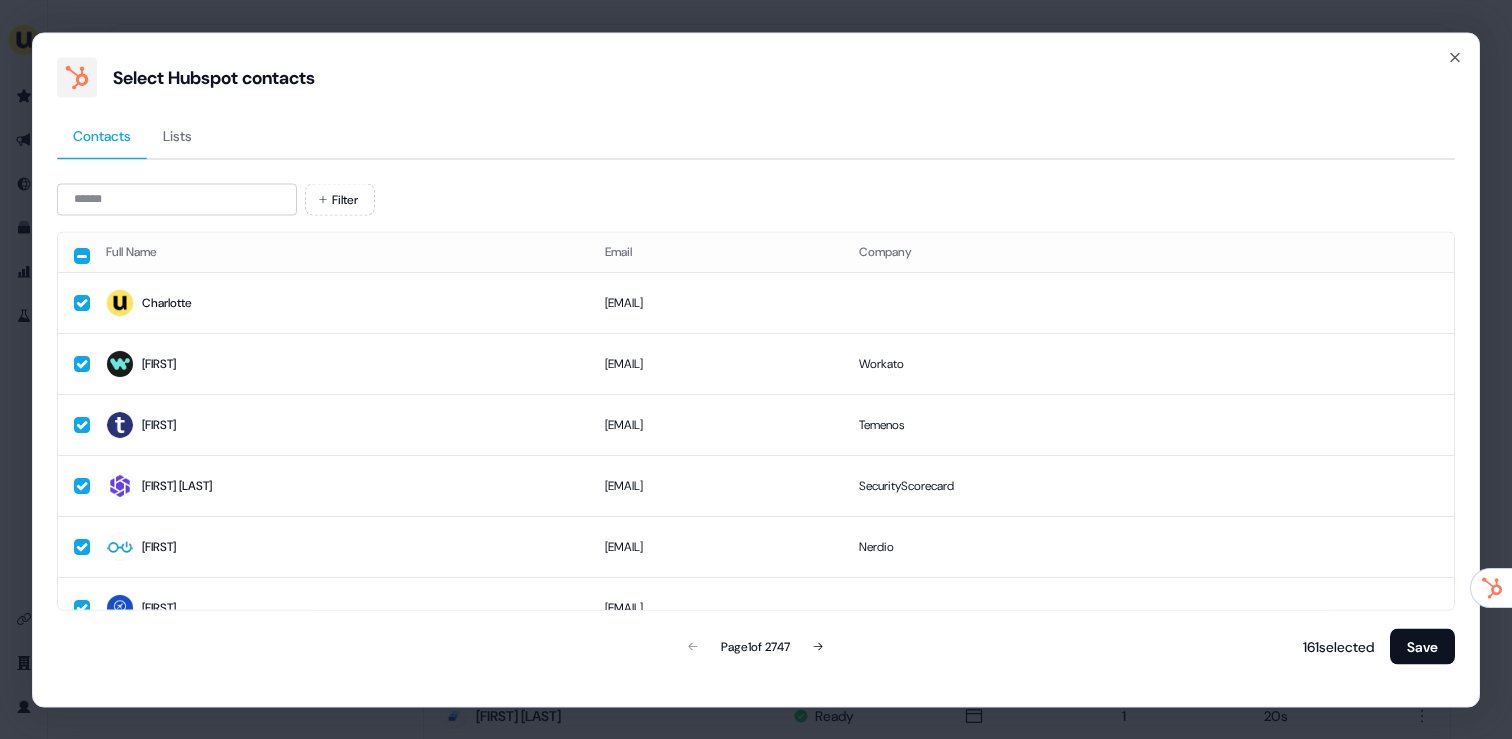click on "Filter Full Name Email Company Charlotte charlotte@userled.io Colette colette.tay@workato.com Workato Bala bala.desikamani@temenos.com Temenos Nadia Solange namari@securityscorecard.com SecurityScorecard Michele mspirk@getnerdio.com Nerdio Diana diana.birtas@travelperk.com Ashley ashley@lumapps.com LumApps Ivy inool@elementcorp.com Element Fleet Management Einat einat.weiss@nice.com NICE Helene hsourdeau@trintech.com Trintech Page  1  of 2747 161  selected Save" at bounding box center (756, 424) 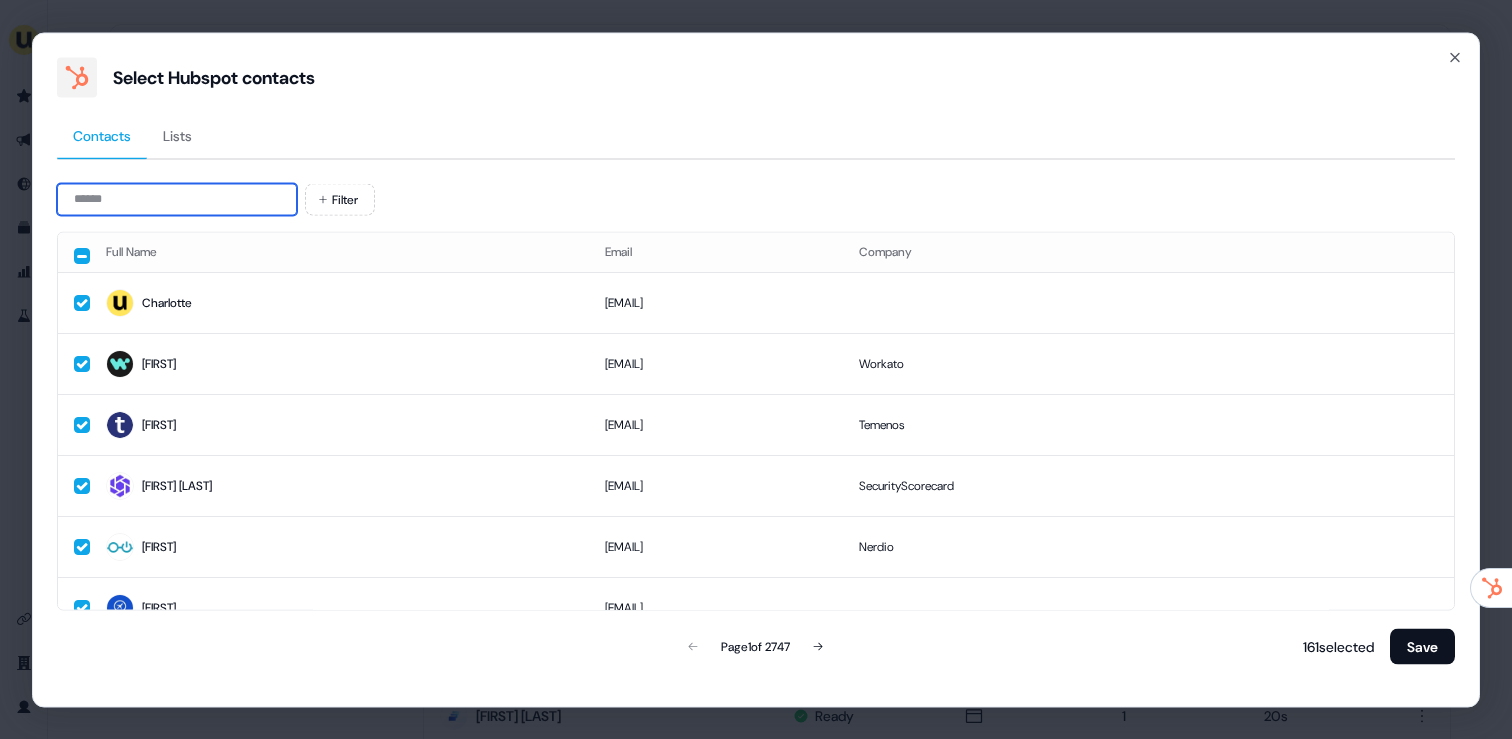 click at bounding box center (177, 199) 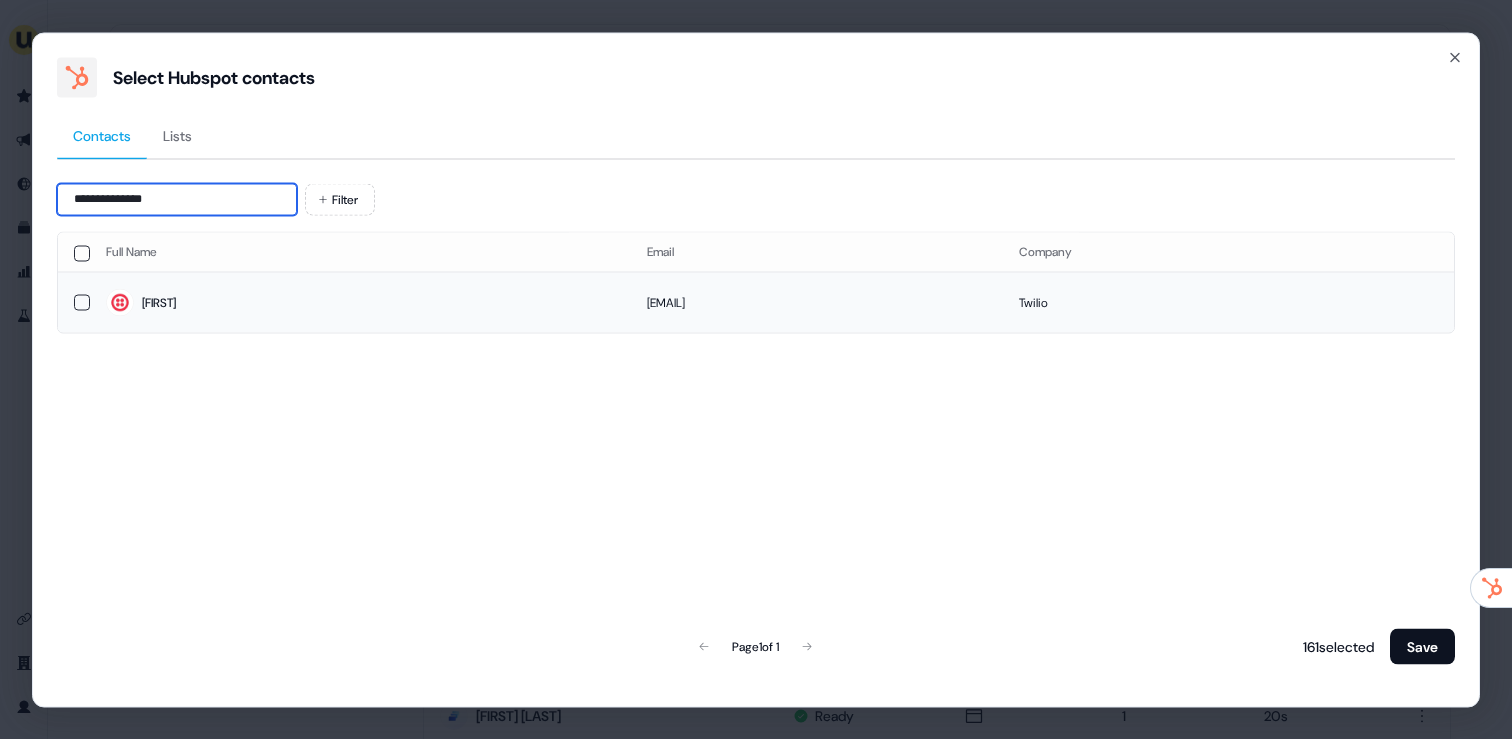 type on "**********" 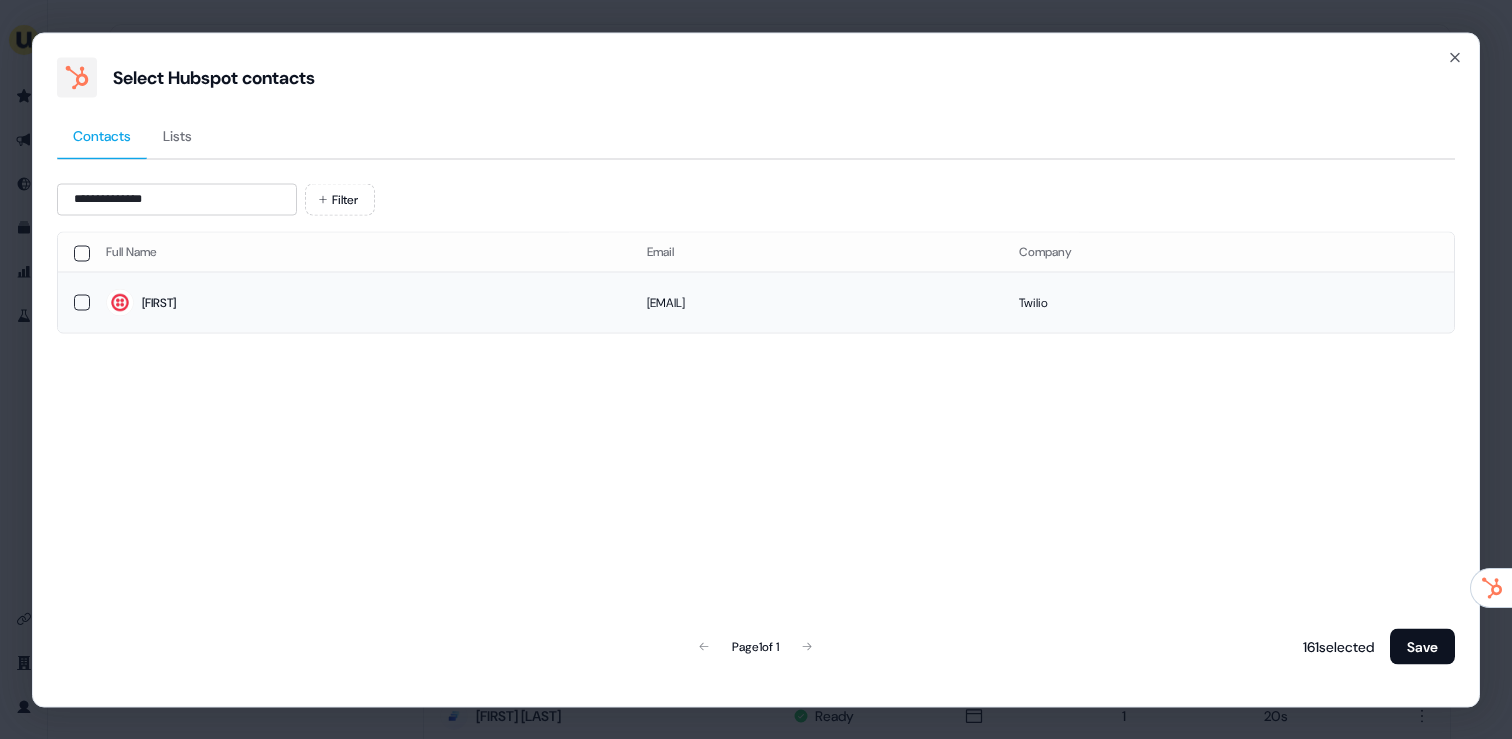 click on "Titilayo" at bounding box center [360, 302] 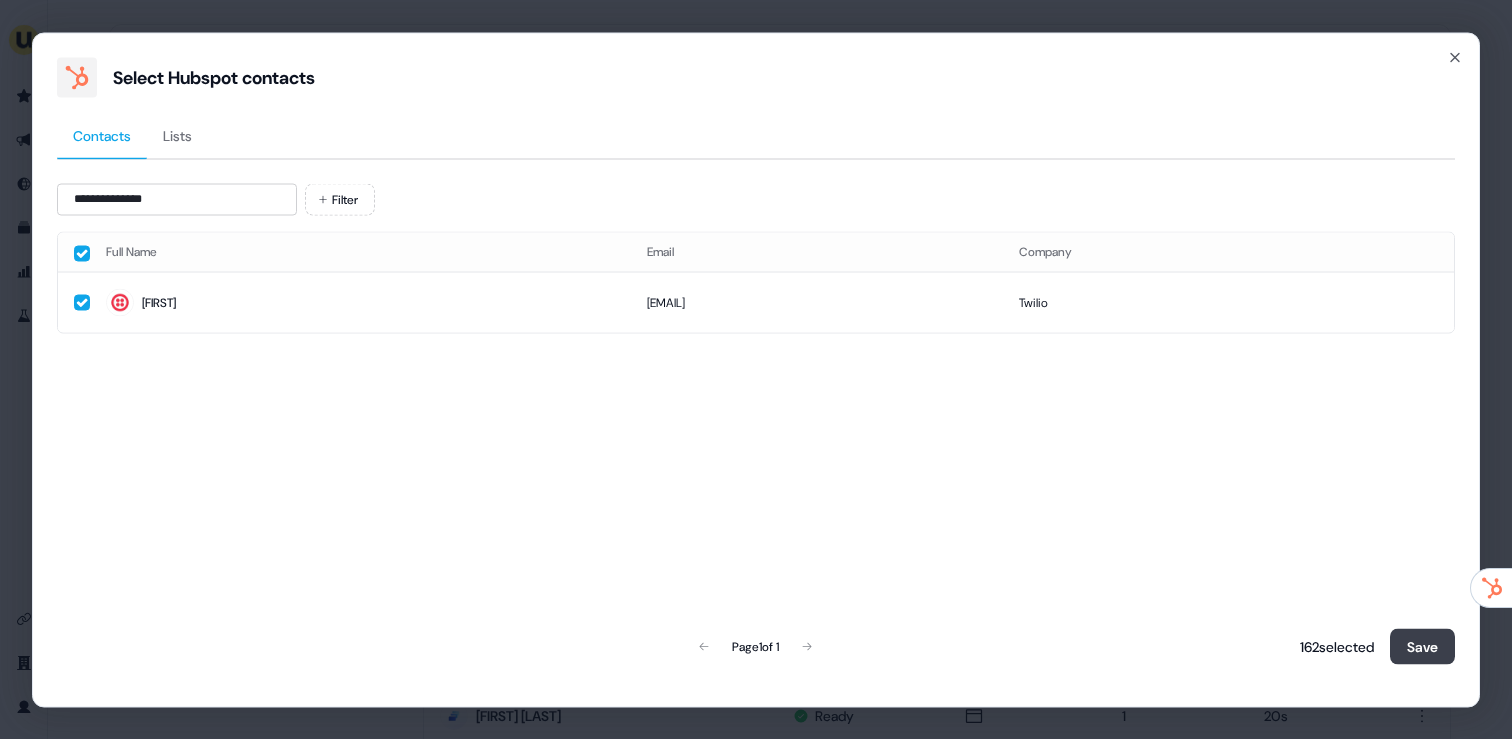 click on "Save" at bounding box center [1422, 646] 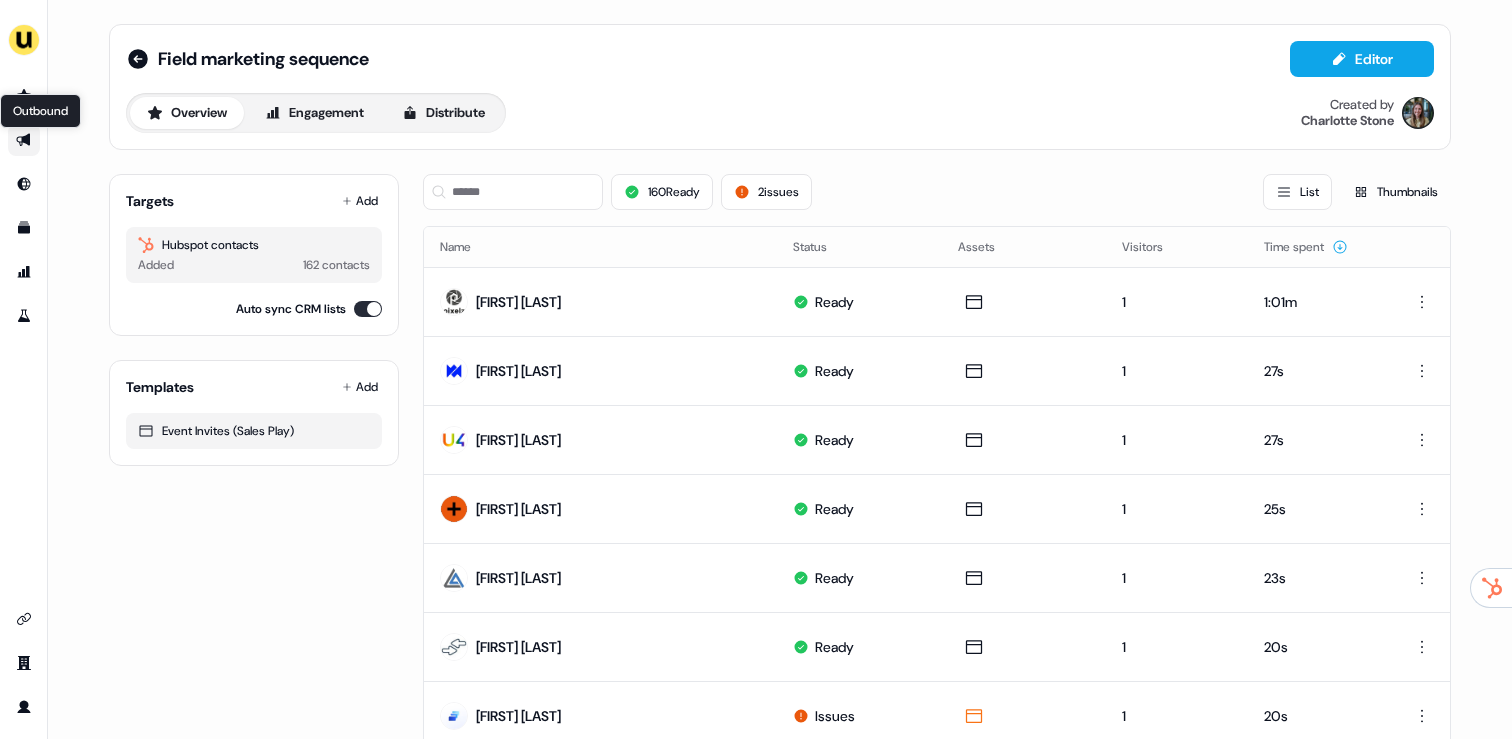 click 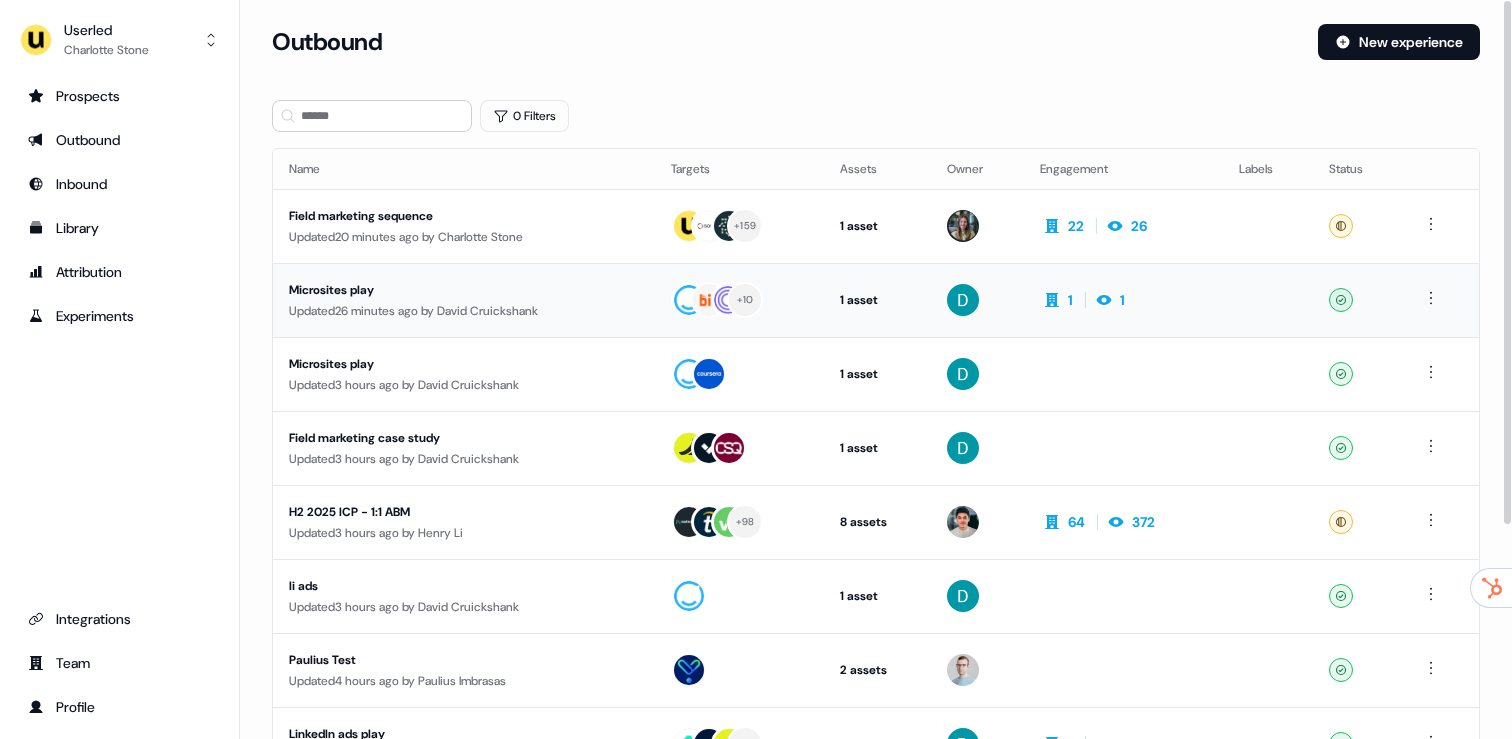 click on "Updated  26 minutes ago   by   David Cruickshank" at bounding box center (464, 311) 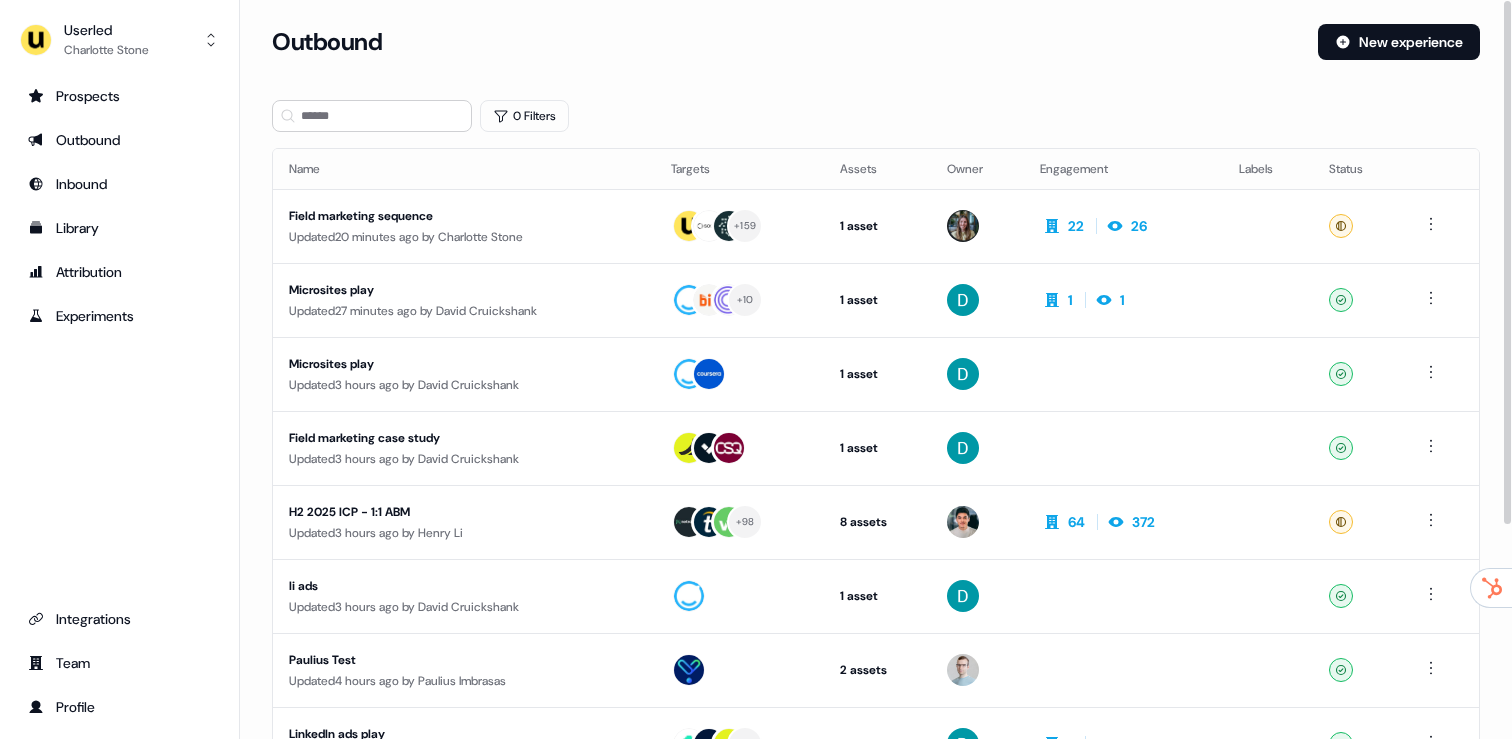 click on "Updated  20 minutes ago   by   Charlotte Stone" at bounding box center (464, 237) 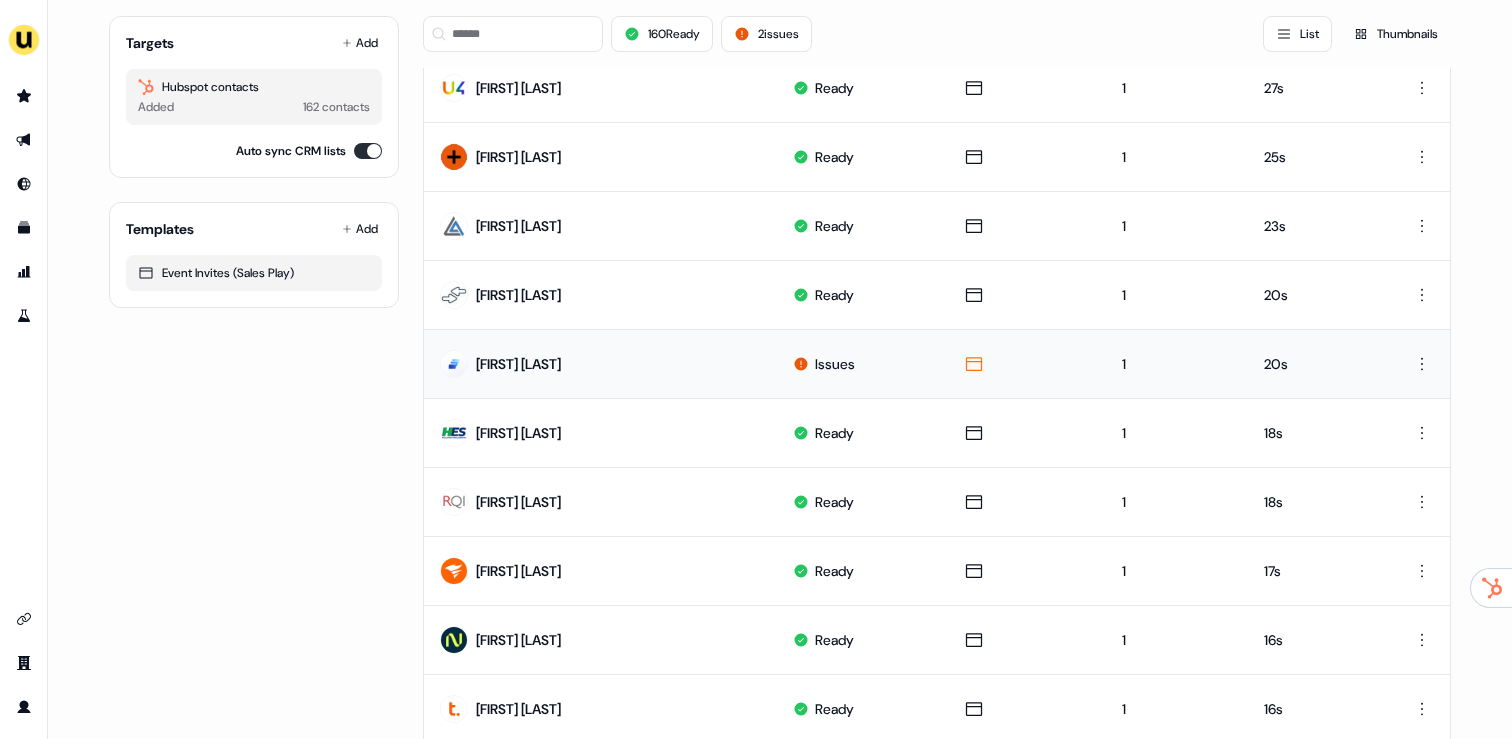 scroll, scrollTop: 357, scrollLeft: 0, axis: vertical 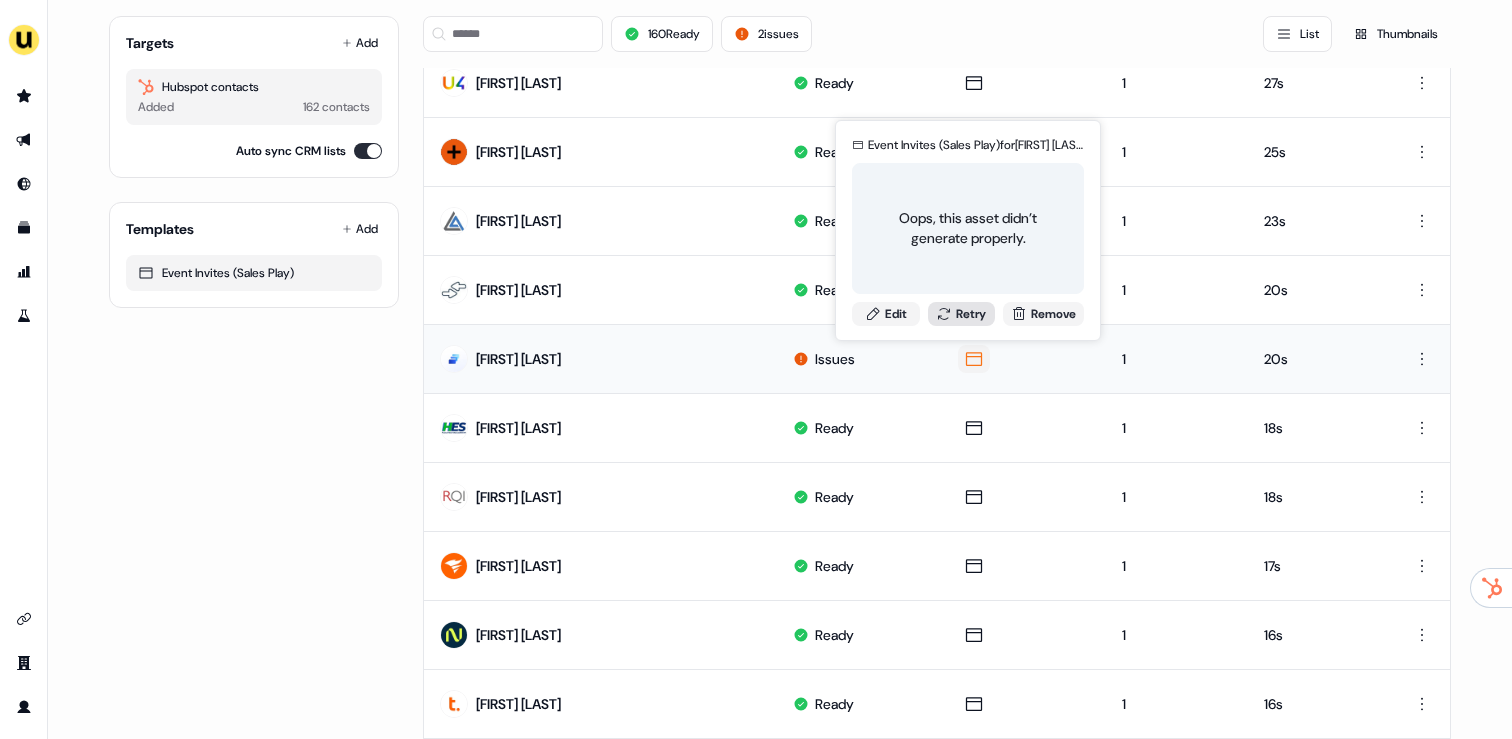 click on "Retry" at bounding box center [962, 314] 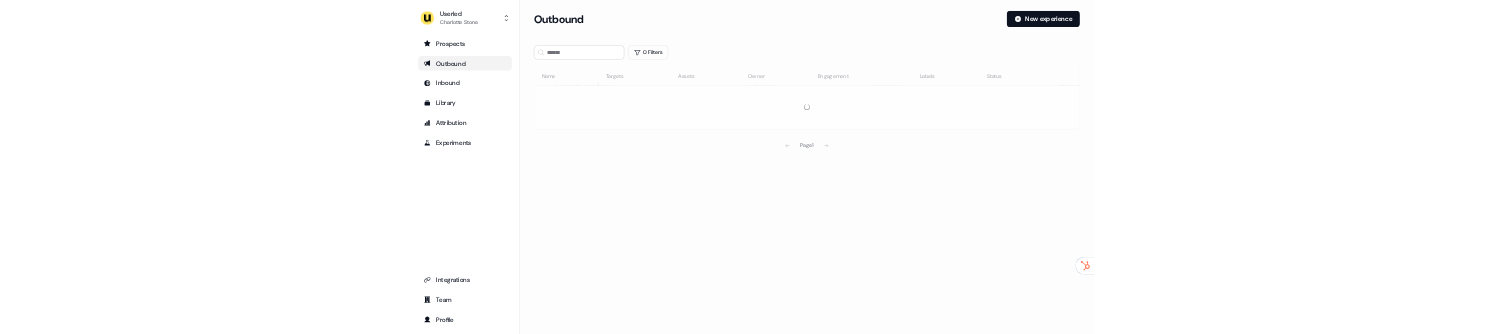 scroll, scrollTop: 0, scrollLeft: 0, axis: both 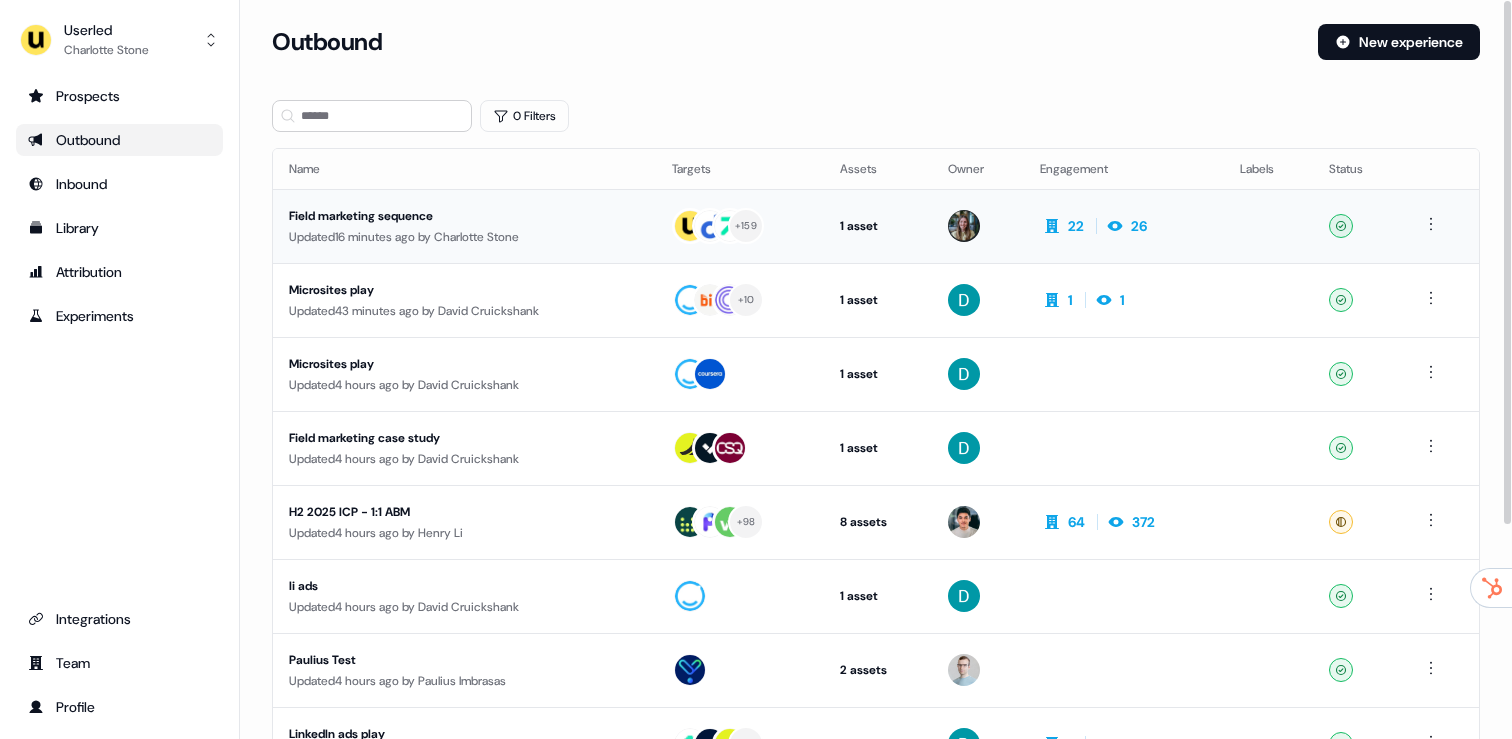 click on "Field marketing sequence" at bounding box center (464, 216) 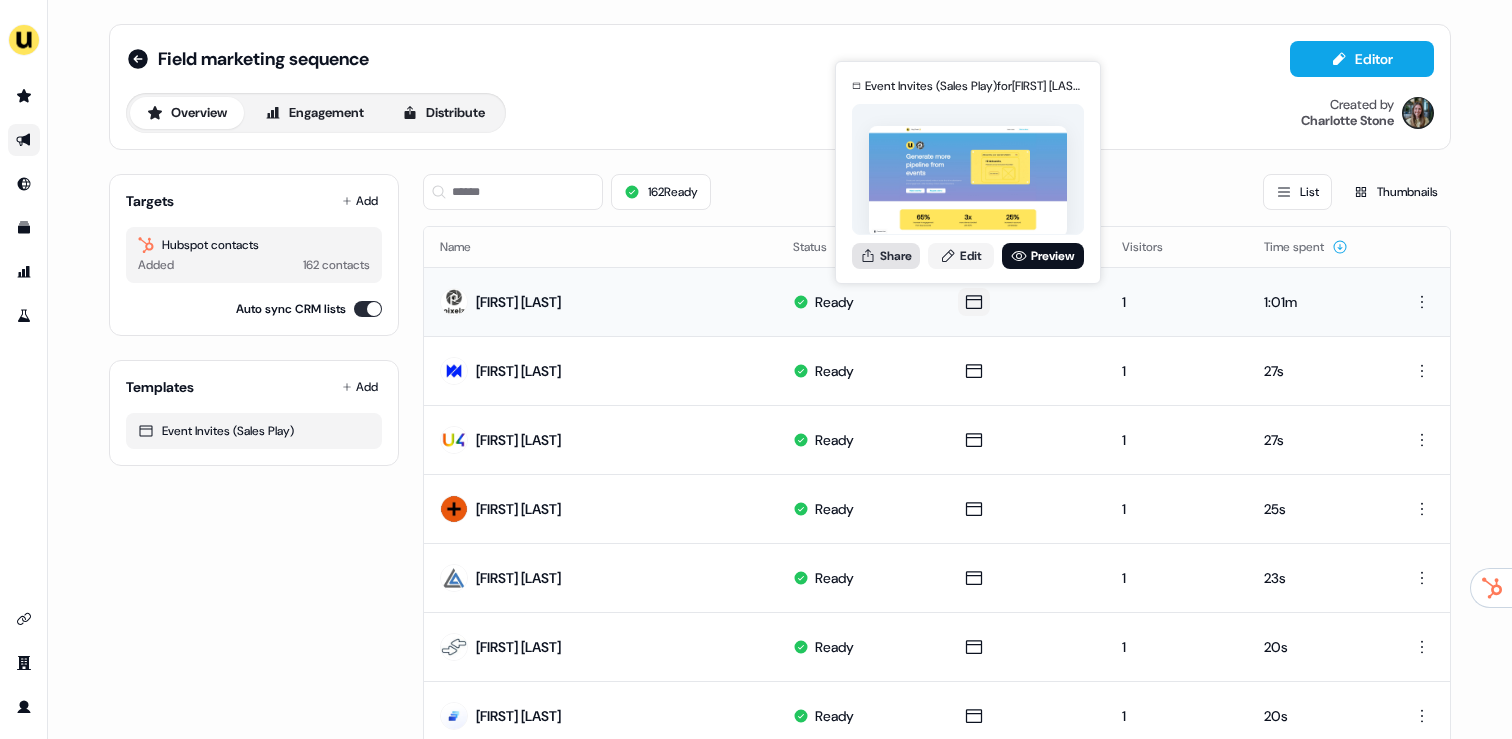 click on "Share" at bounding box center [886, 256] 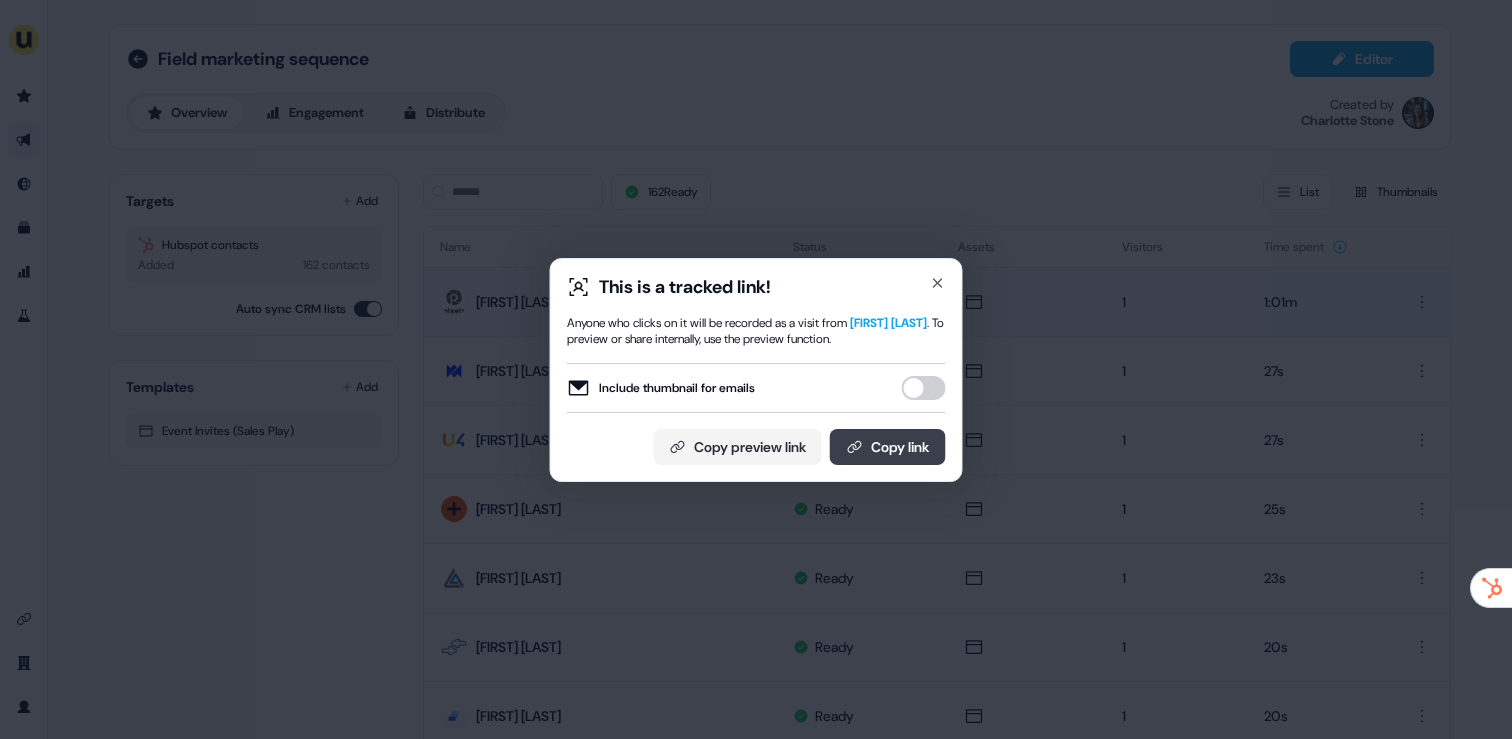 click 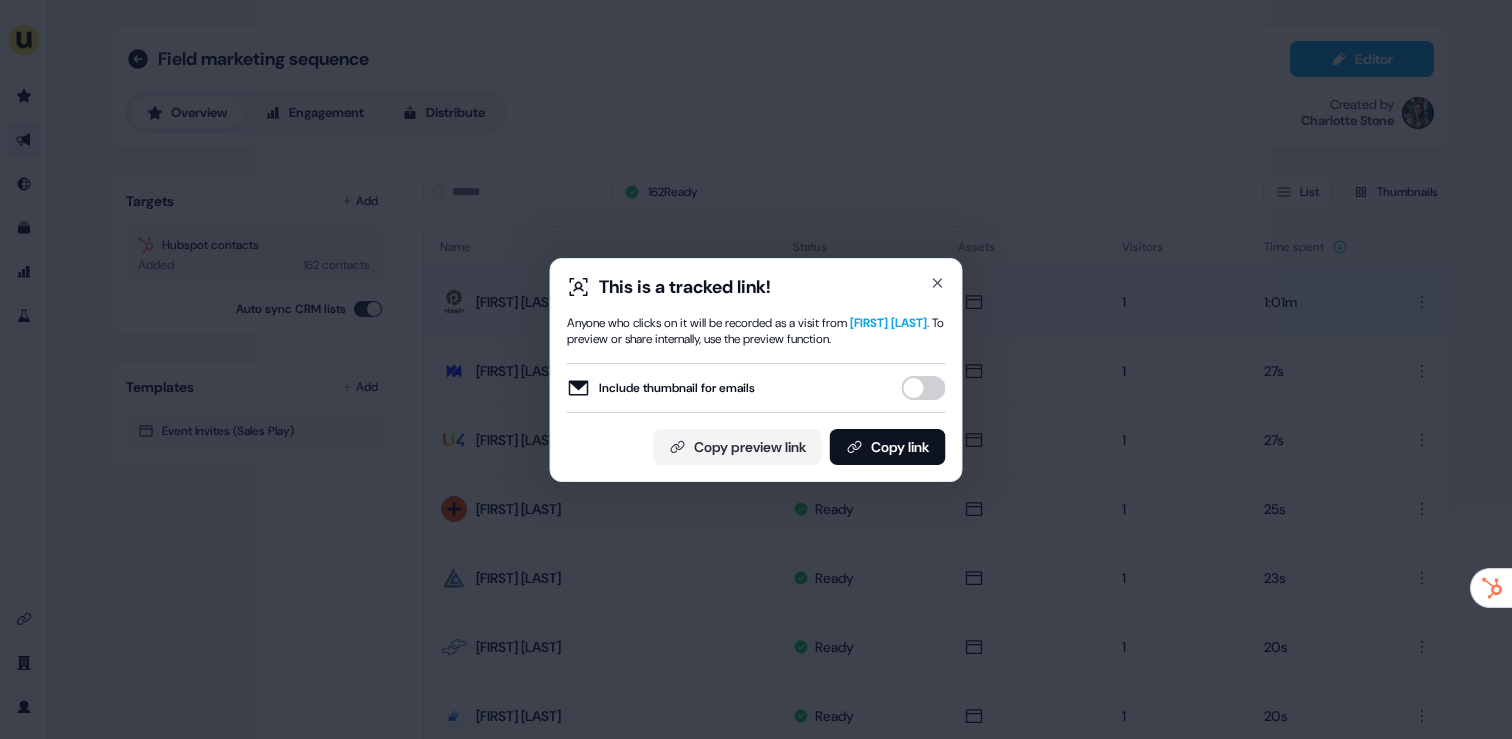 click on "This is a tracked link! Anyone who clicks on it will be recorded as a visit from   Aleksandra Panyukhina . To preview or share internally, use the preview function. Include thumbnail for emails Copy preview link Copy link Close" at bounding box center (756, 369) 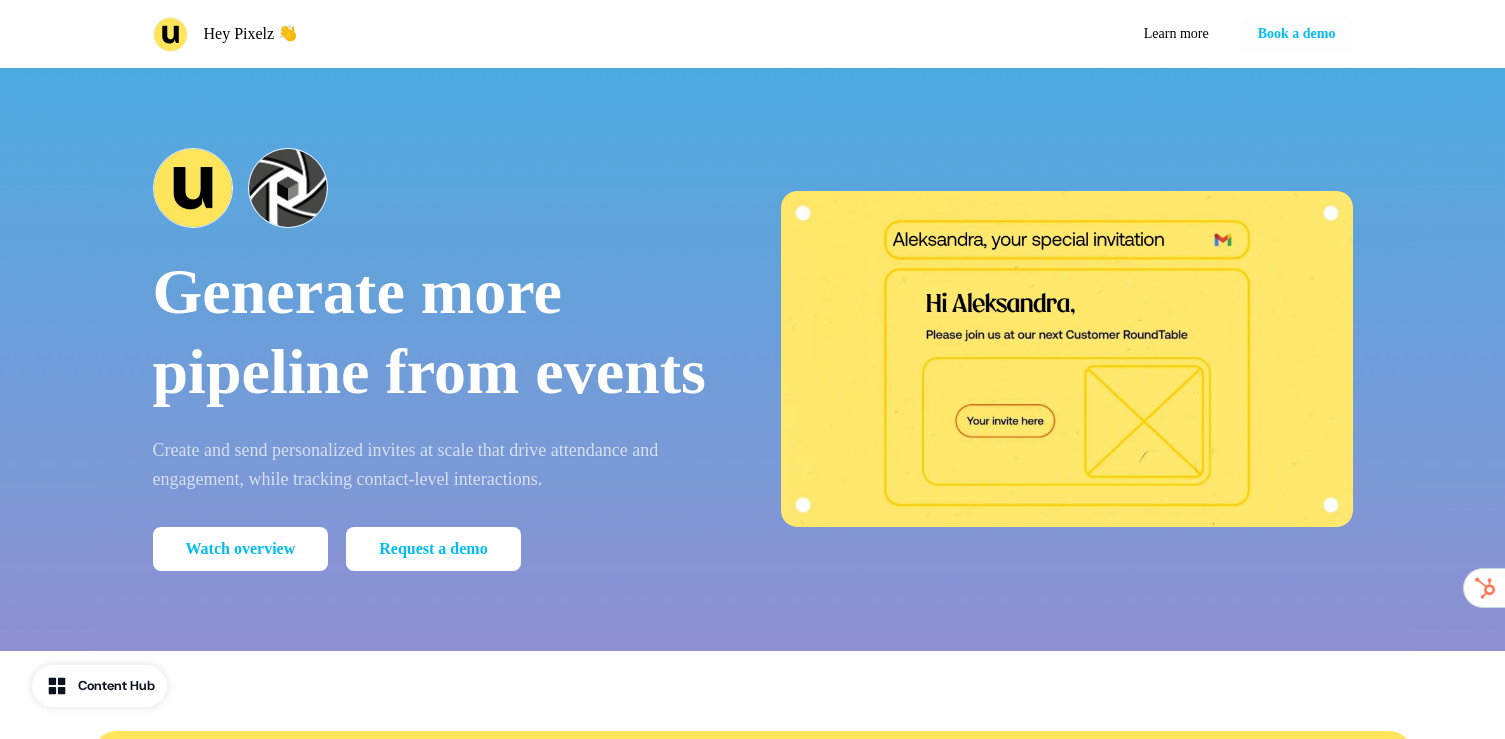 scroll, scrollTop: 0, scrollLeft: 0, axis: both 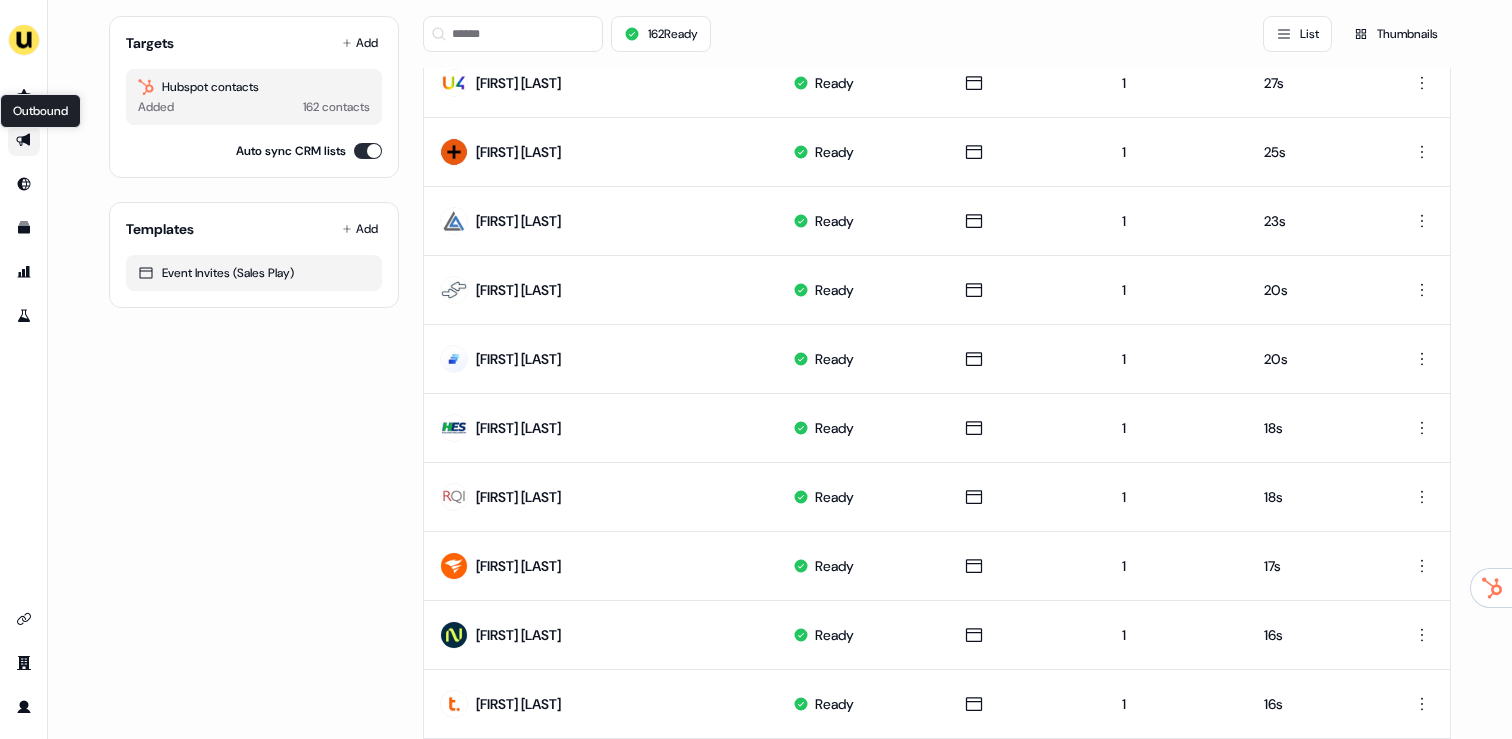 click 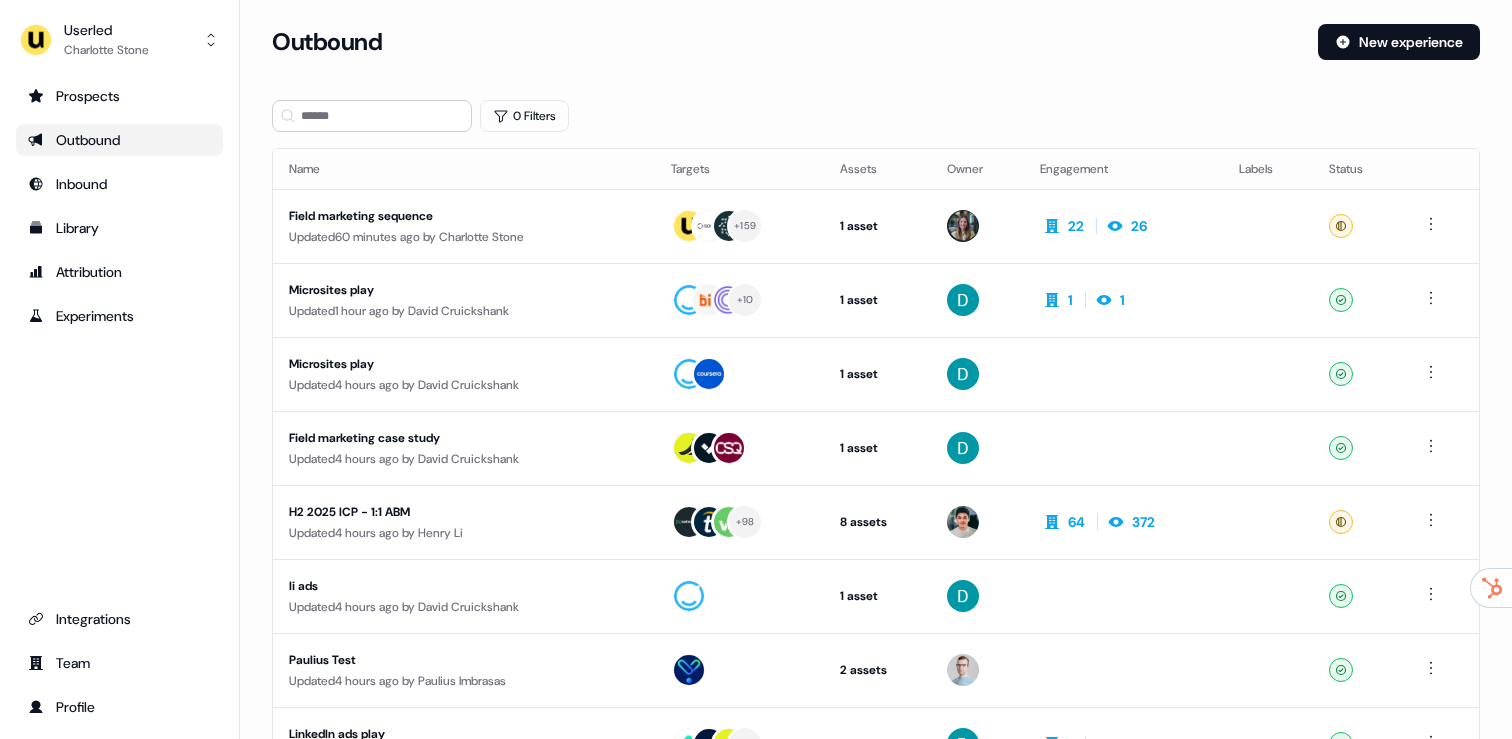 scroll, scrollTop: 0, scrollLeft: 0, axis: both 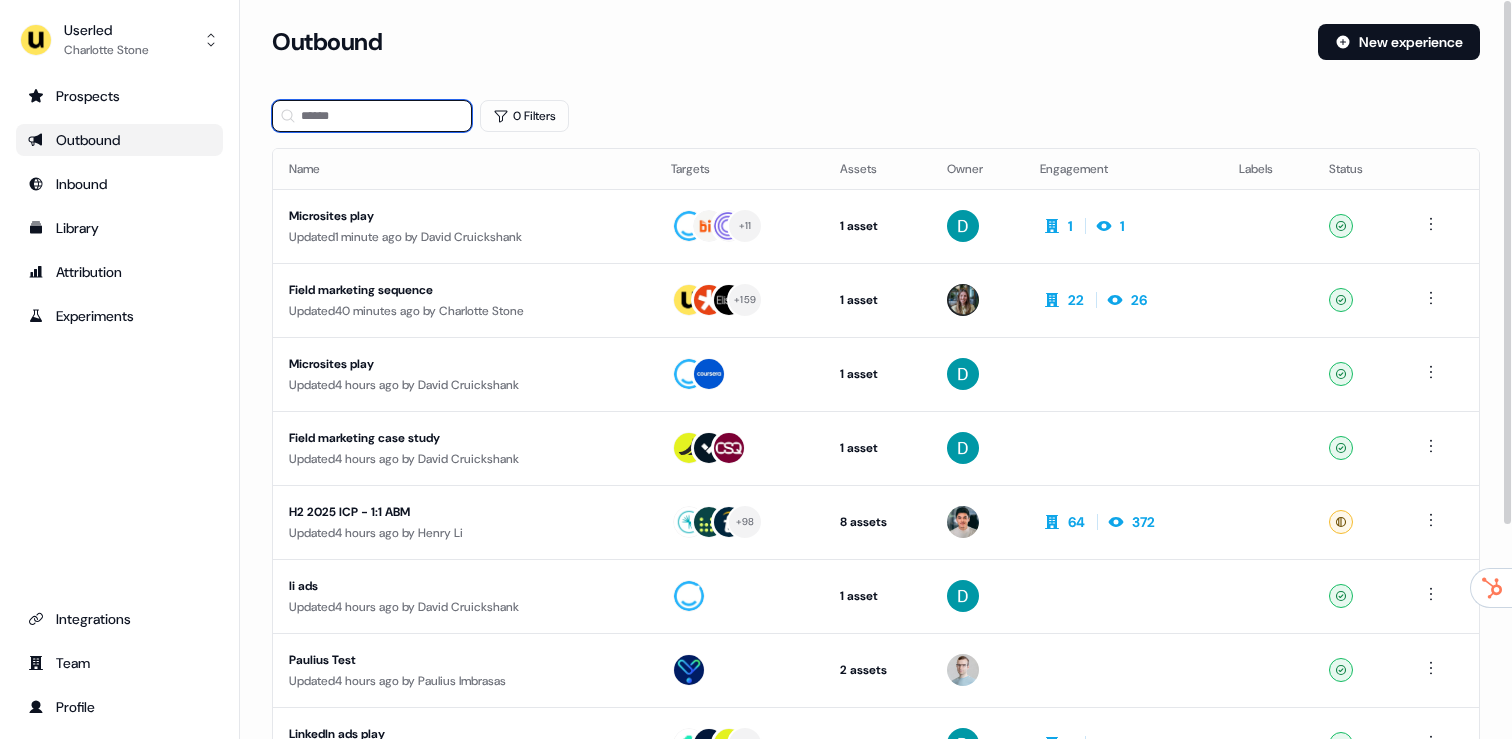 click at bounding box center (372, 116) 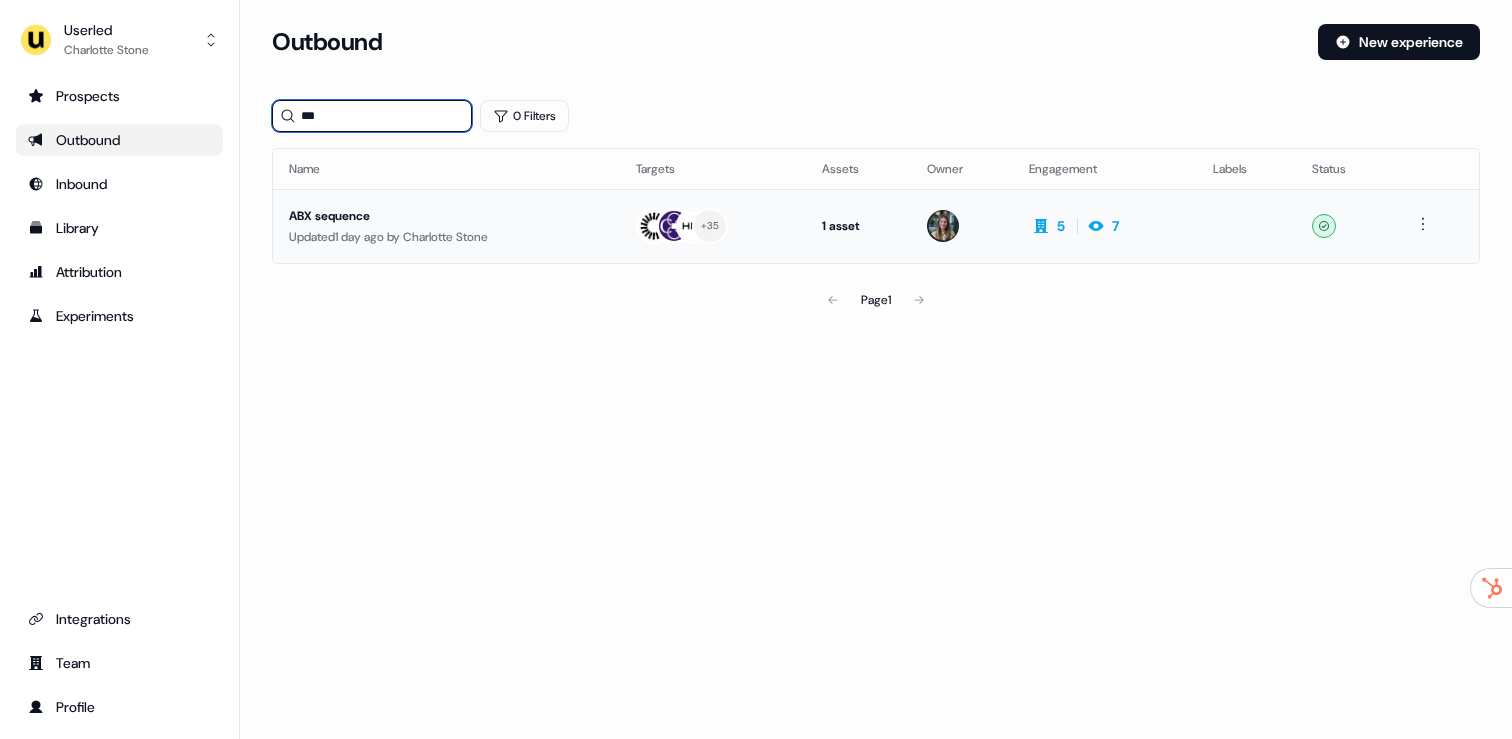 type on "***" 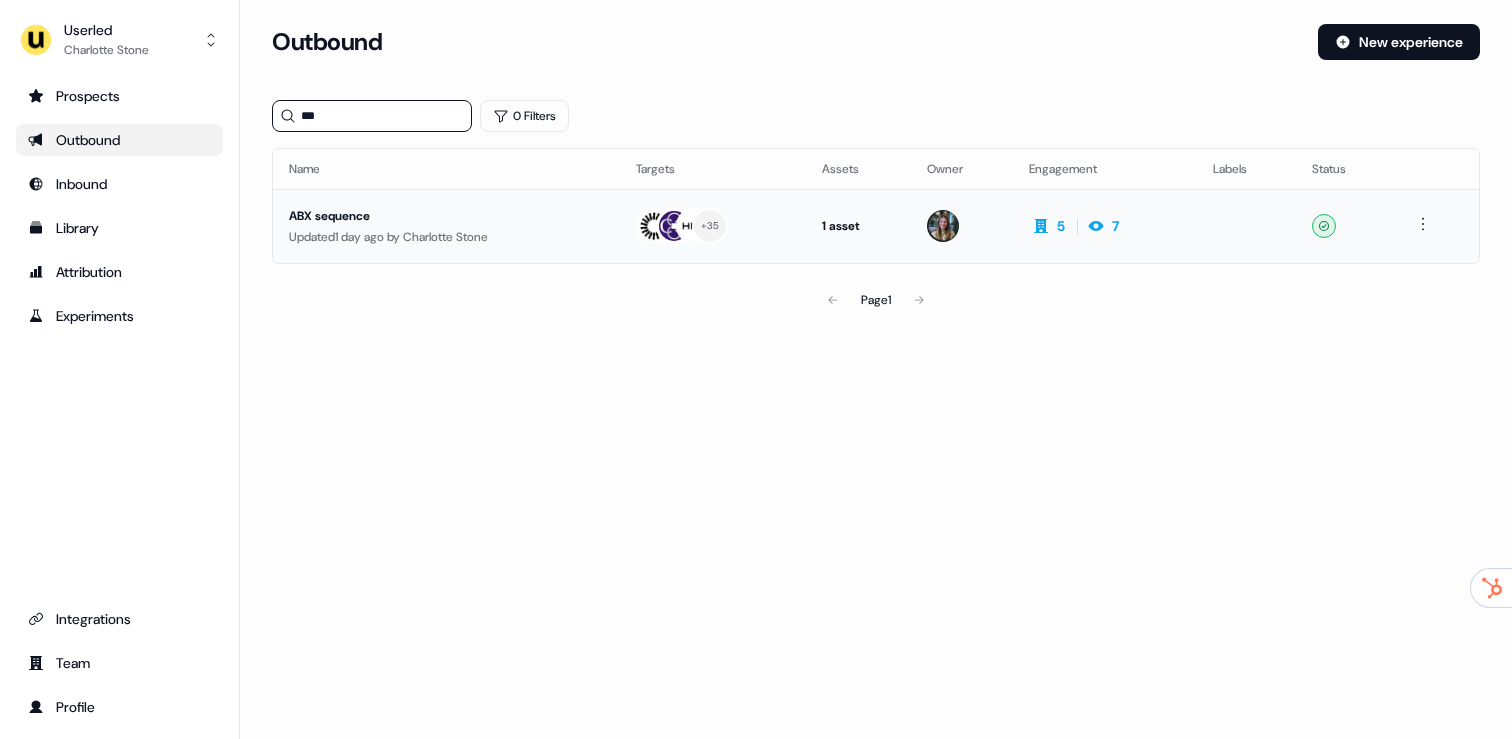 click on "ABX sequence" at bounding box center (446, 216) 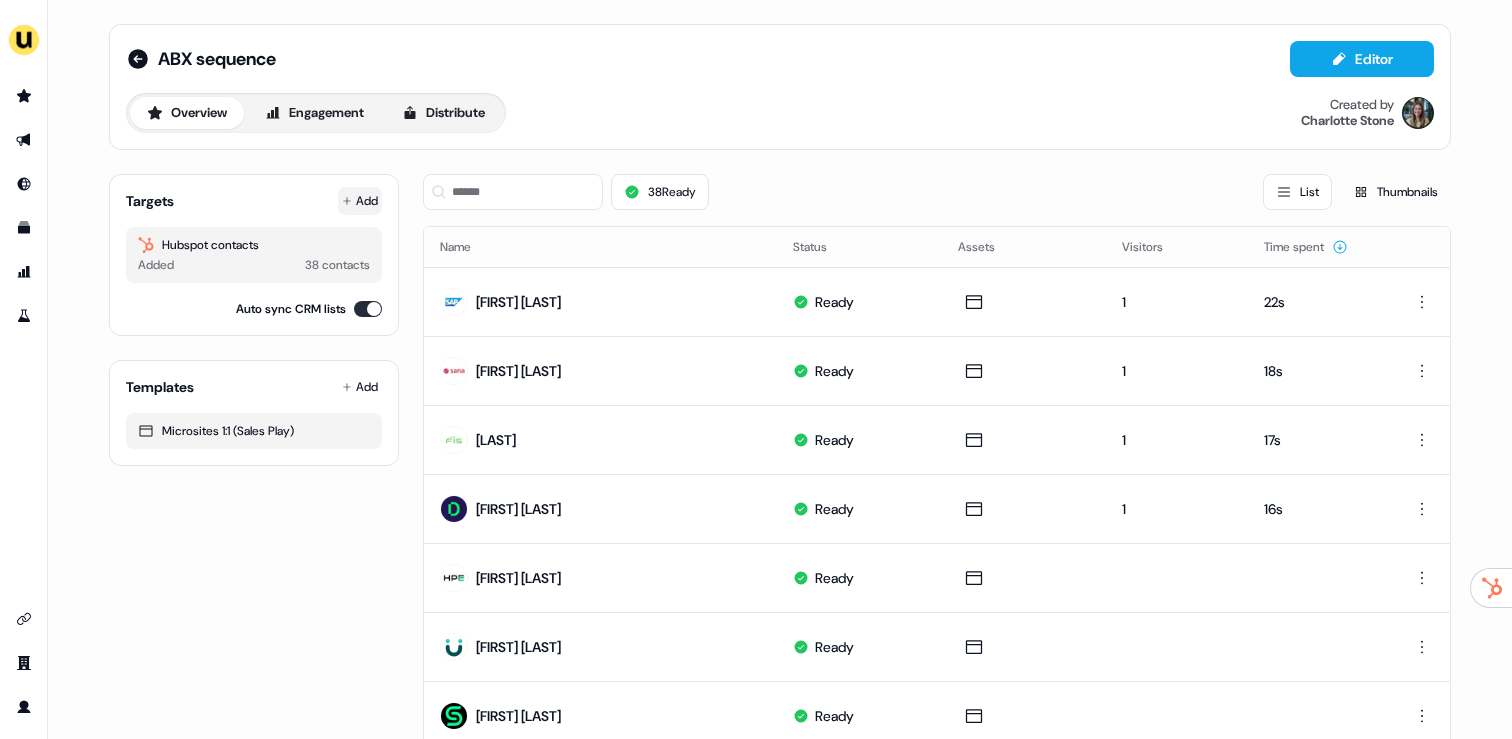 click on "Add" at bounding box center [360, 201] 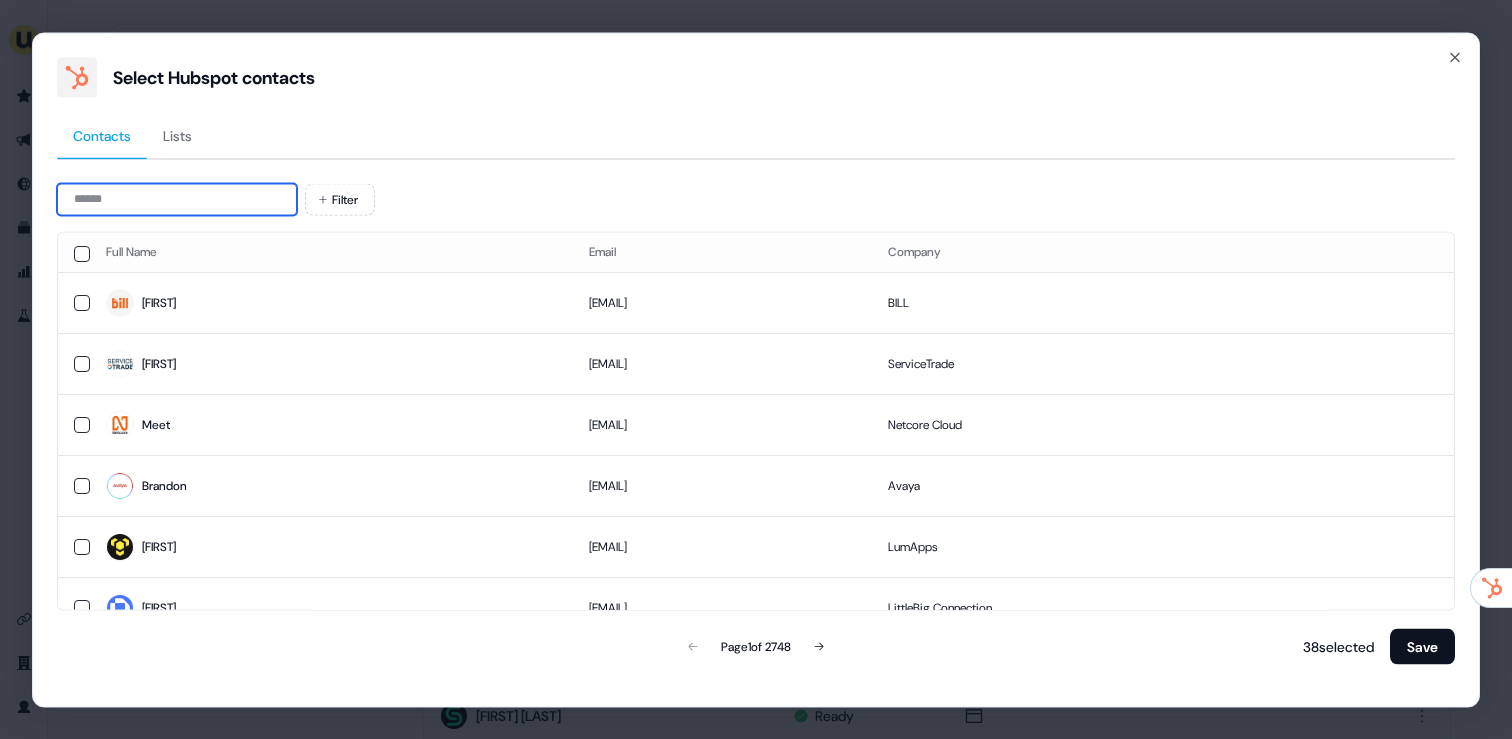 click at bounding box center (177, 199) 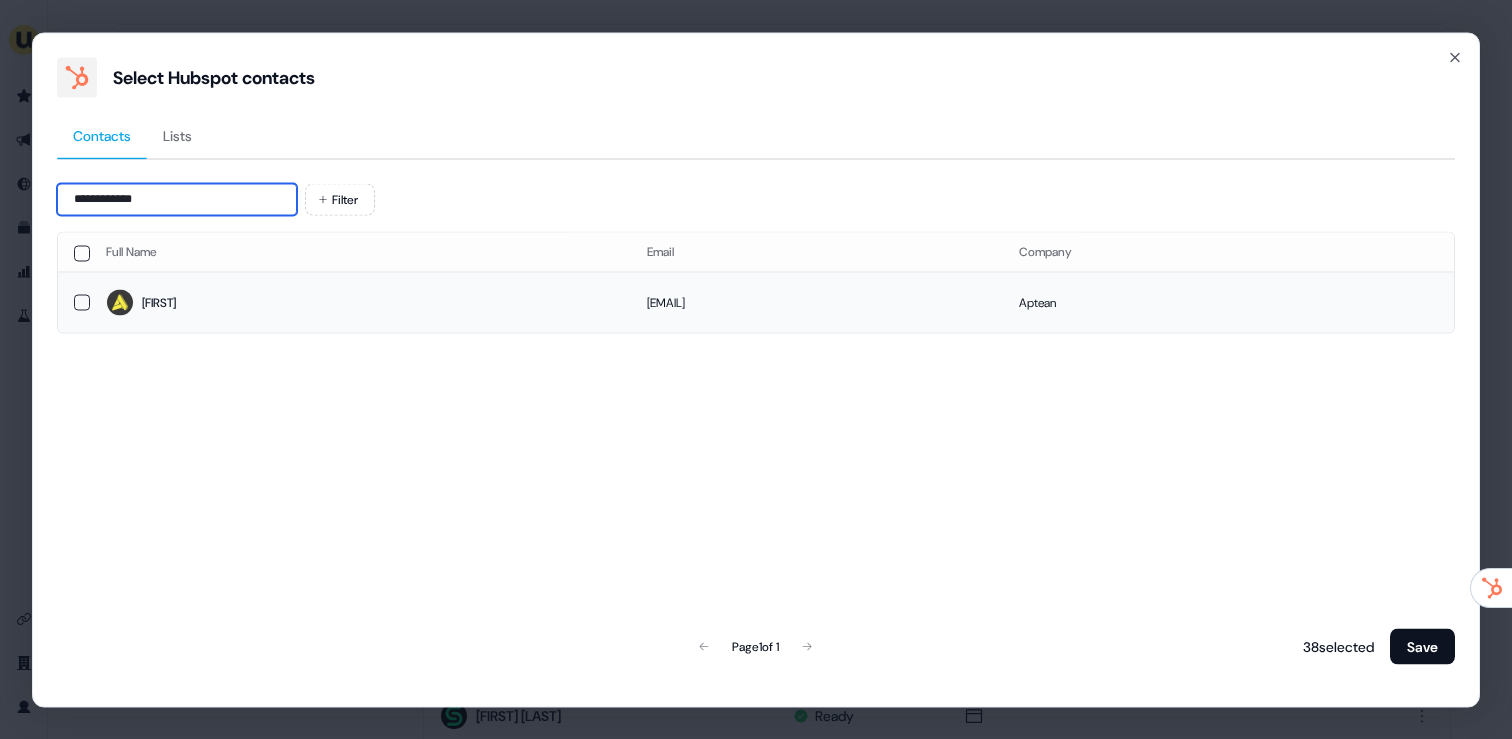 type on "**********" 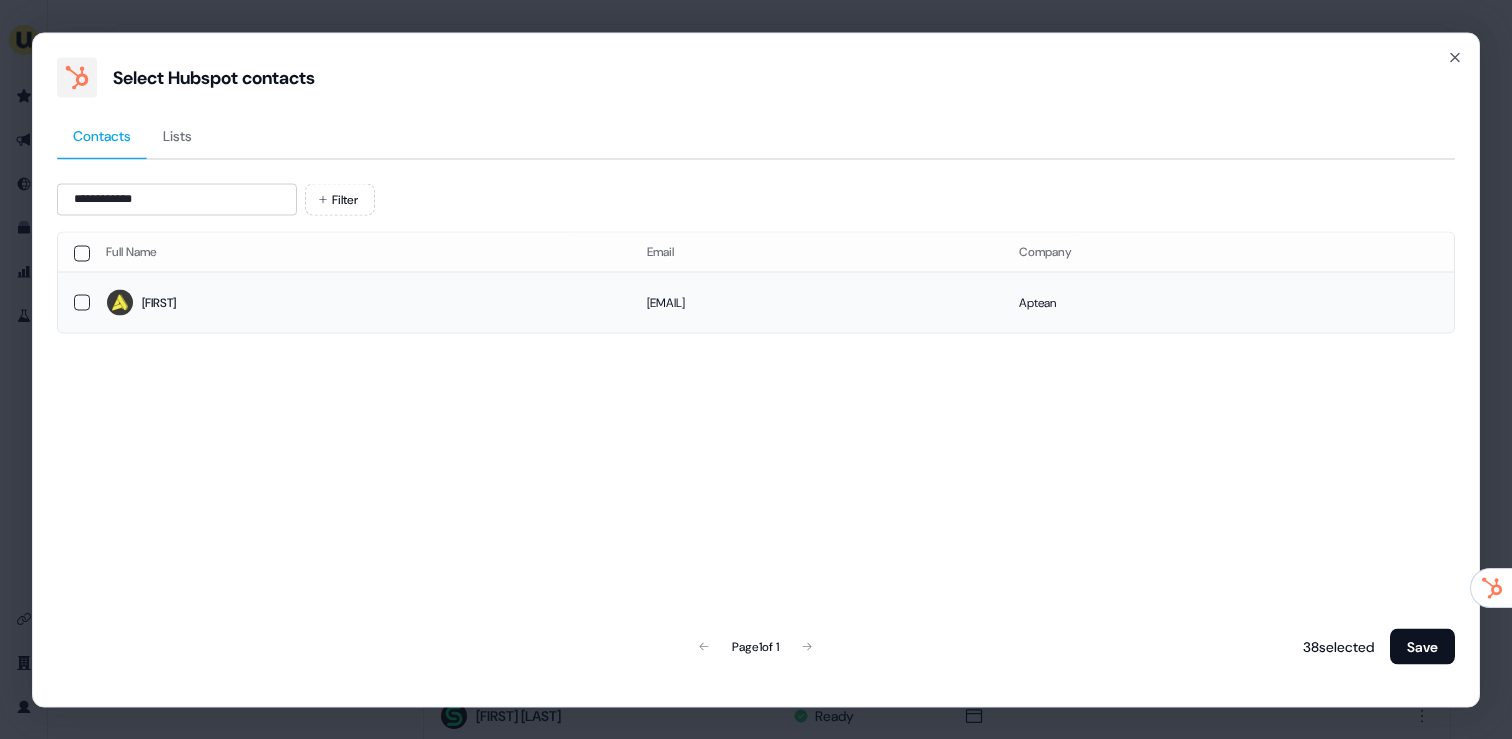 click on "Elena" at bounding box center (360, 303) 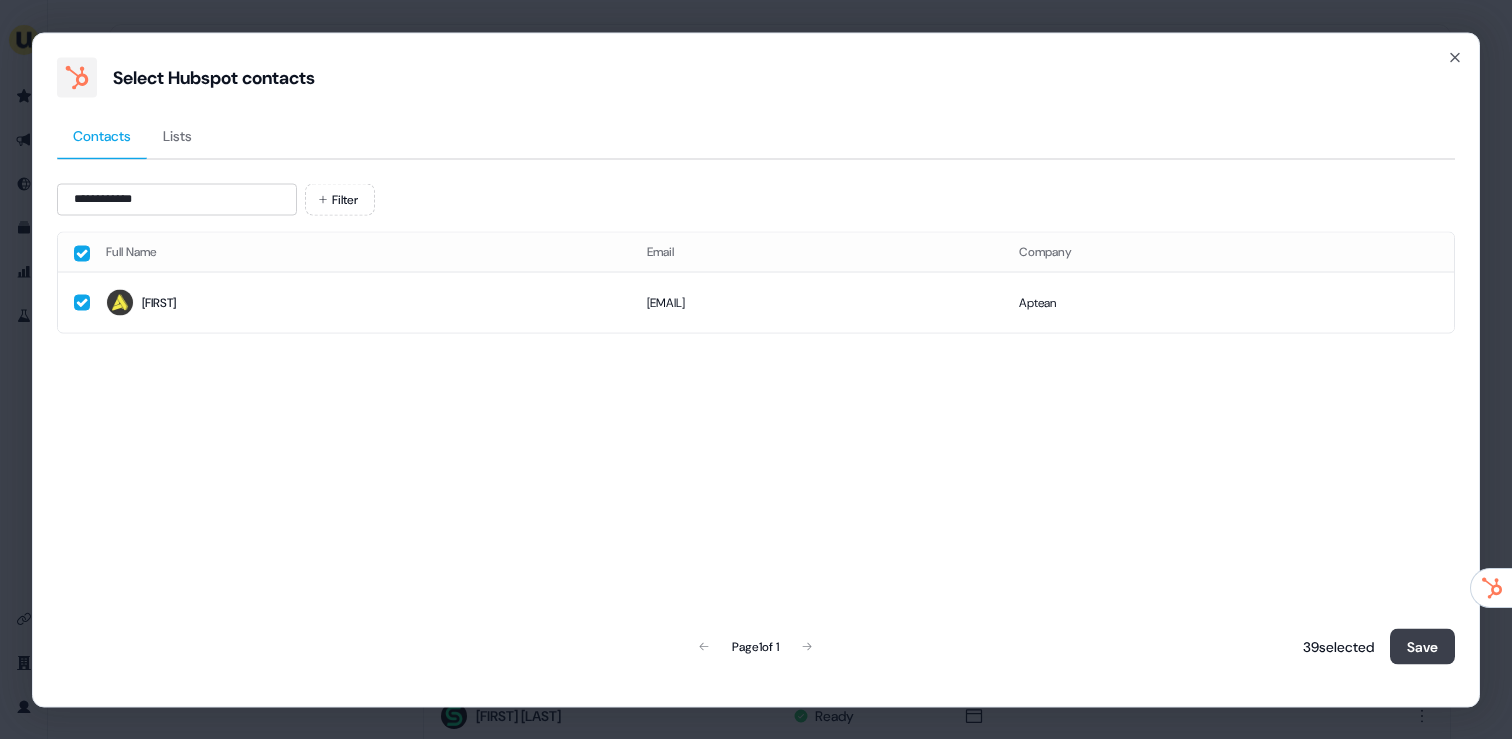 click on "Save" at bounding box center [1422, 646] 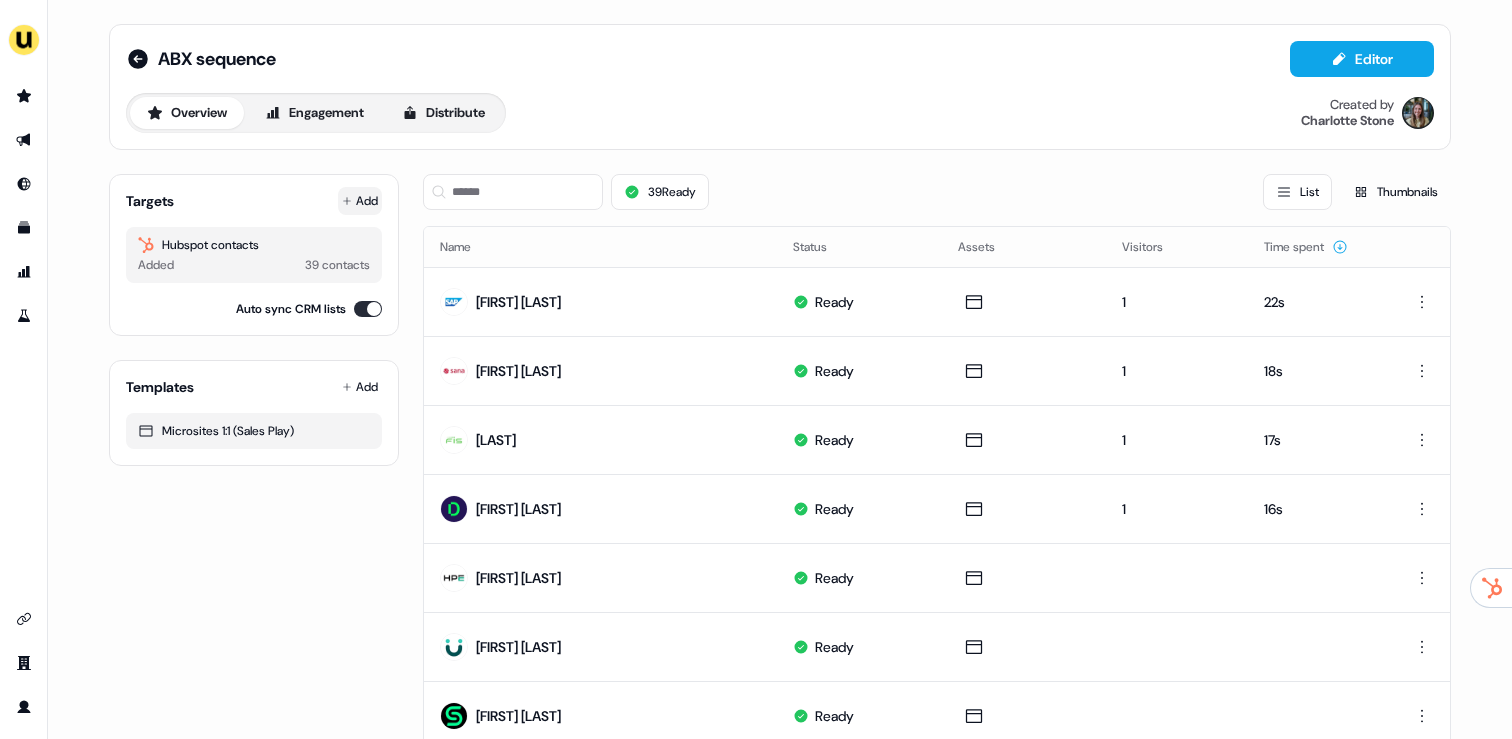 click on "Add" at bounding box center (360, 201) 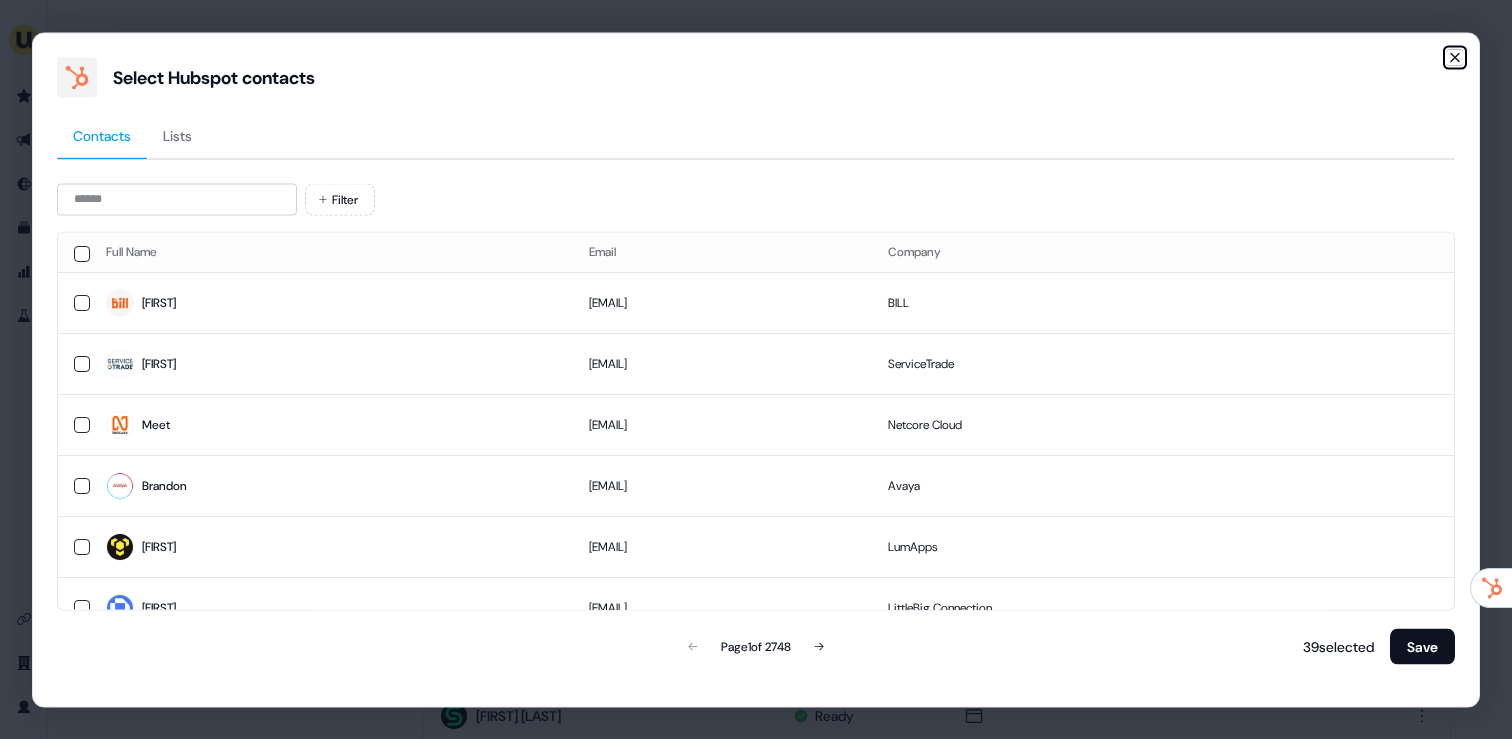 click 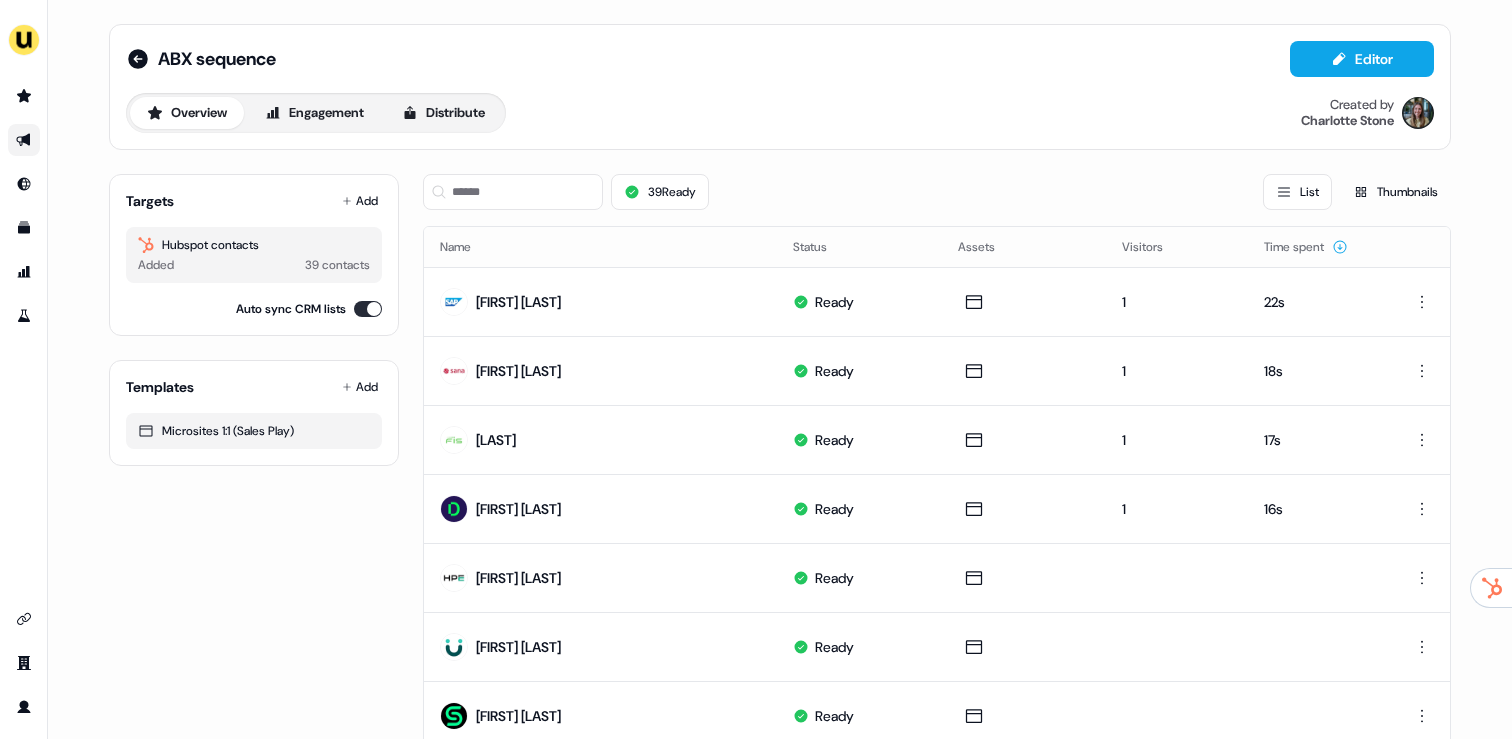 click at bounding box center [24, 140] 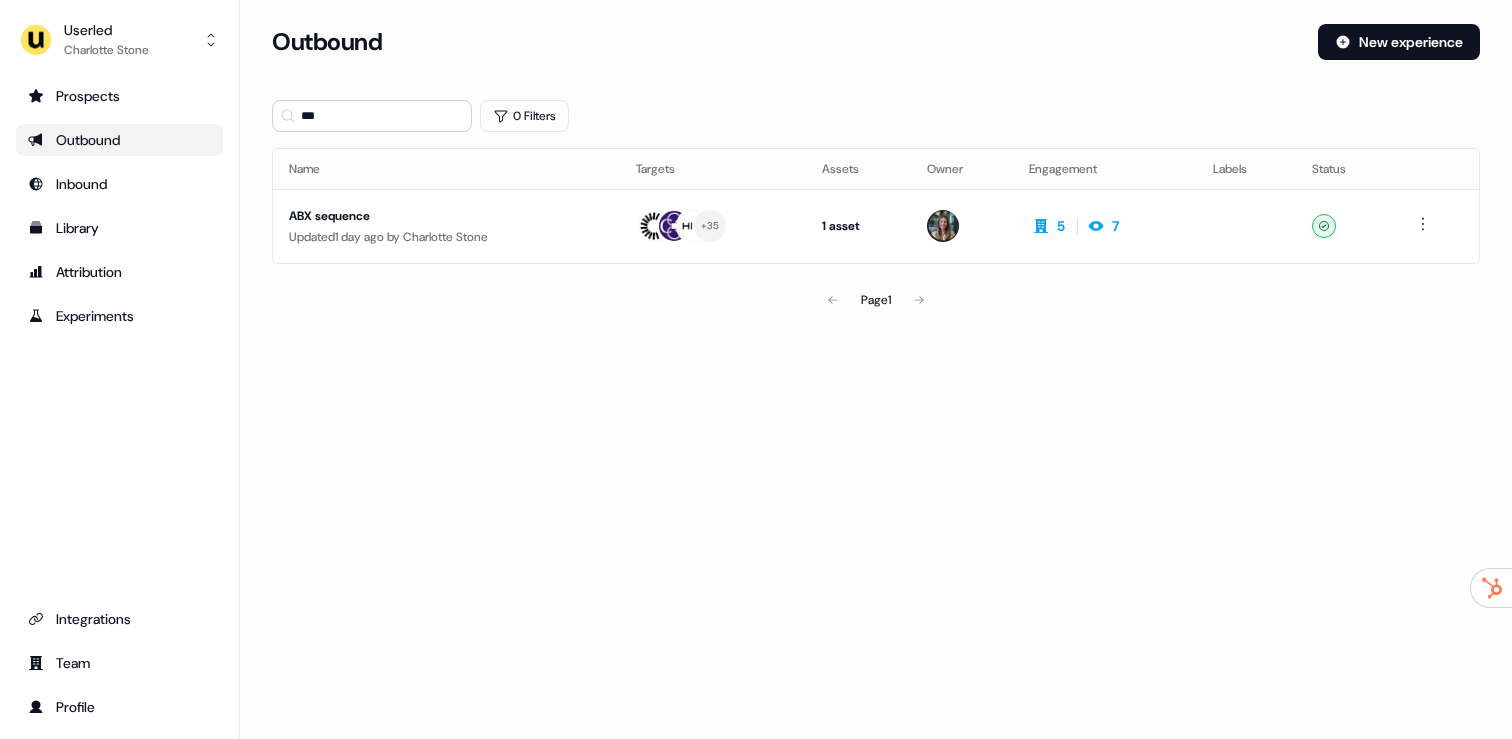 click on "Outbound" at bounding box center (119, 140) 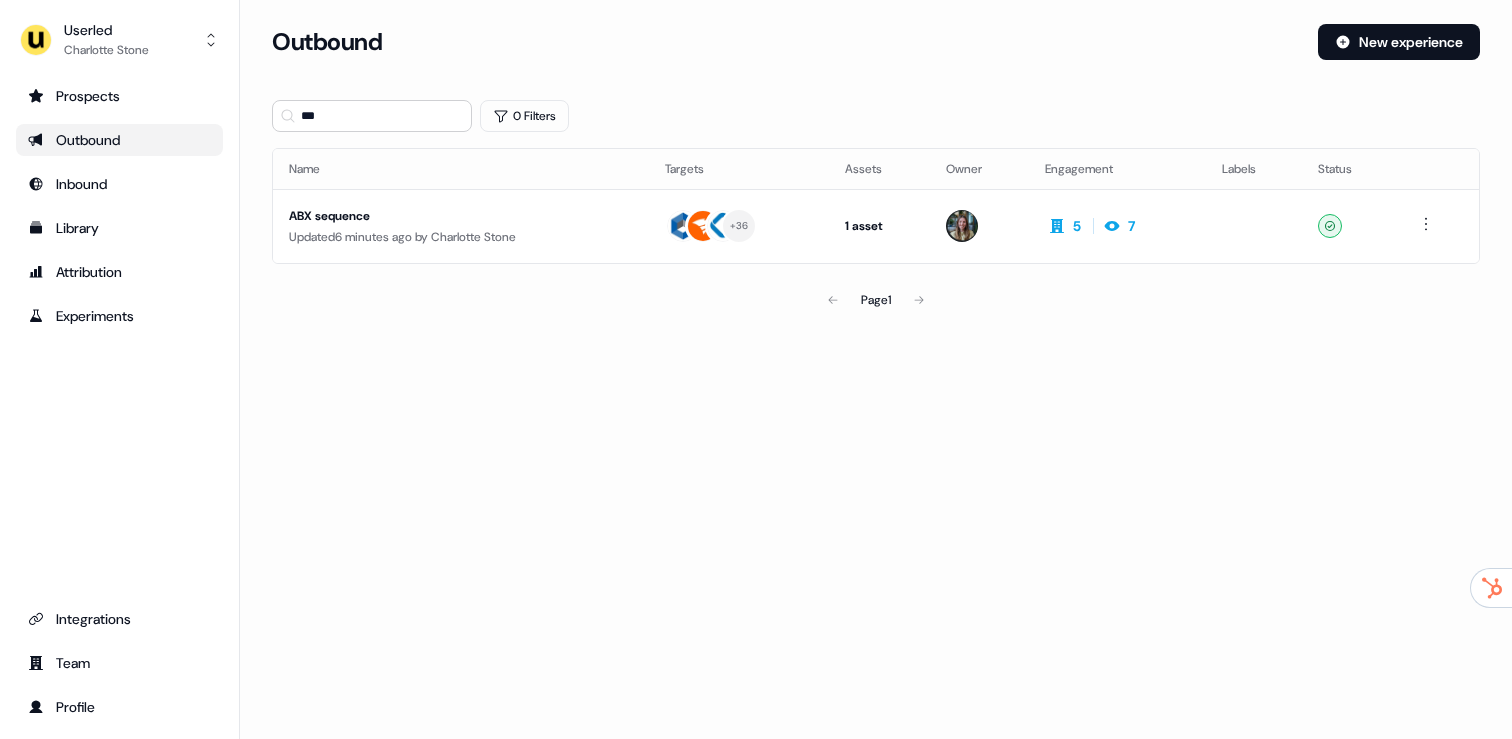 click on "Outbound" at bounding box center (119, 140) 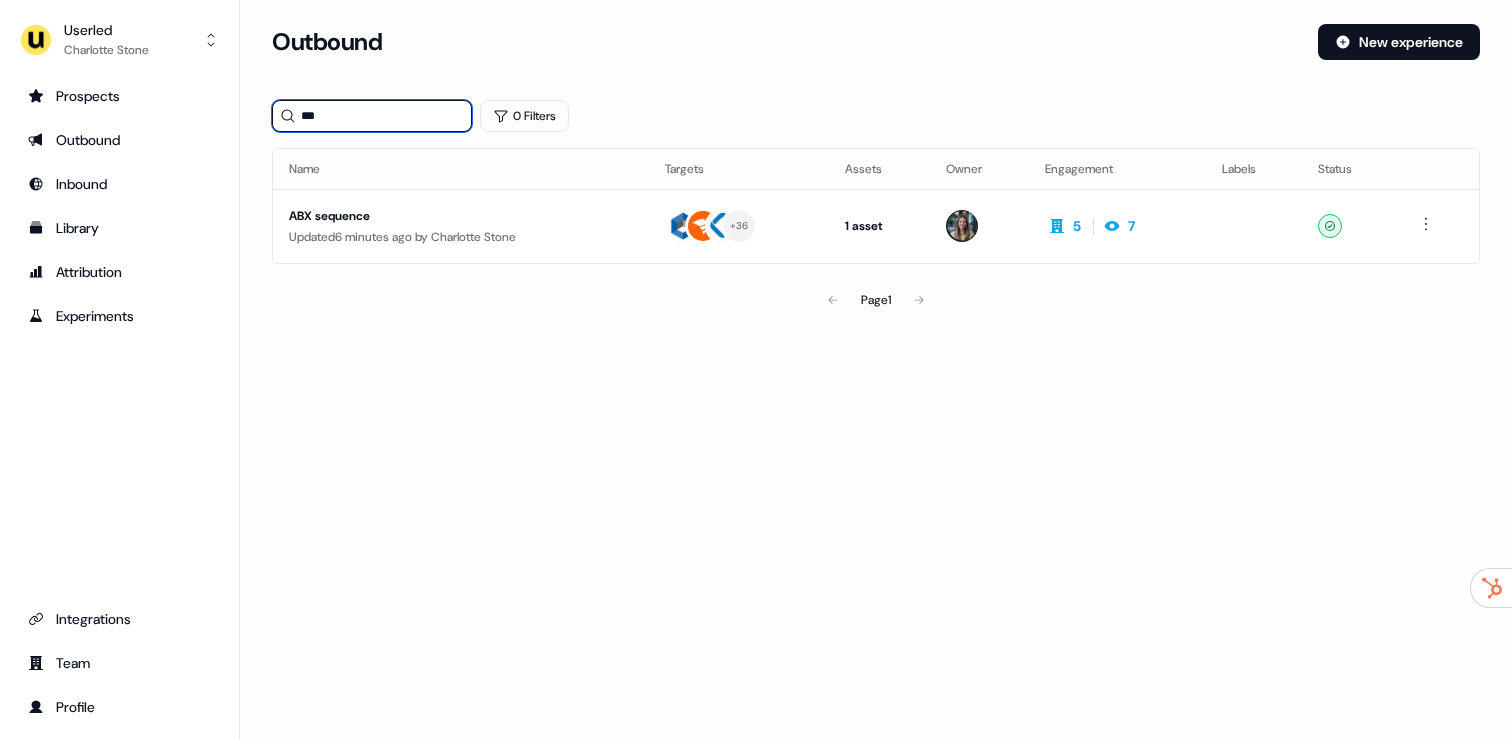 drag, startPoint x: 396, startPoint y: 122, endPoint x: 269, endPoint y: 116, distance: 127.141655 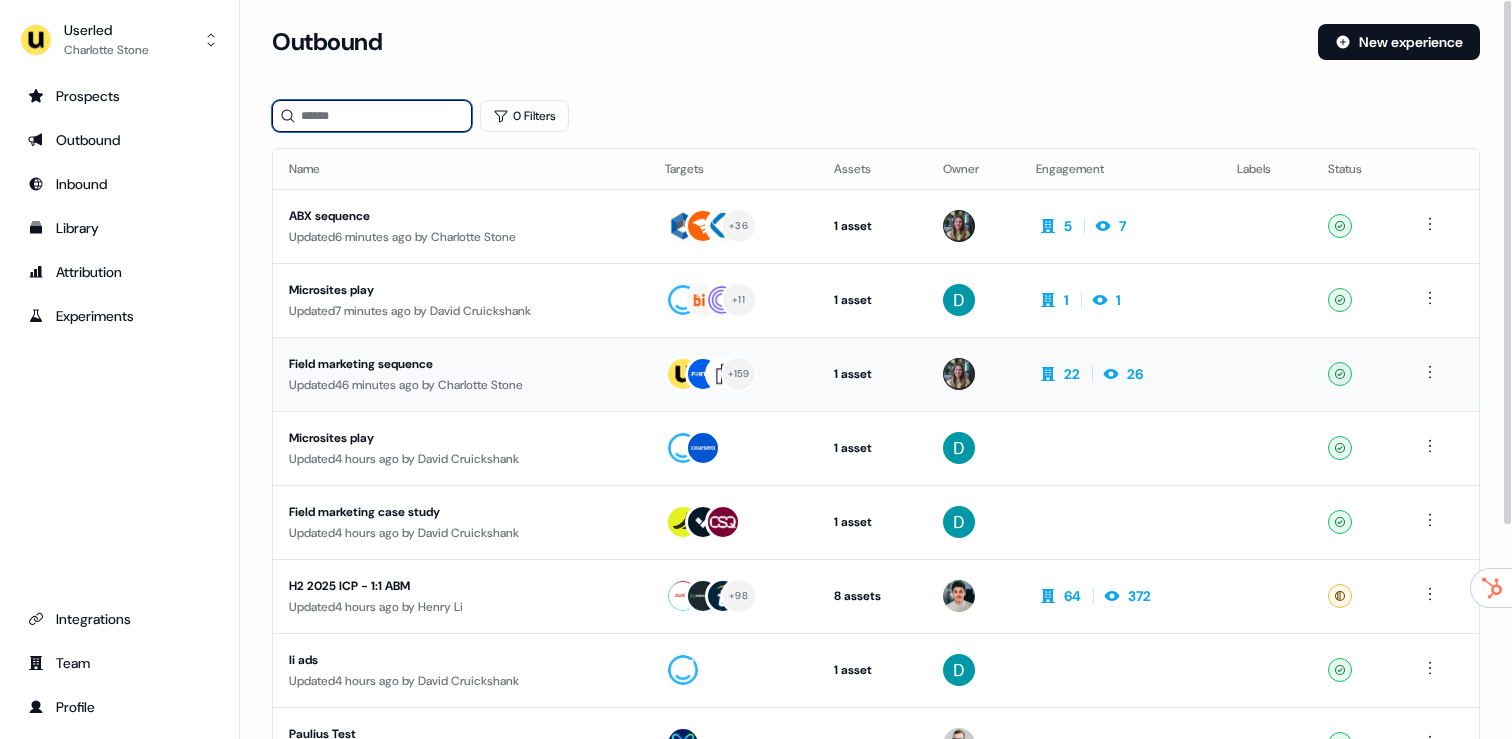 type 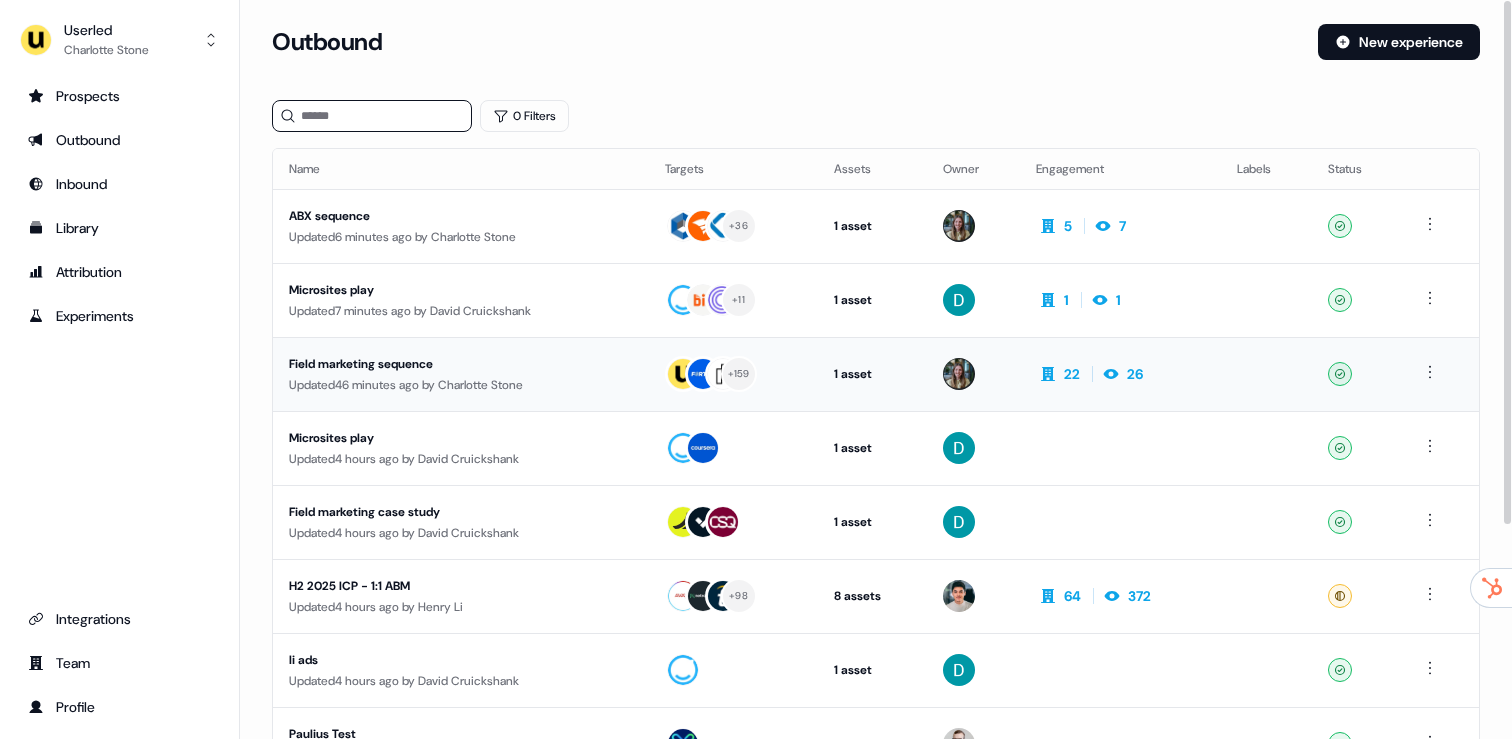 click on "Updated  46 minutes ago   by   Charlotte Stone" at bounding box center (461, 385) 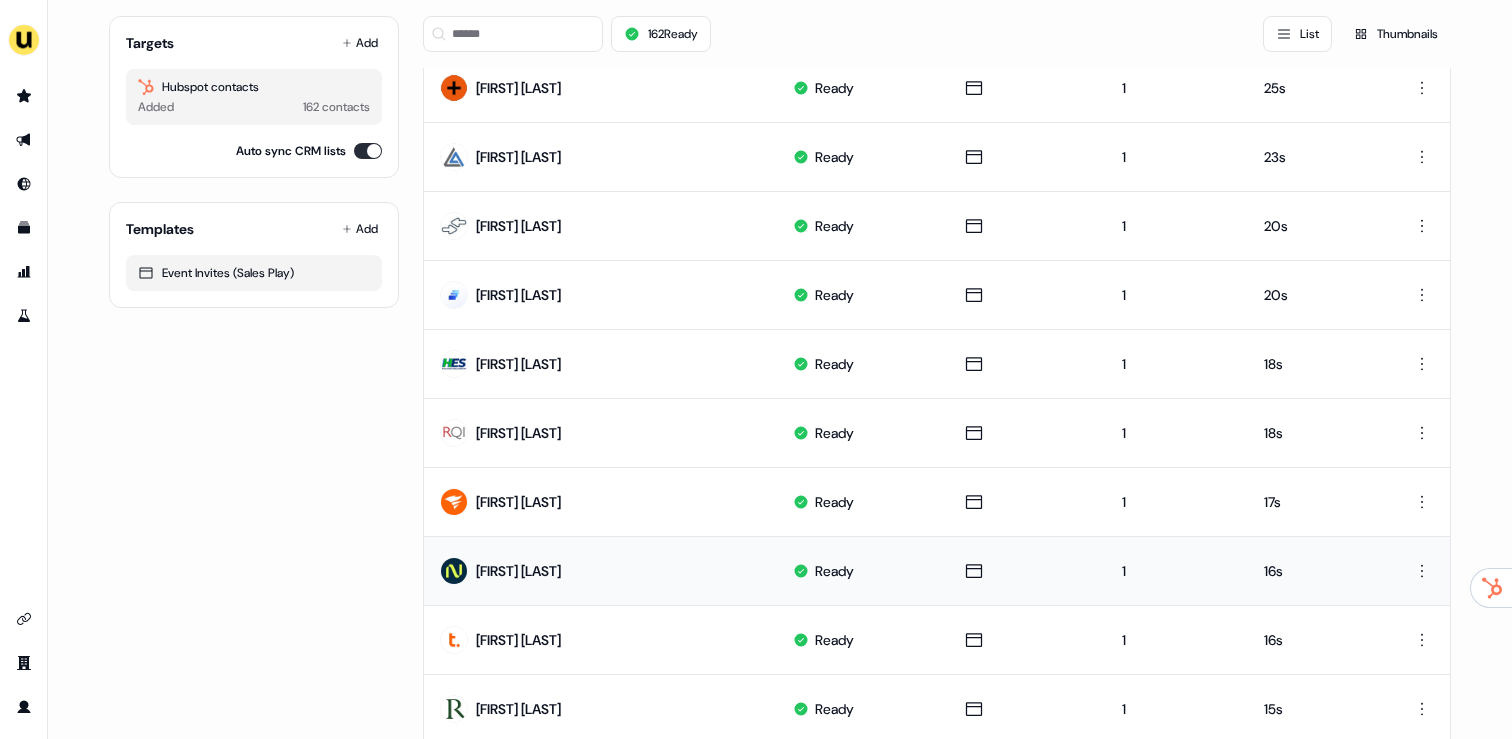 scroll, scrollTop: 0, scrollLeft: 0, axis: both 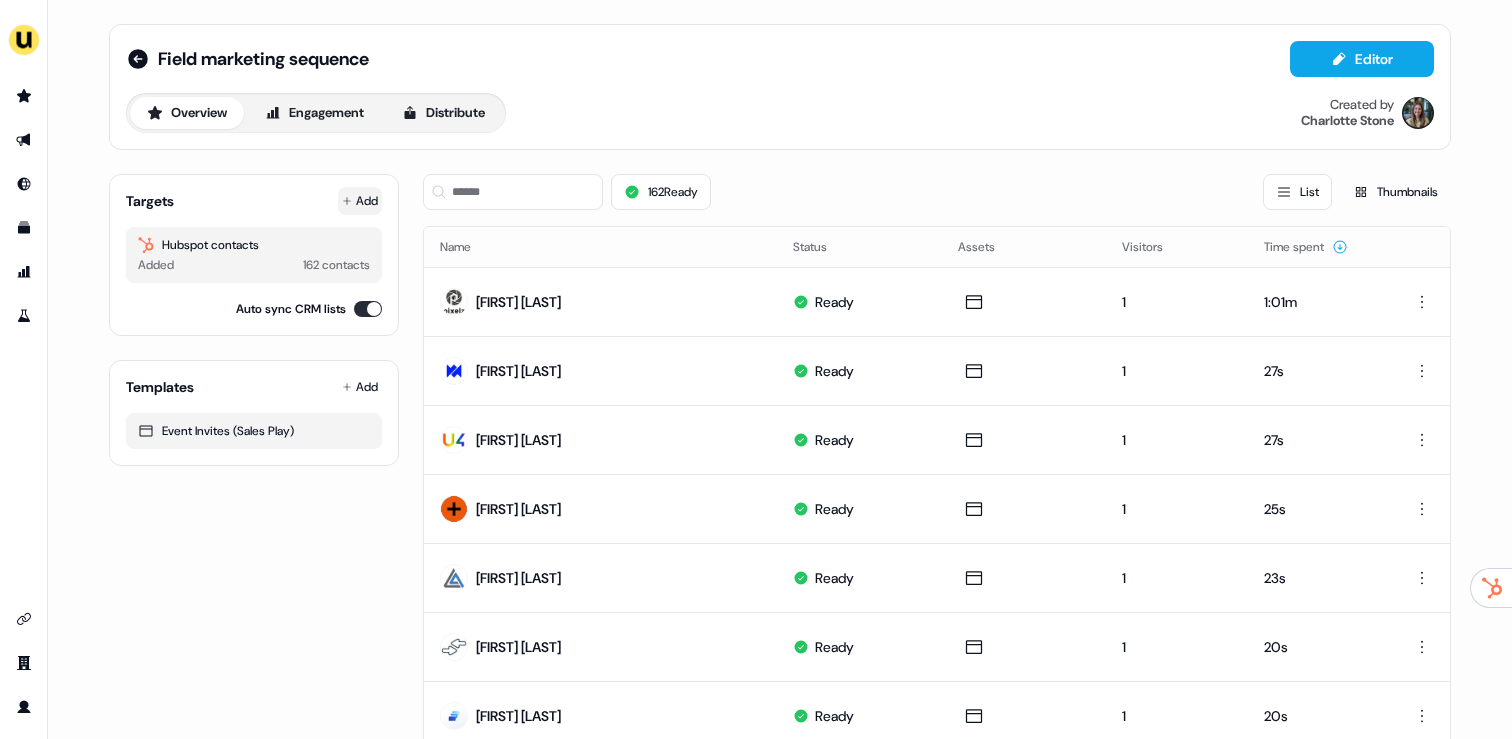 click on "Add" at bounding box center [360, 201] 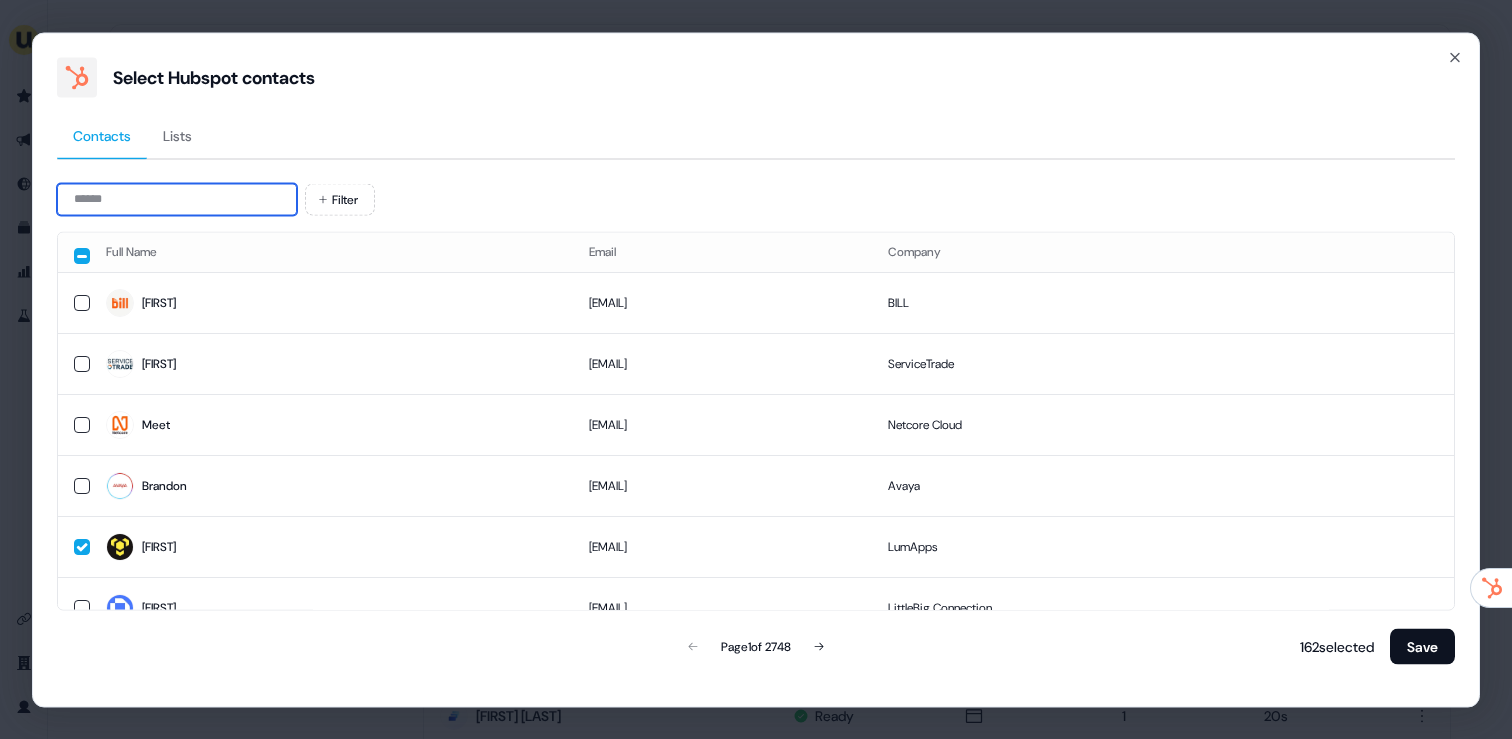 click at bounding box center [177, 199] 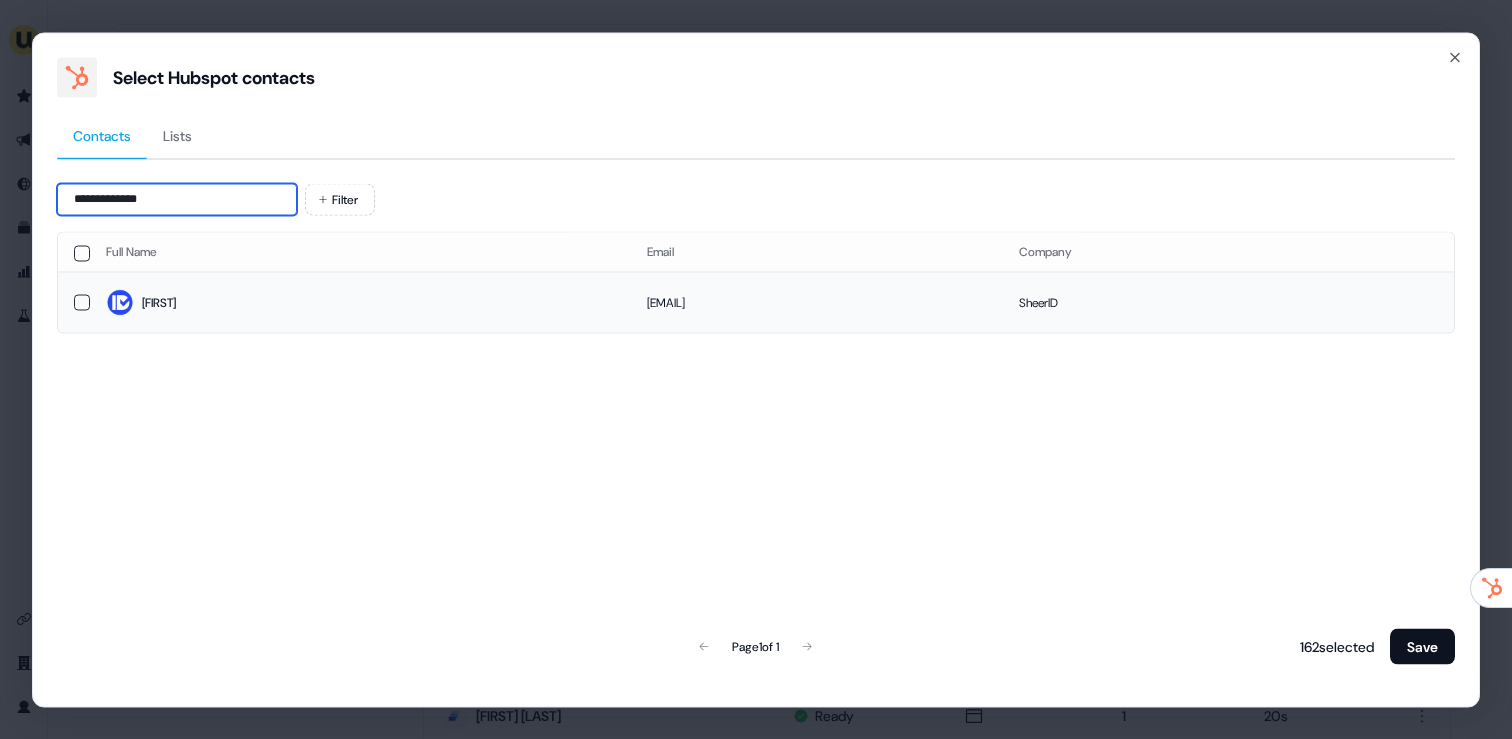 type on "**********" 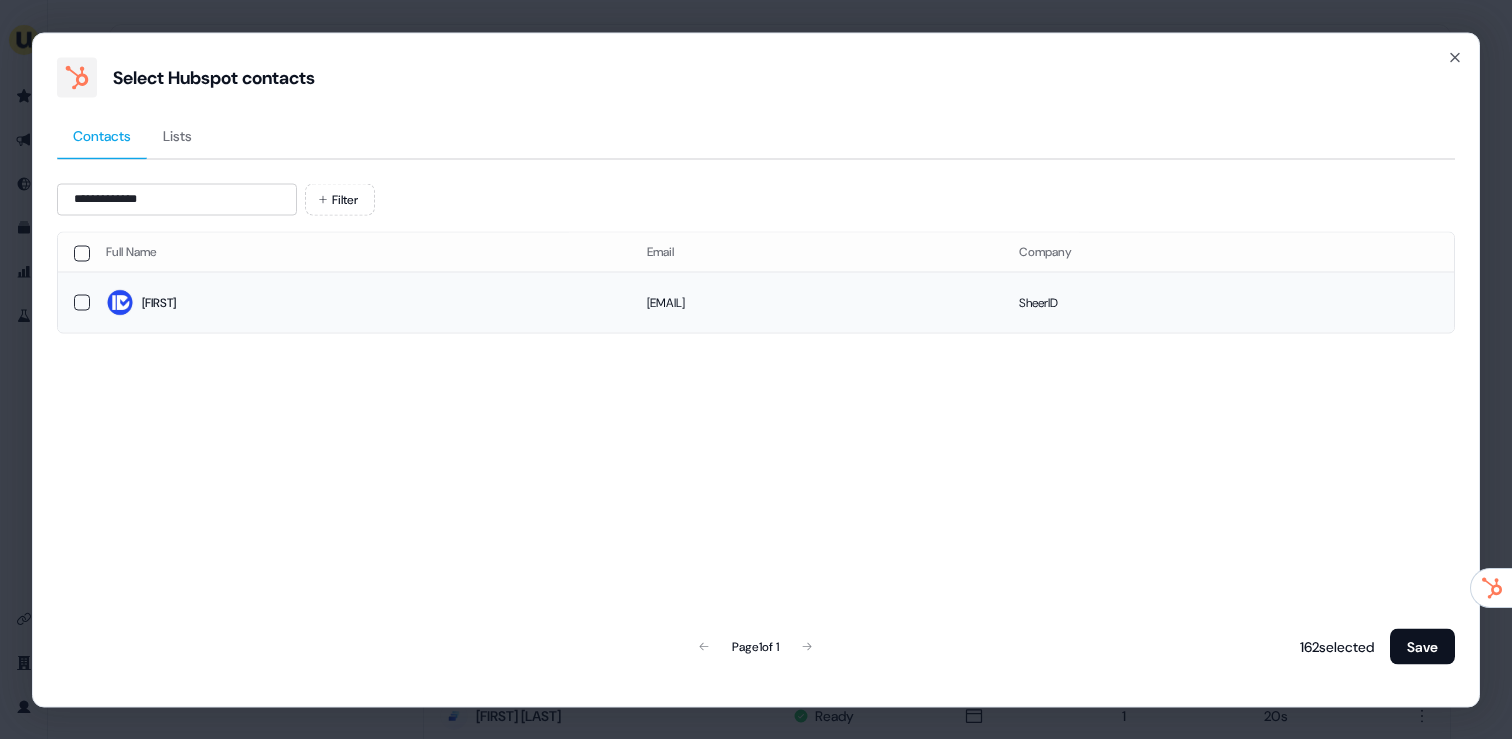 click on "Alison" at bounding box center (360, 303) 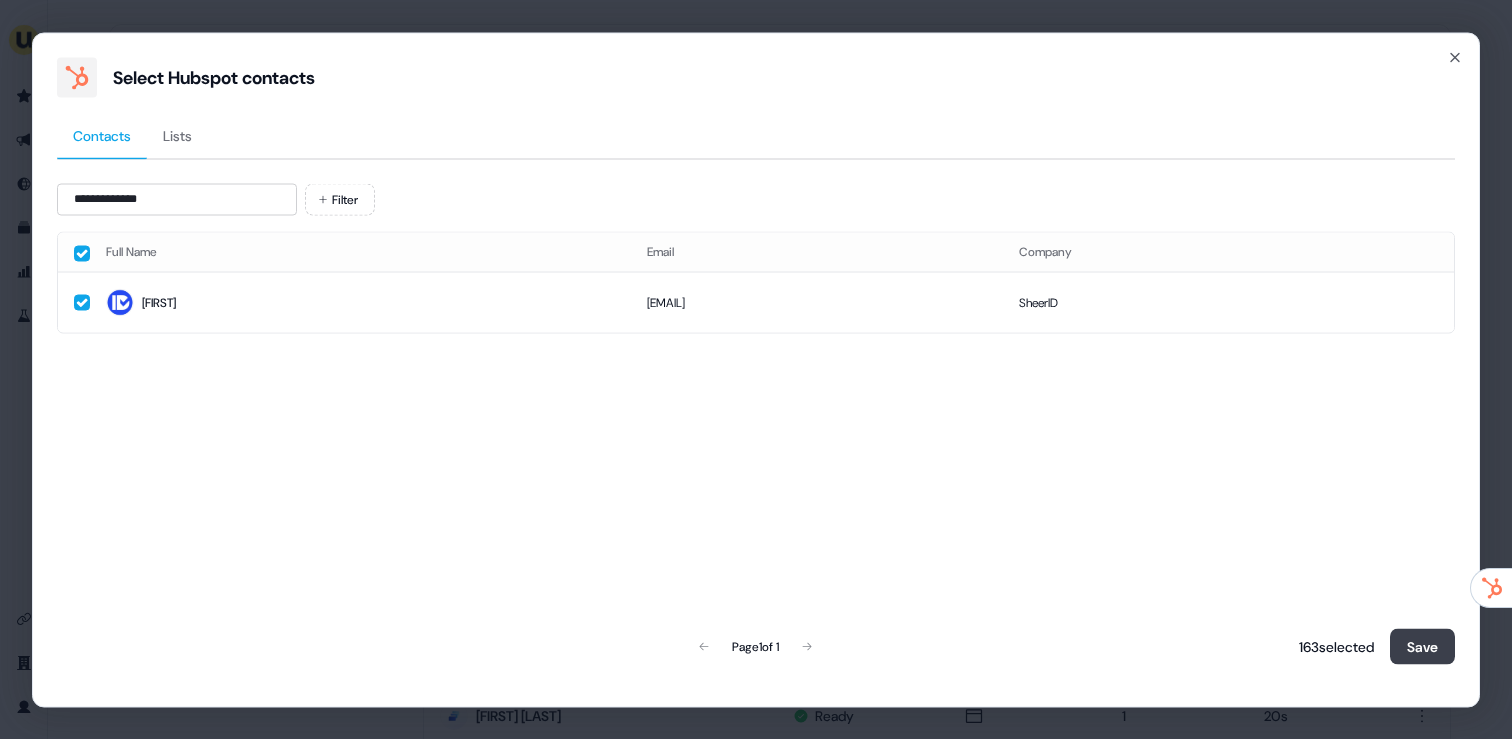 click on "Save" at bounding box center (1422, 646) 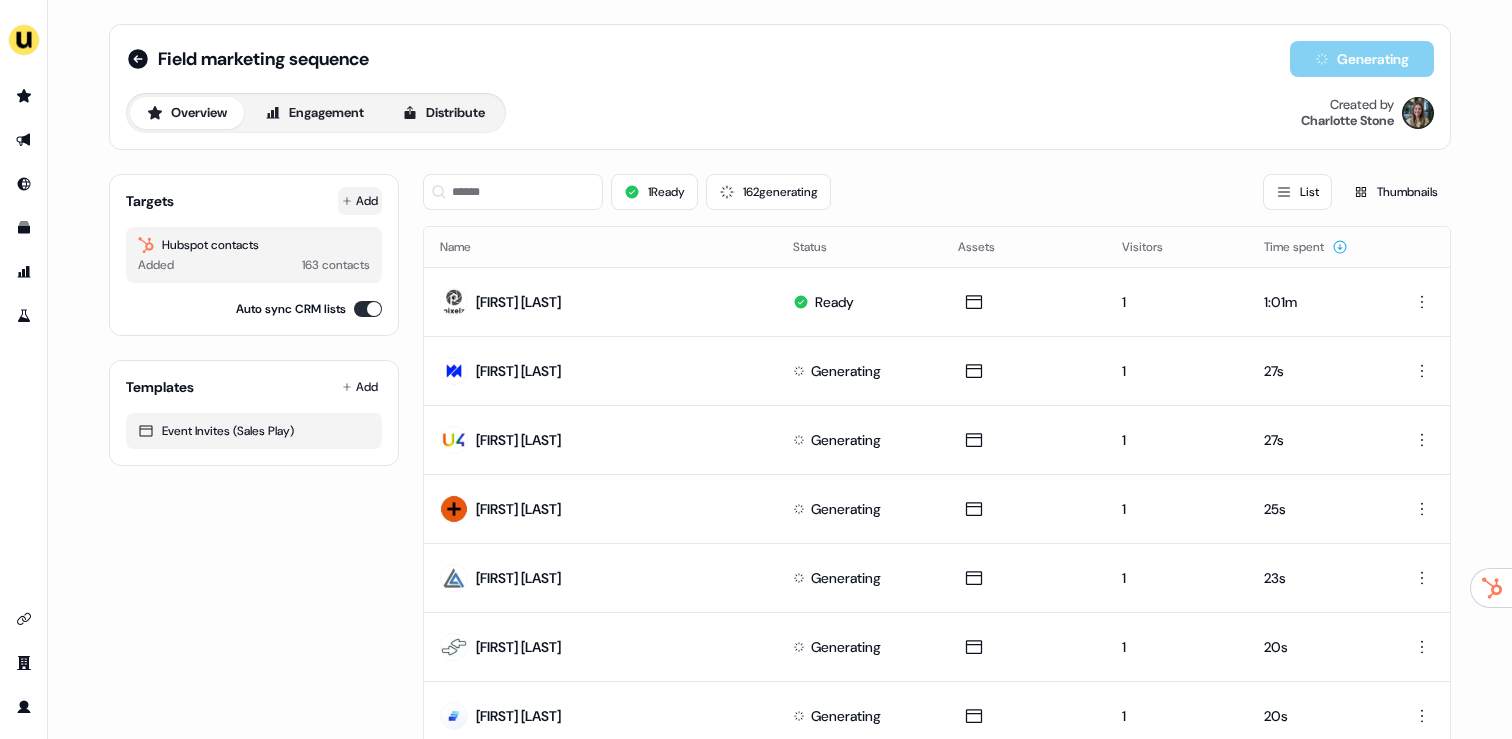 click on "Add" at bounding box center [360, 201] 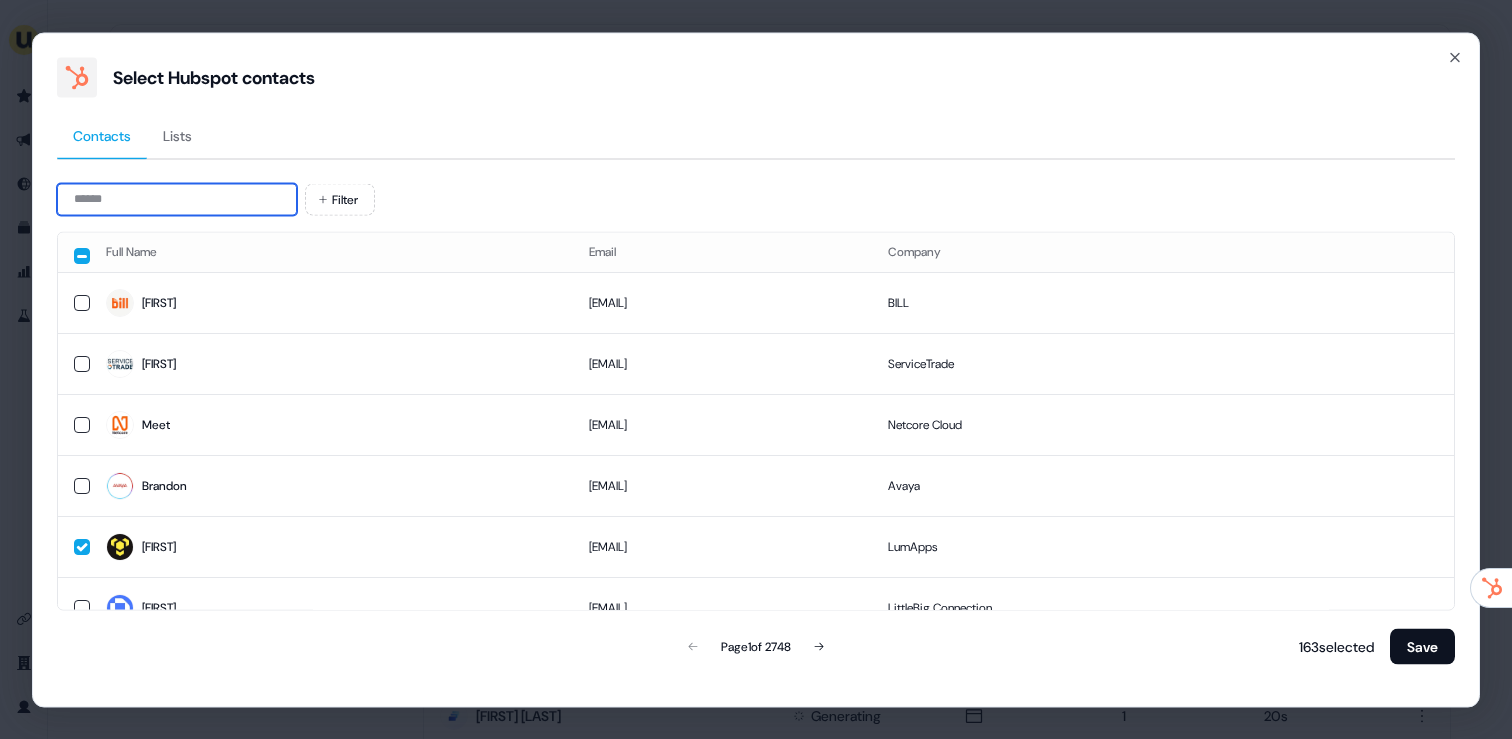 click at bounding box center [177, 199] 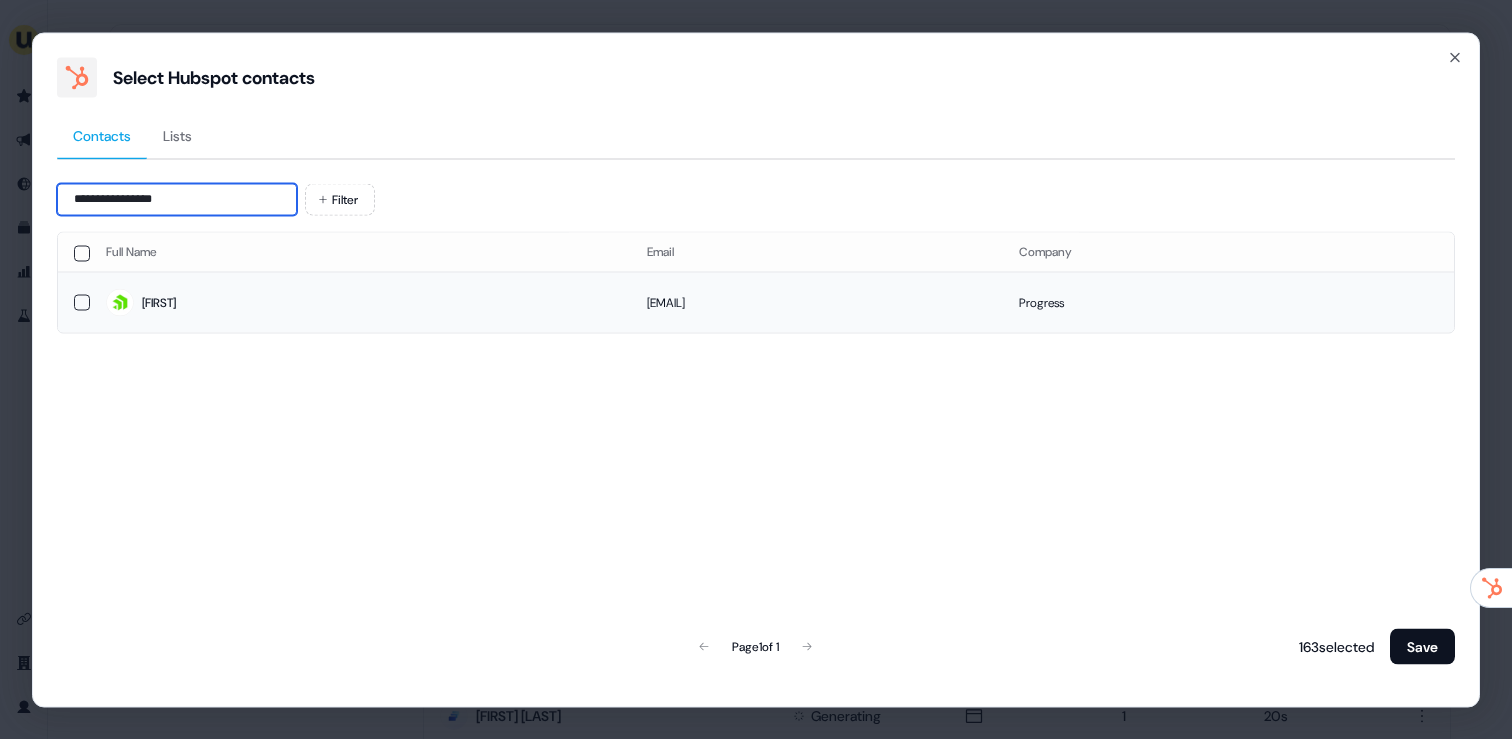 type on "**********" 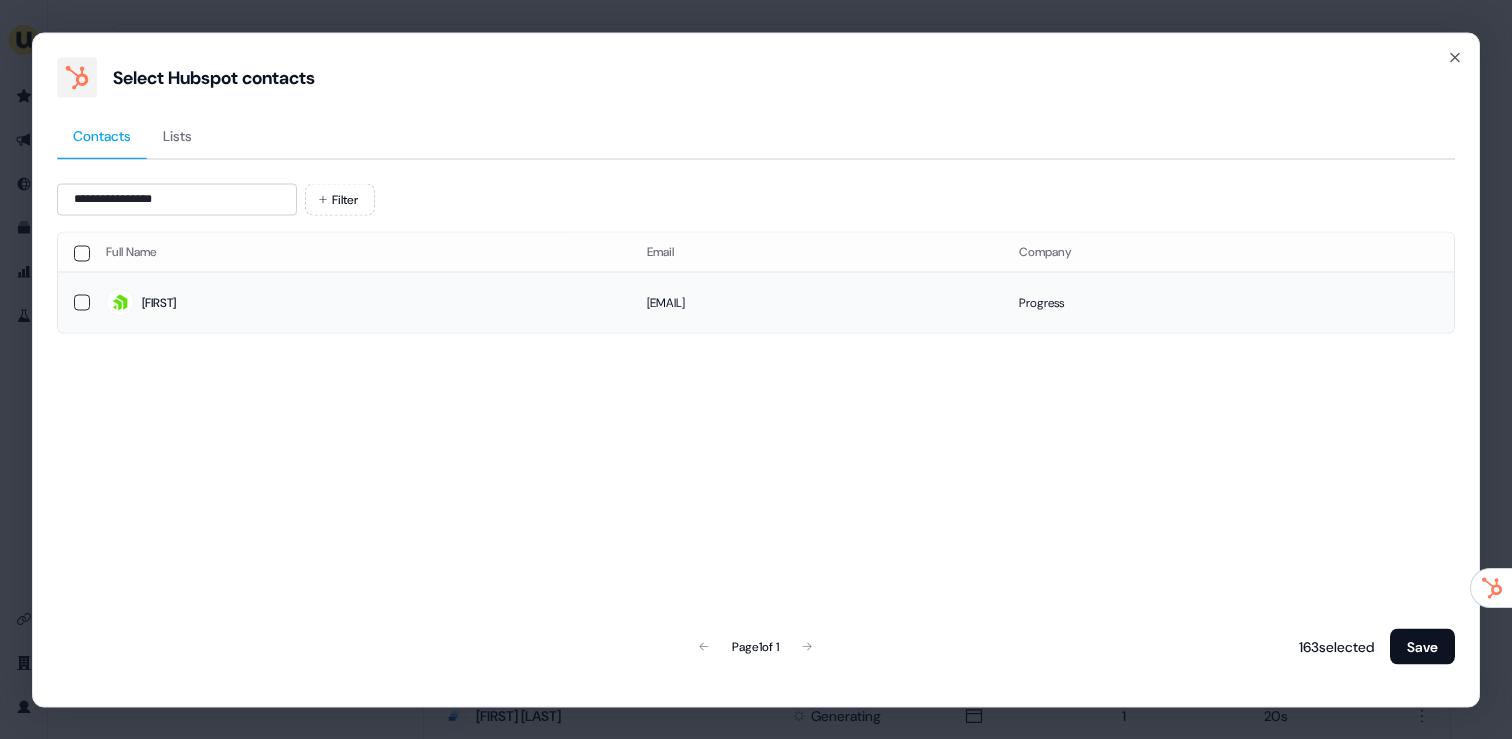 click on "Kevin" at bounding box center (360, 302) 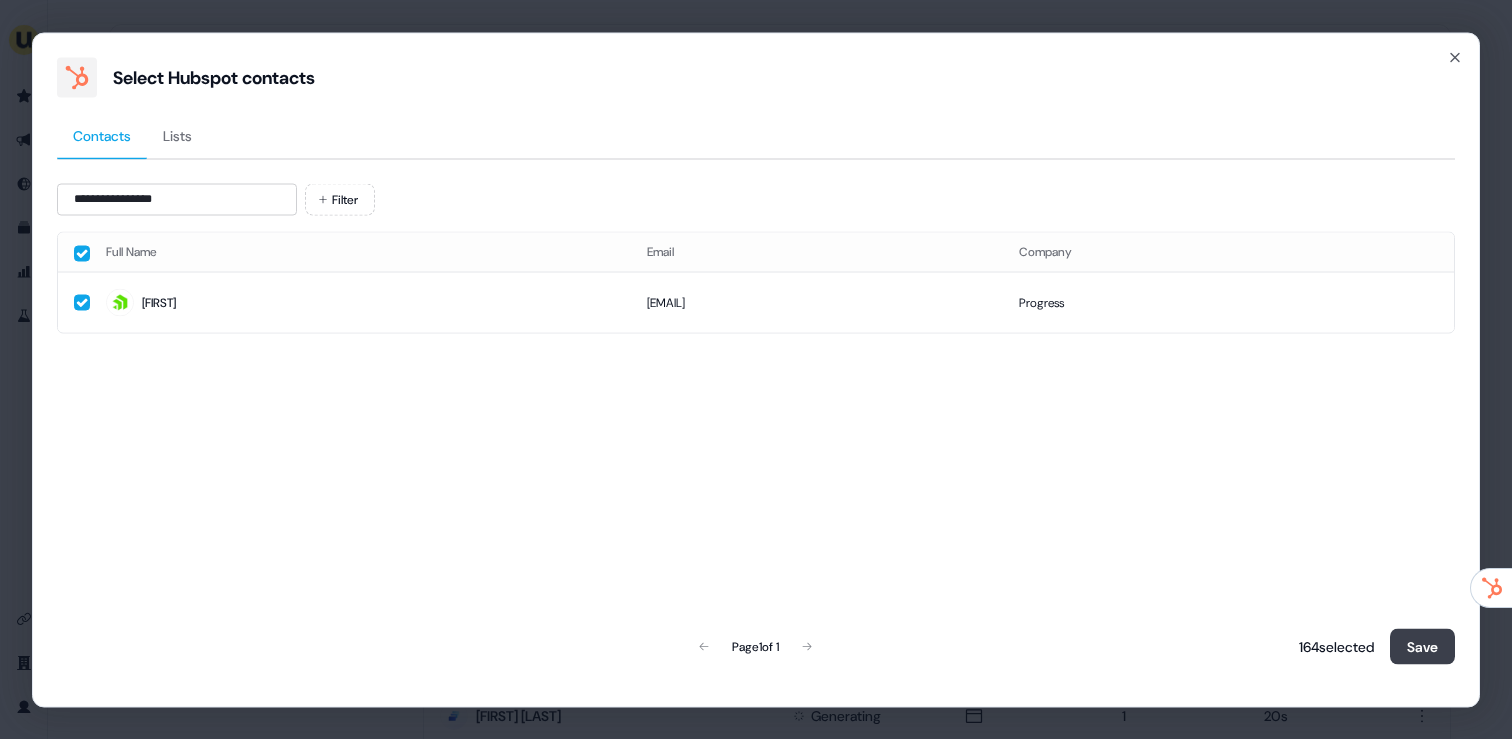 click on "Save" at bounding box center (1422, 646) 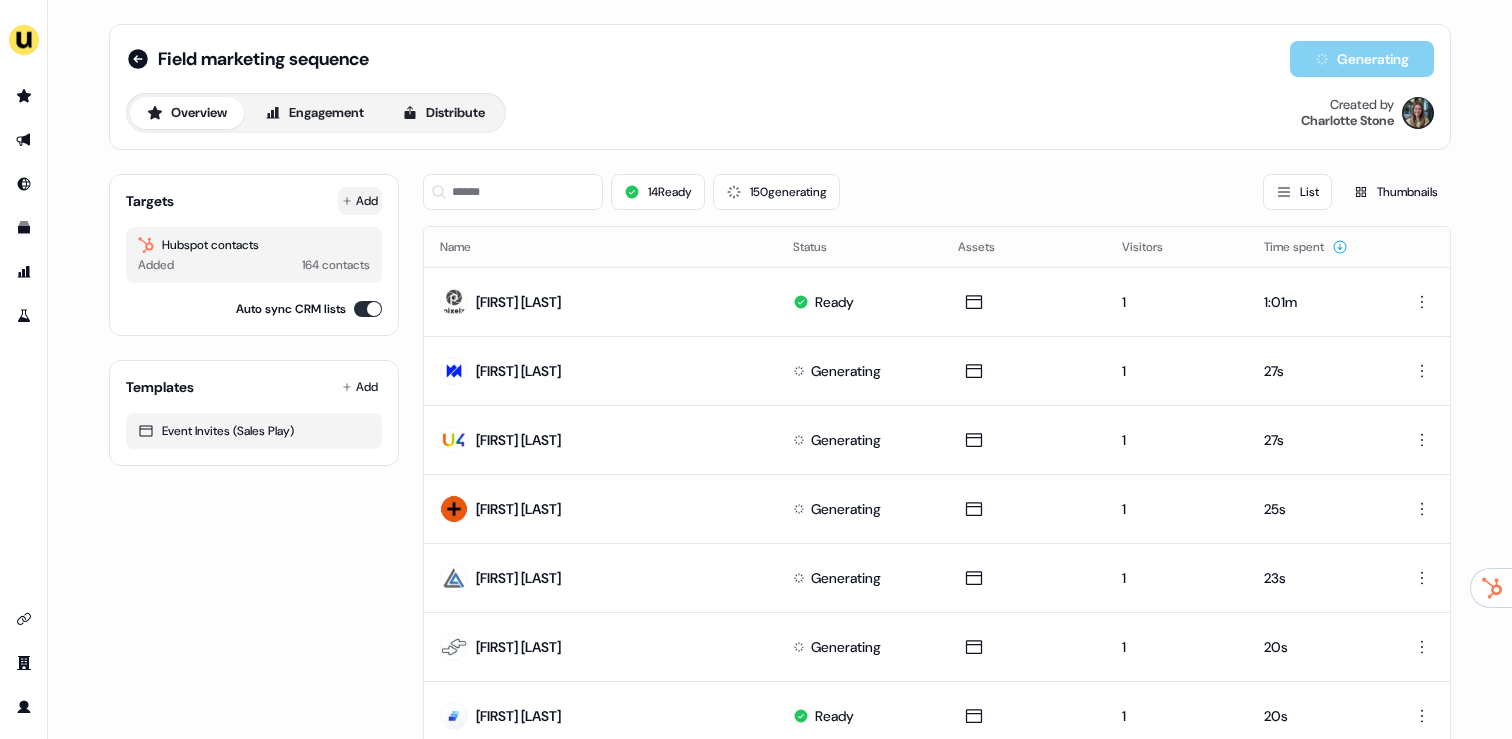 click on "Add" at bounding box center [360, 201] 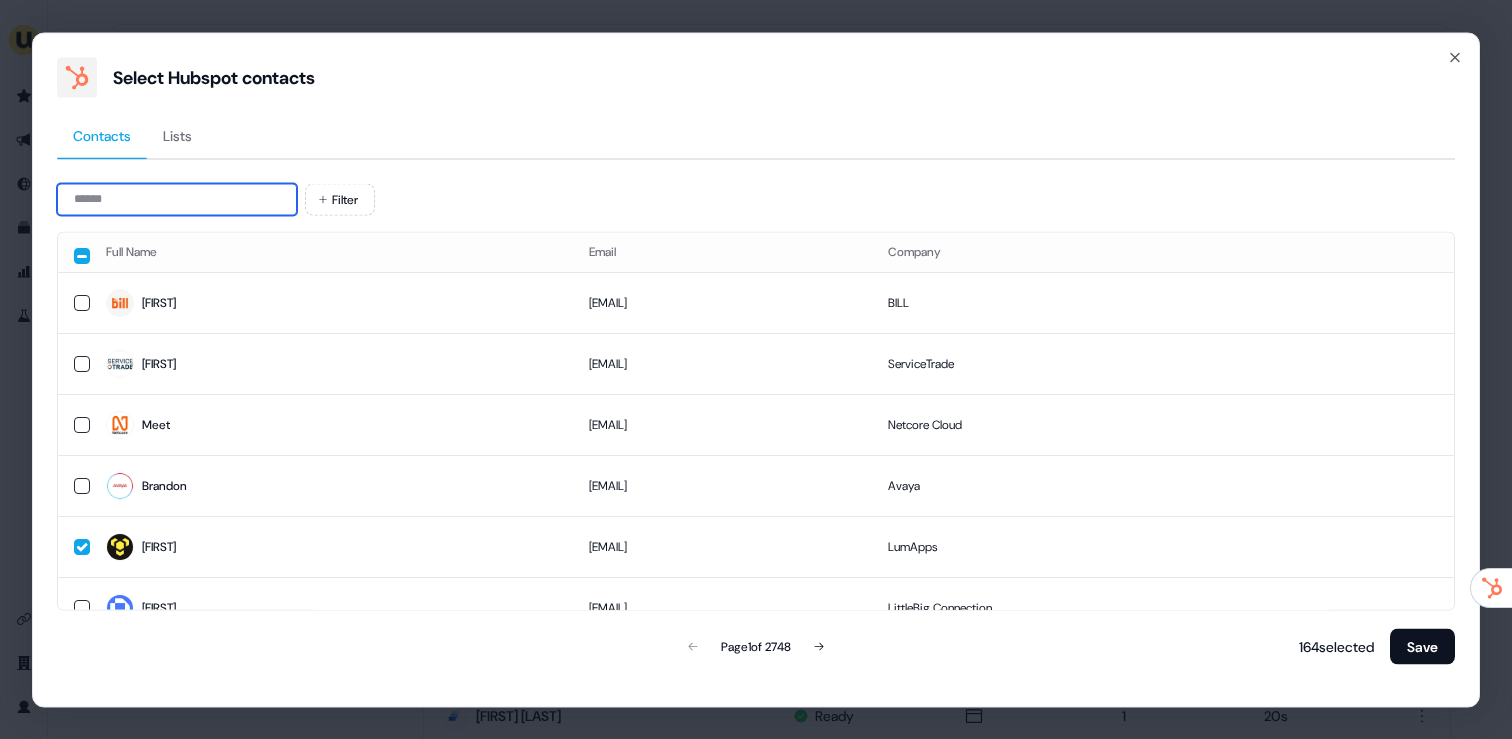 click at bounding box center [177, 199] 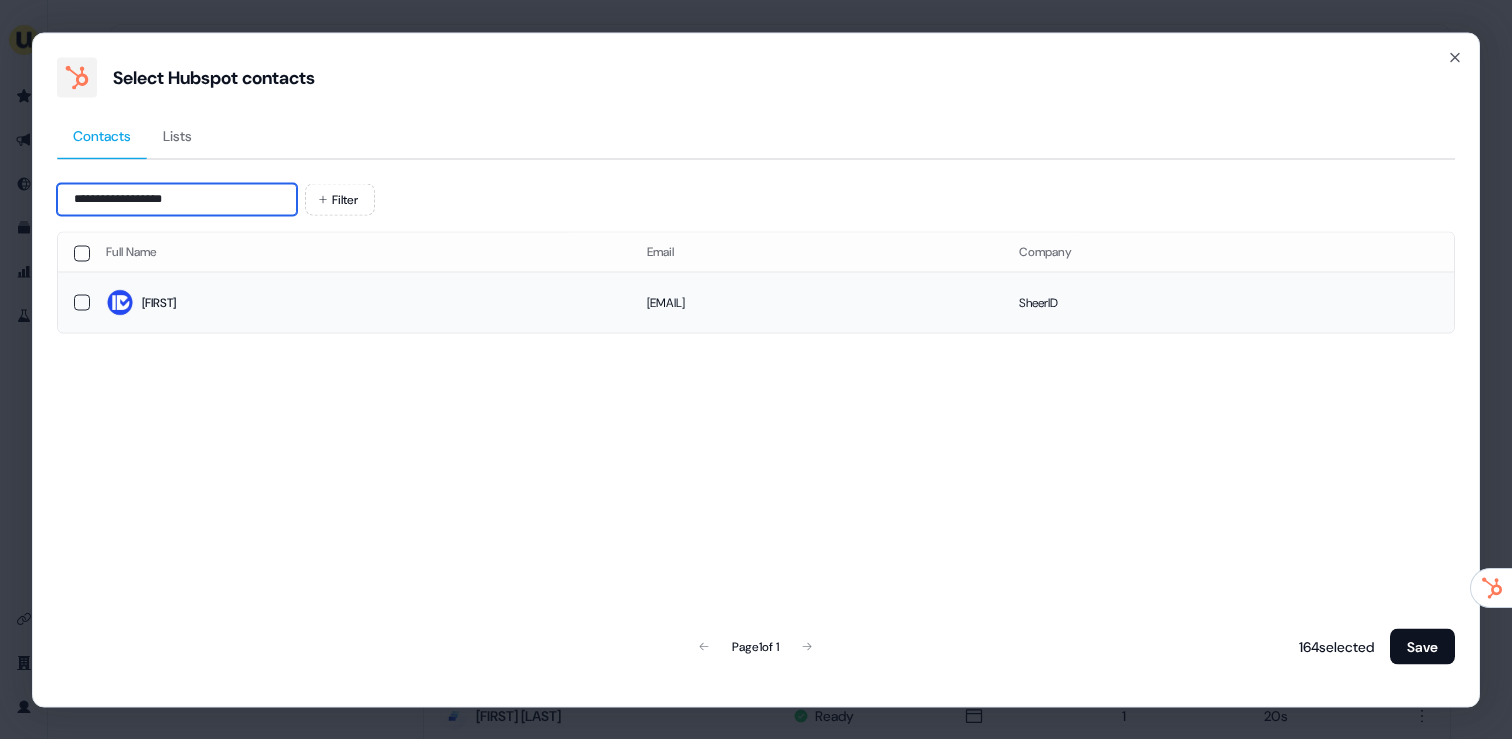 type on "**********" 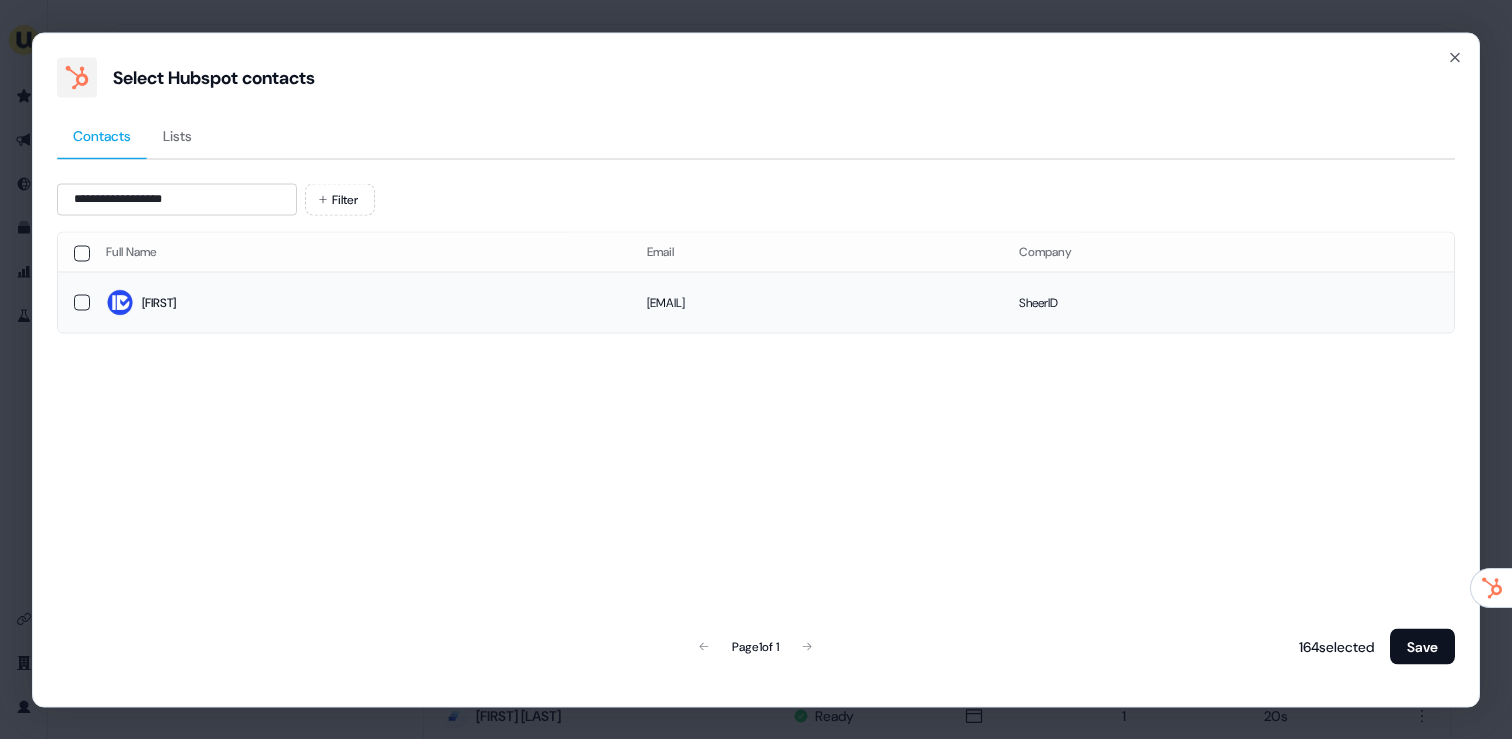 click on "Christie" at bounding box center [360, 303] 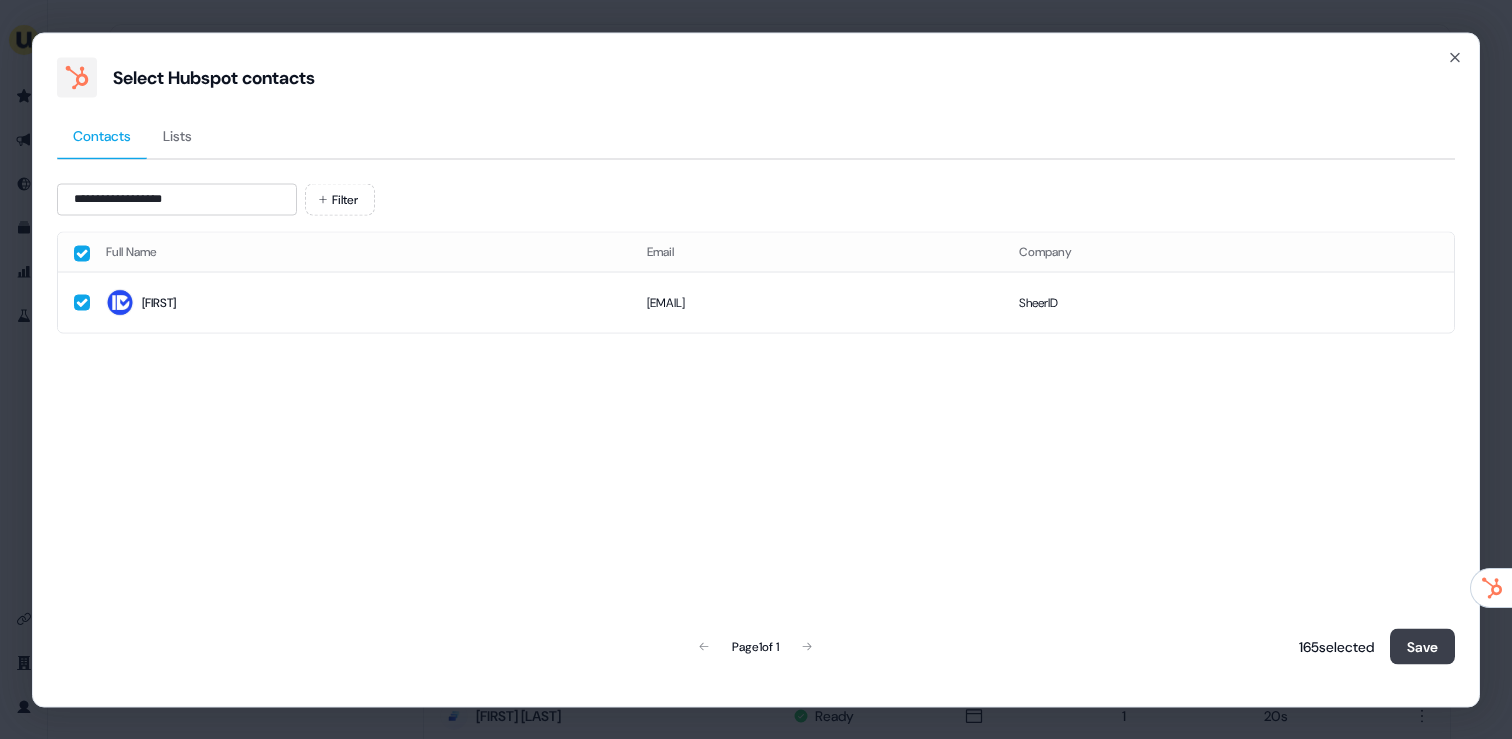click on "Save" at bounding box center (1422, 646) 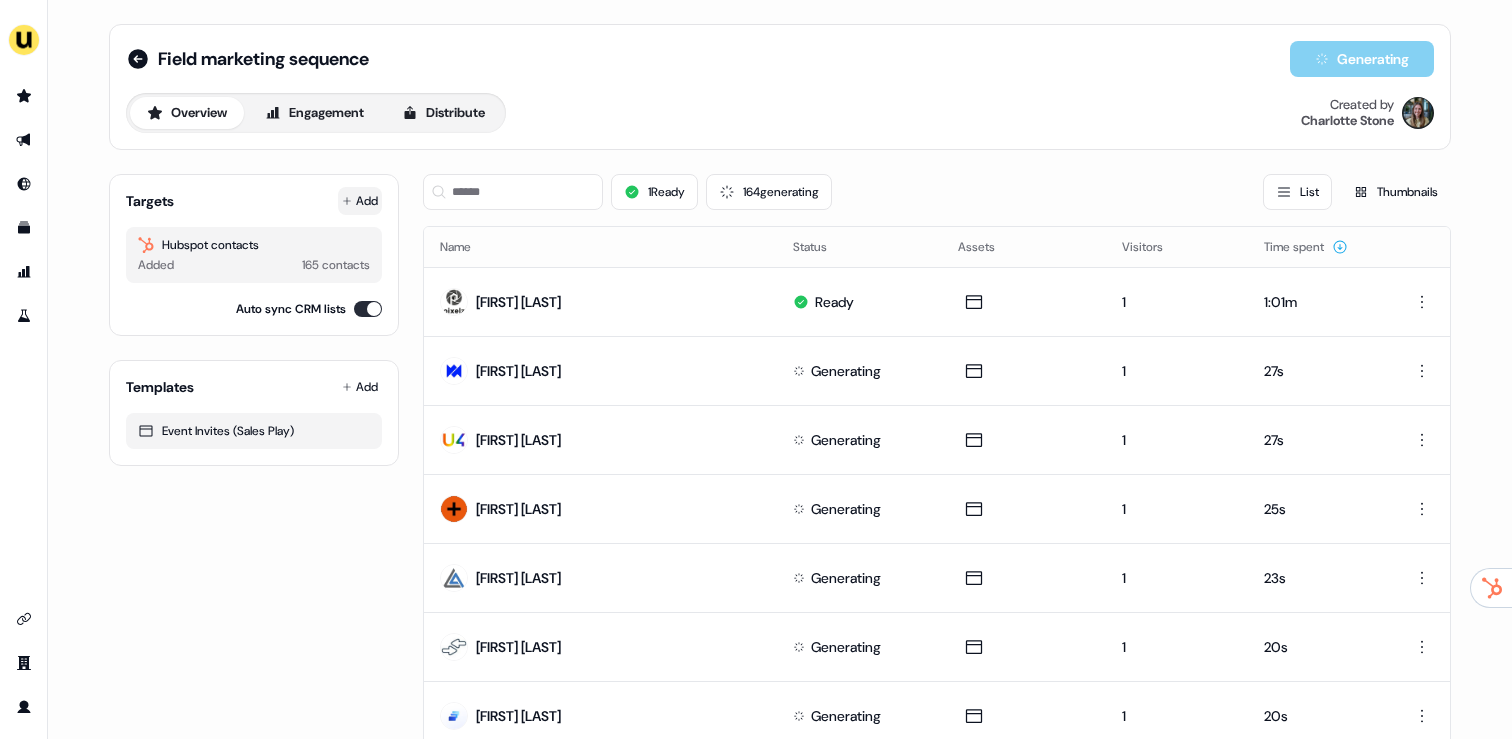 click on "Add" at bounding box center [360, 201] 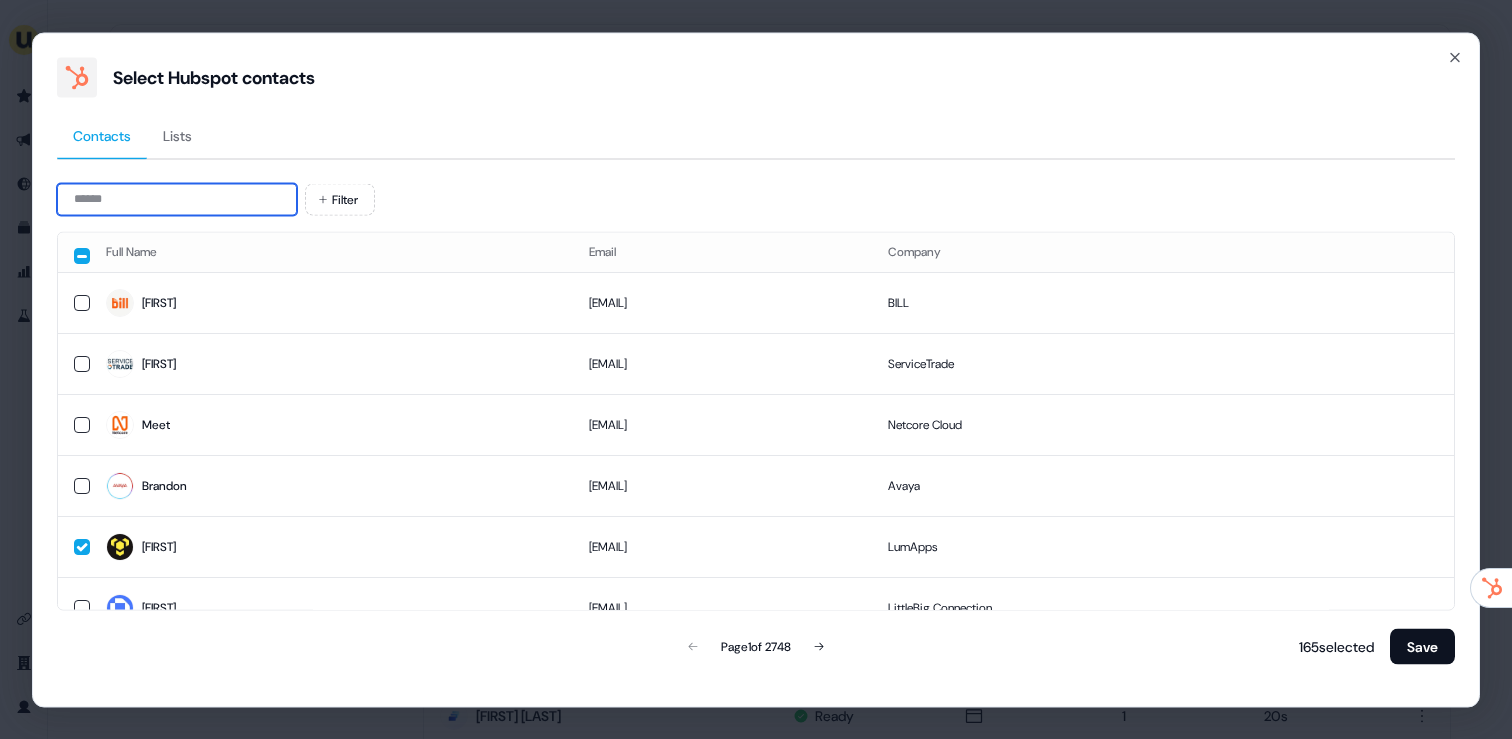 click at bounding box center (177, 199) 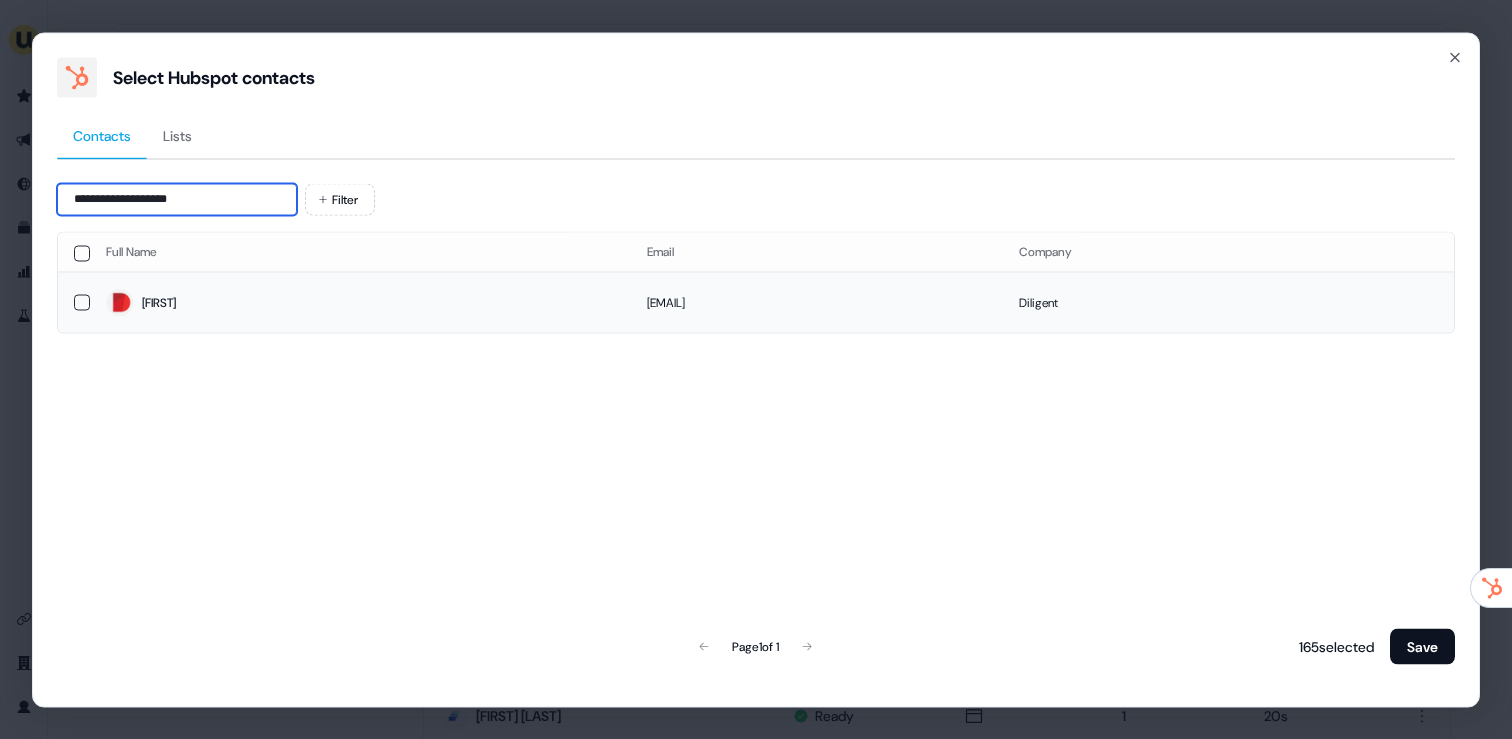 type on "**********" 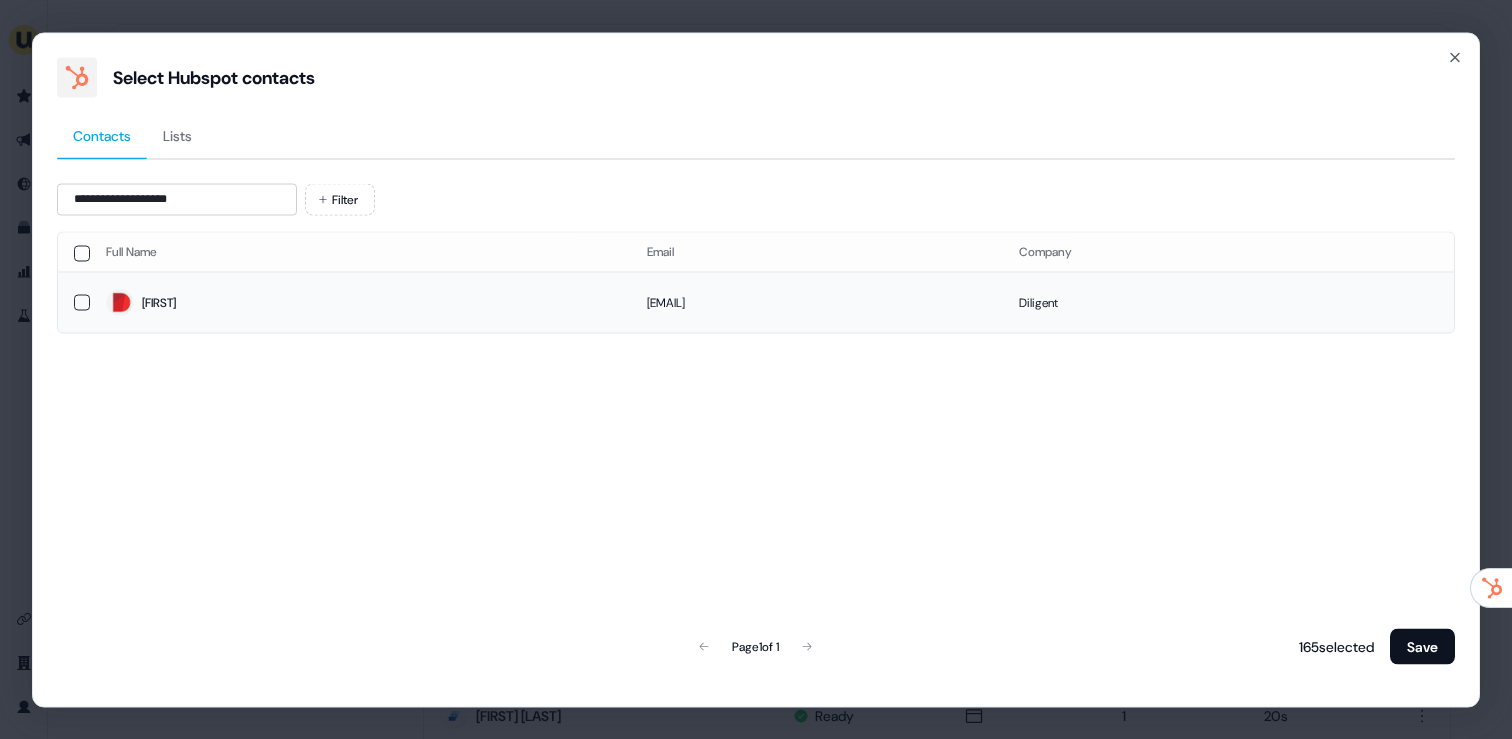 click on "Matthew" at bounding box center (360, 303) 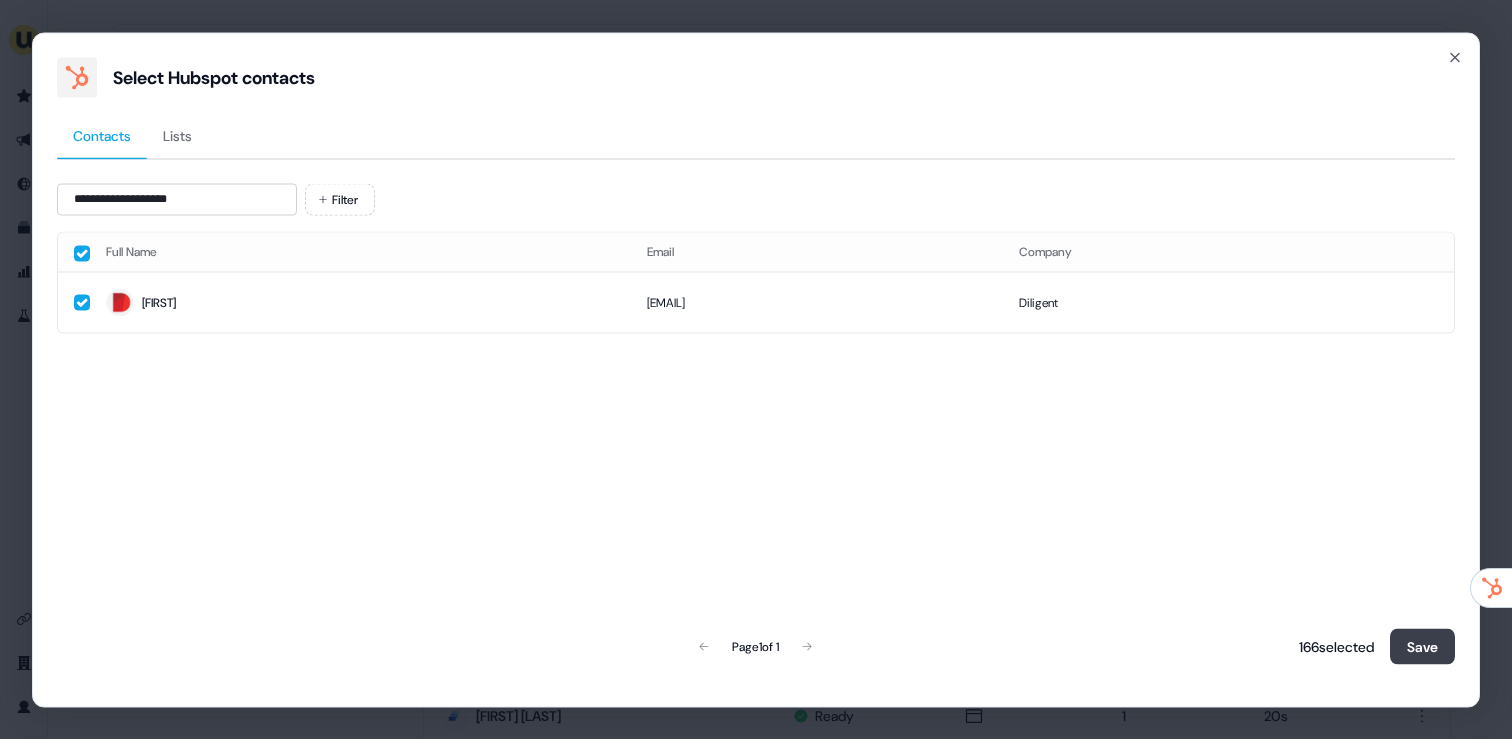 click on "Save" at bounding box center [1422, 646] 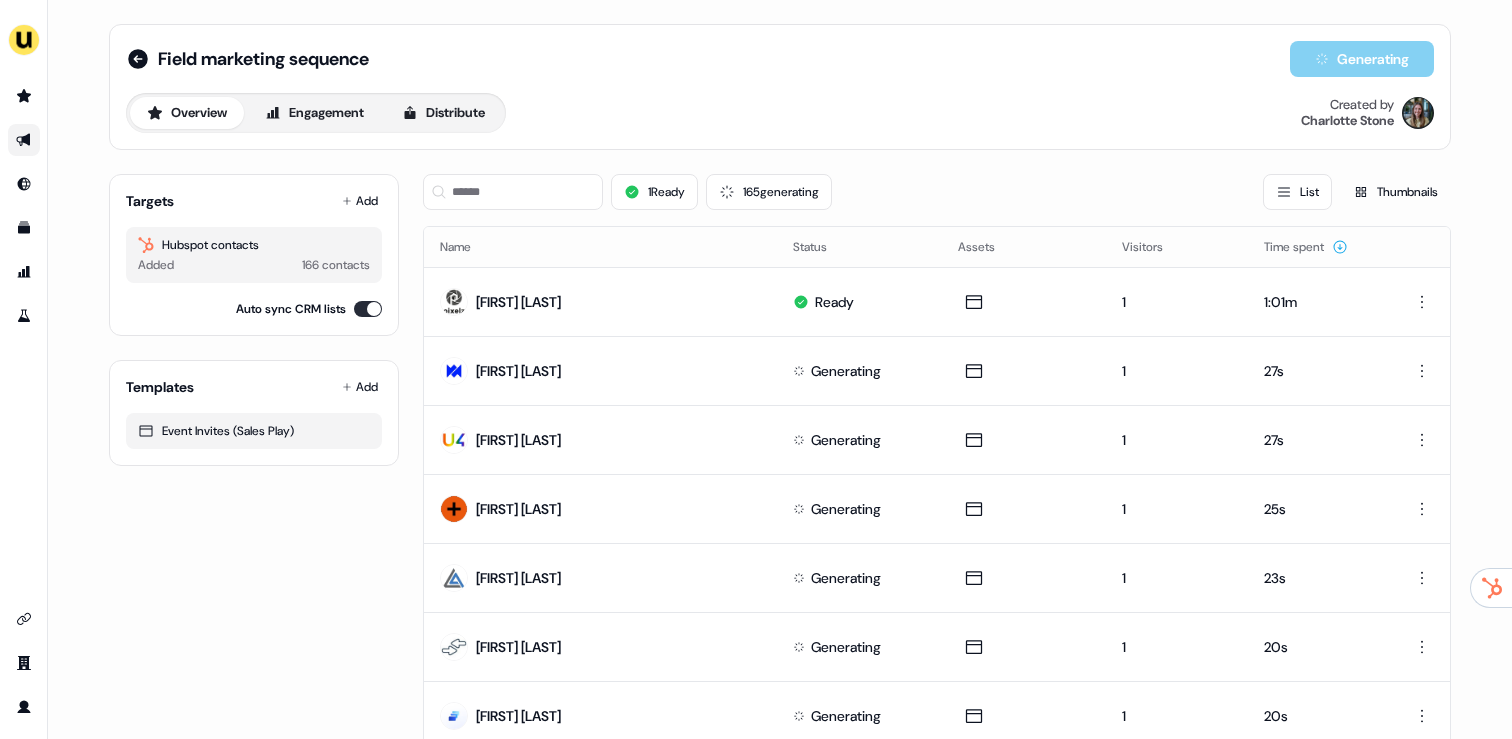 click at bounding box center (24, 140) 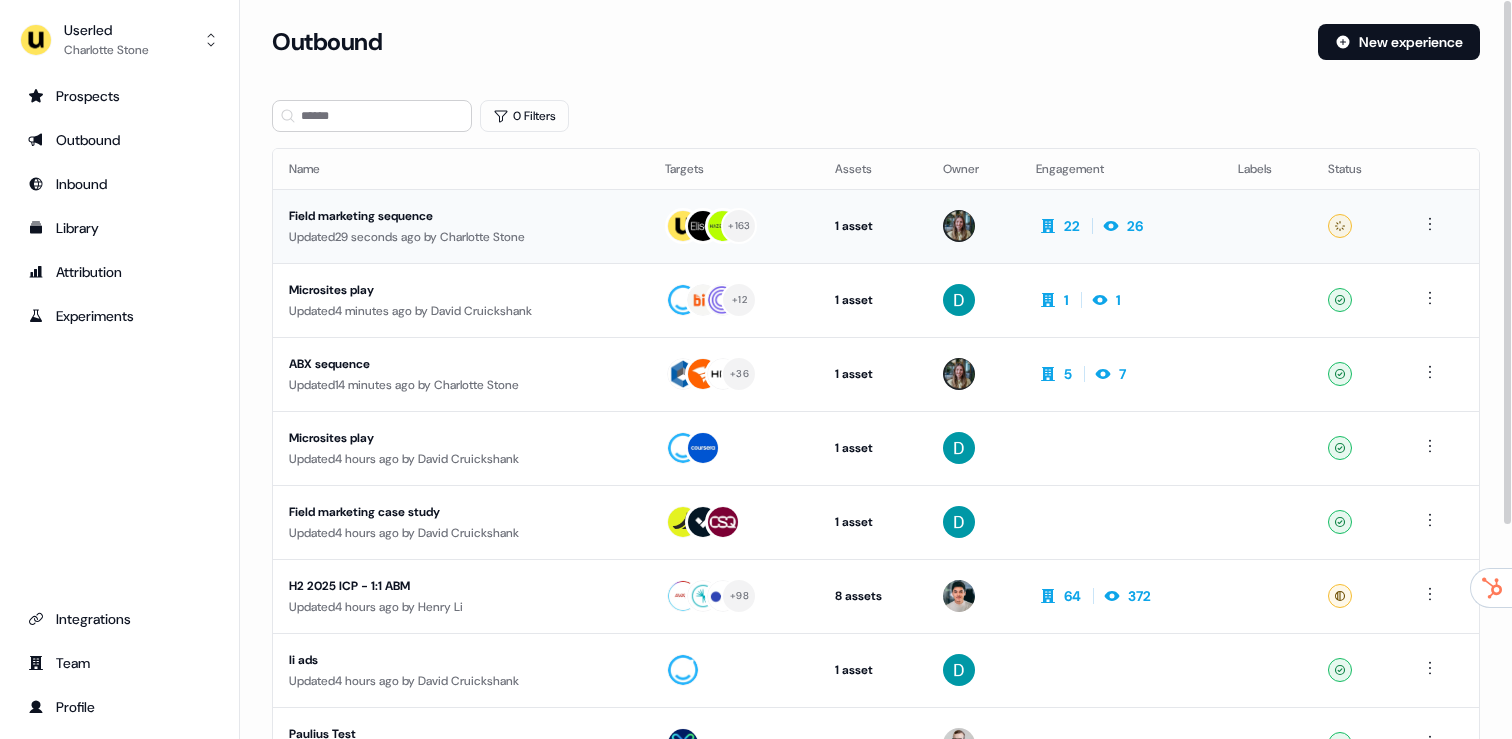 click on "Field marketing sequence" at bounding box center [461, 216] 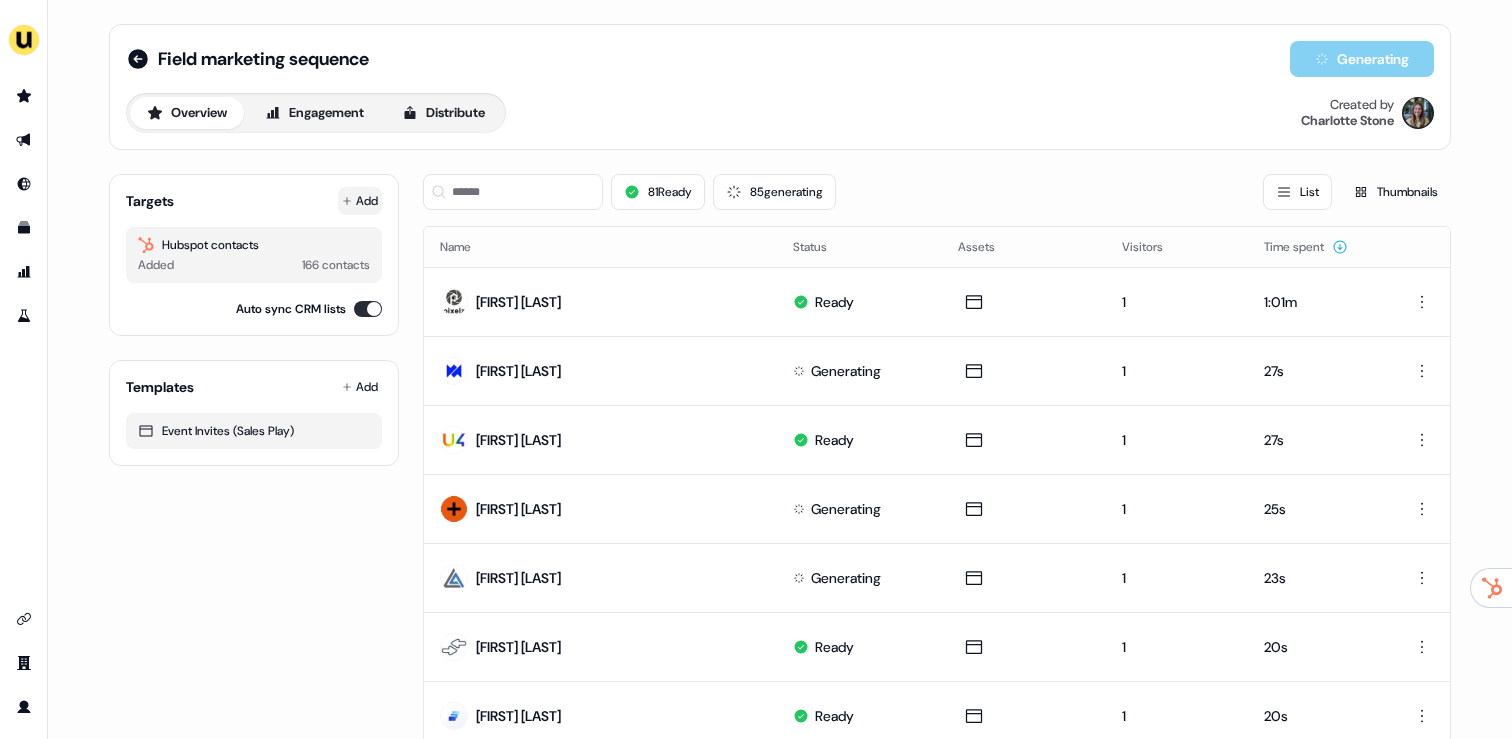 click on "Add" at bounding box center [360, 201] 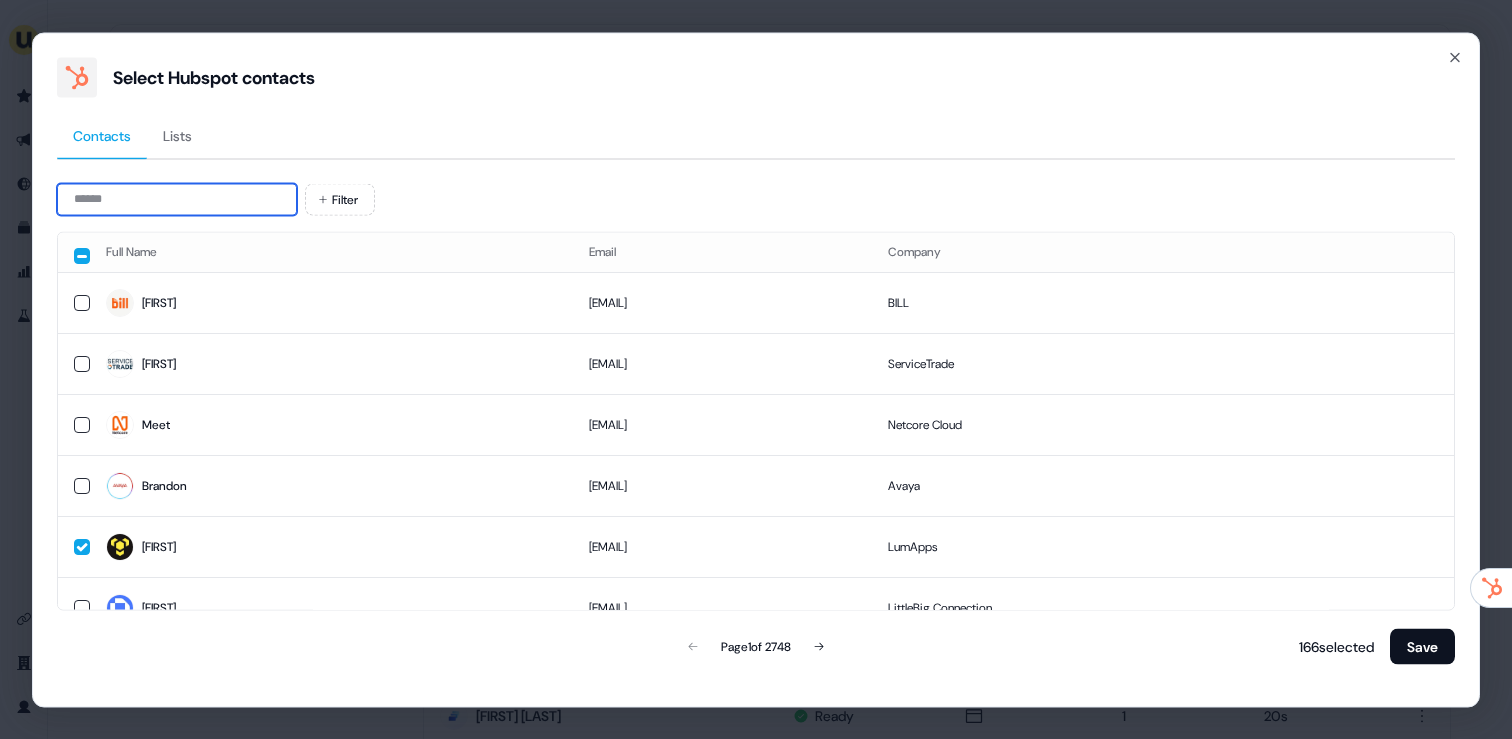 click at bounding box center [177, 199] 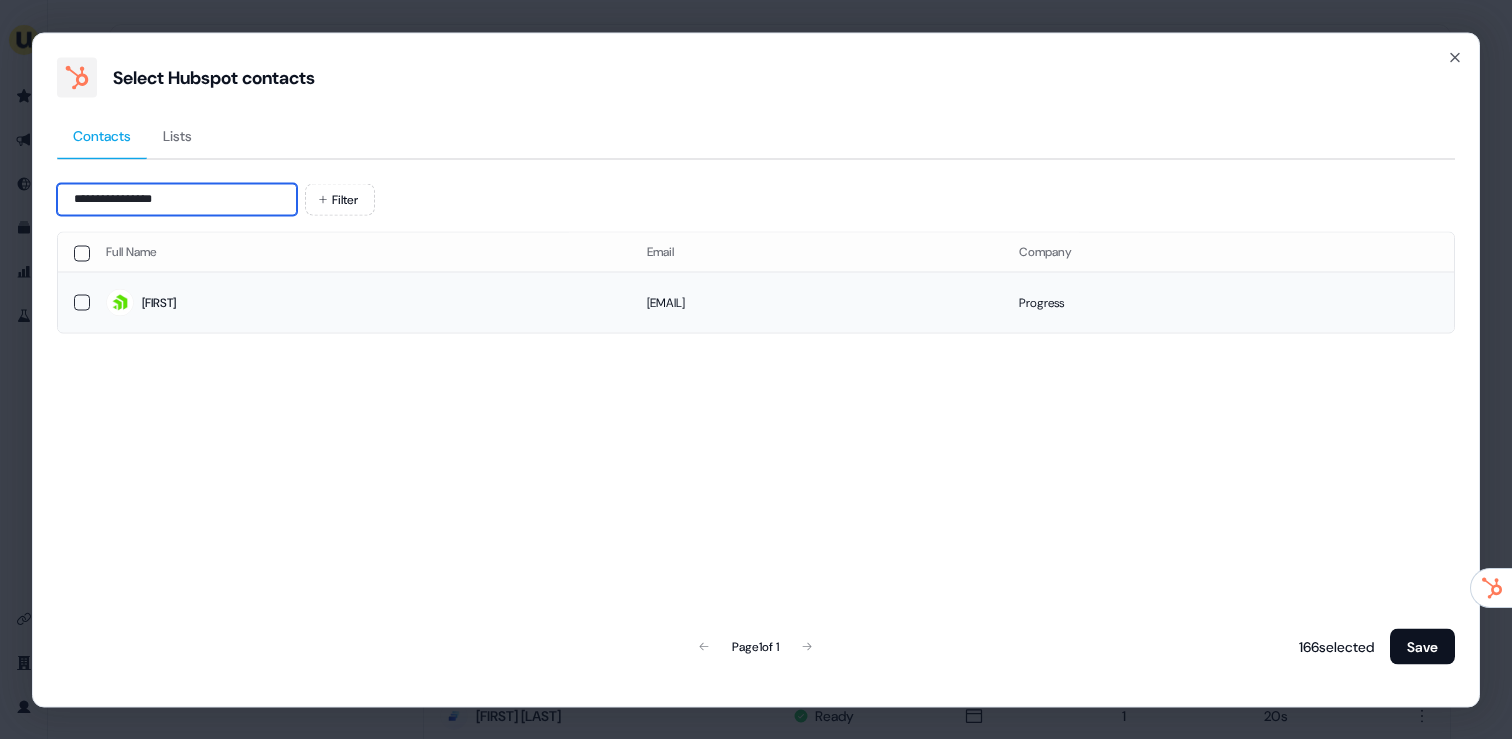 type on "**********" 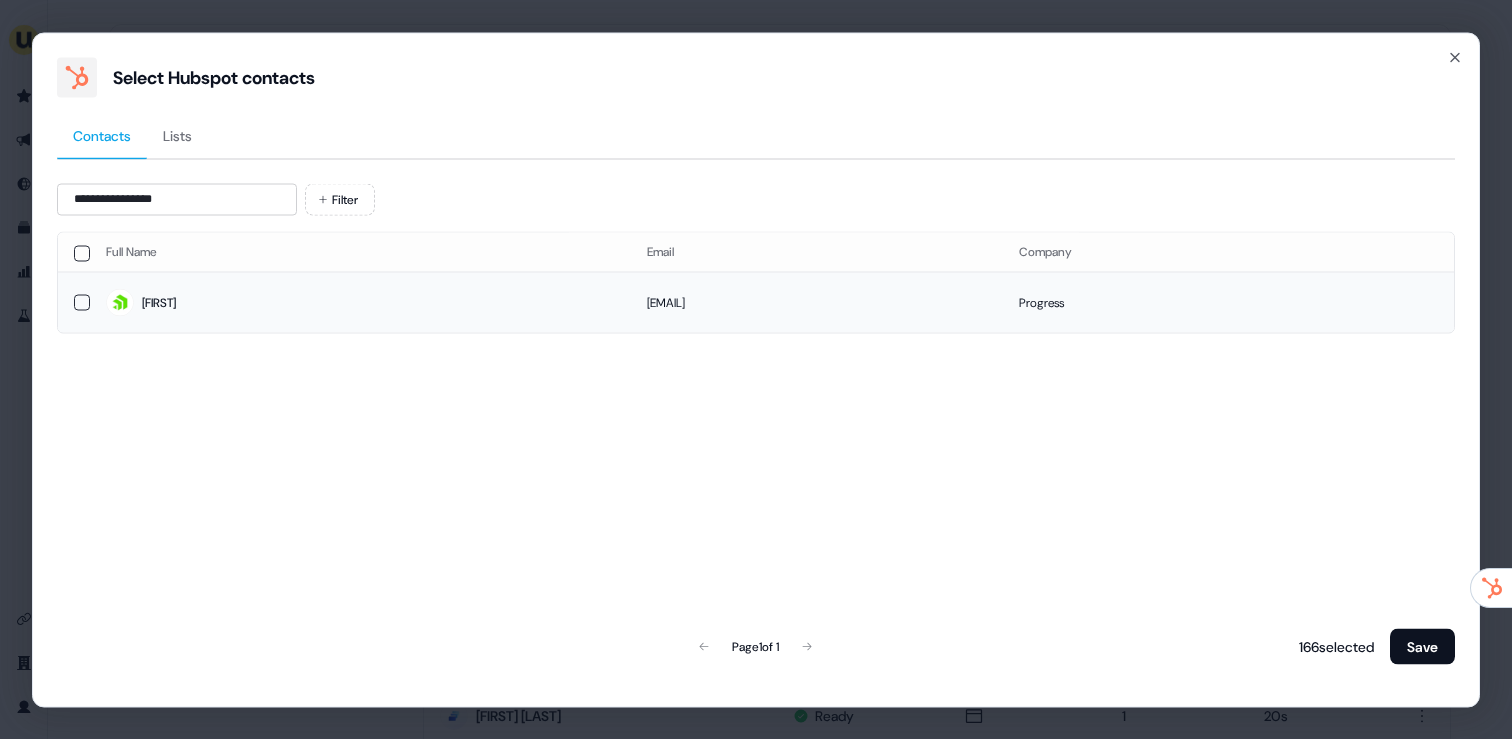 click on "Ksenia" at bounding box center (360, 303) 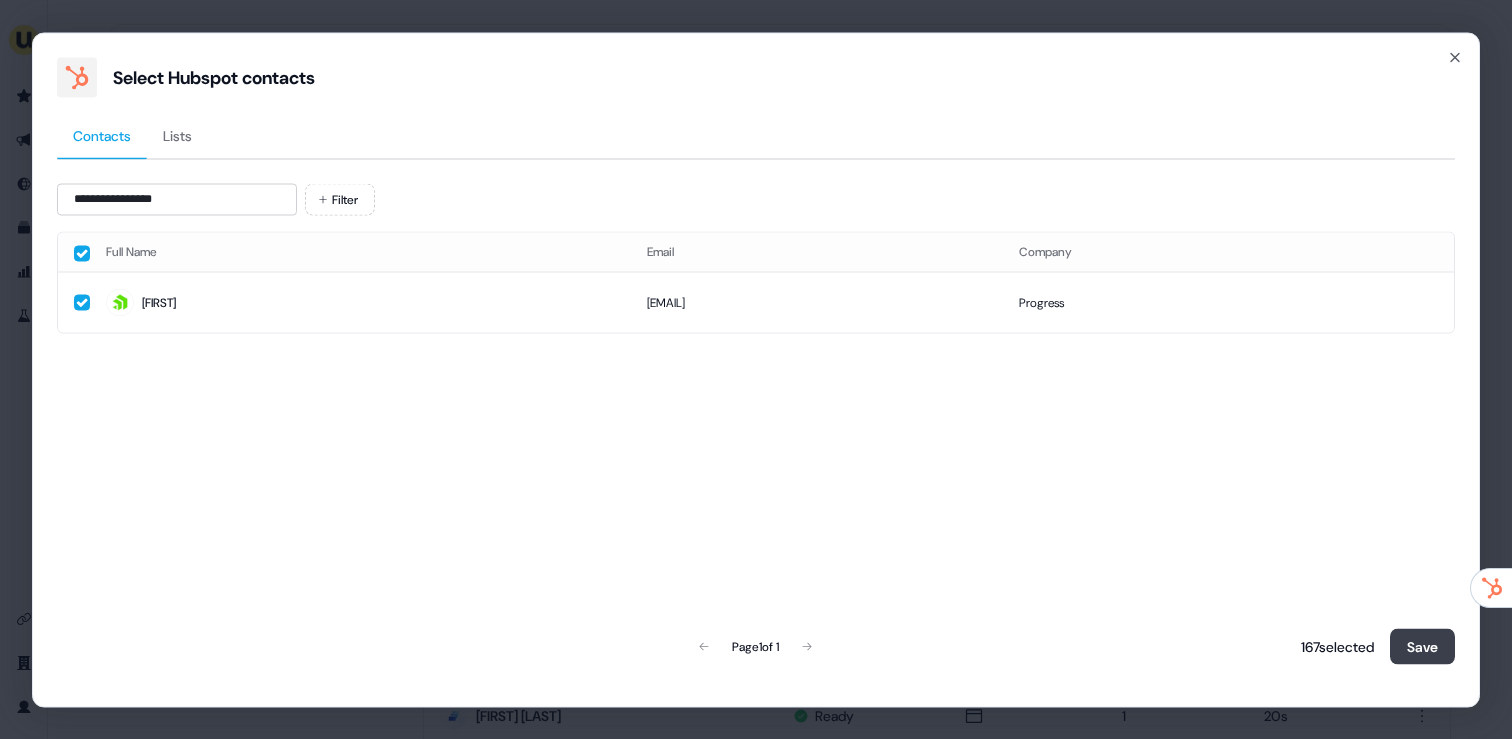 click on "Save" at bounding box center (1422, 646) 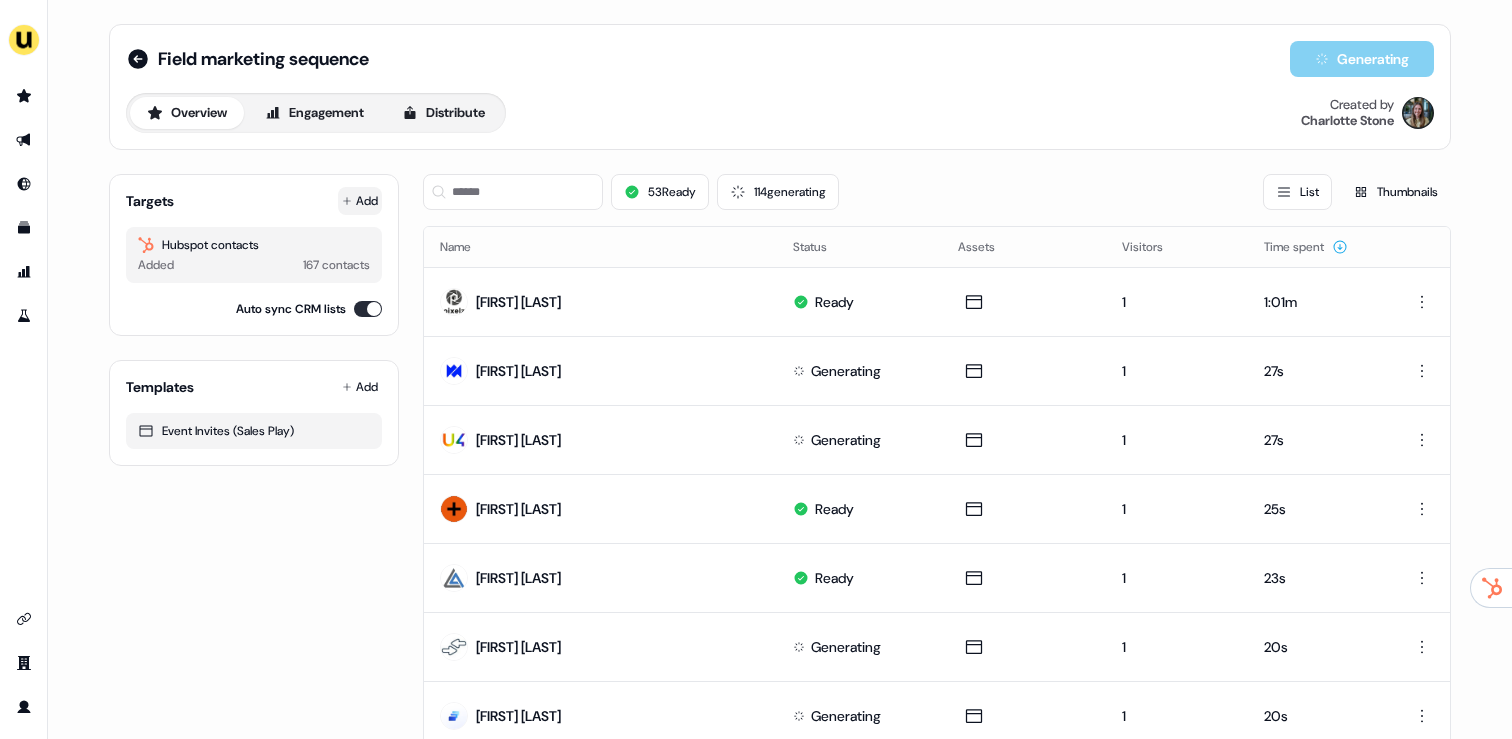 click 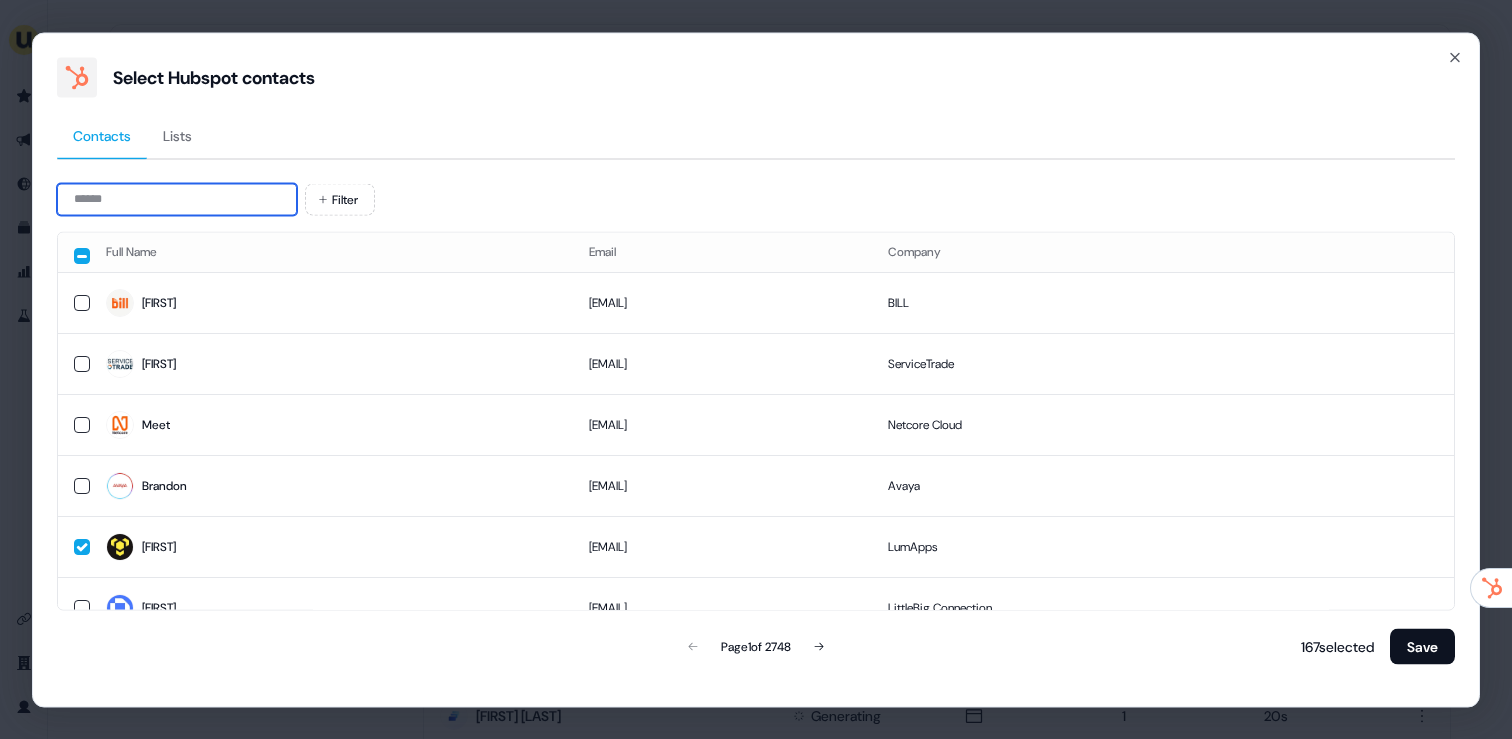 click at bounding box center [177, 199] 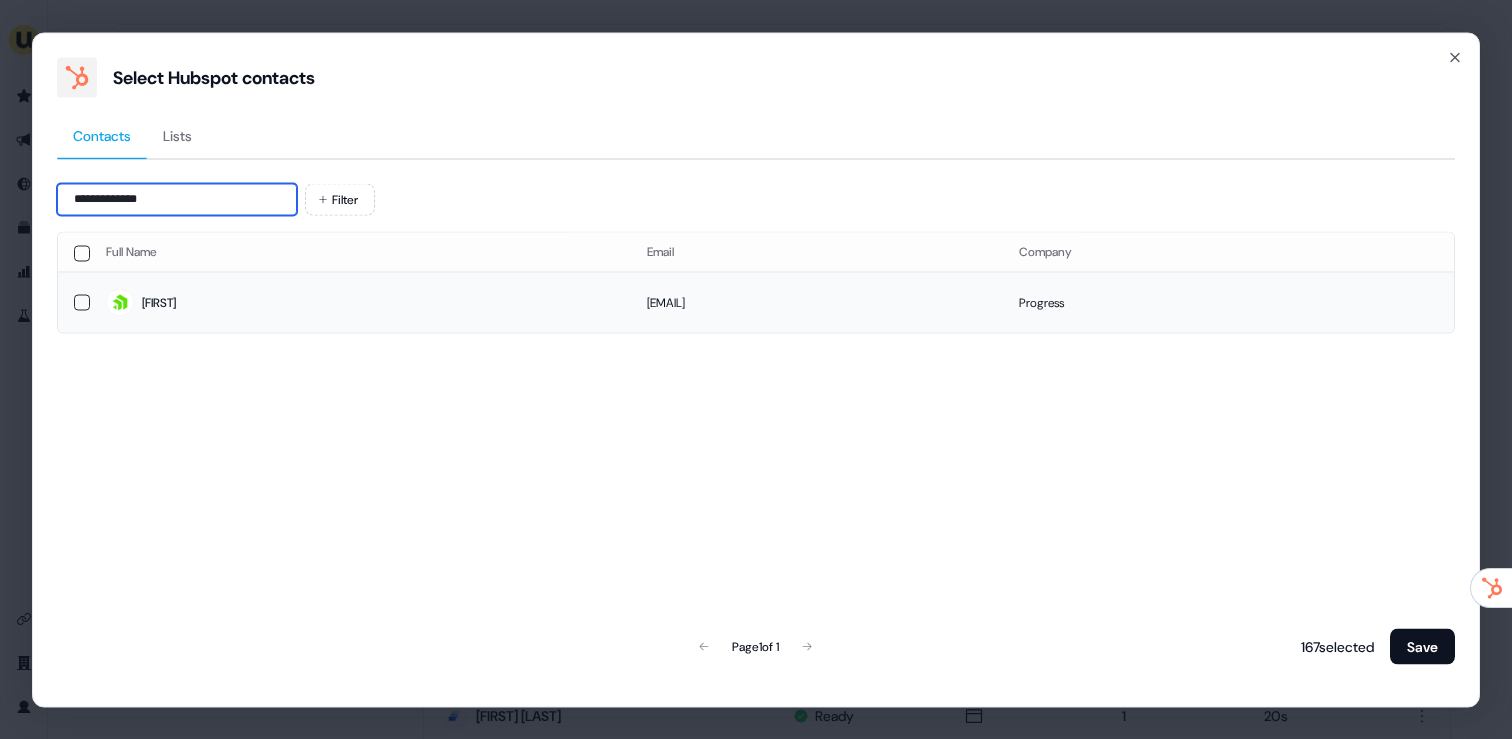 type on "**********" 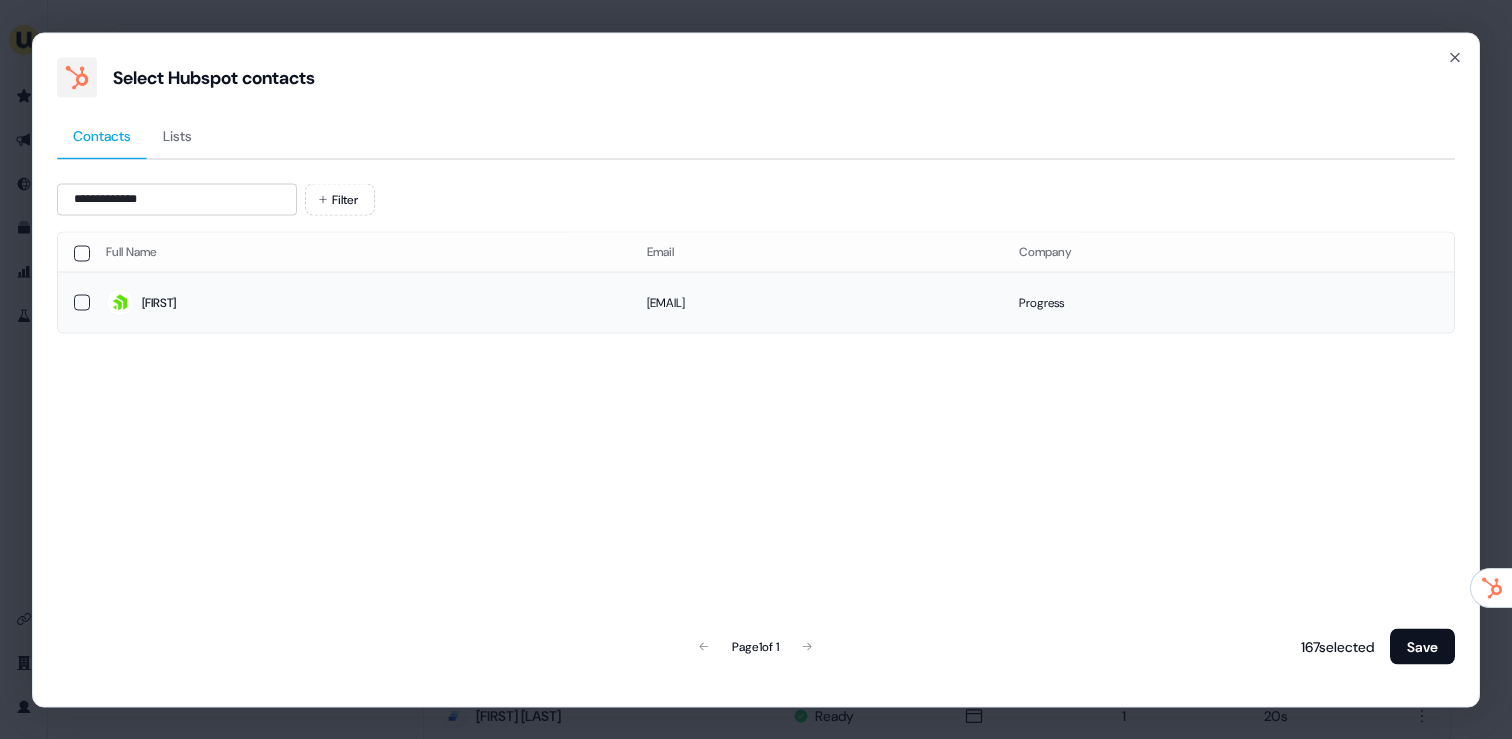 click on "Bernie" at bounding box center (360, 303) 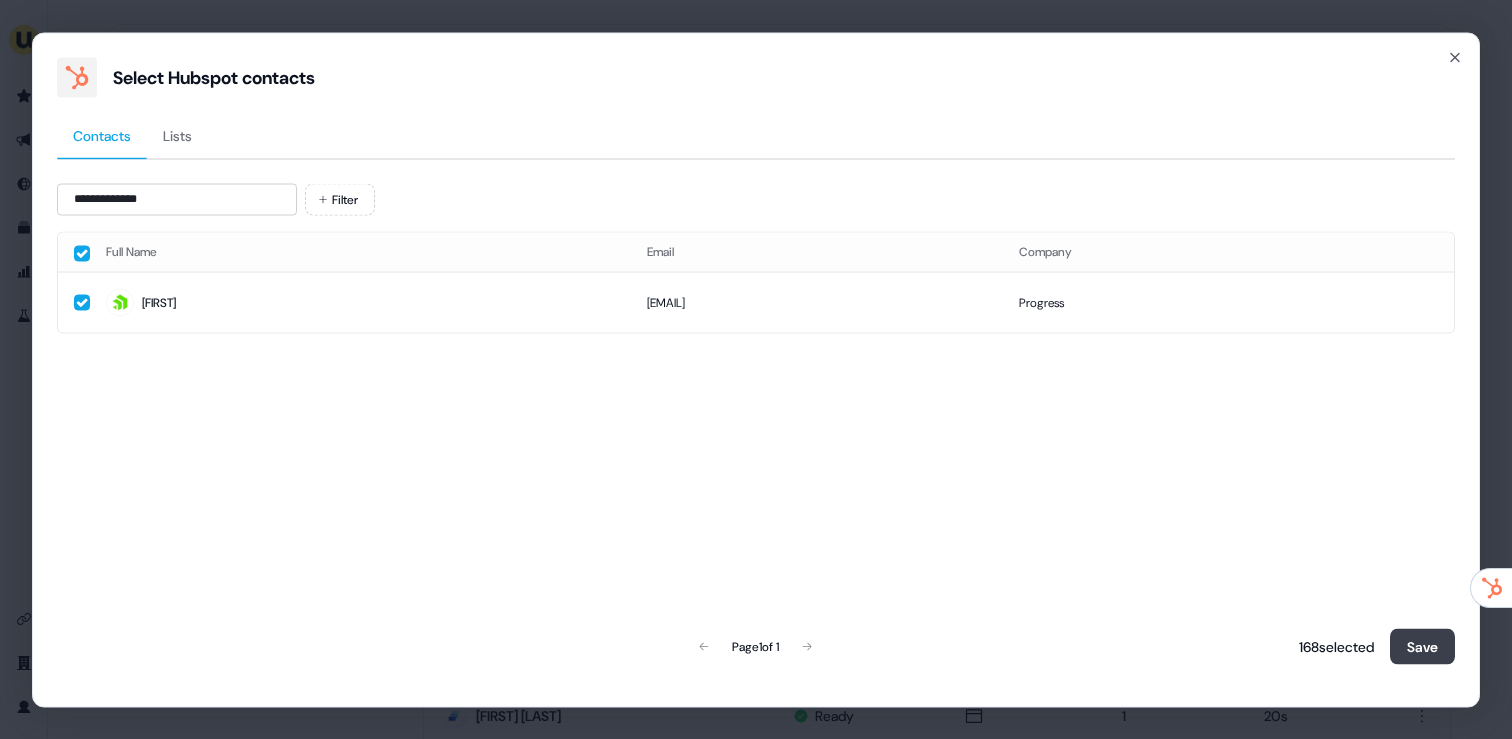 click on "Save" at bounding box center [1422, 646] 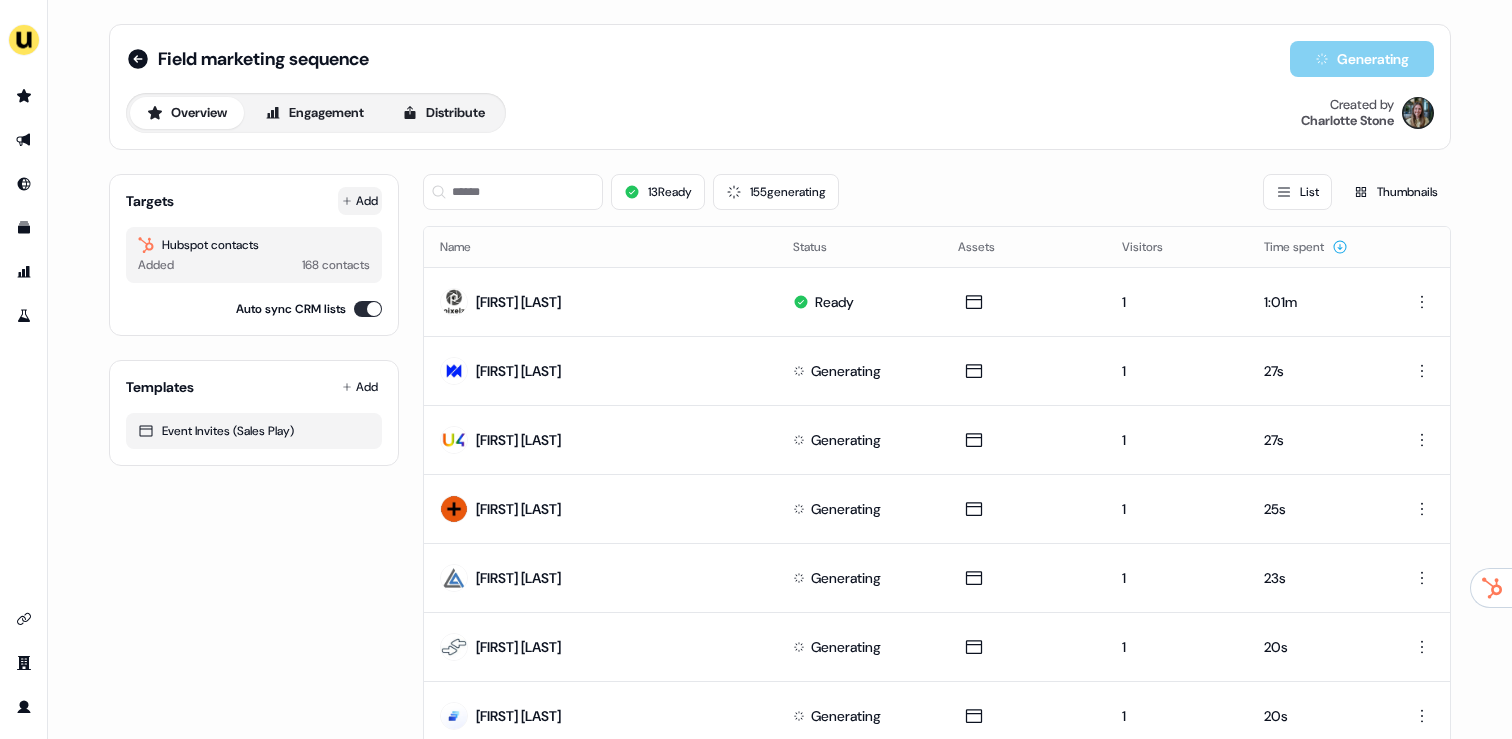 click on "Add" at bounding box center (360, 201) 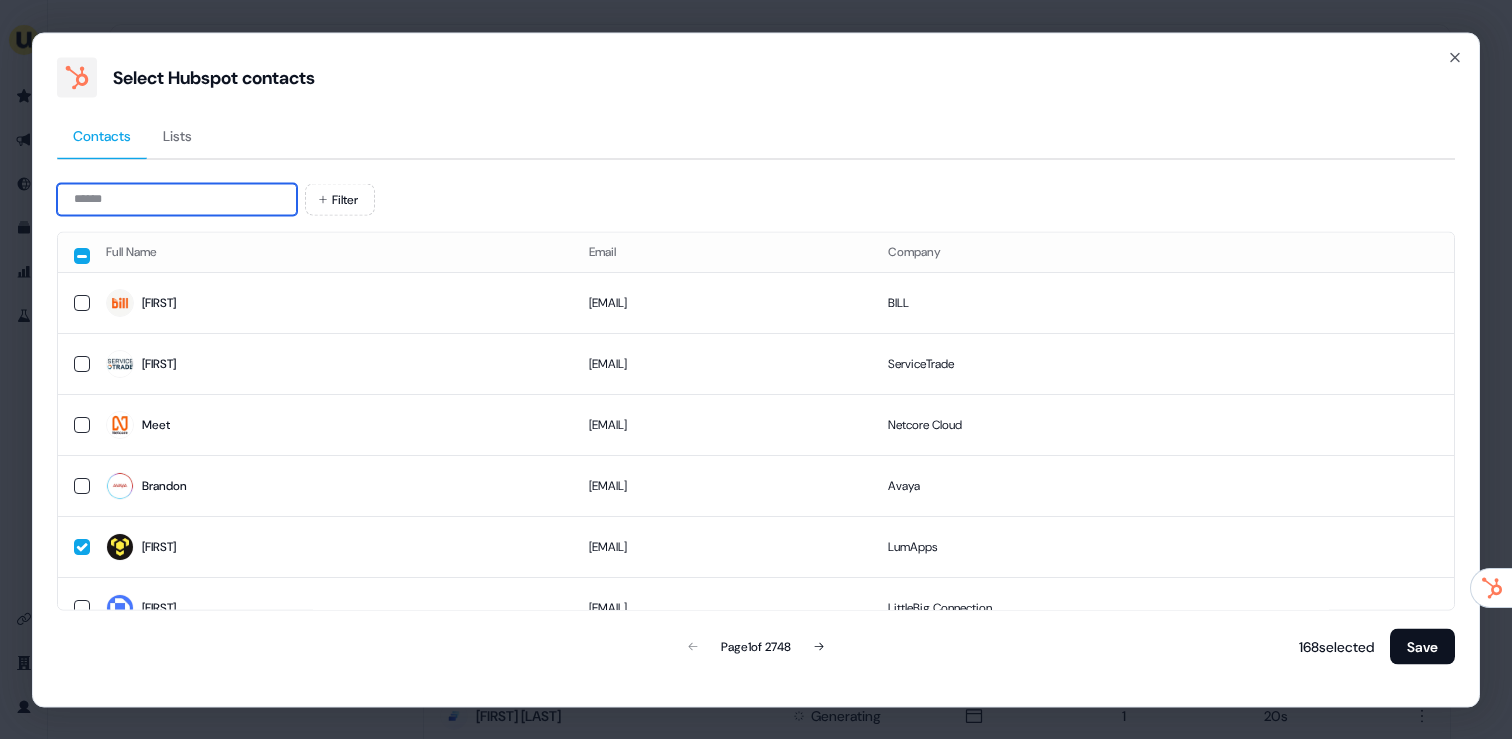 click at bounding box center (177, 199) 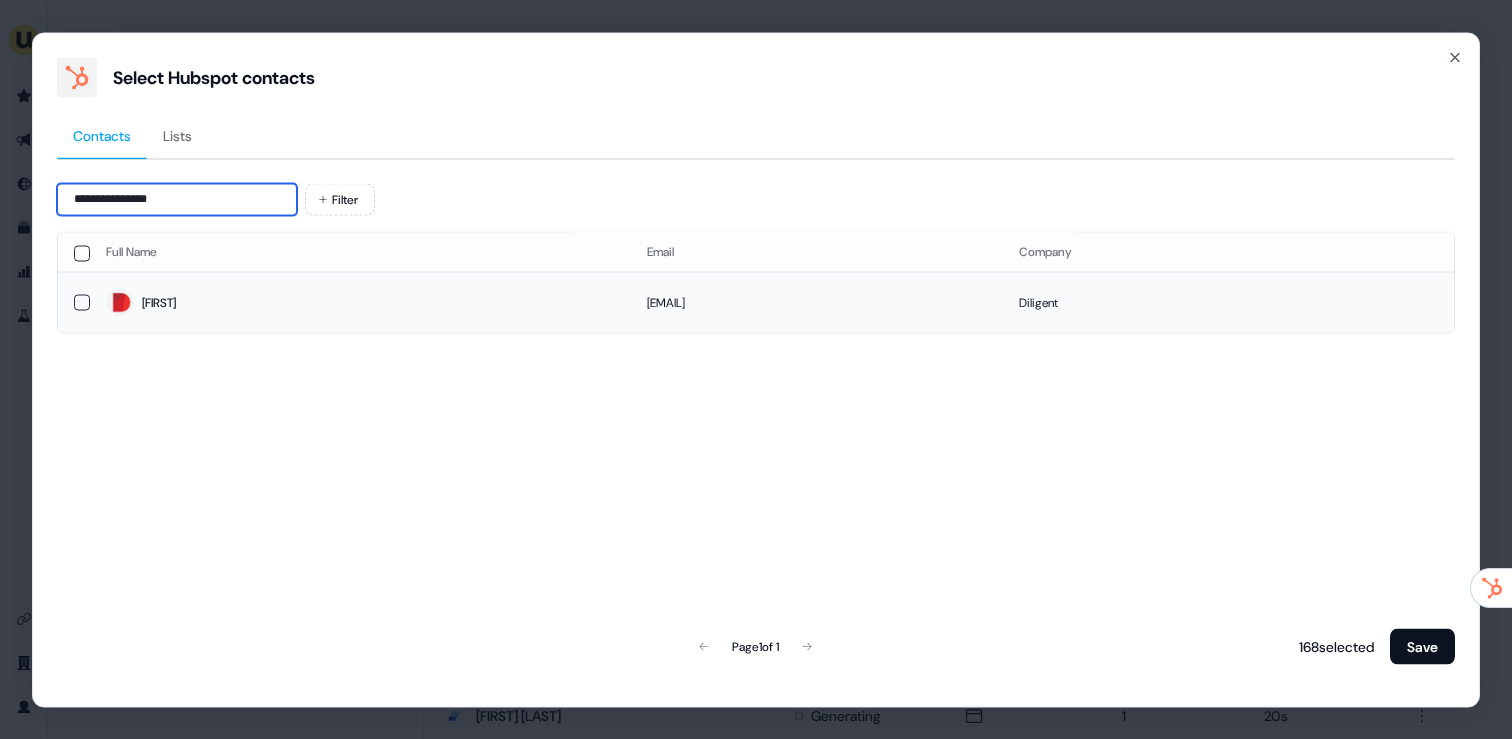 type on "**********" 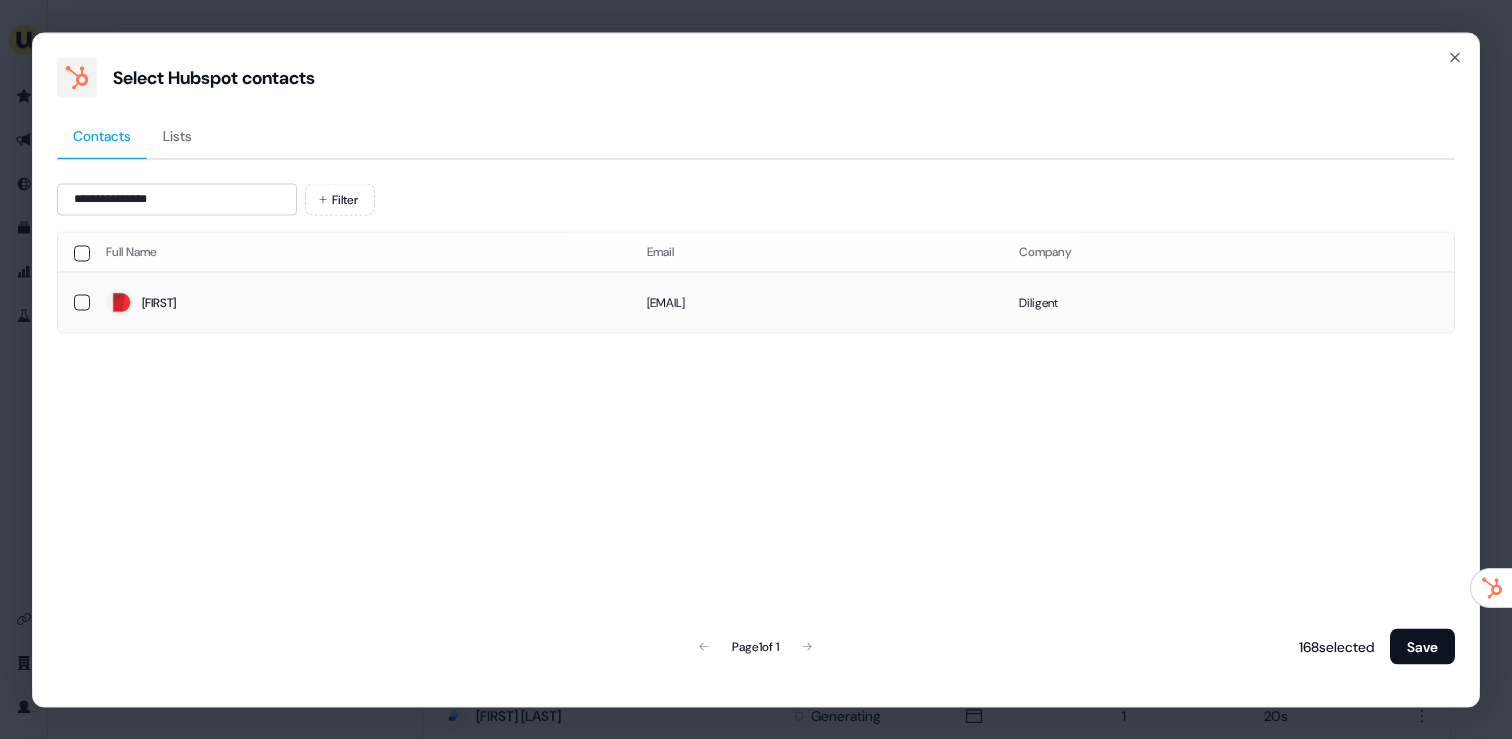 click on "Sarah" at bounding box center (360, 302) 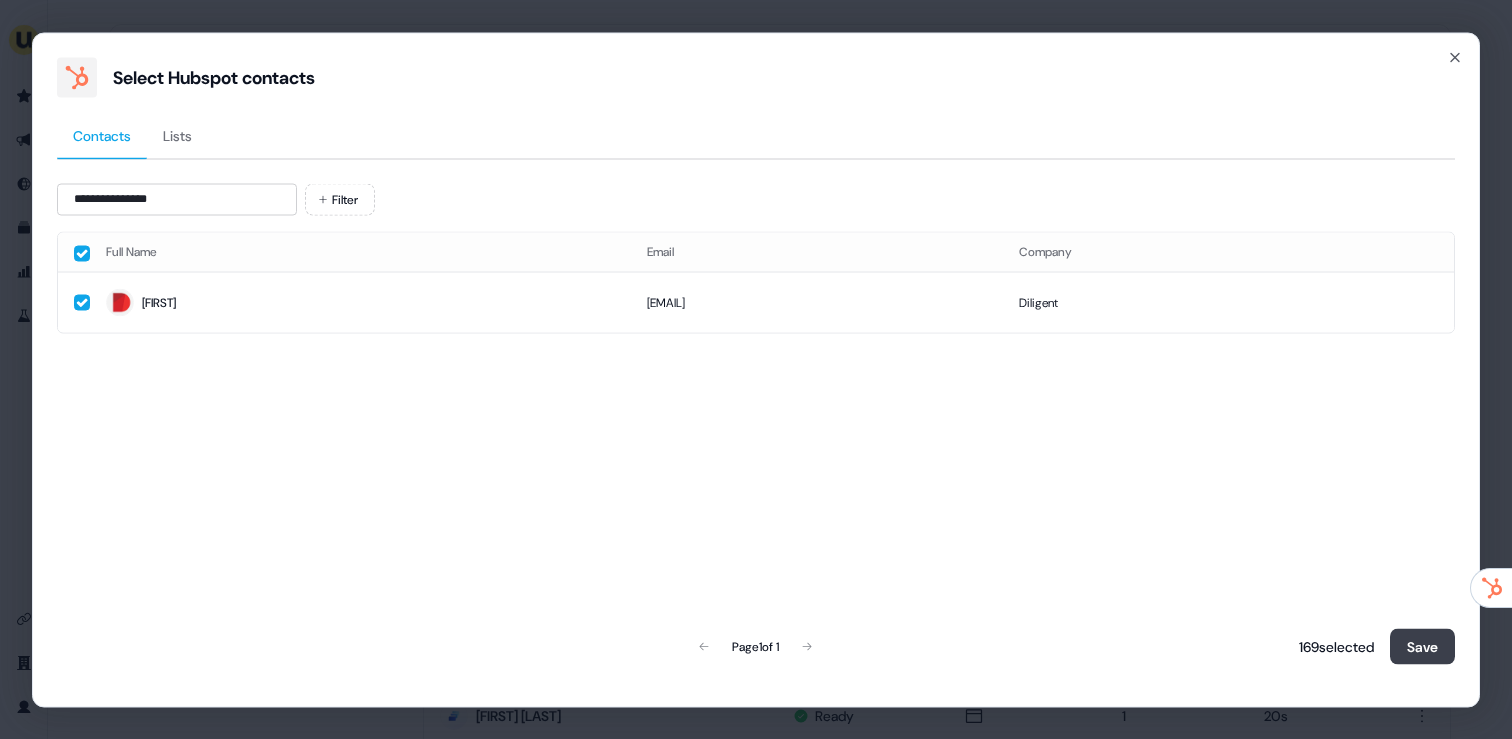 click on "Save" at bounding box center (1422, 646) 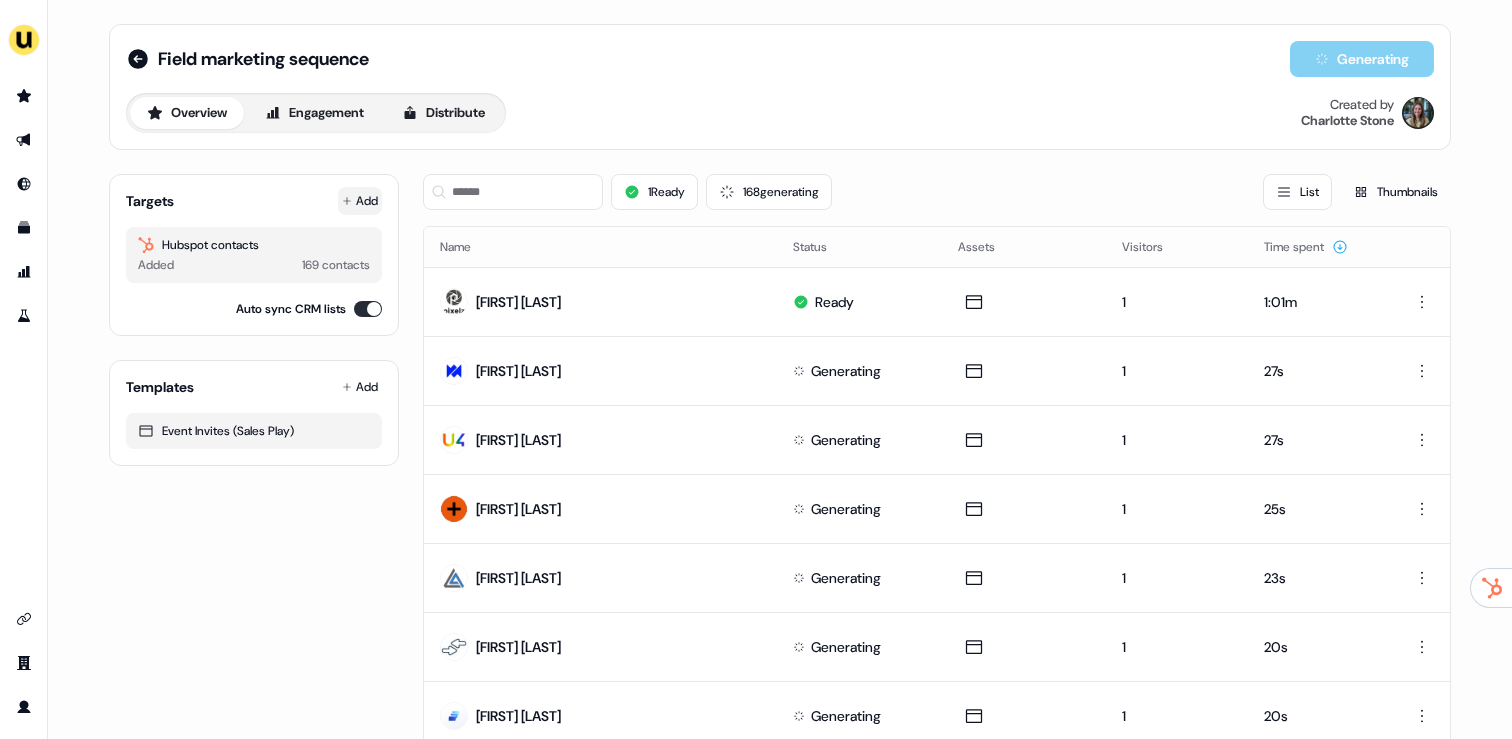 click on "Add" at bounding box center [360, 201] 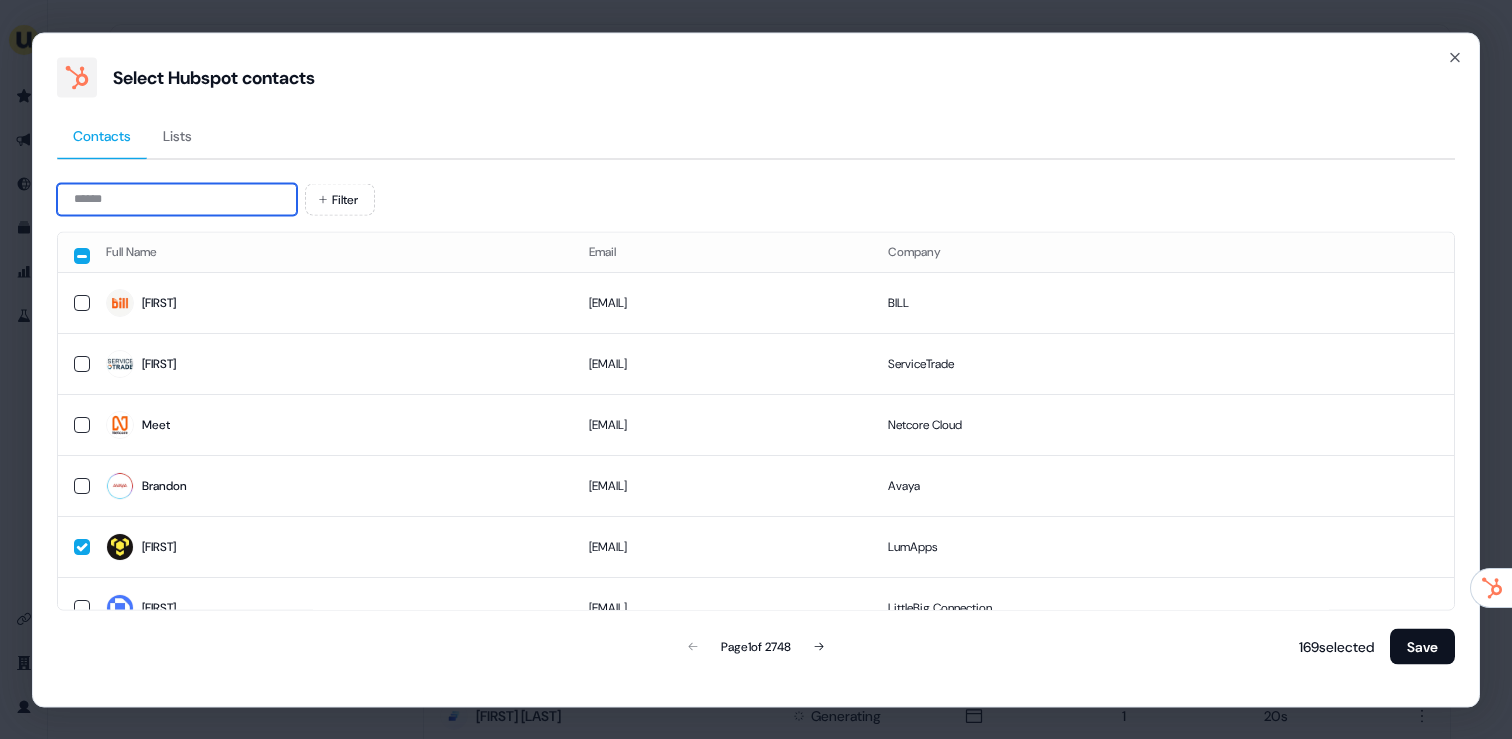 click at bounding box center (177, 199) 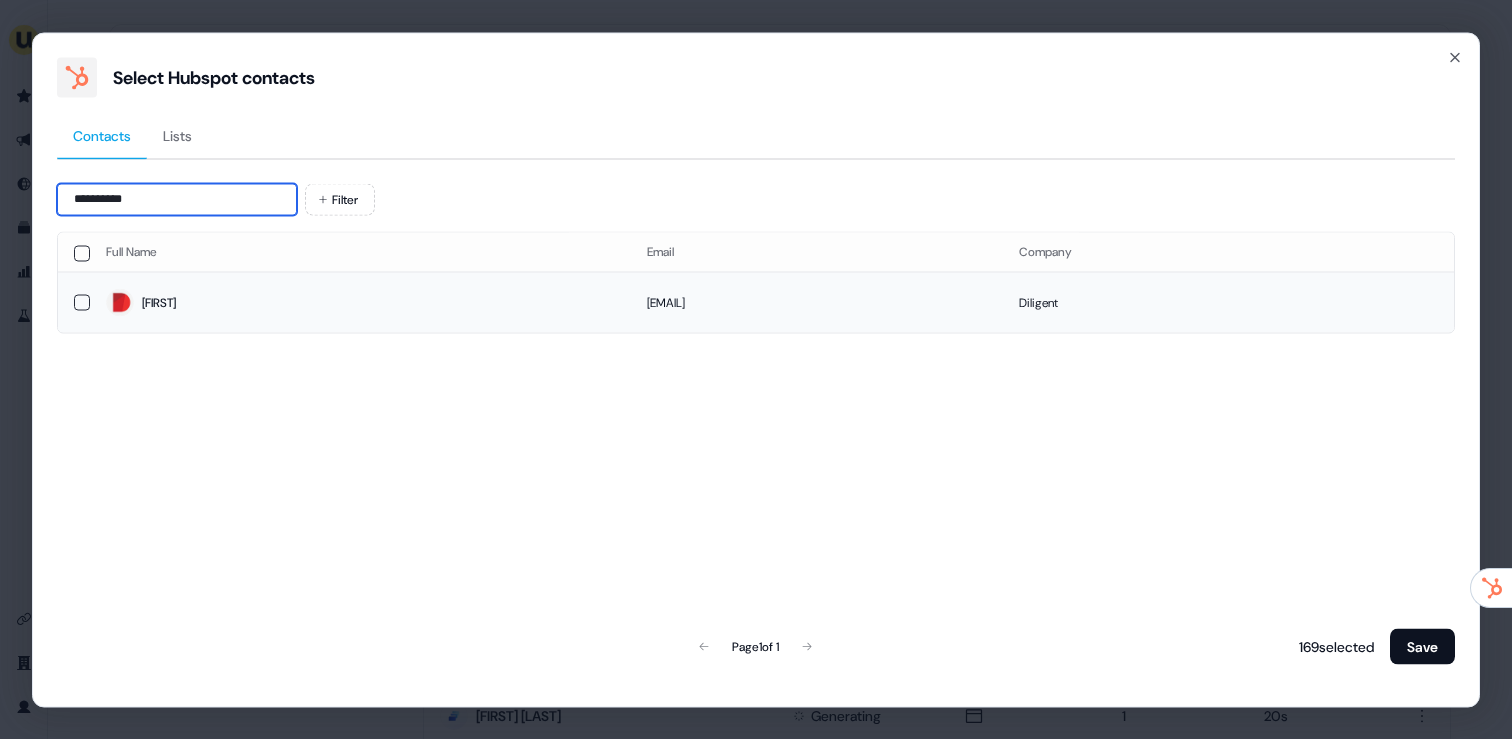 type on "**********" 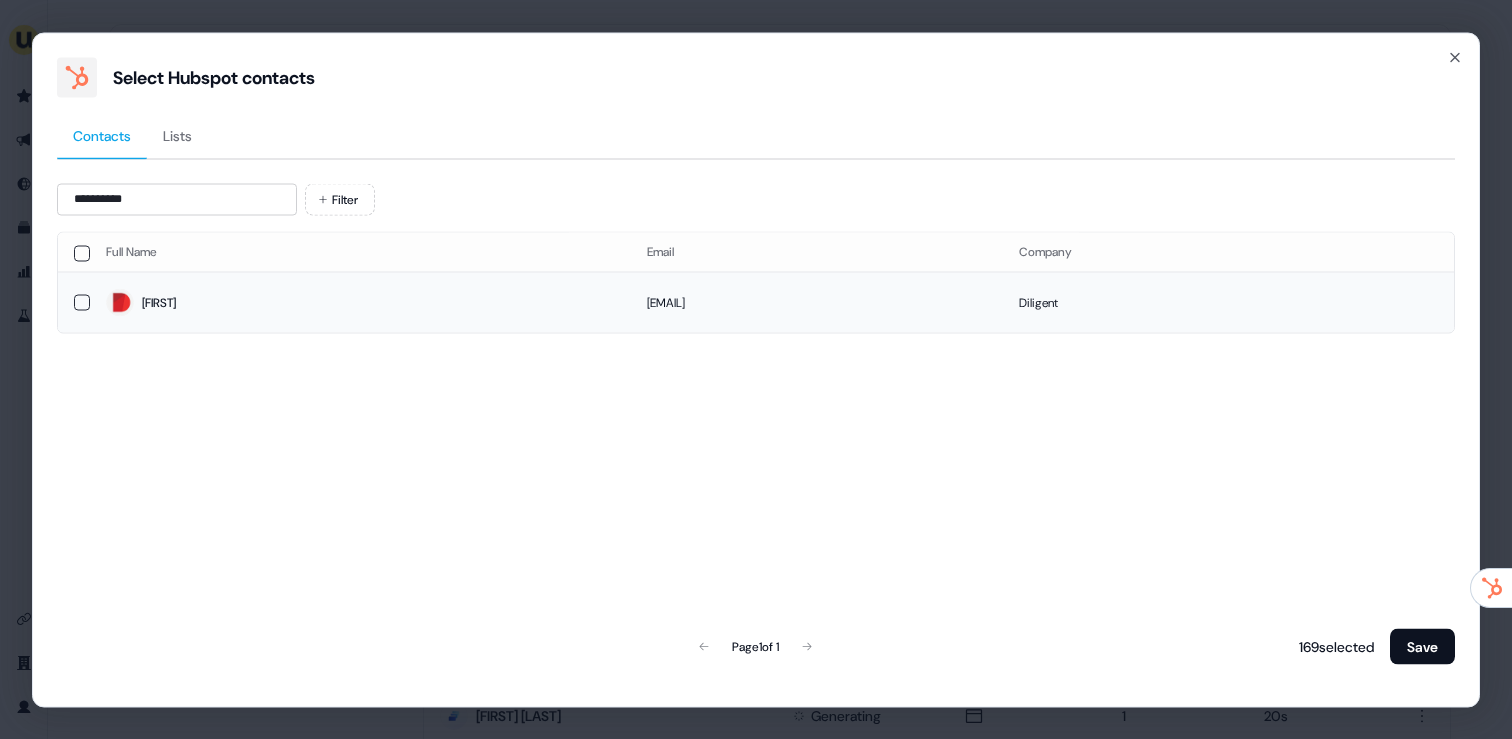 click on "areka@diligent.com" at bounding box center (817, 302) 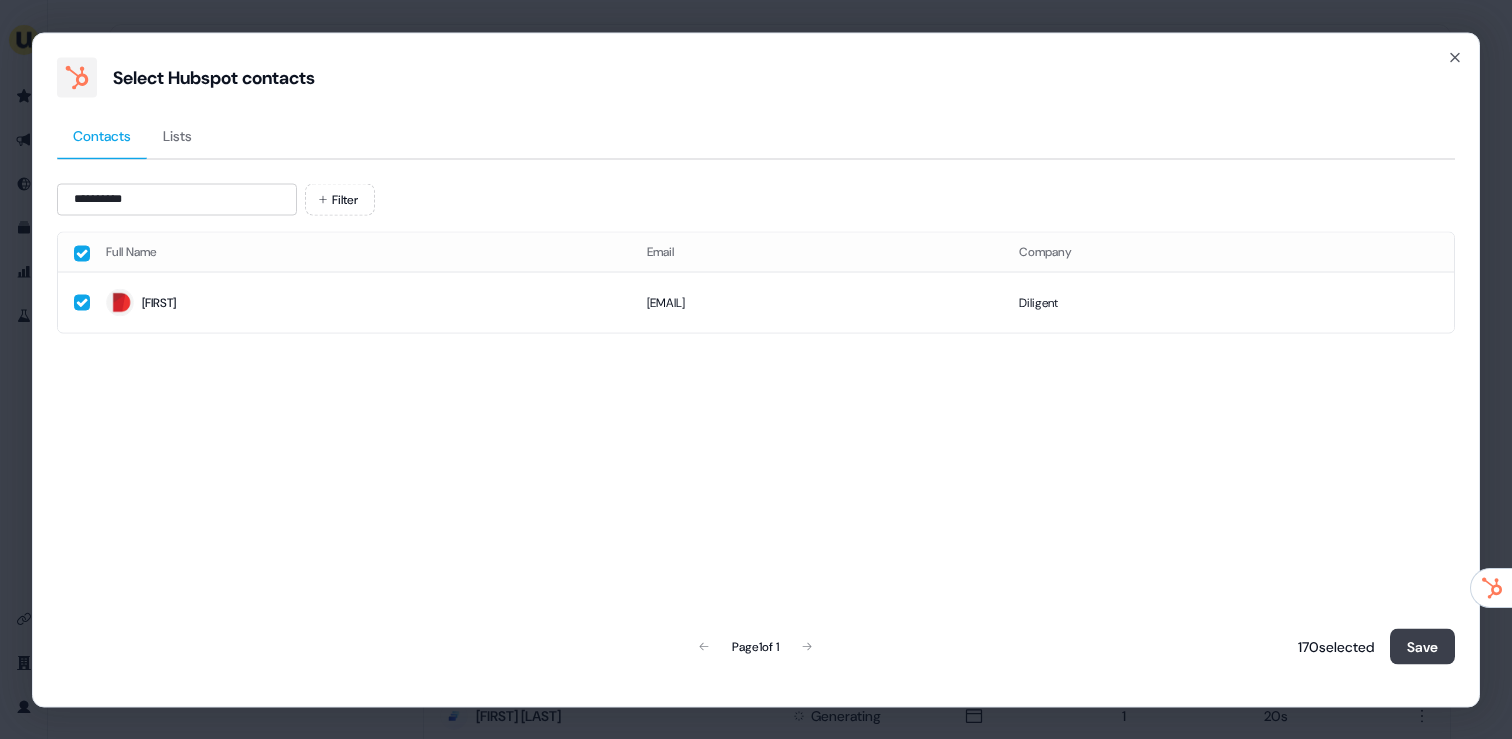 click on "Save" at bounding box center (1422, 646) 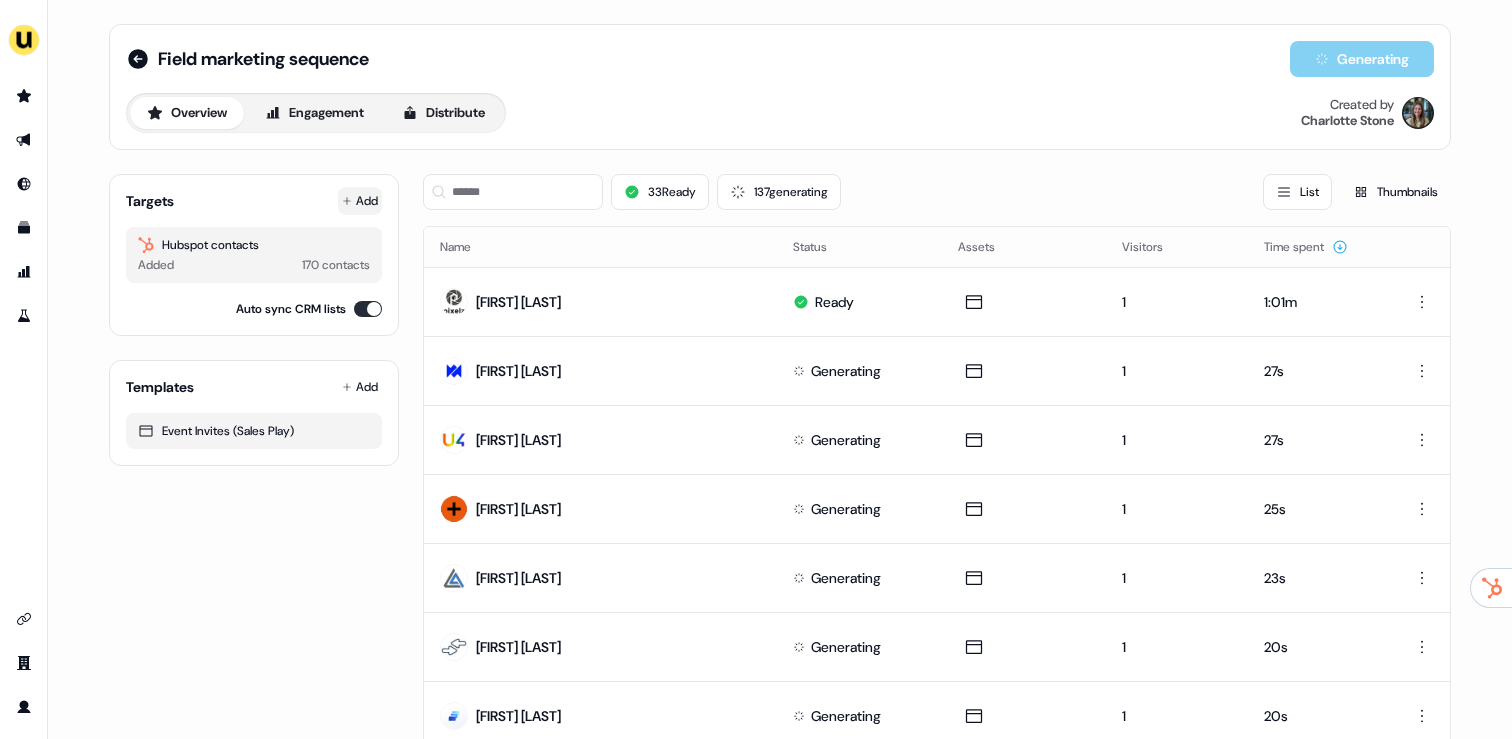 click on "Add" at bounding box center [360, 201] 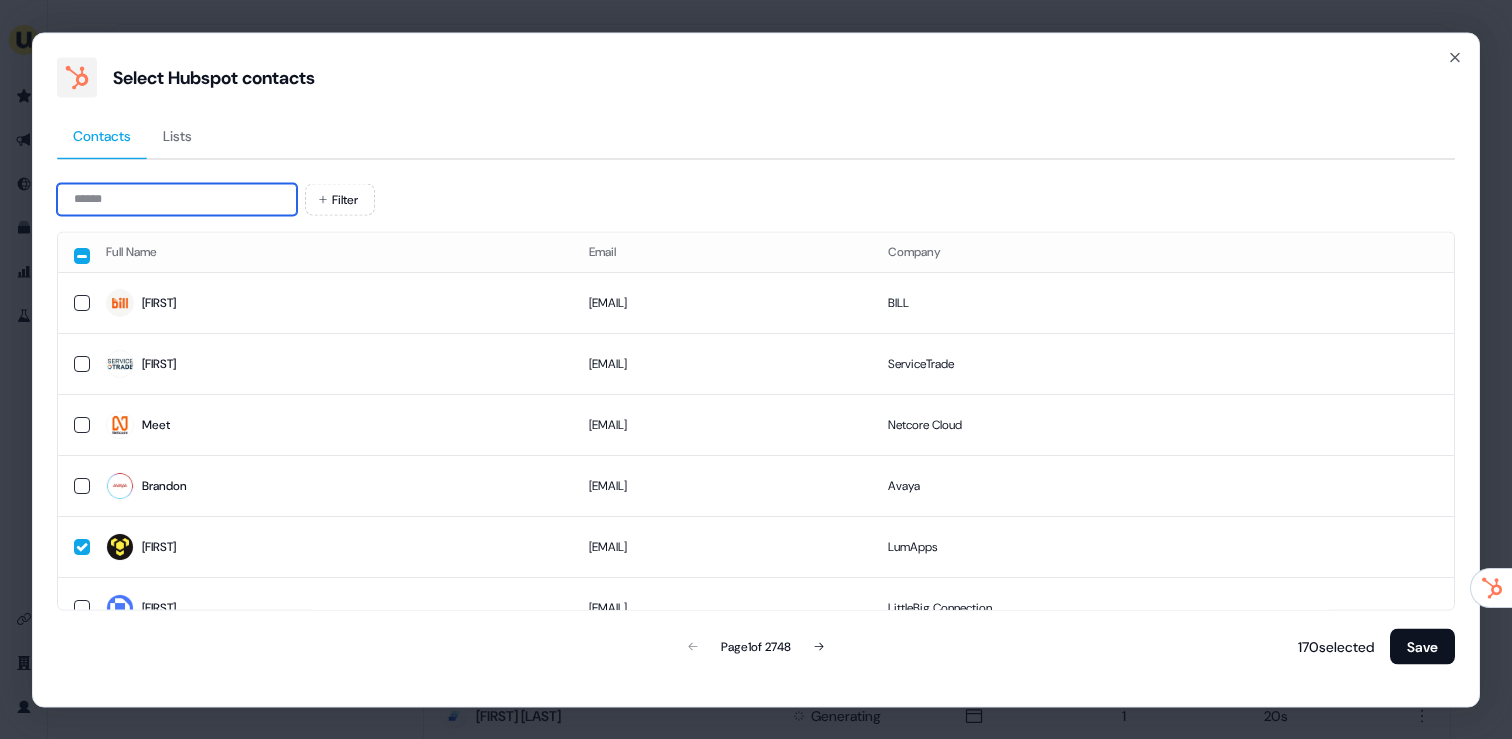 click at bounding box center [177, 199] 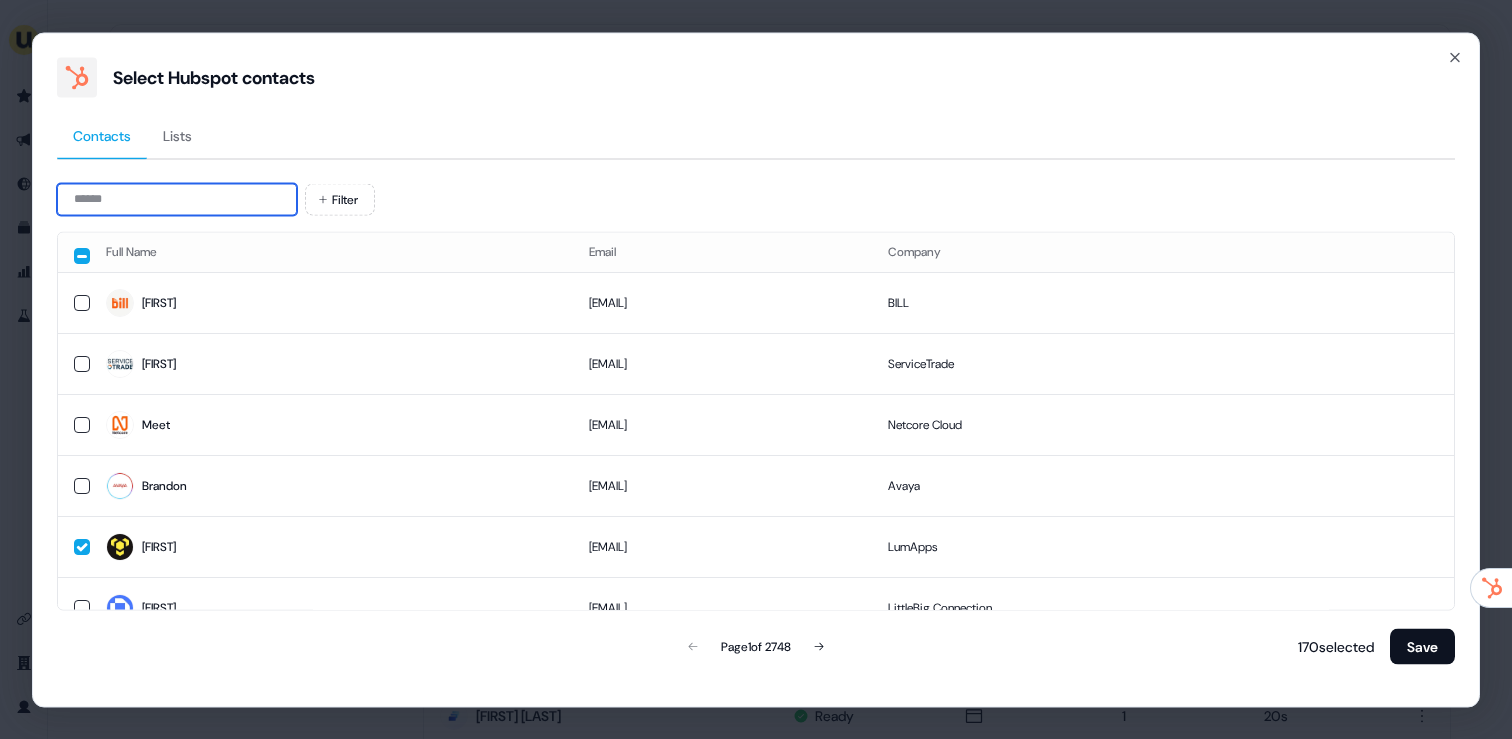 paste on "**********" 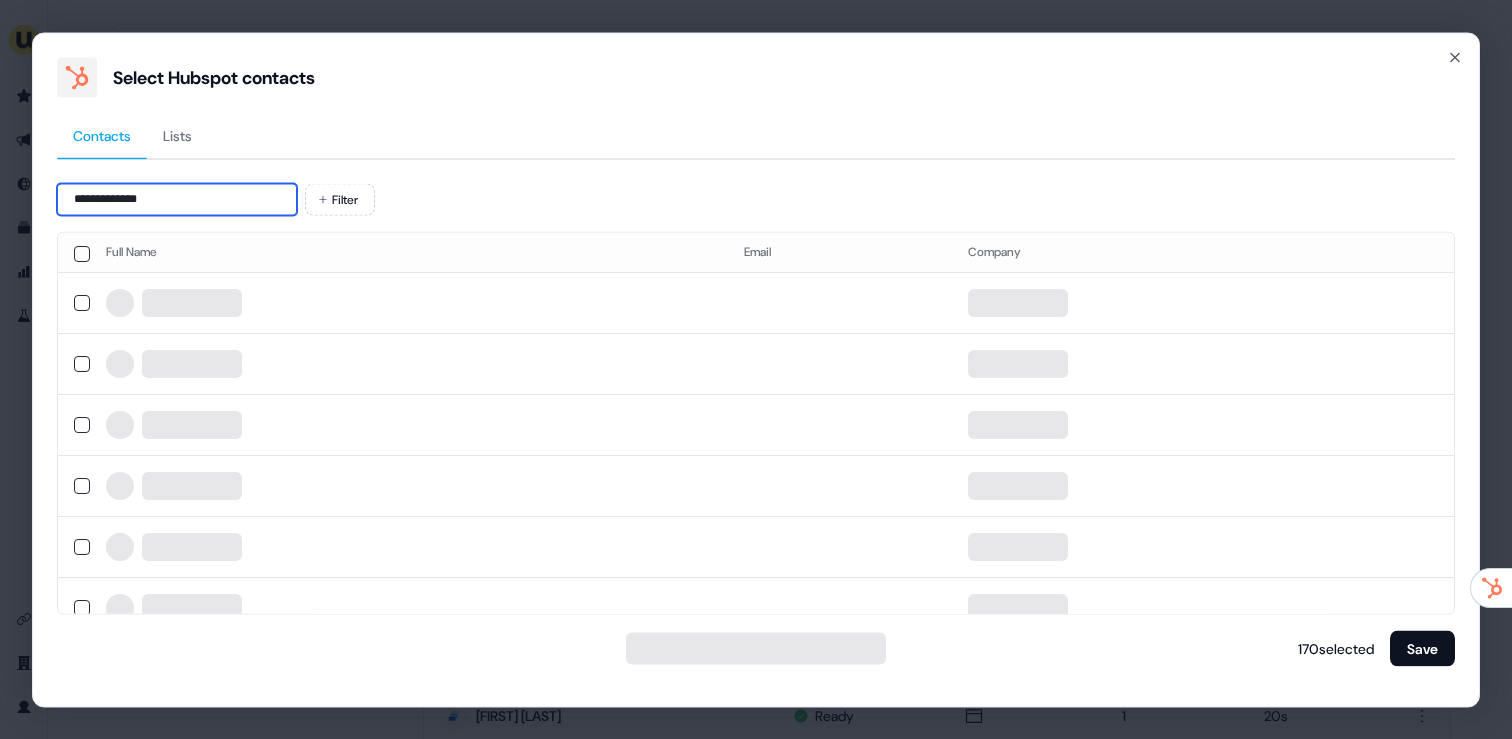 type on "**********" 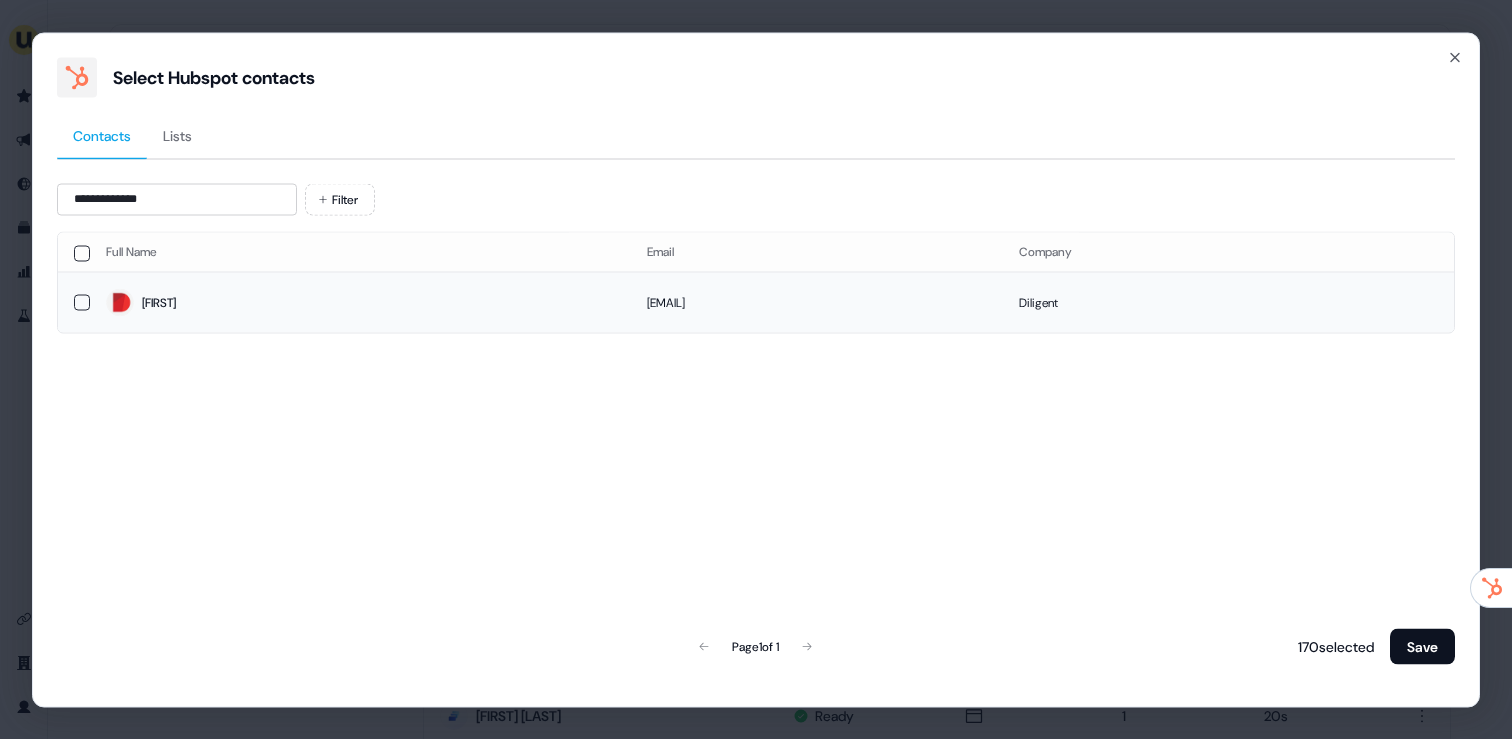click on "Loraine" at bounding box center [360, 302] 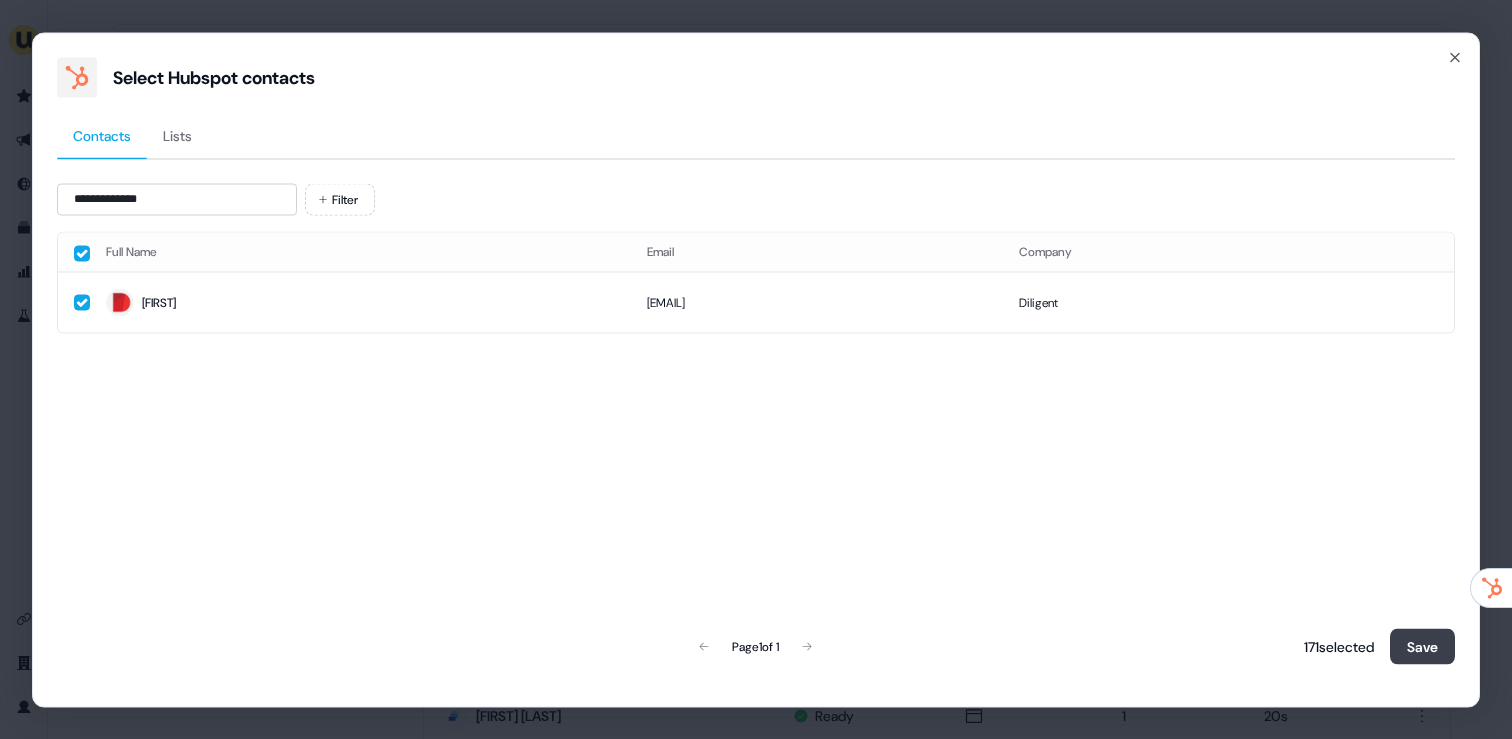 click on "Save" at bounding box center [1422, 646] 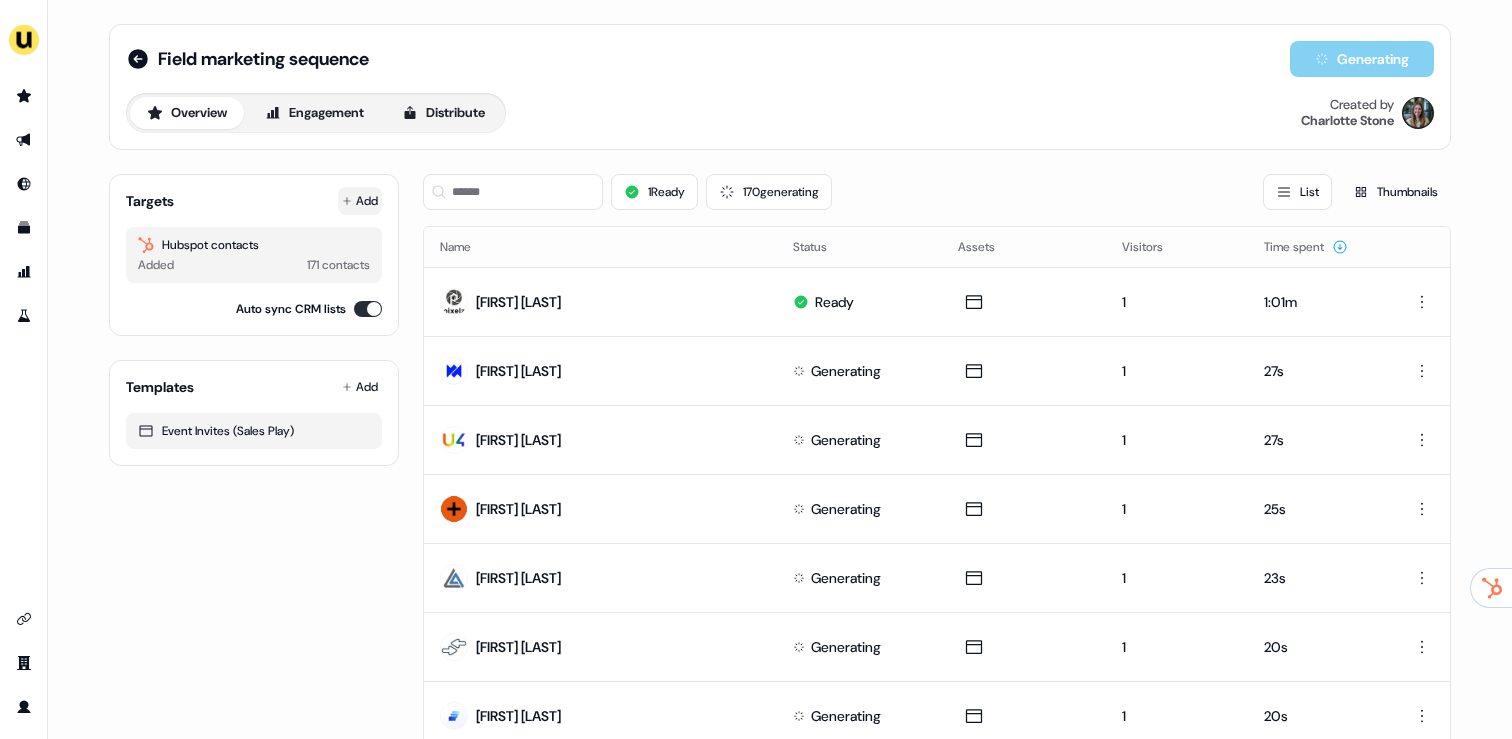 click on "Add" at bounding box center (360, 201) 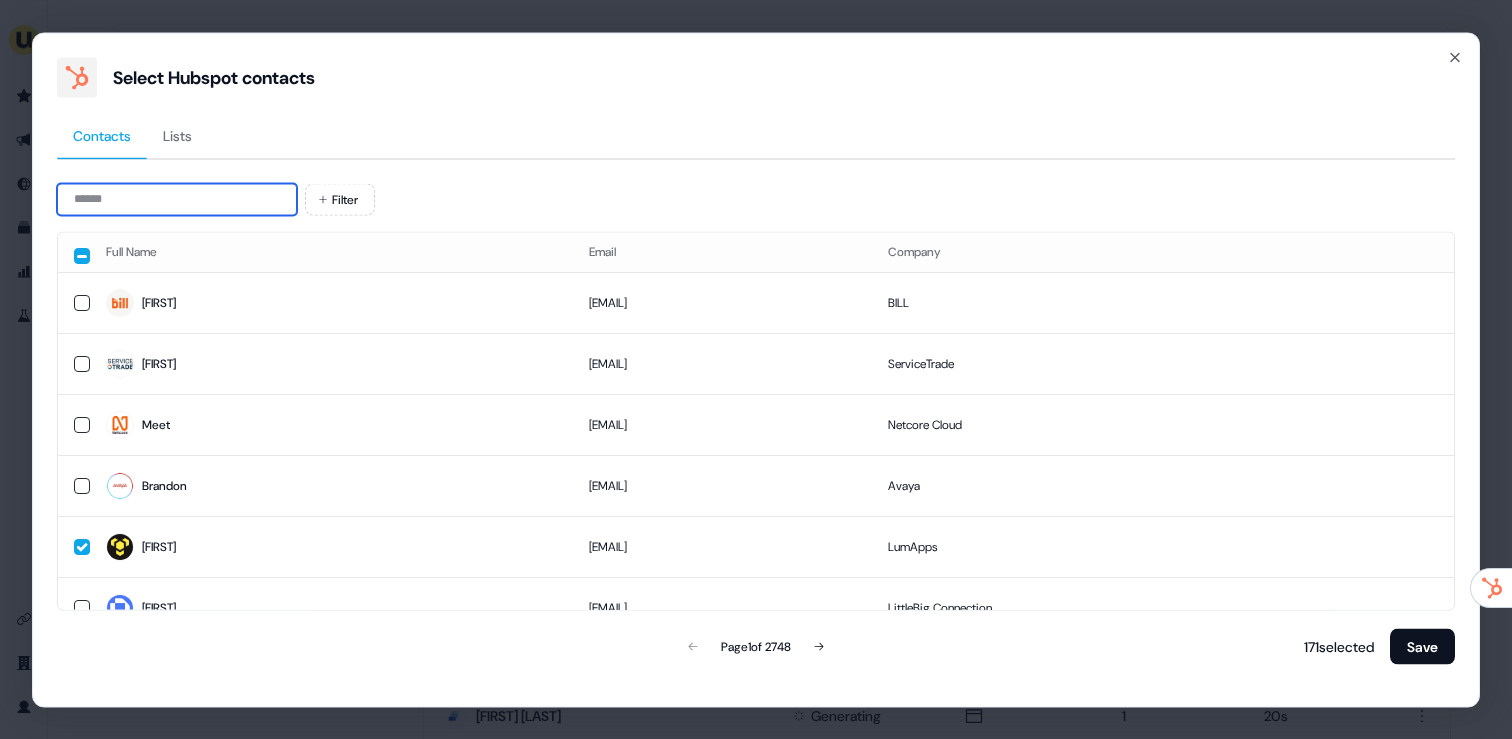click at bounding box center (177, 199) 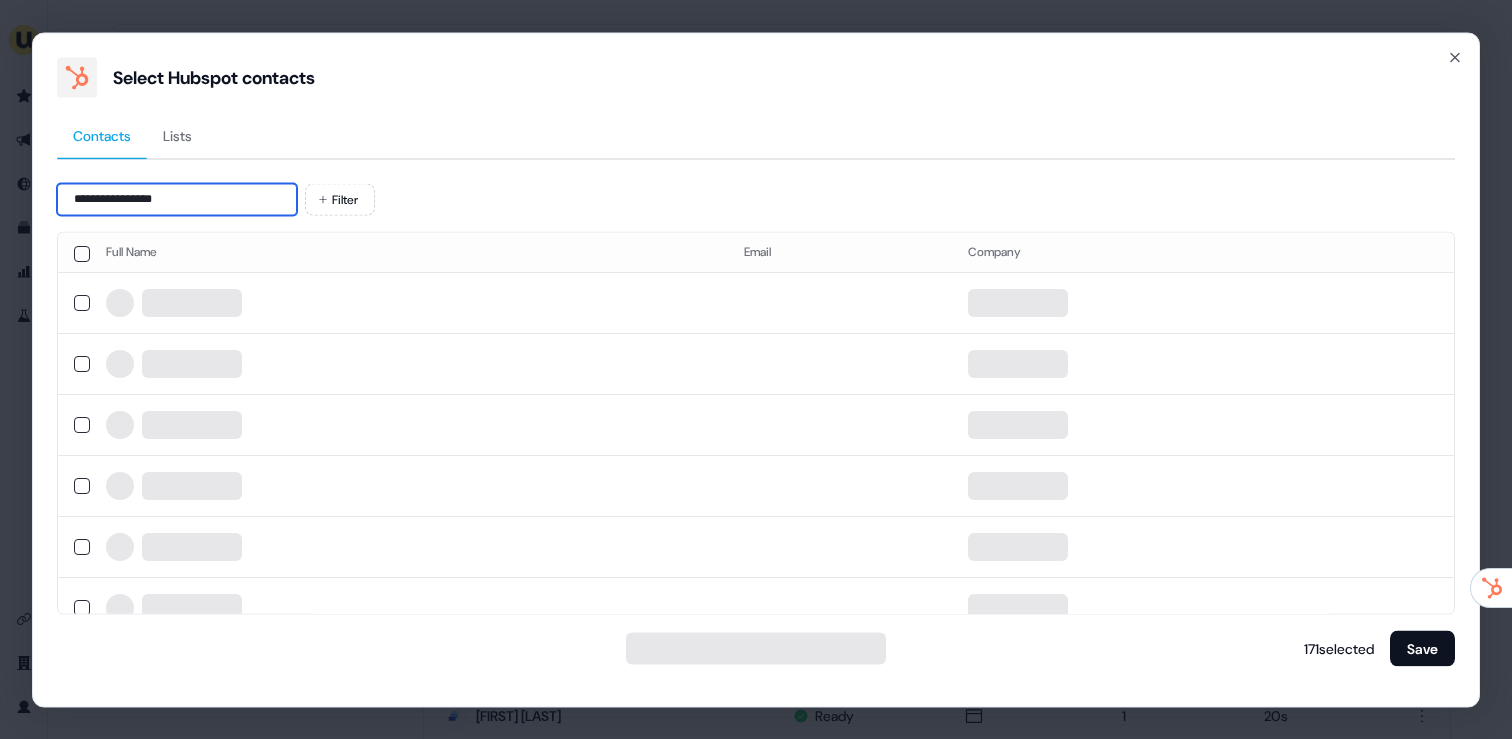 type on "**********" 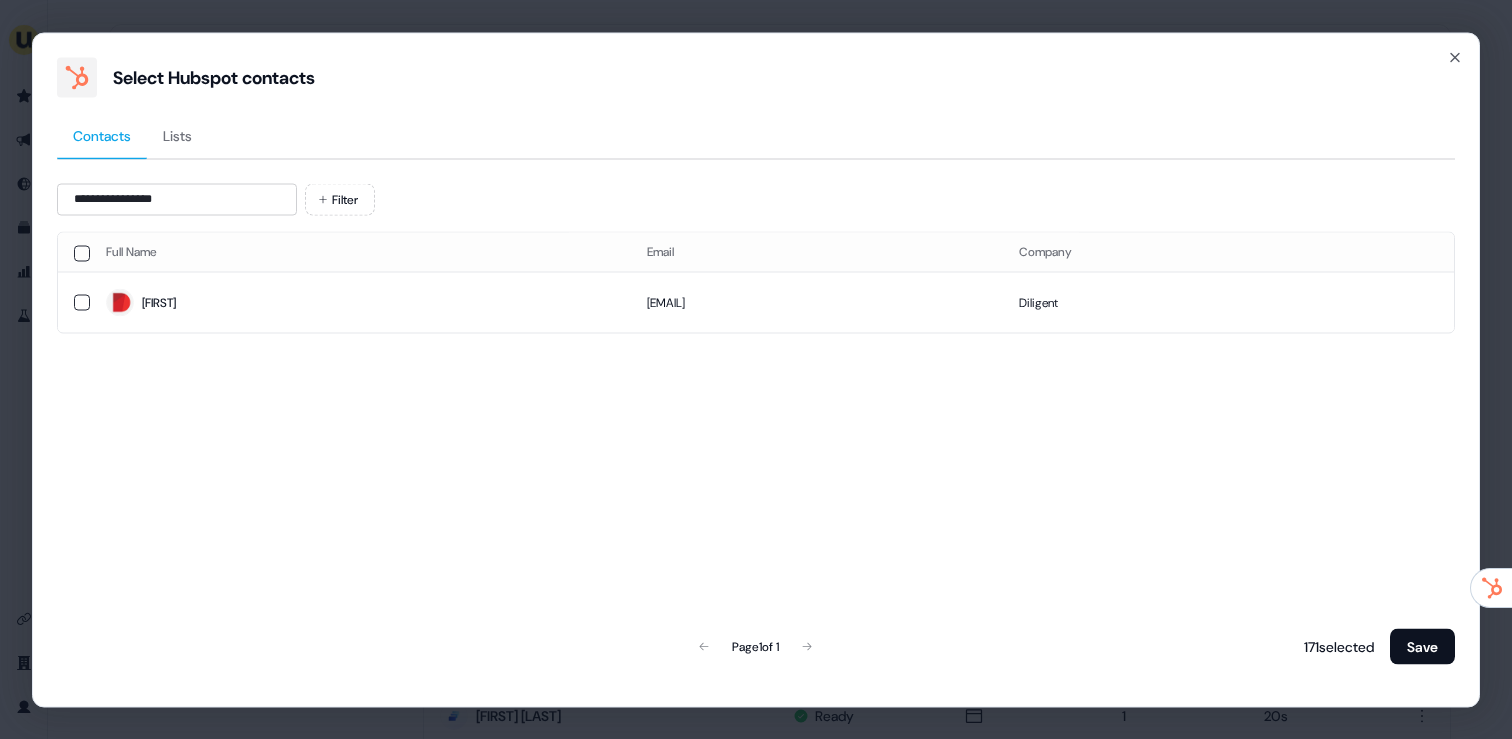 click on "Email" at bounding box center [817, 252] 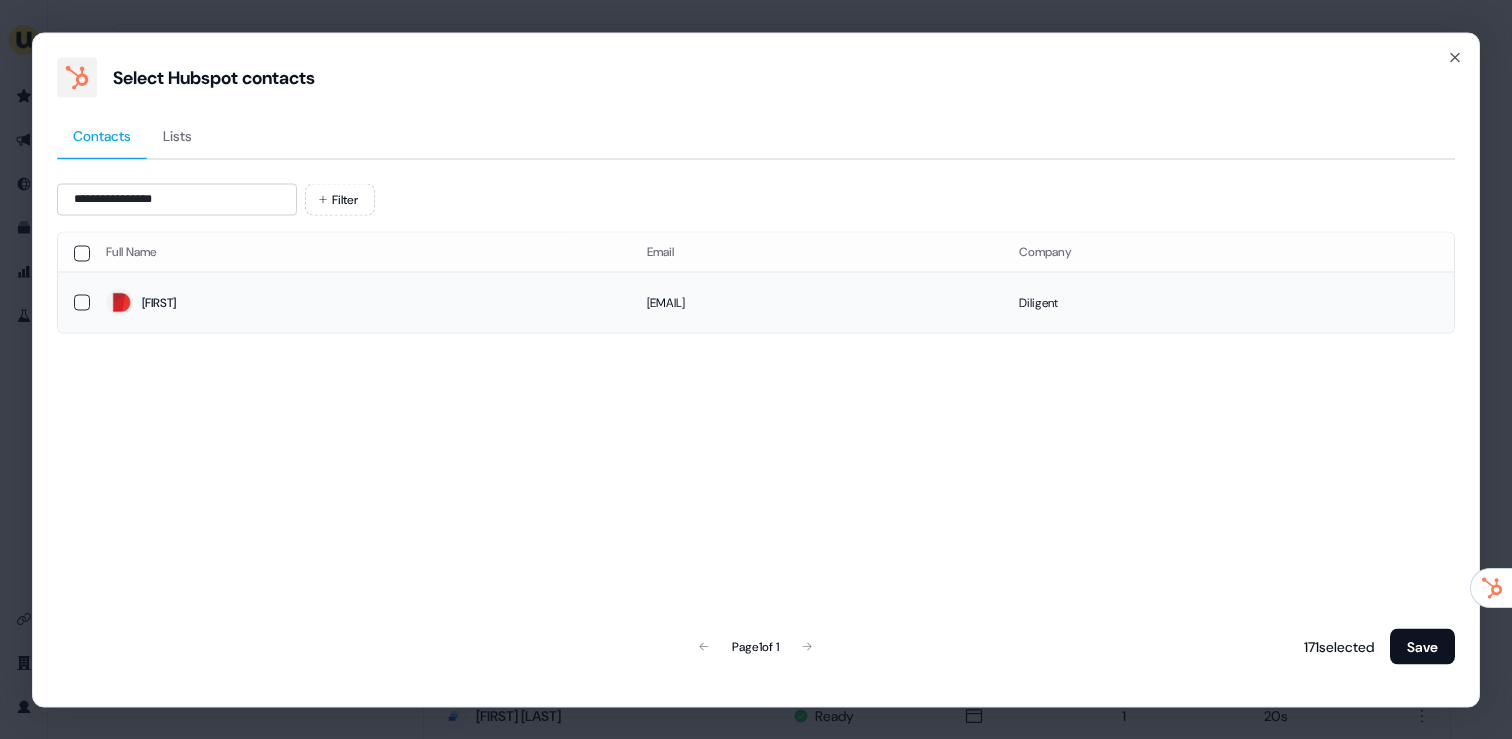 click on "sjaussaud@diligent.com" at bounding box center [817, 302] 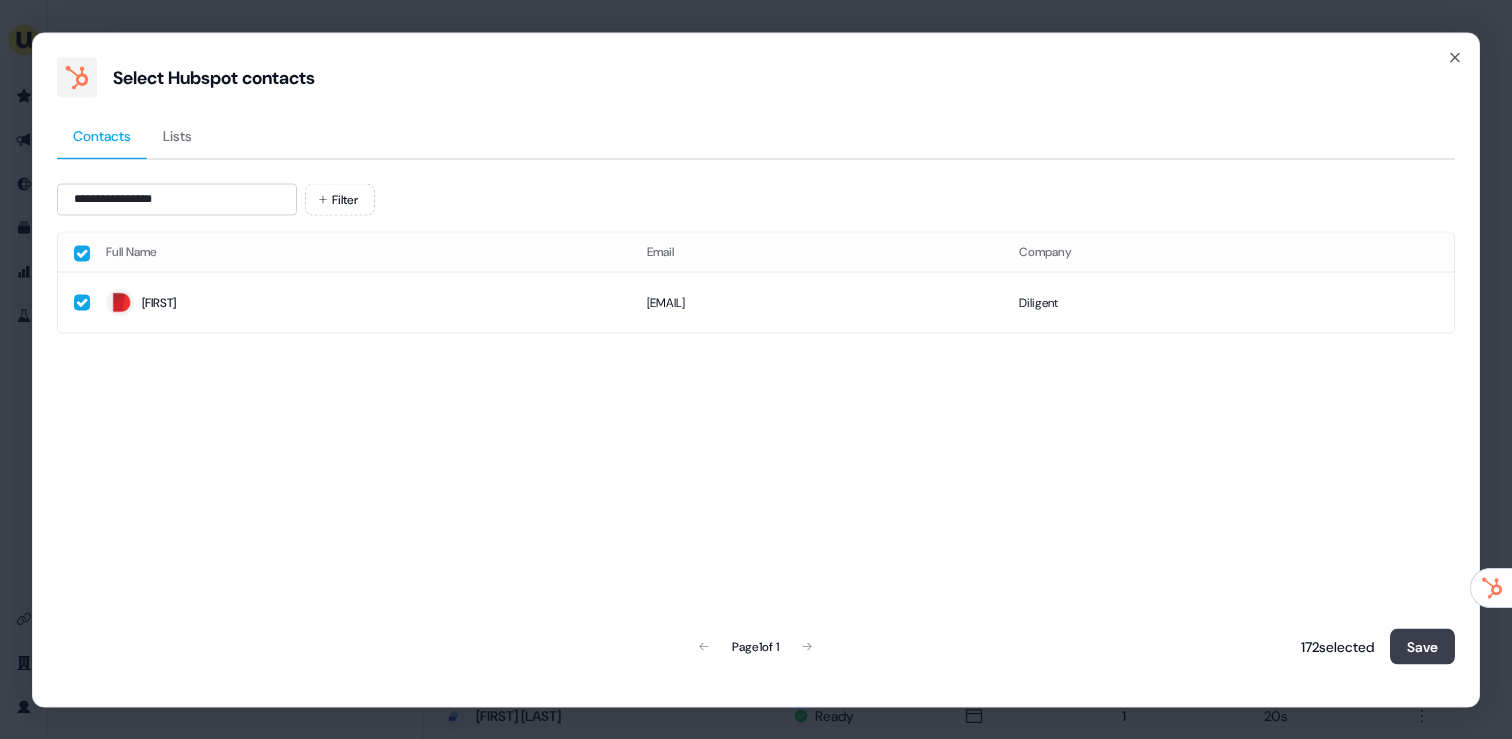 click on "Save" at bounding box center (1422, 646) 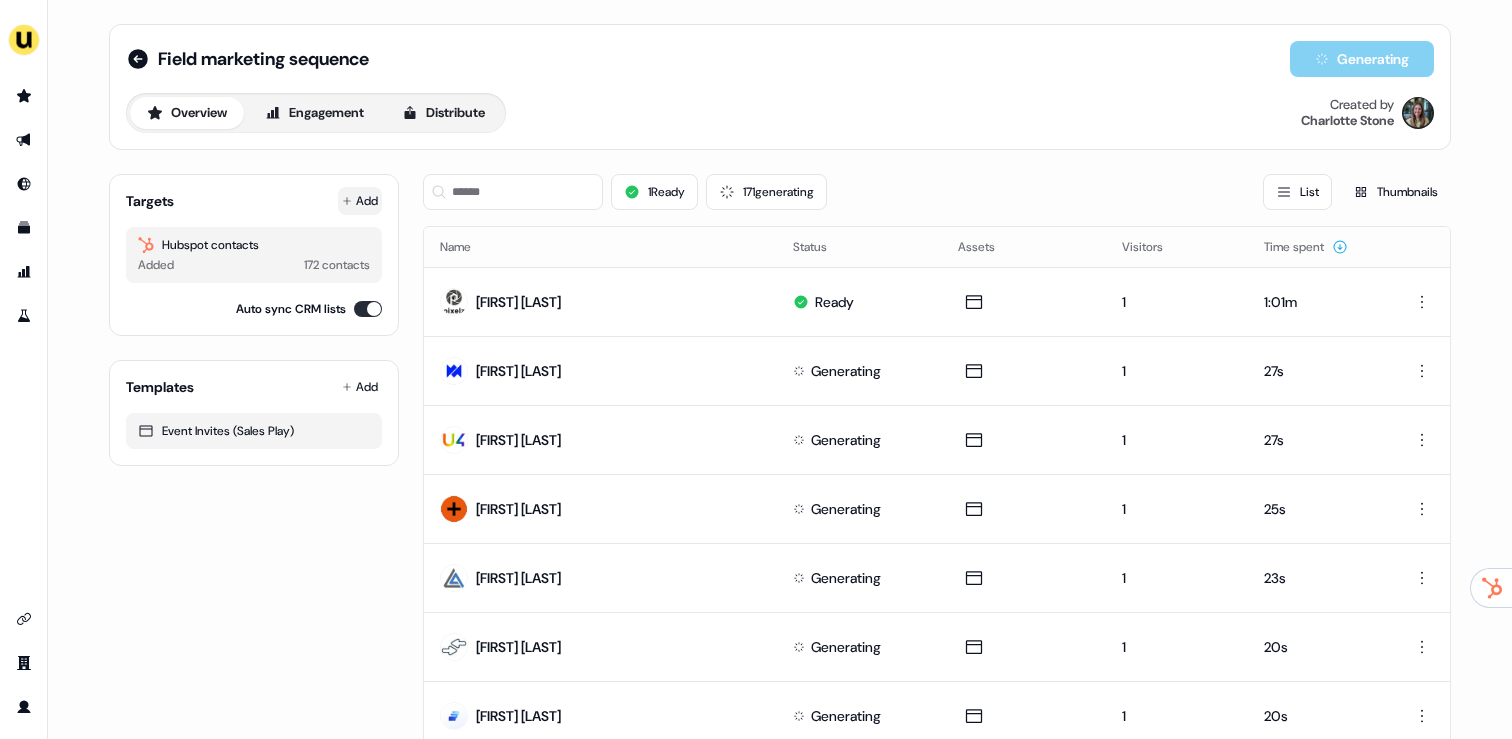 click on "Targets Add" at bounding box center [254, 201] 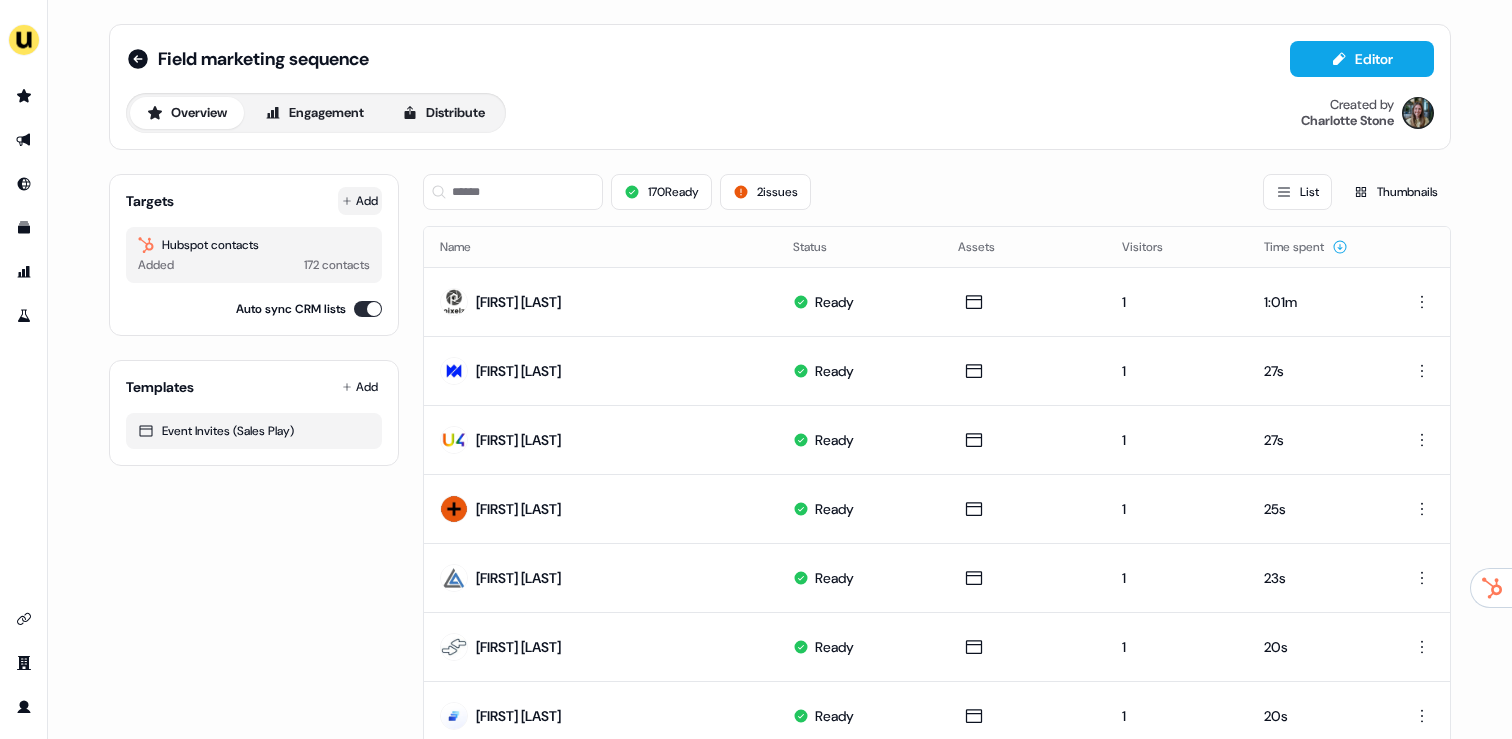 click 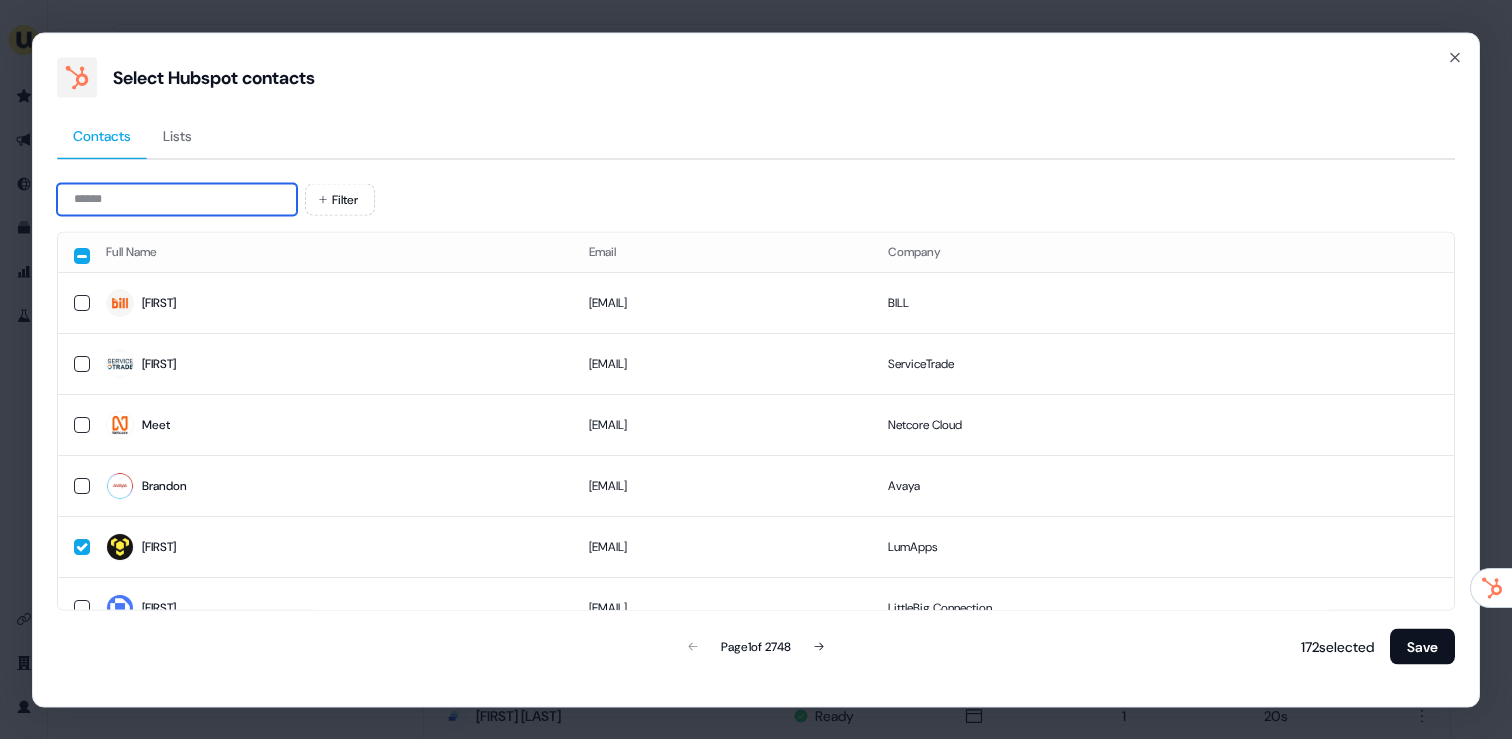 click at bounding box center [177, 199] 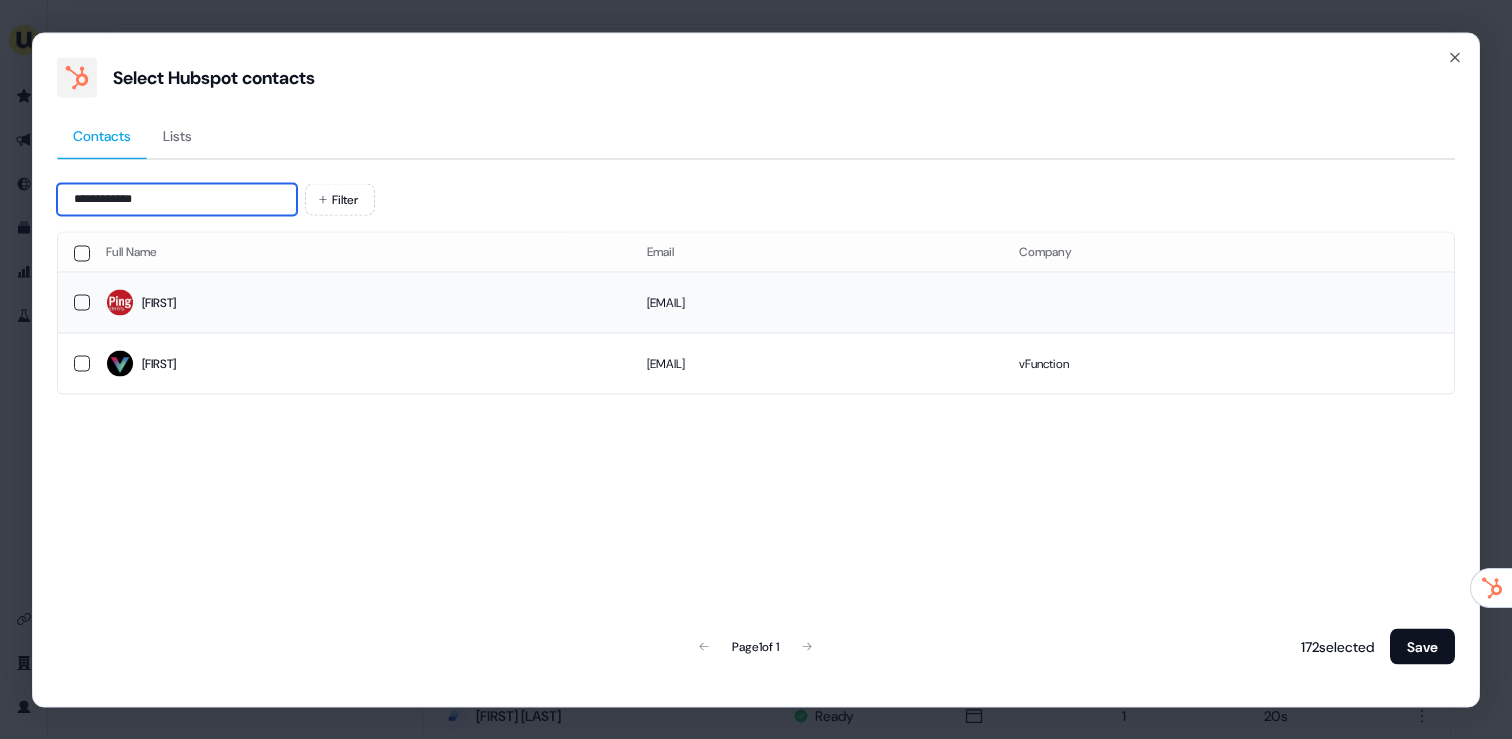 type on "**********" 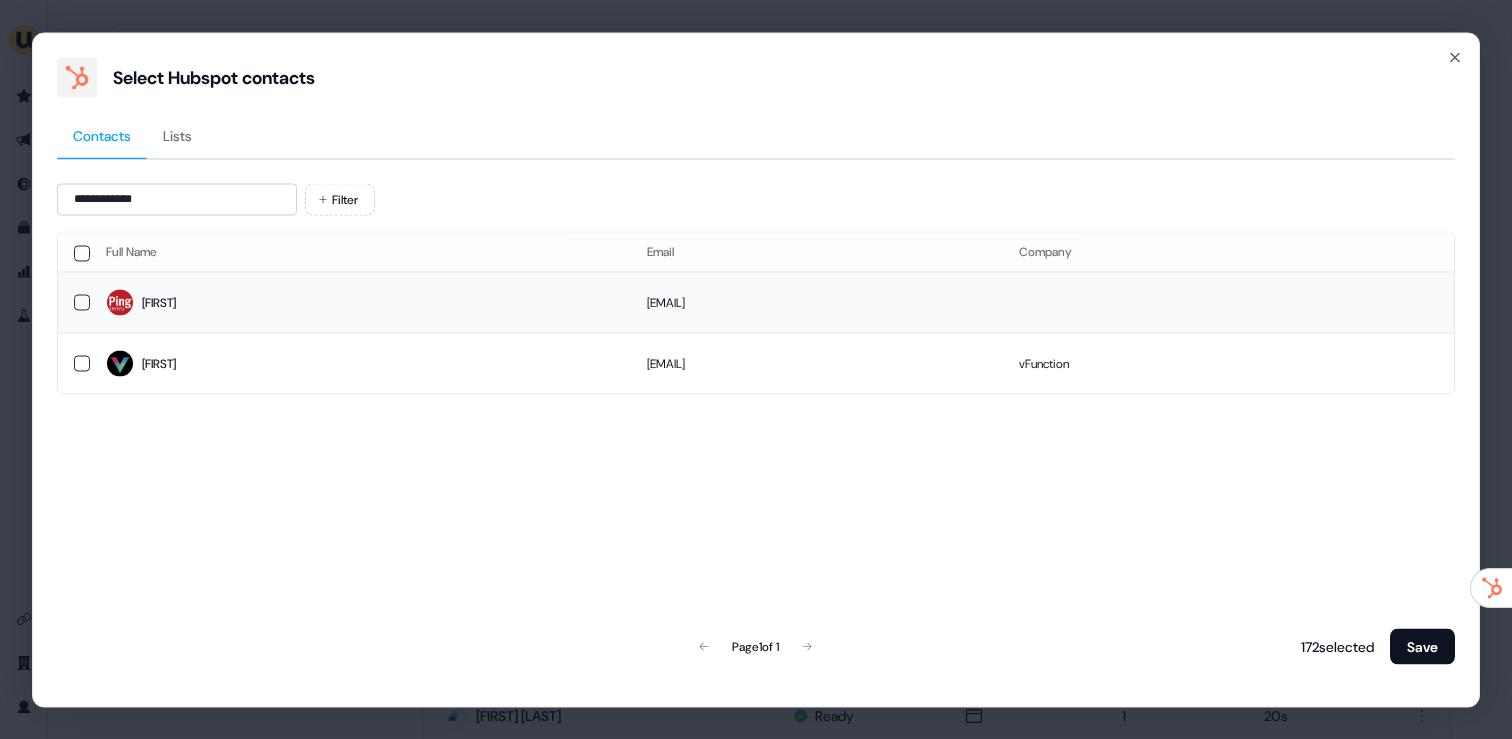 click on "Andrea" at bounding box center [360, 303] 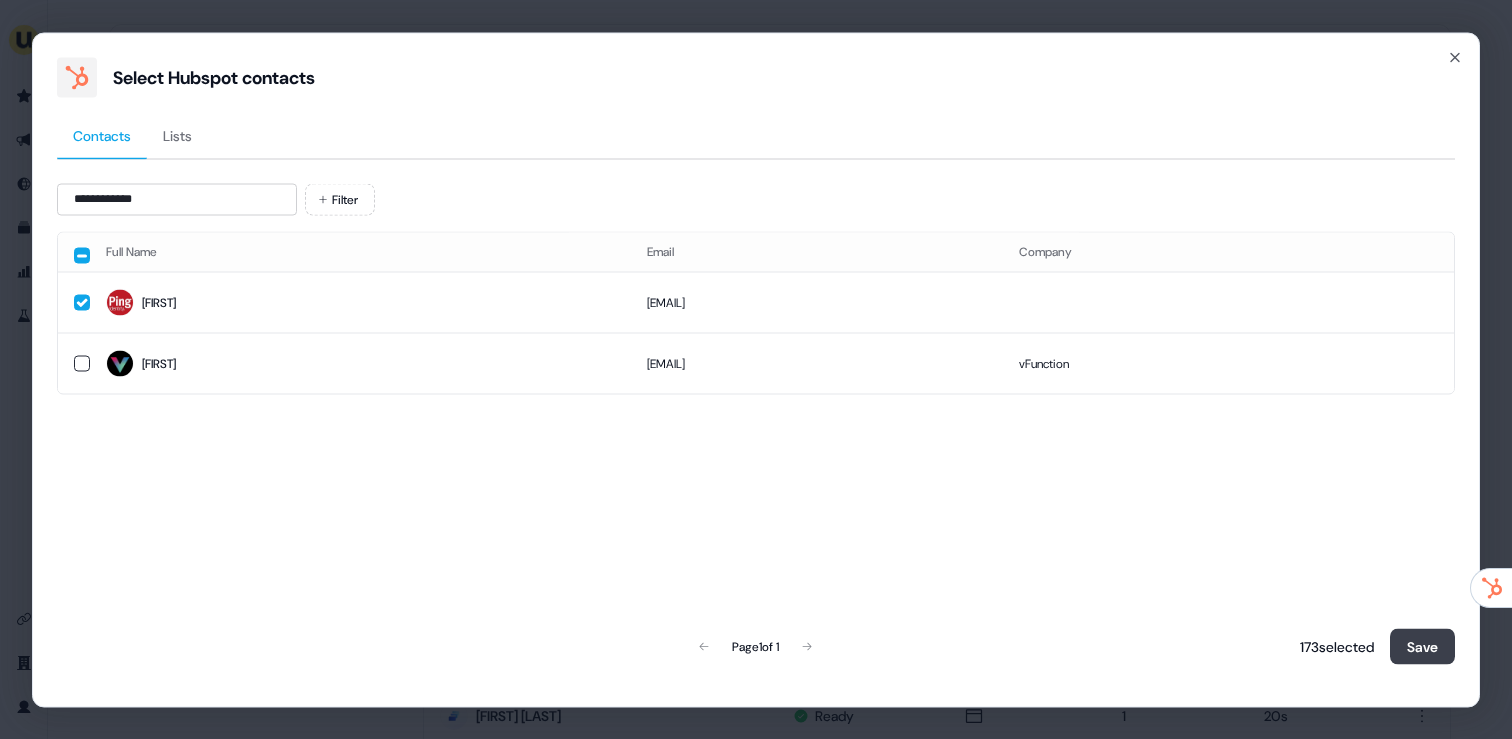 click on "Save" at bounding box center [1422, 646] 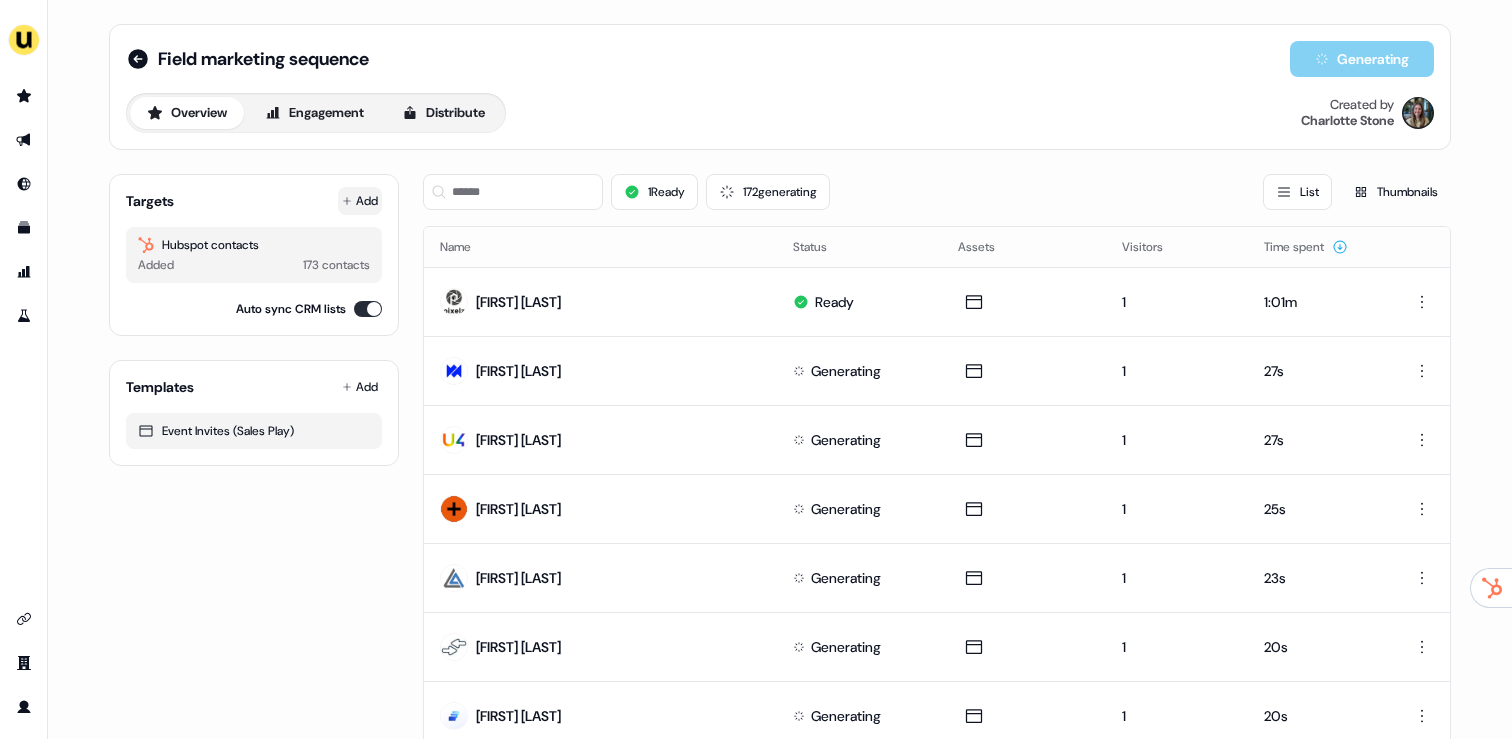 click on "Add" at bounding box center [360, 201] 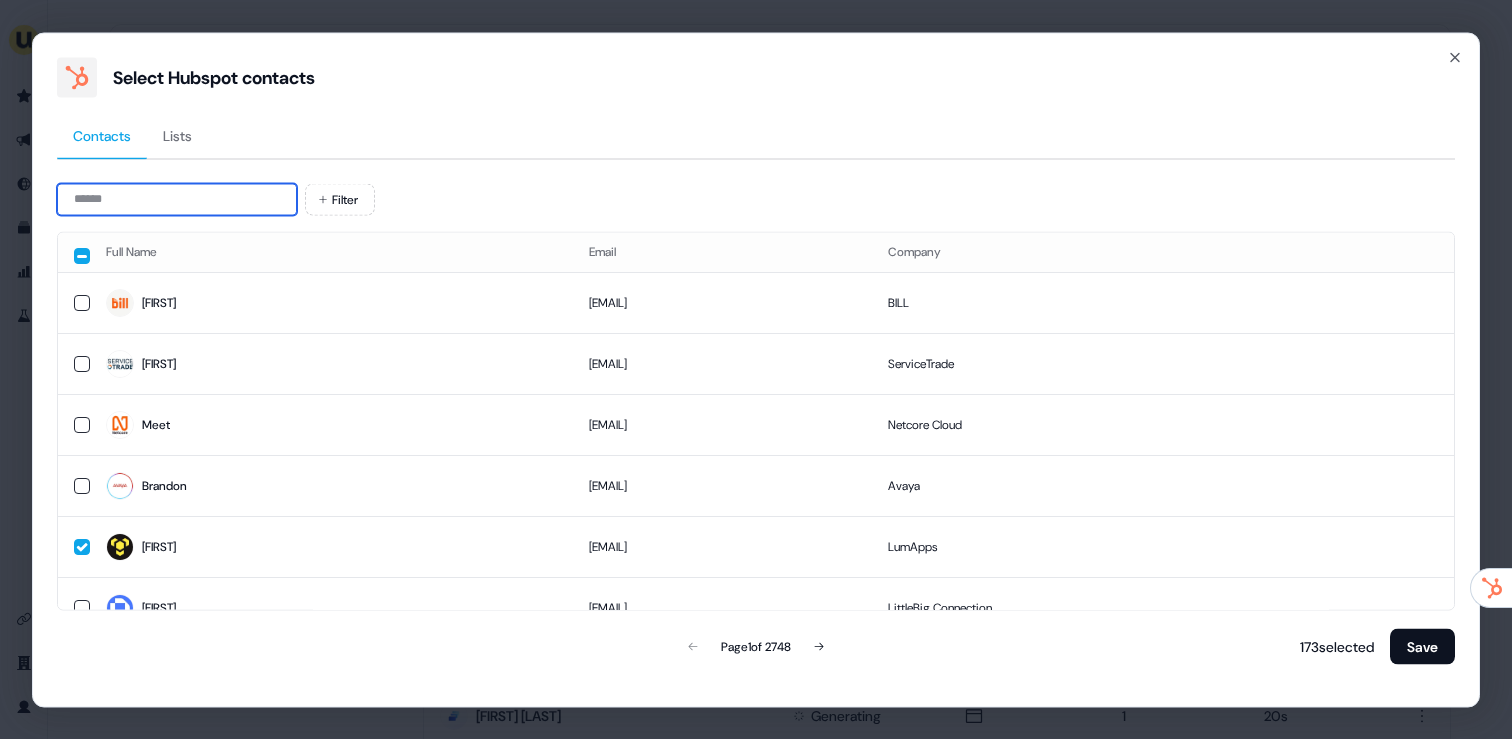 click at bounding box center [177, 199] 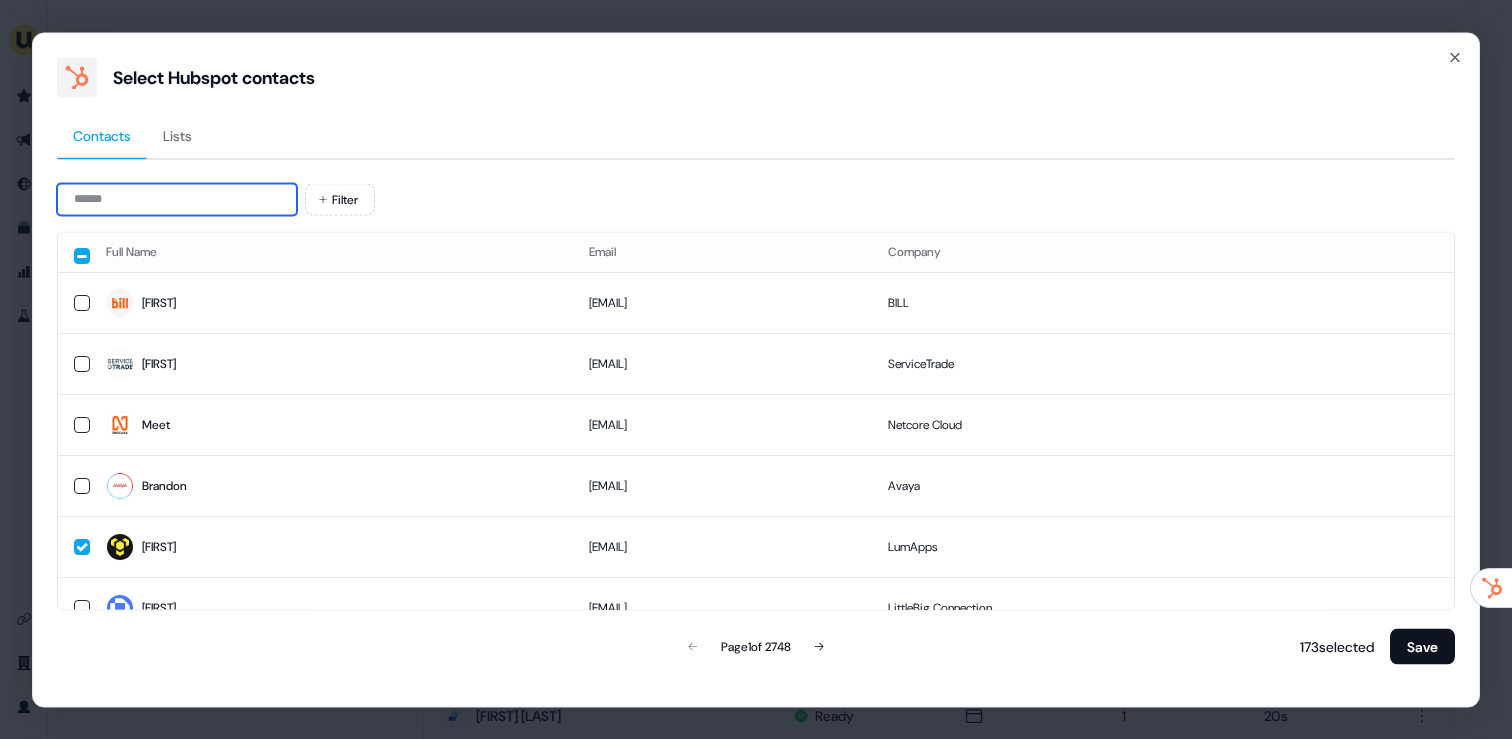 paste on "**********" 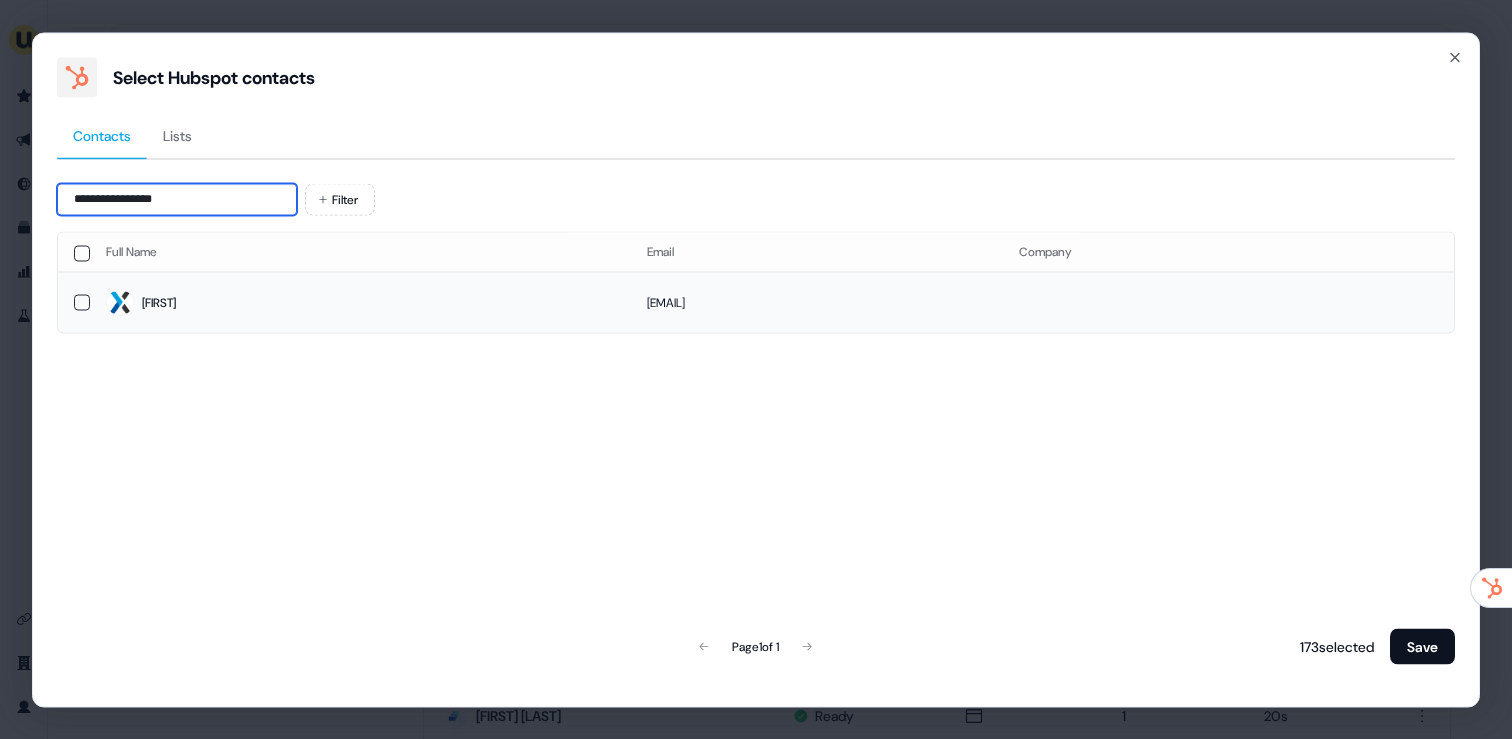 type on "**********" 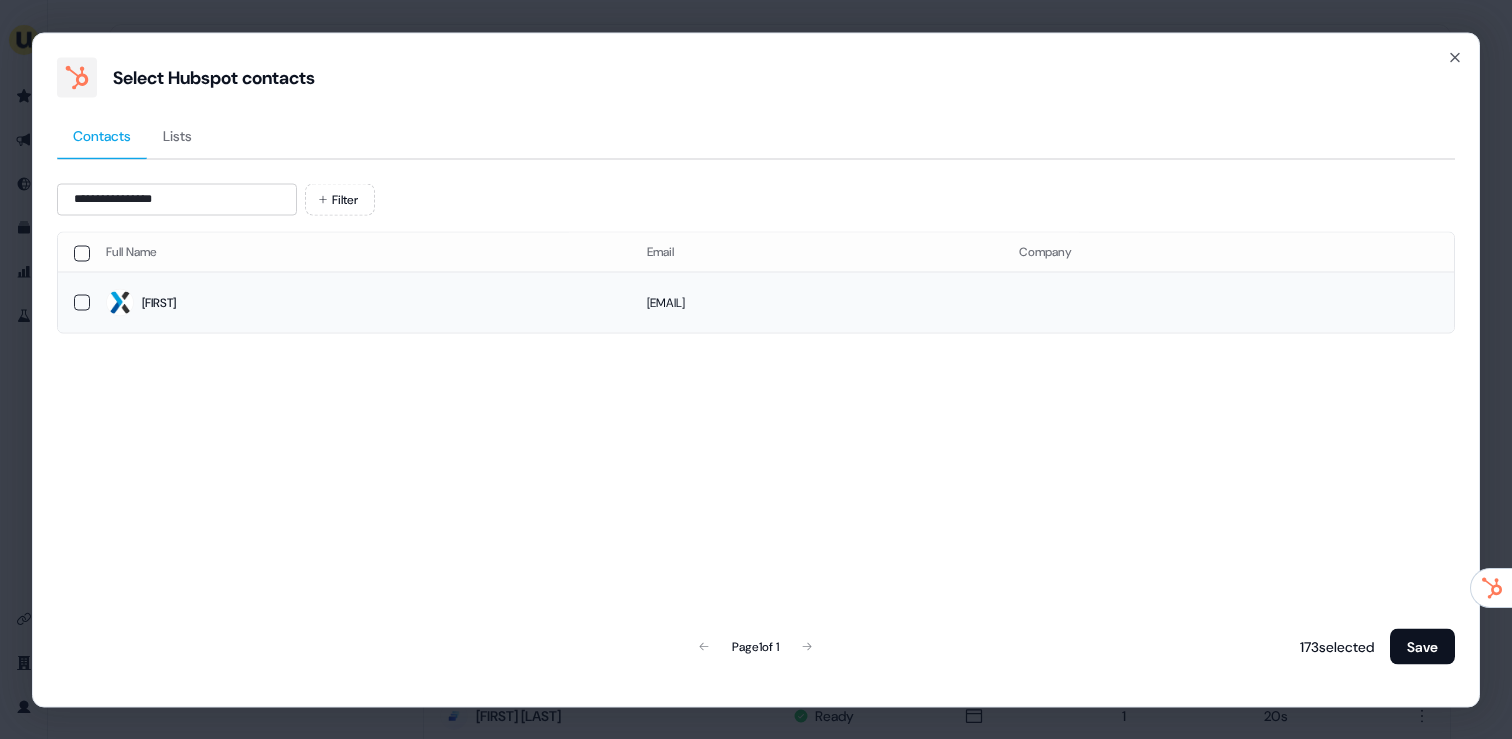 click on "Caroline" at bounding box center [360, 303] 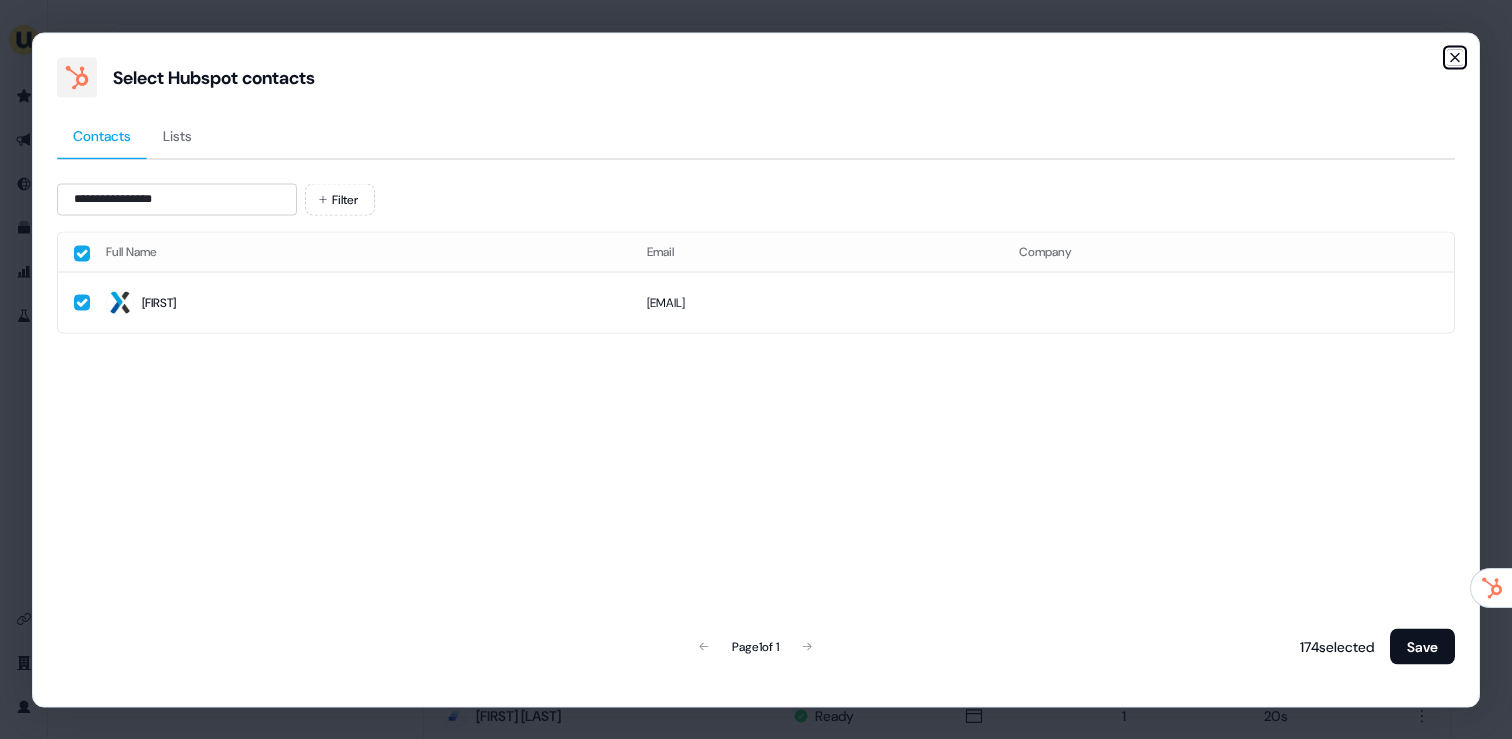 click 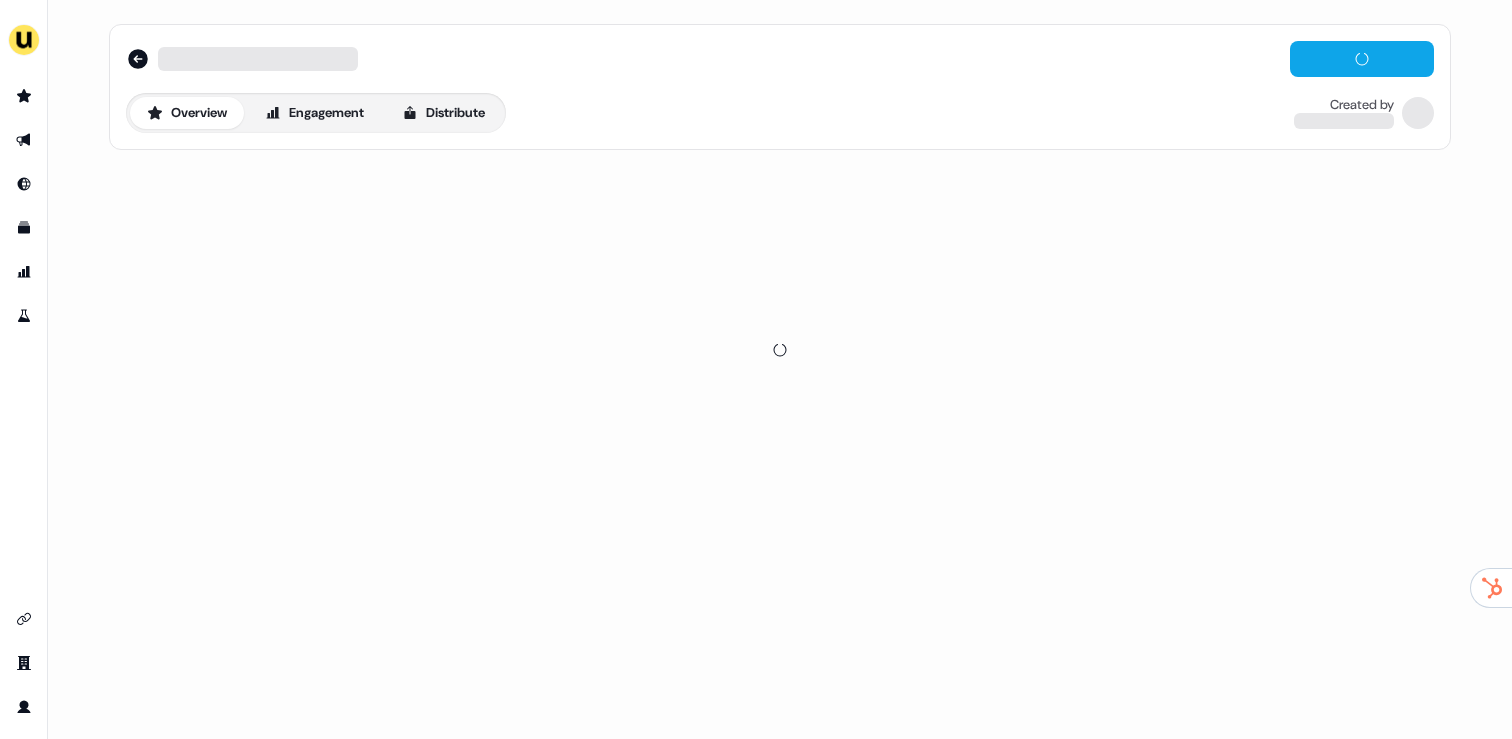 scroll, scrollTop: 0, scrollLeft: 0, axis: both 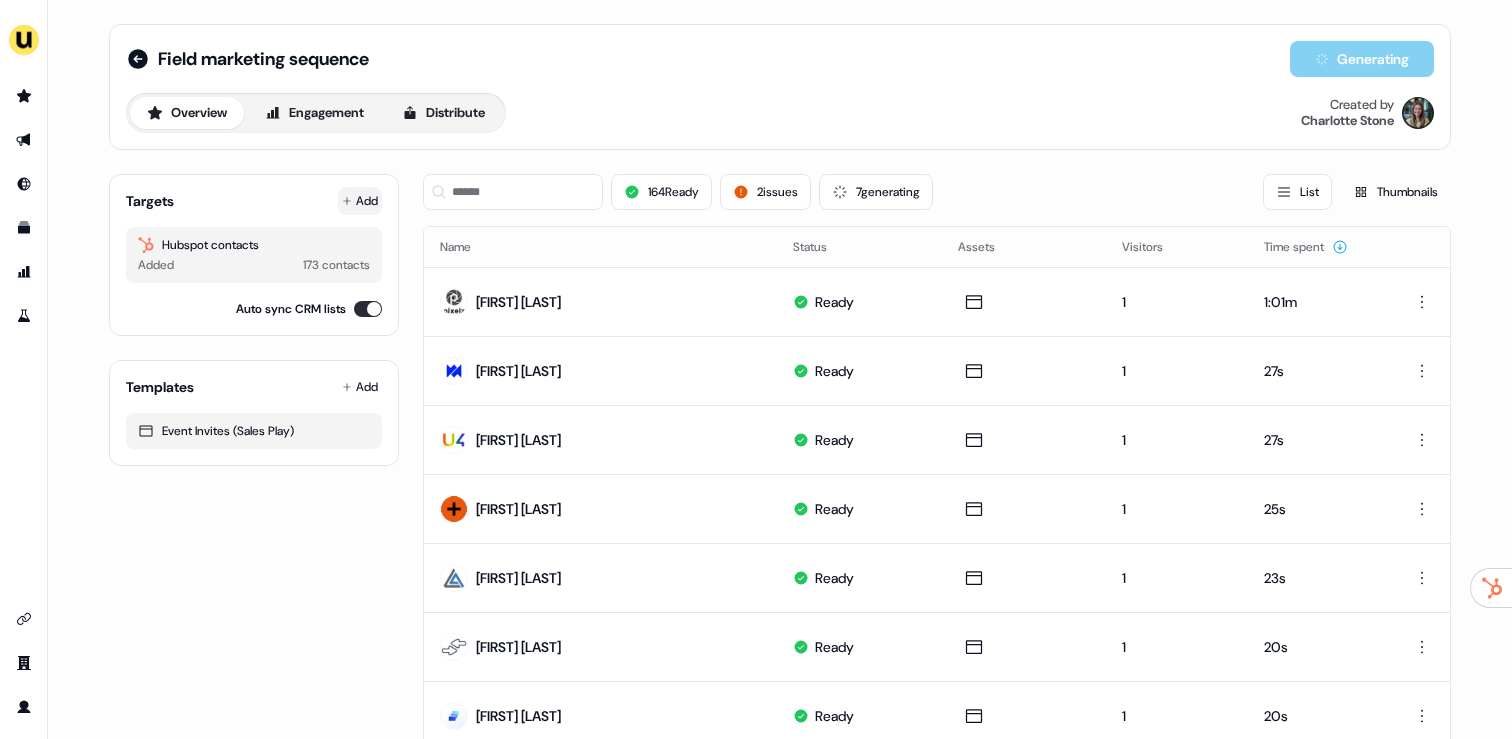 click on "Add" at bounding box center (360, 201) 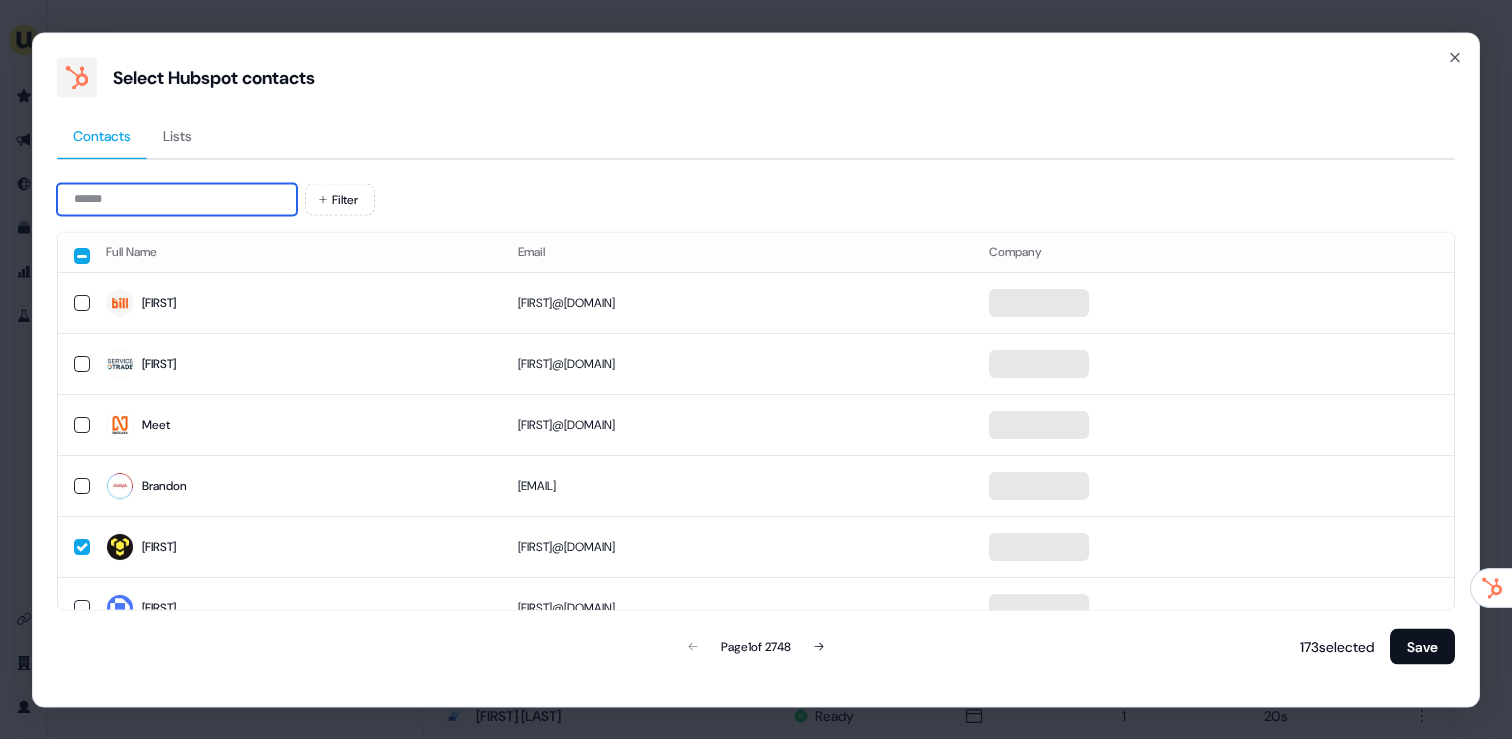 click at bounding box center [177, 199] 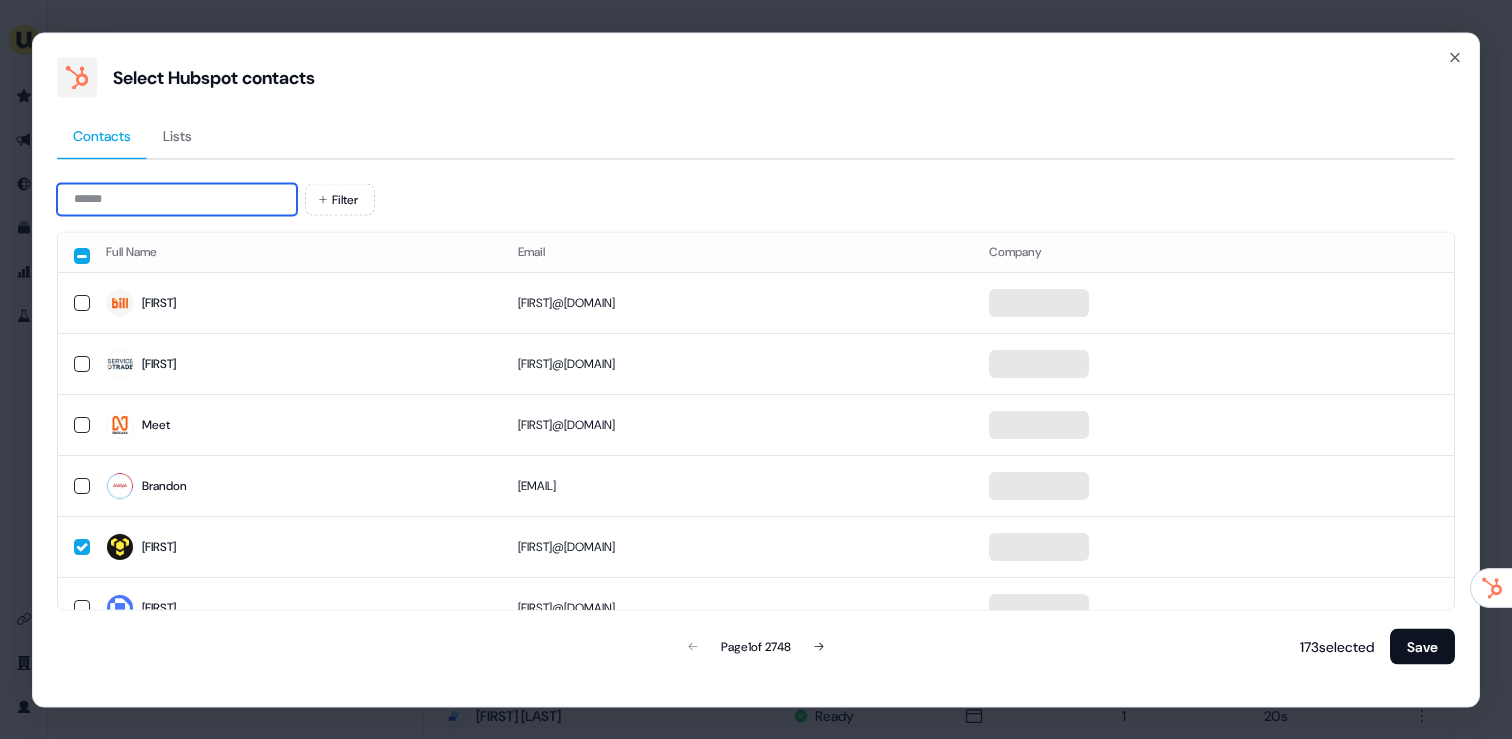 paste on "**********" 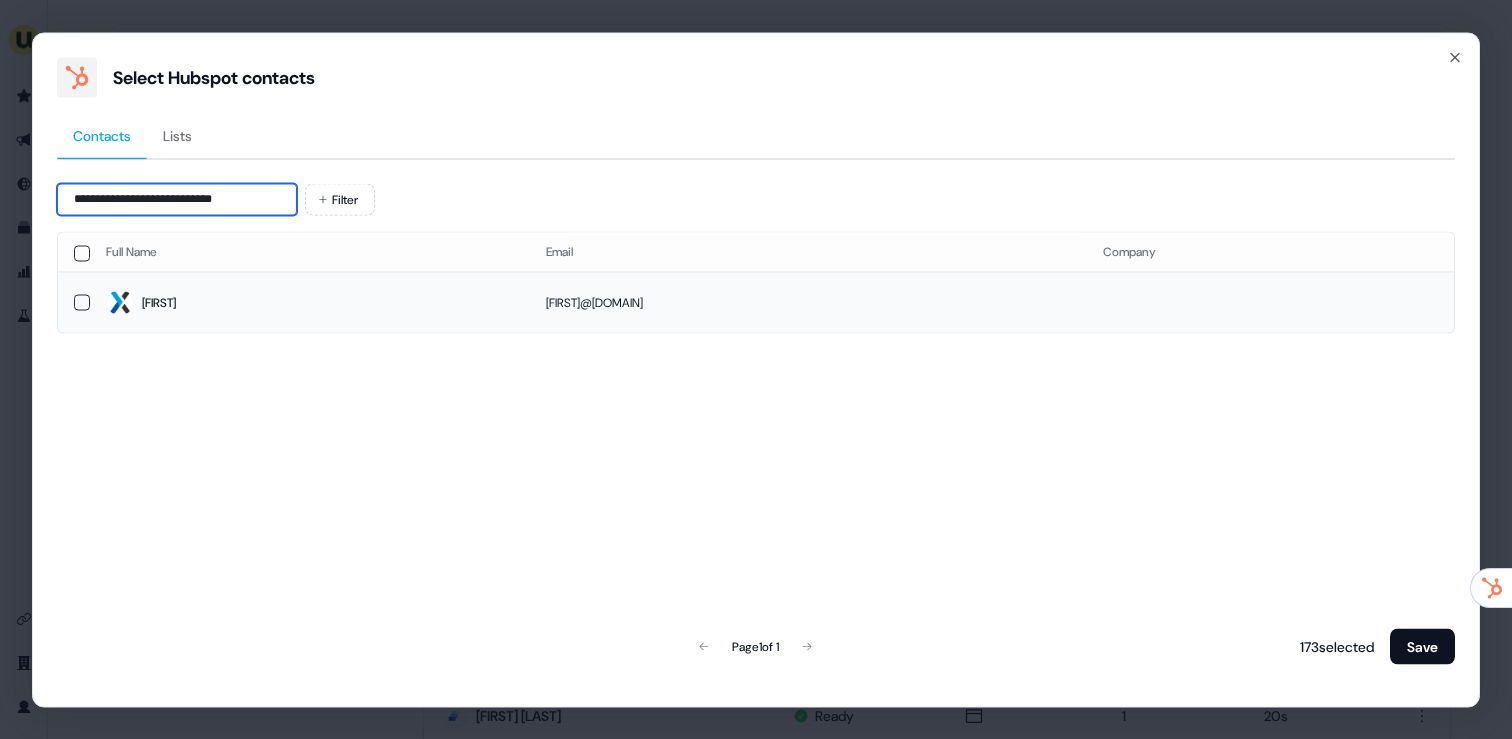 type on "**********" 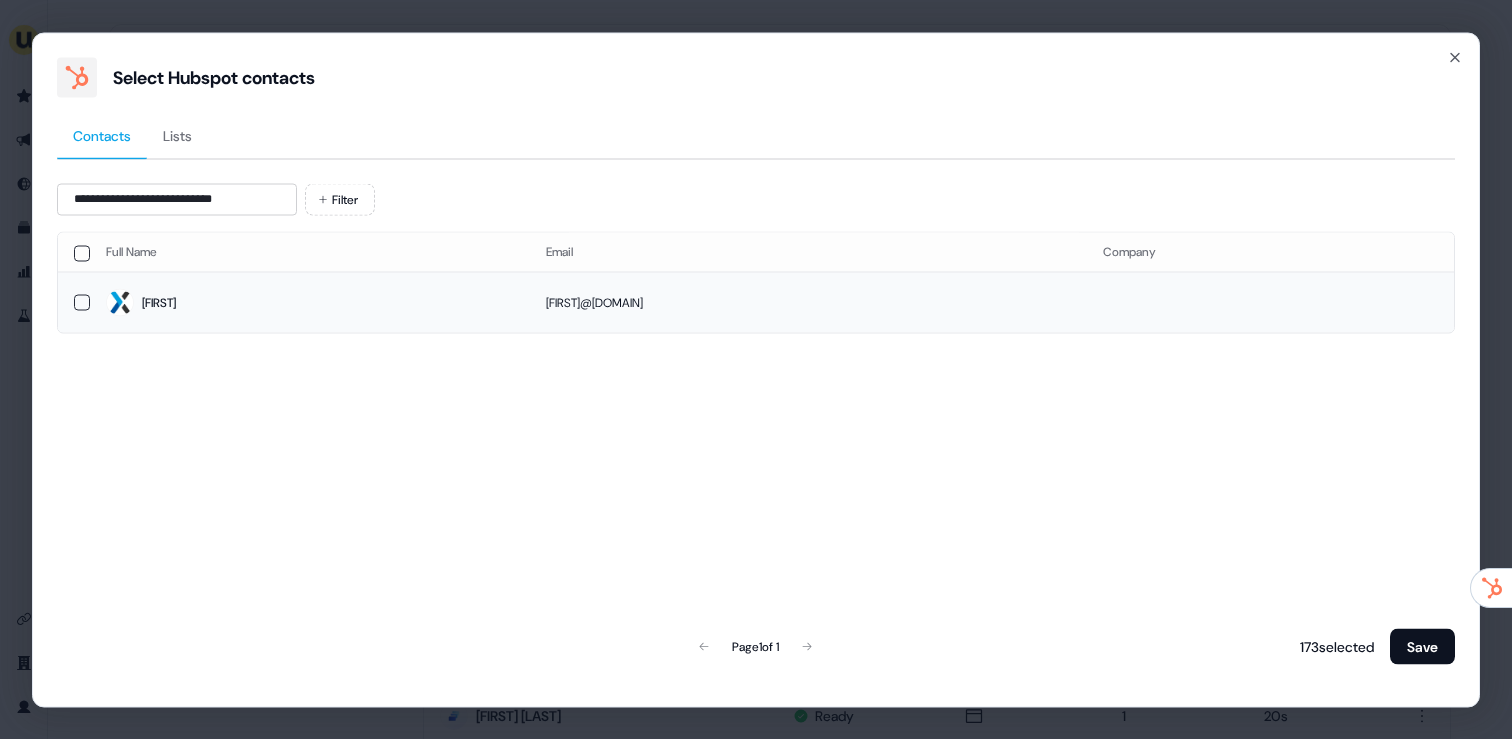 click on "[FIRST]" at bounding box center [310, 303] 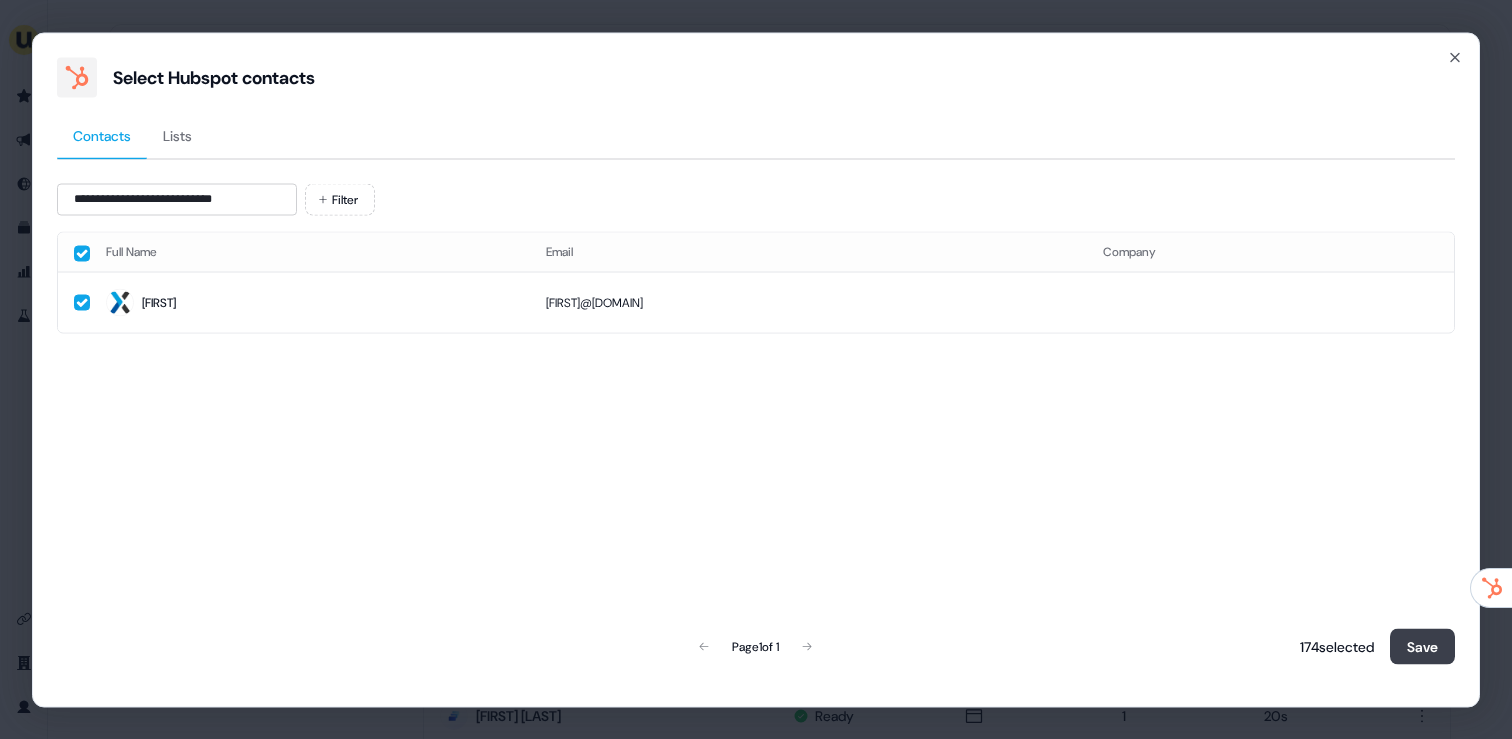 click on "Save" at bounding box center (1422, 646) 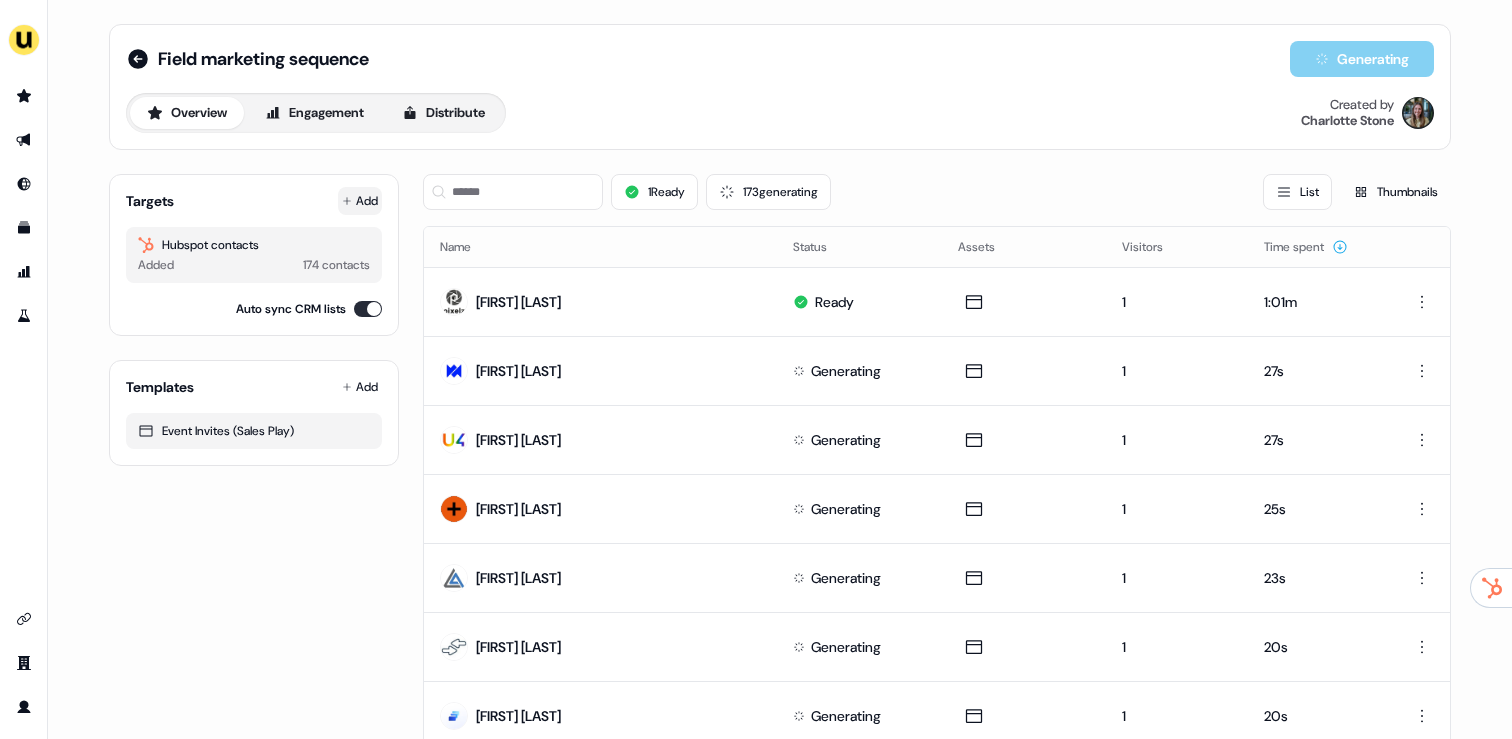 click on "Add" at bounding box center (360, 201) 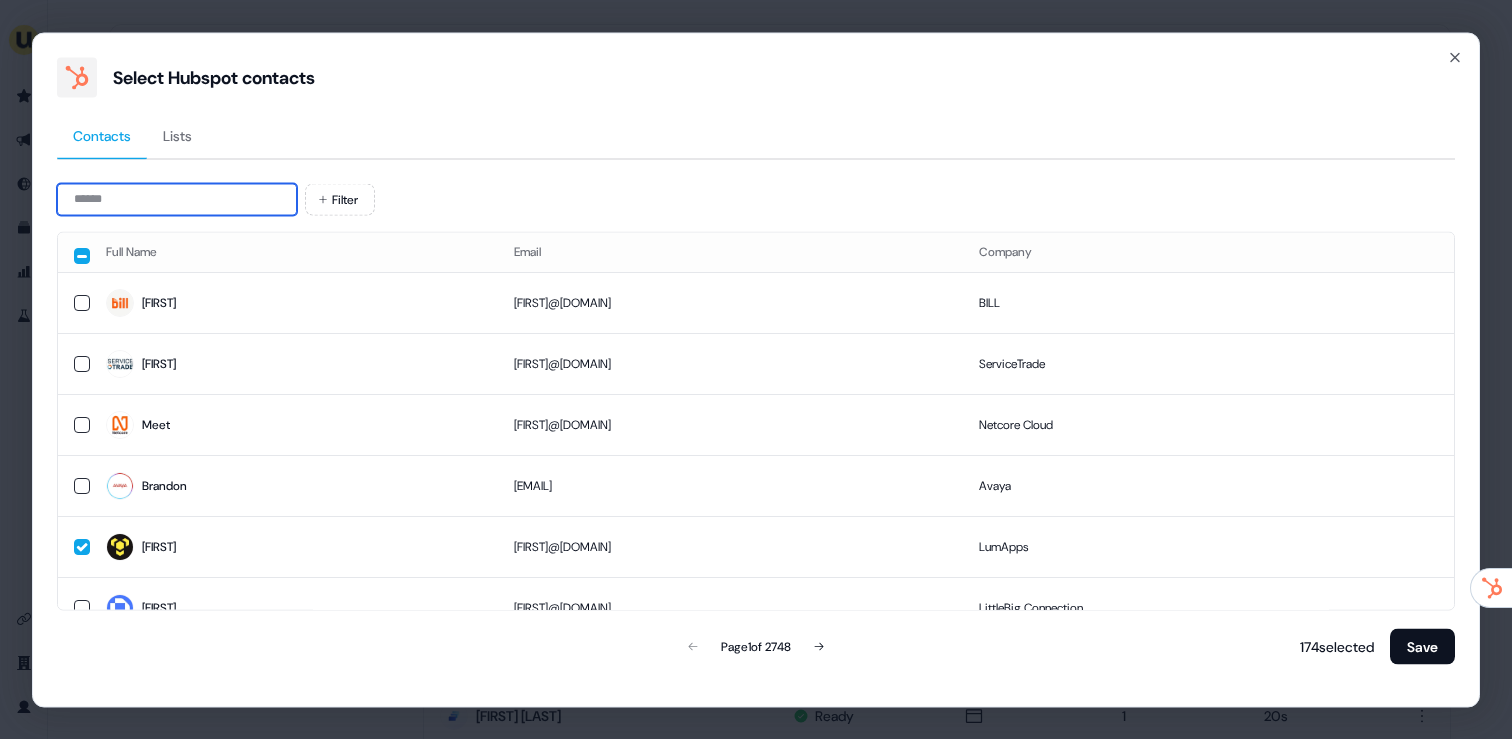 click at bounding box center [177, 199] 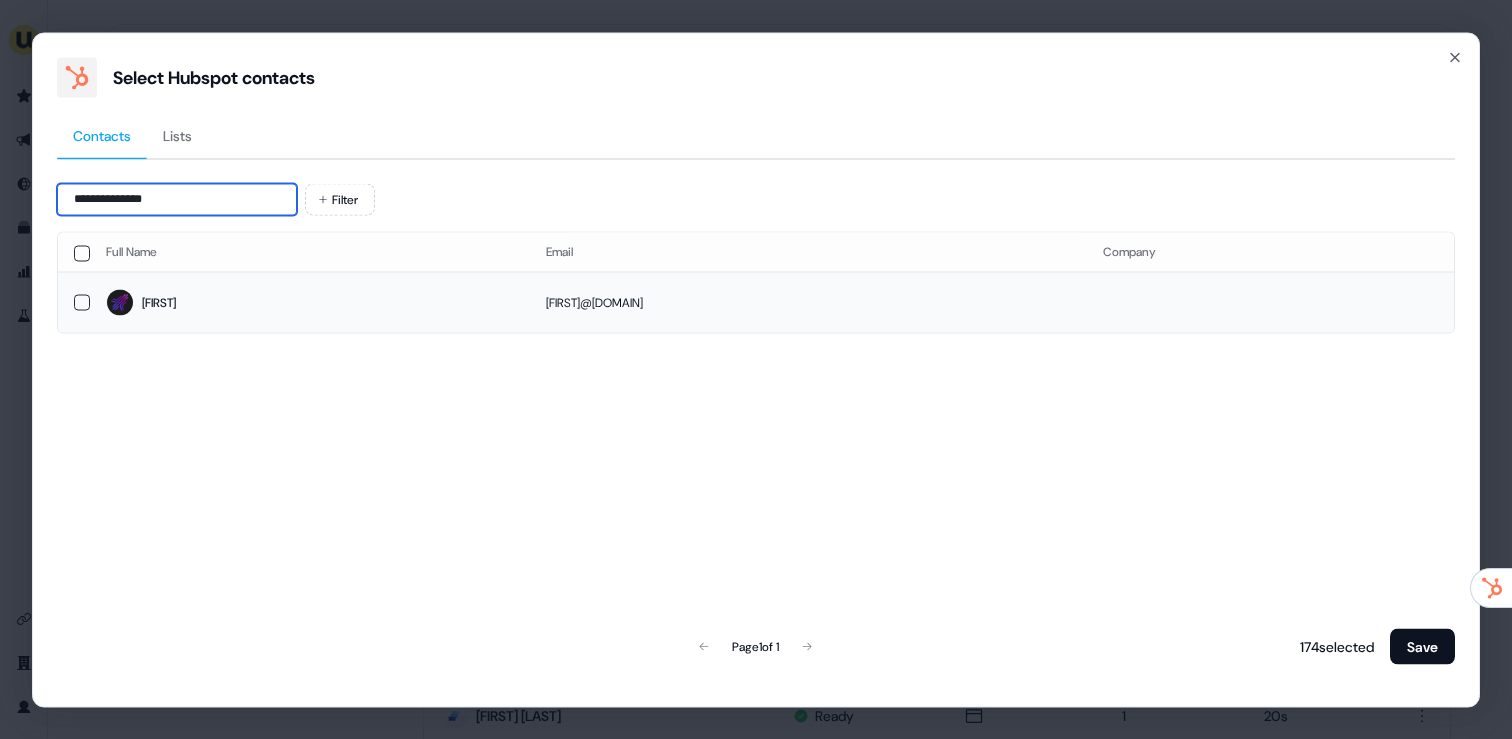 type on "**********" 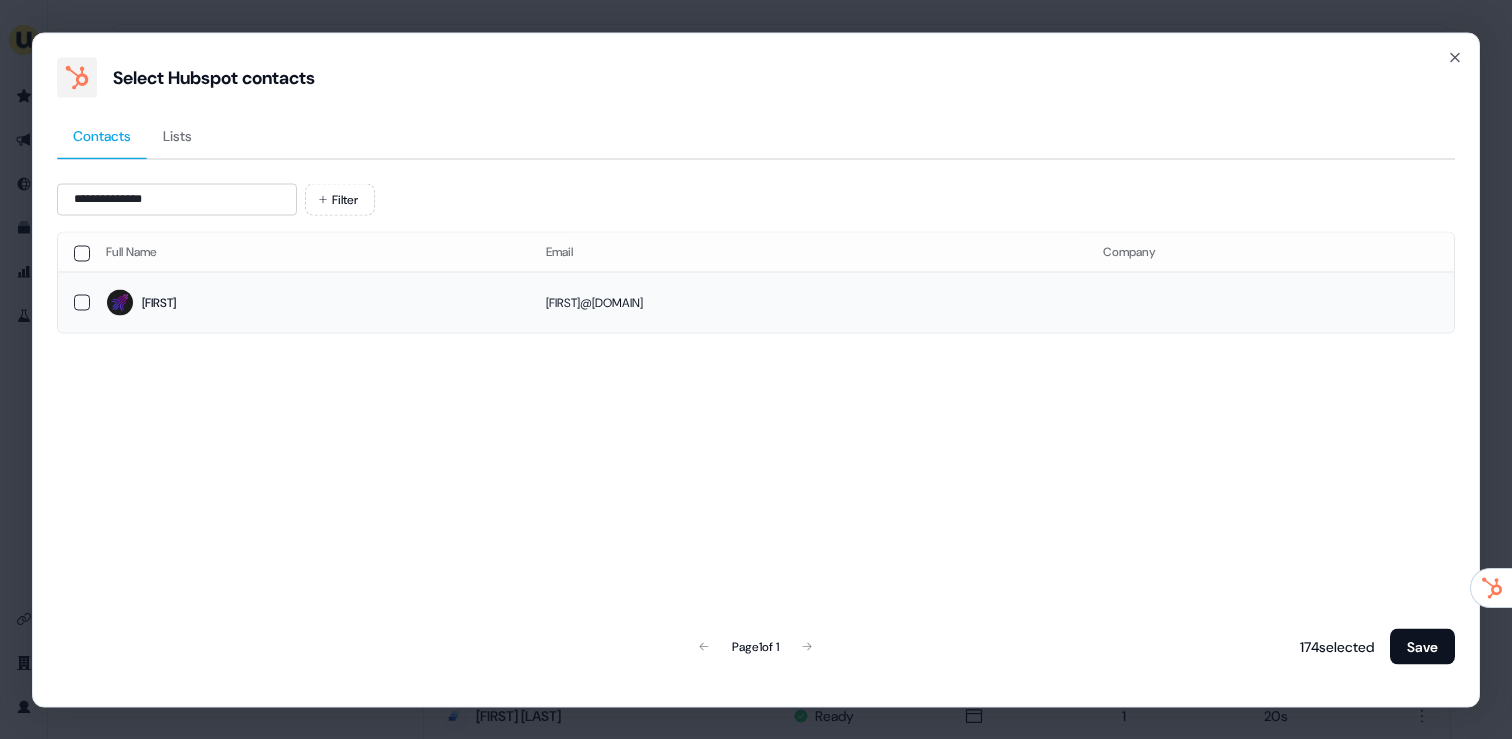 click on "Daniel" at bounding box center [310, 303] 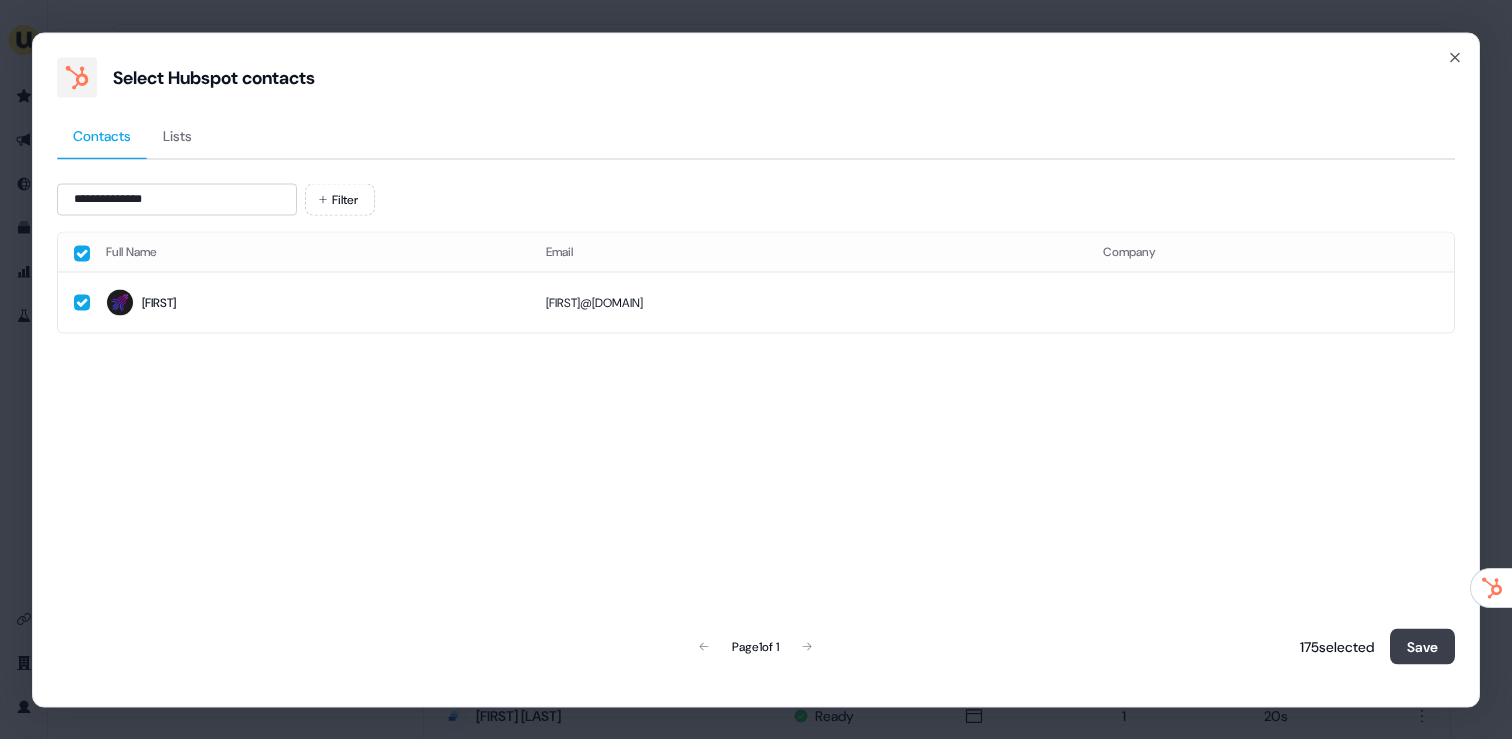 click on "Save" at bounding box center [1422, 646] 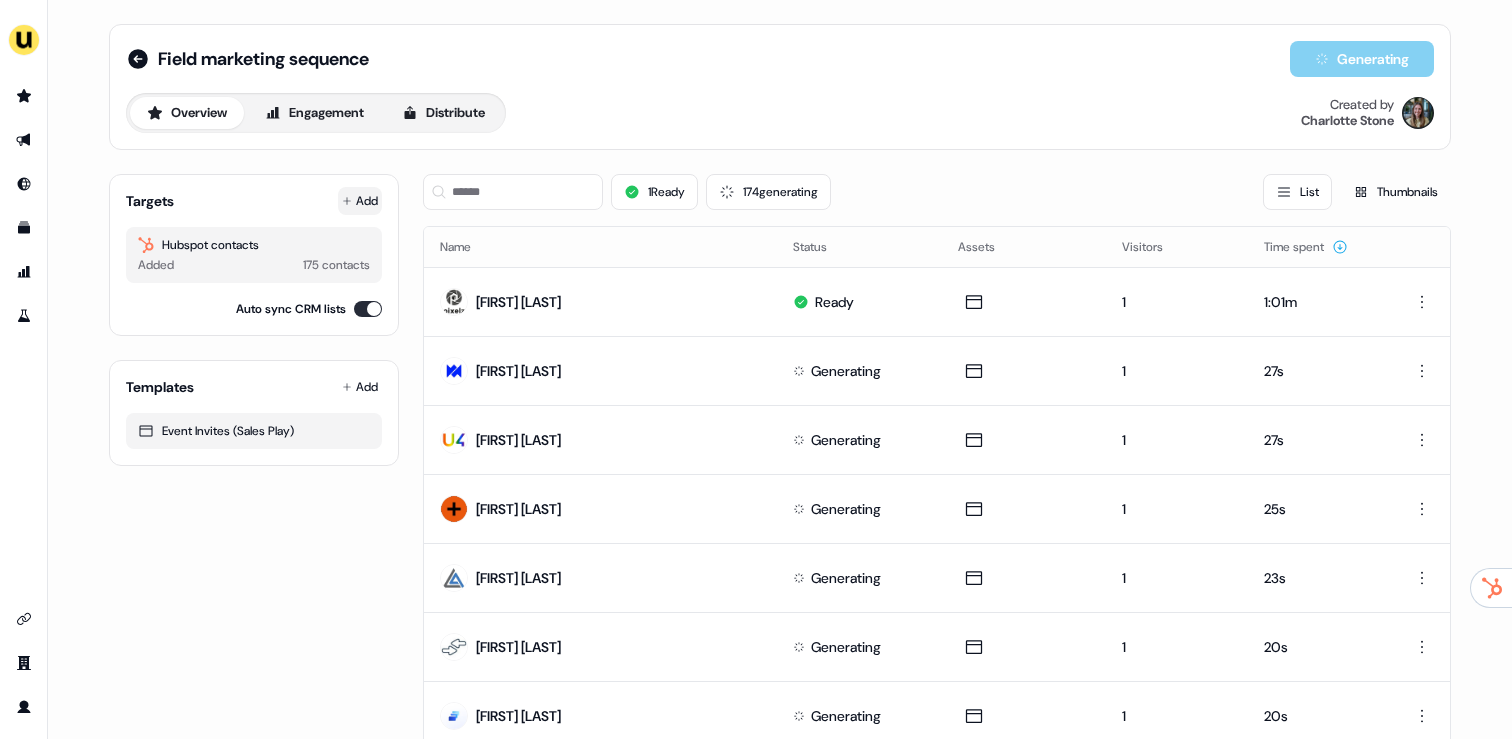 click on "Add" at bounding box center (360, 201) 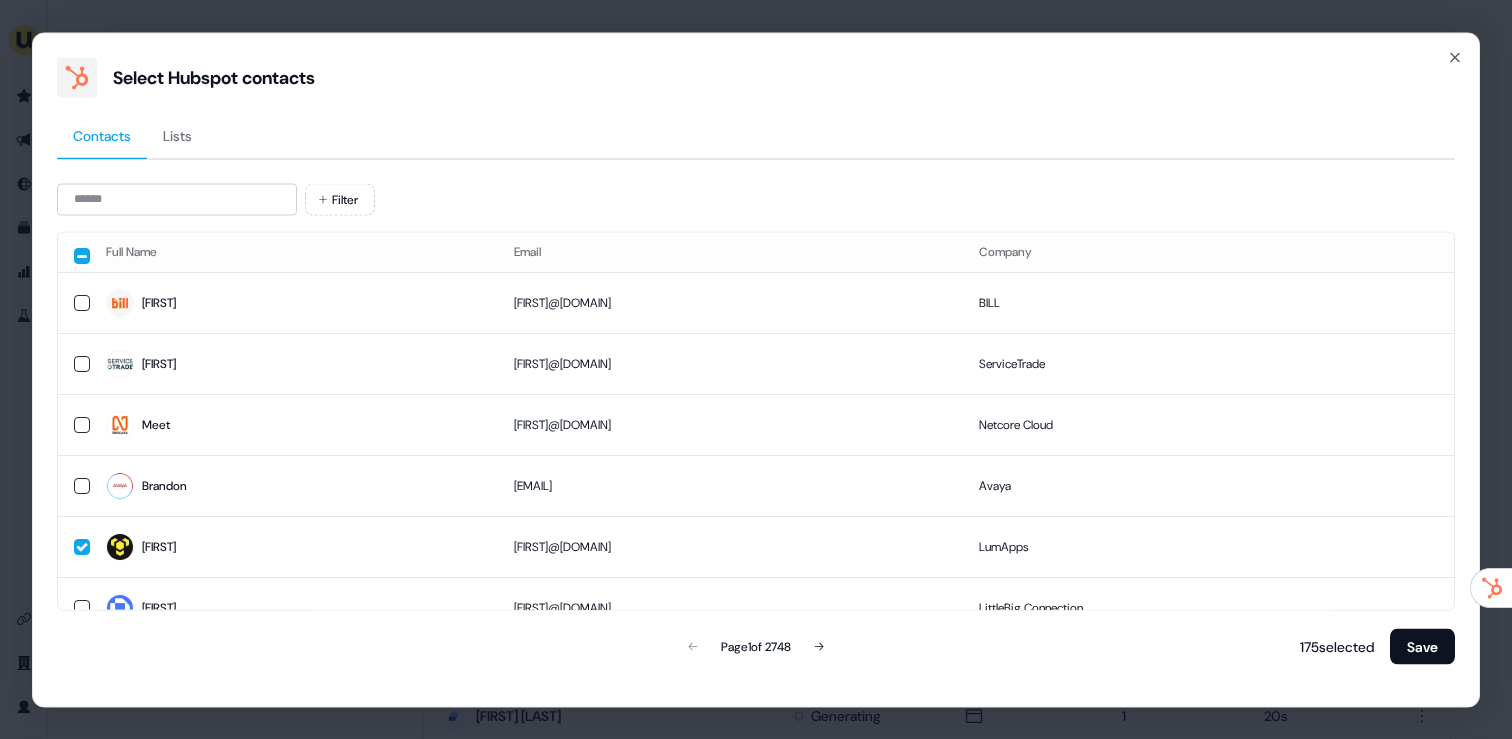 click on "Filter Full Name Email Company Joel joel.acevedo@hq.bill.com BILL Adrianna adrianna.nowell@servicetrade.com ServiceTrade Meet meet.shah@netcorecloud.com Netcore Cloud Brandon bkoch@avaya.com Avaya Ashley ashley@lumapps.com LumApps Malo malo.brinquin@littlebigconnection.com LittleBig Connection Emma emma.acton@zendesk.com Zendesk Skander skander.benromdhane@expensya.com Anna anna.keysberg@usercentrics.com Usercentrics Leah lharmeling@coreweave.com CoreWeave Page  1  of 2748 175  selected Save" at bounding box center (756, 424) 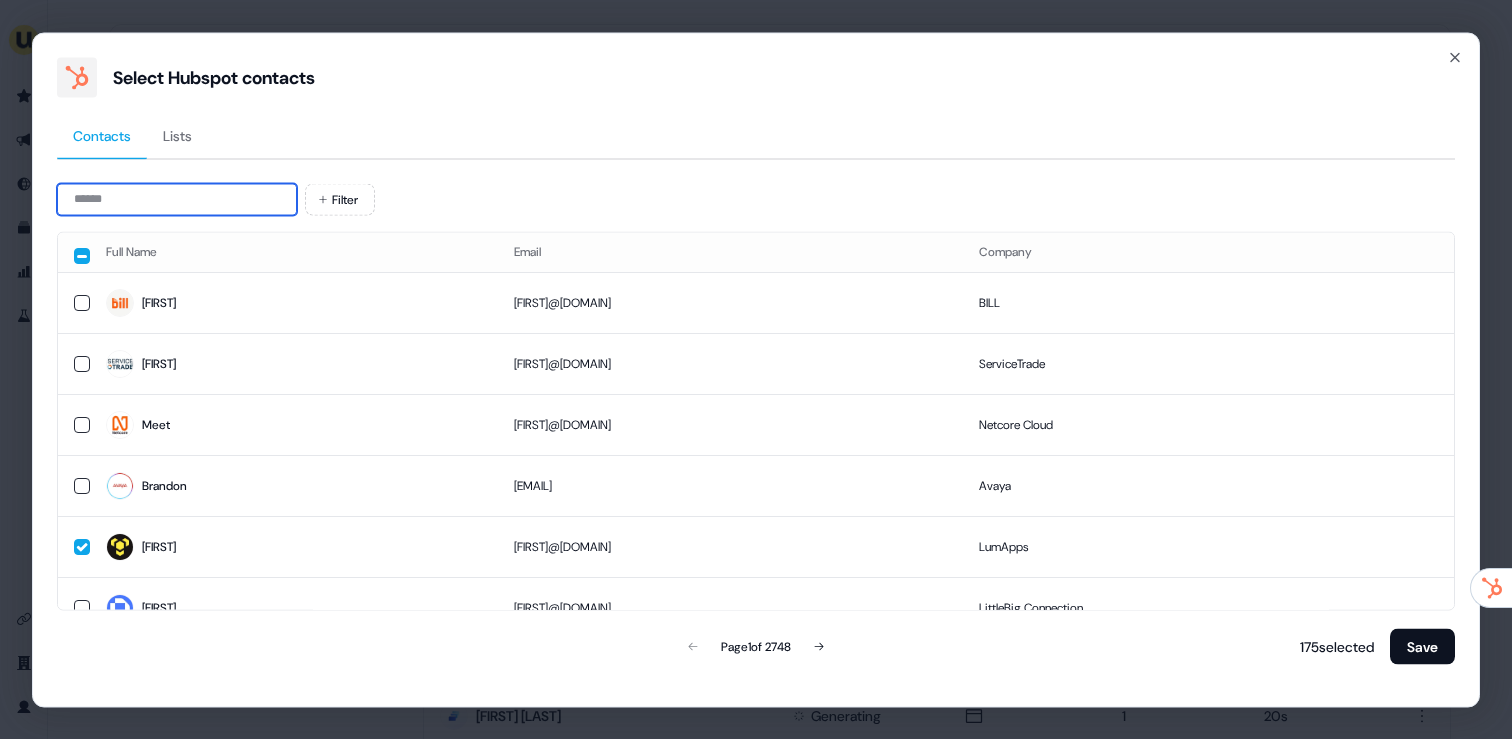 click at bounding box center [177, 199] 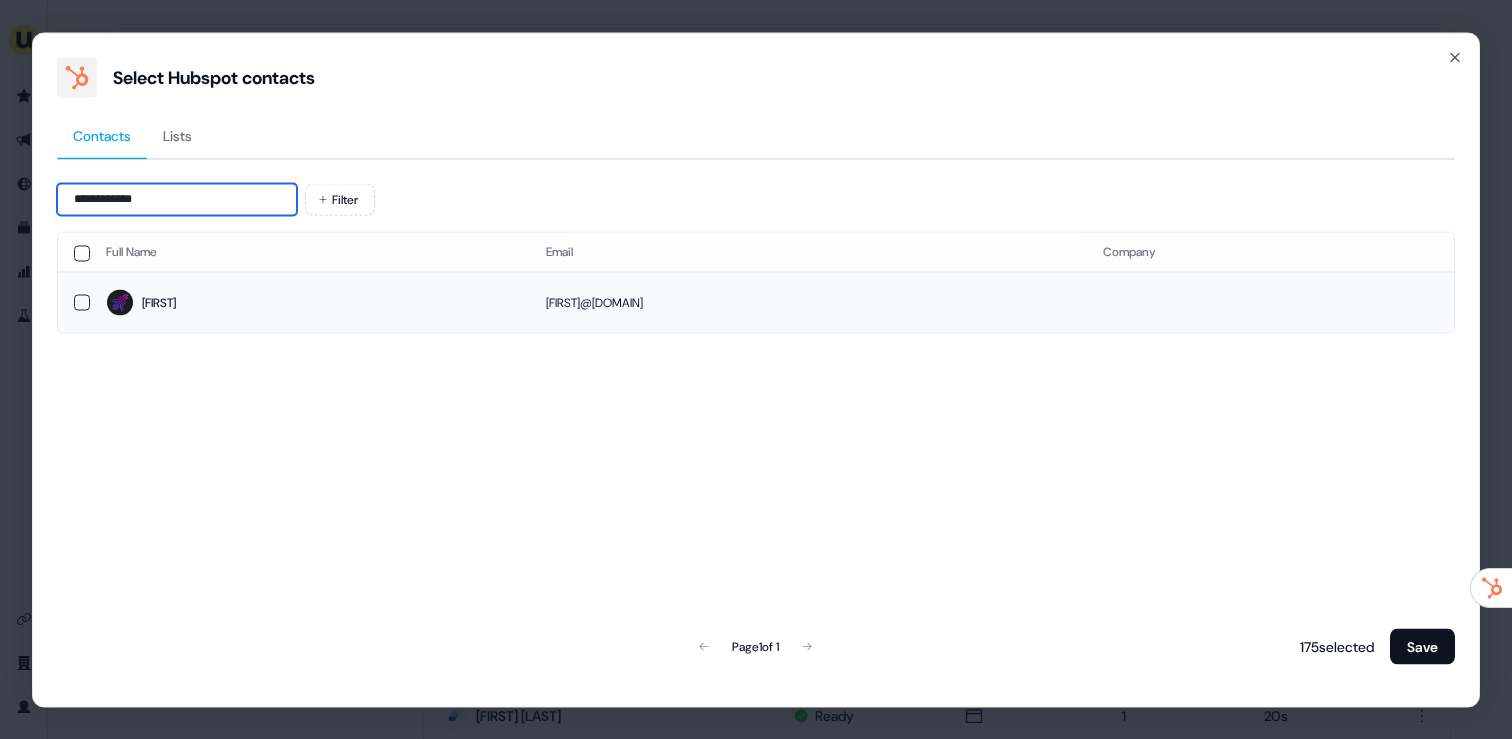 type on "**********" 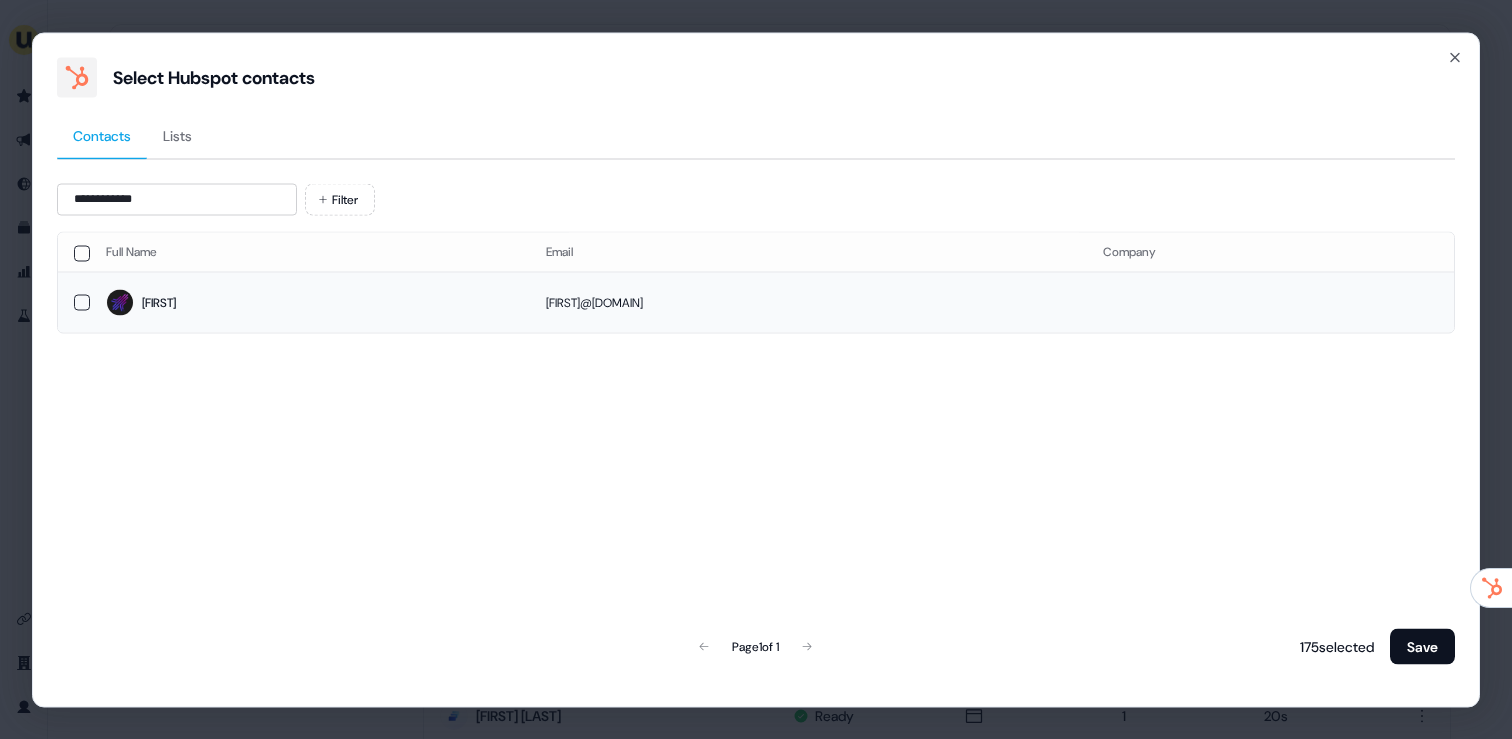 click on "anick@rocketsoftware.com" at bounding box center (808, 302) 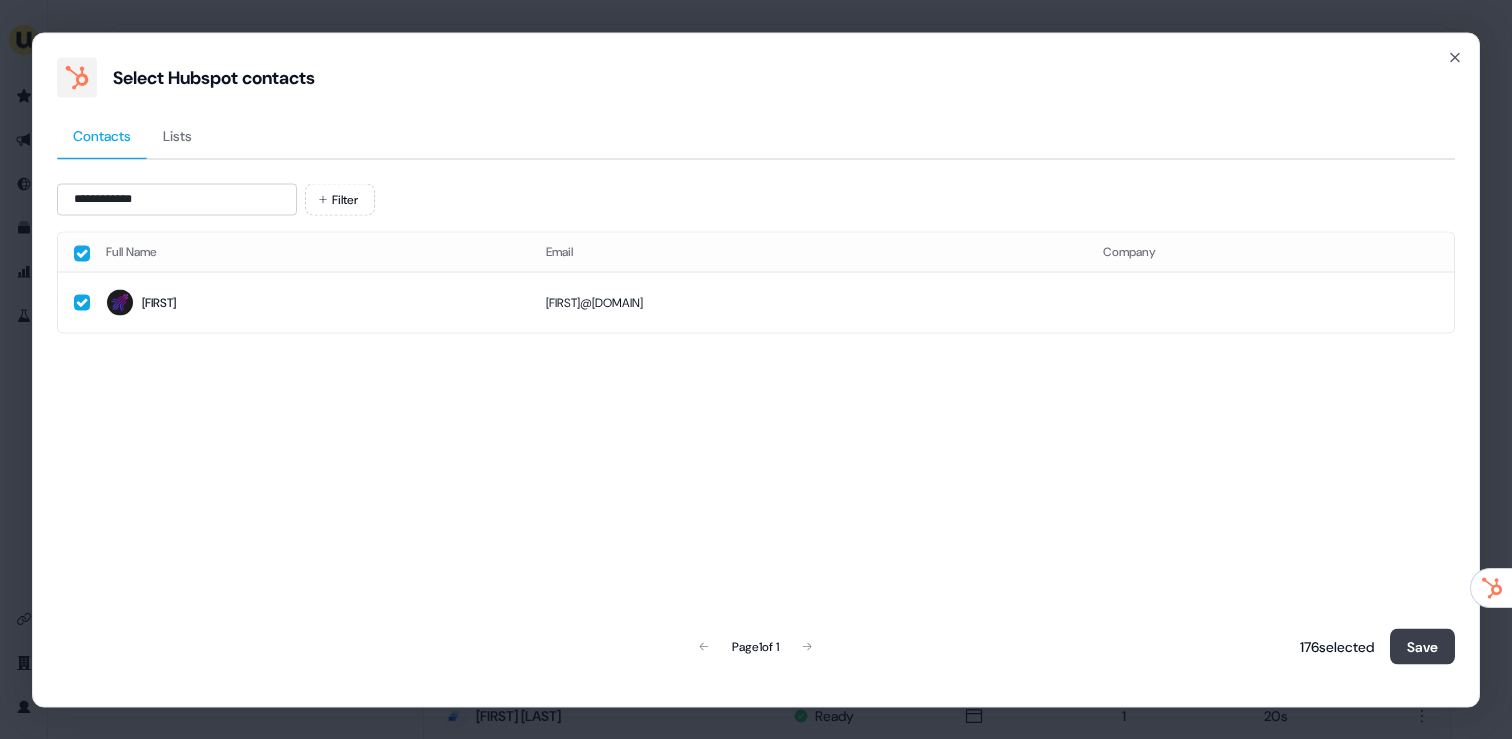 click on "Save" at bounding box center [1422, 646] 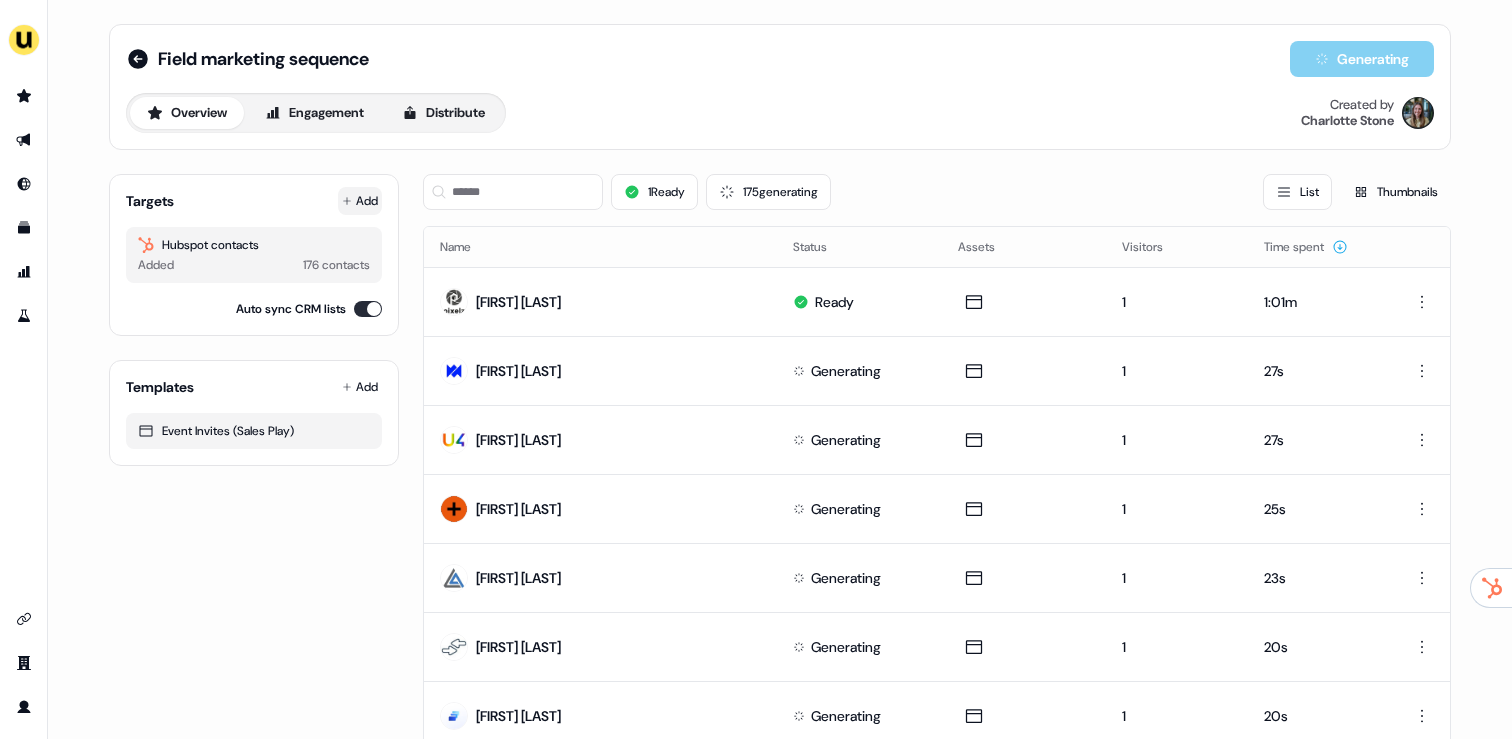click 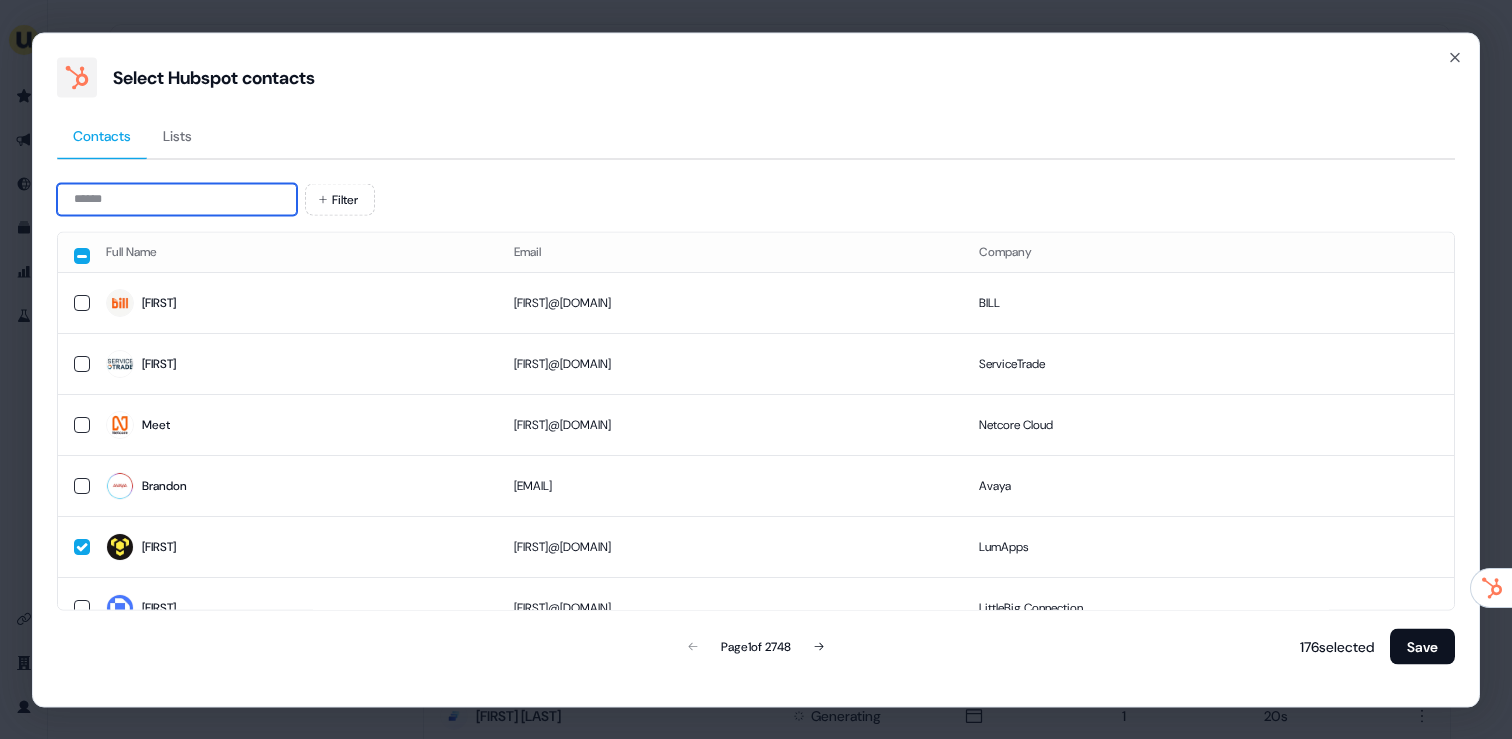 click at bounding box center (177, 199) 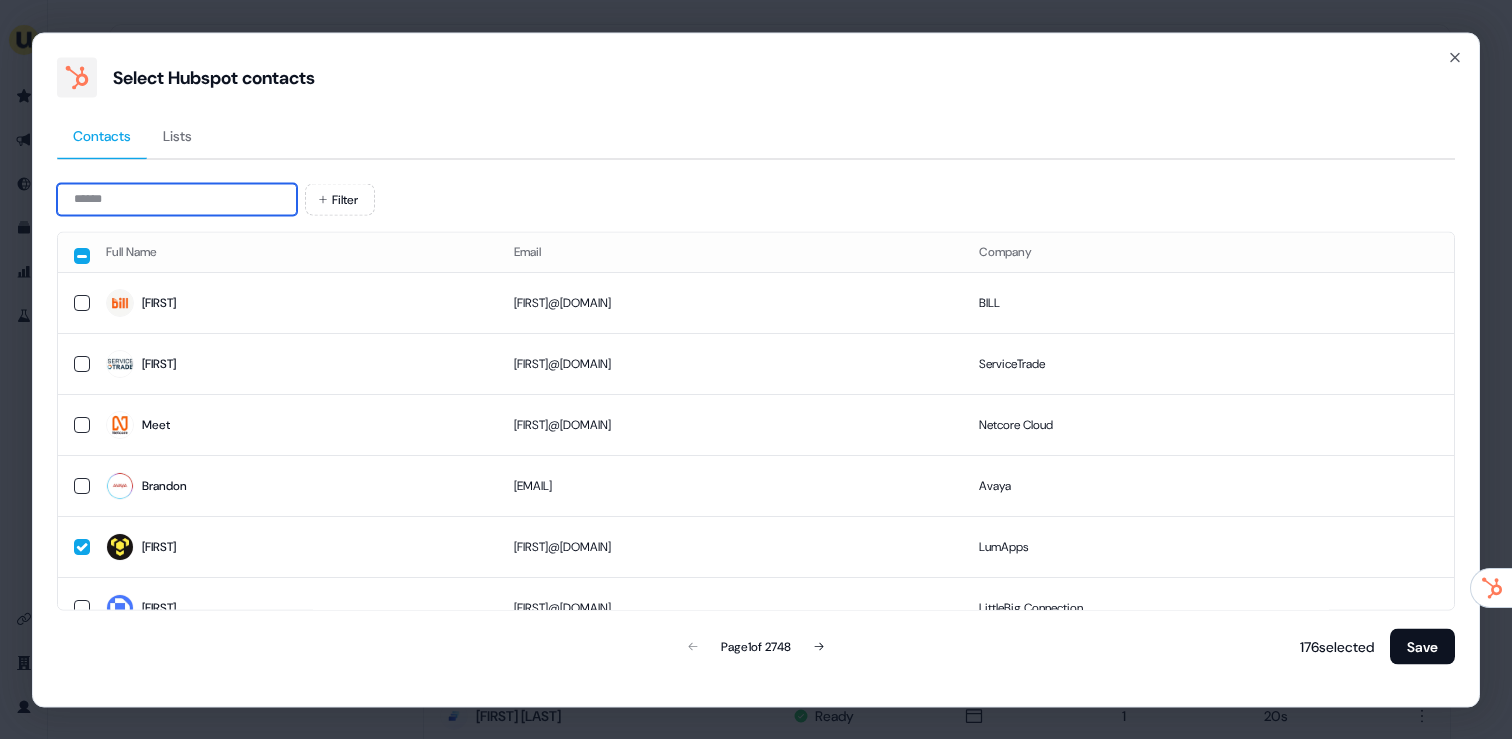 paste on "**********" 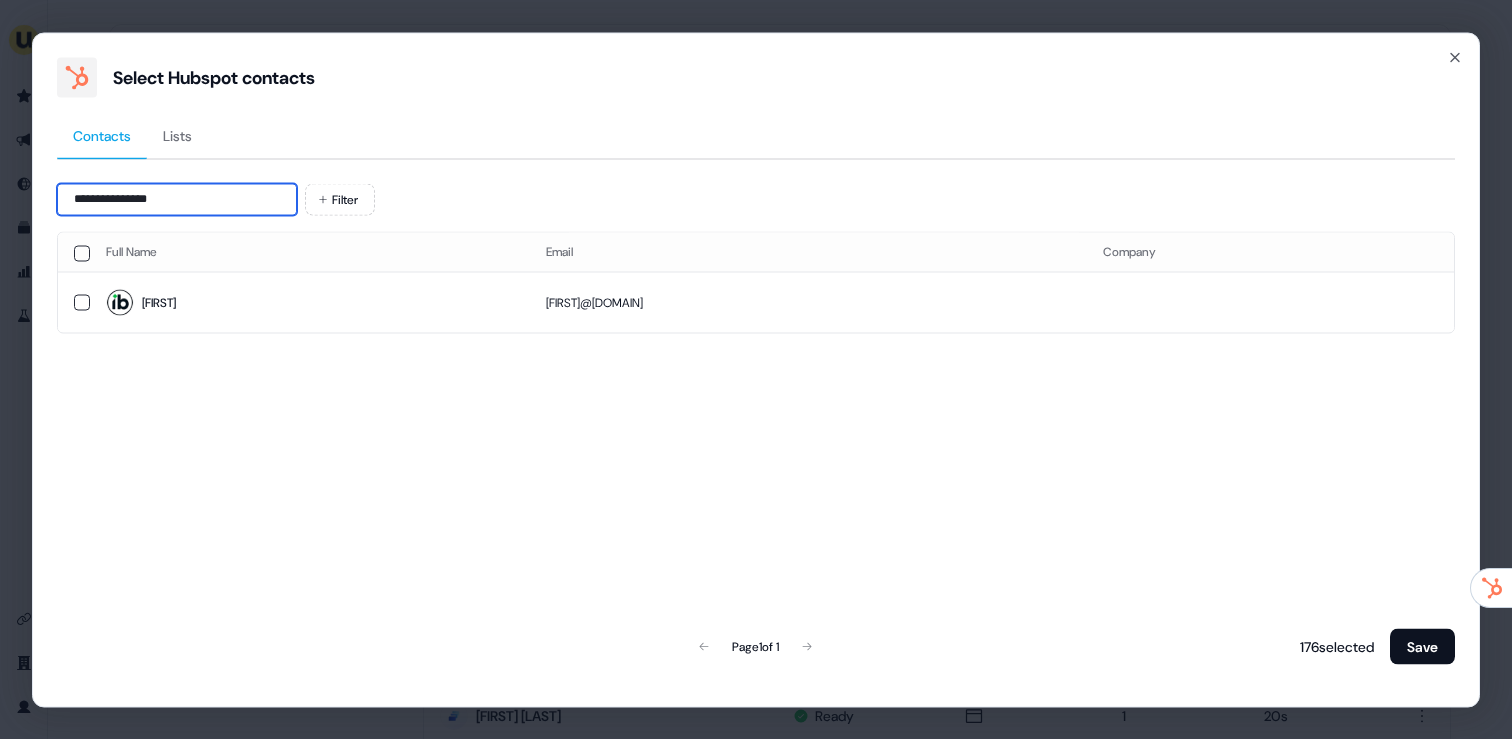 type on "**********" 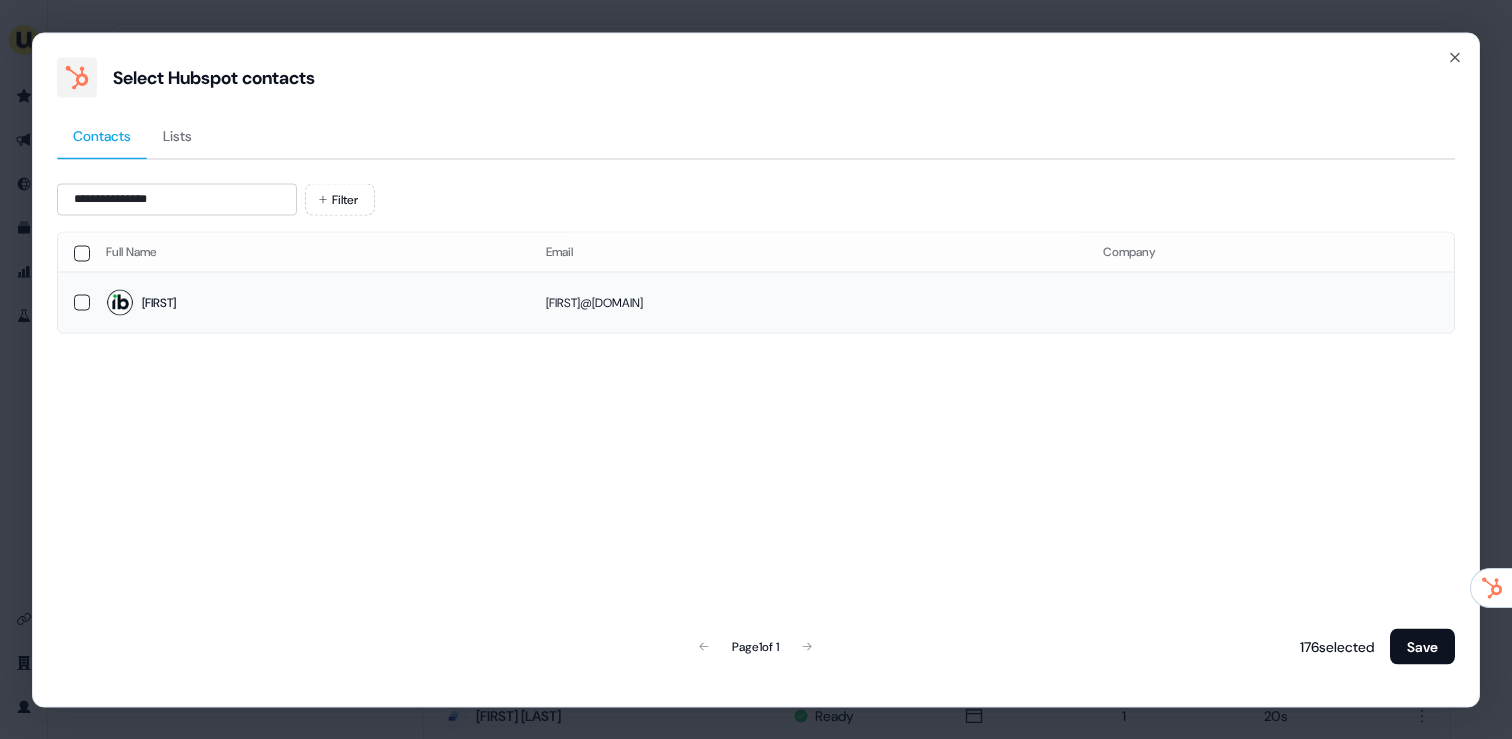 click on "jsturgess@infoblox.com" at bounding box center [808, 302] 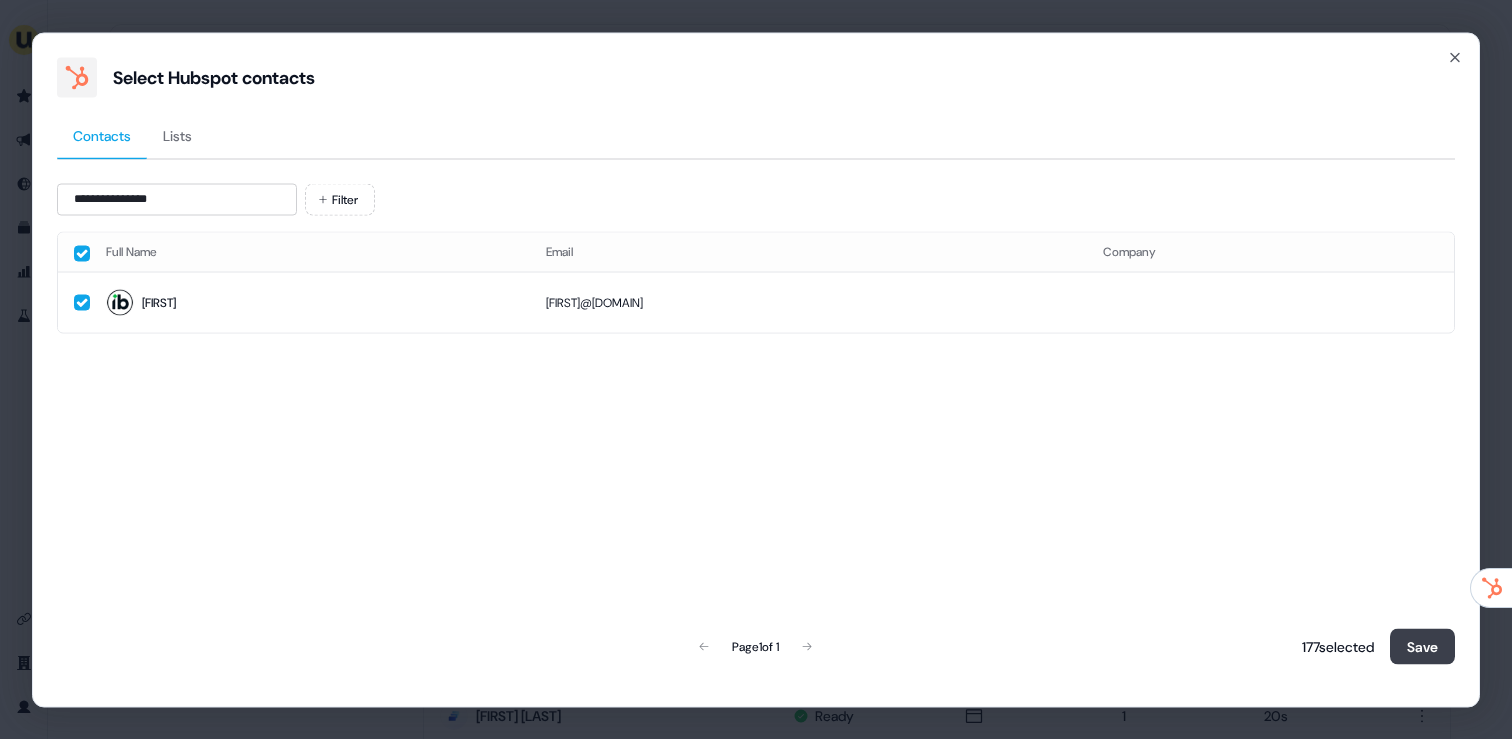click on "Save" at bounding box center [1422, 646] 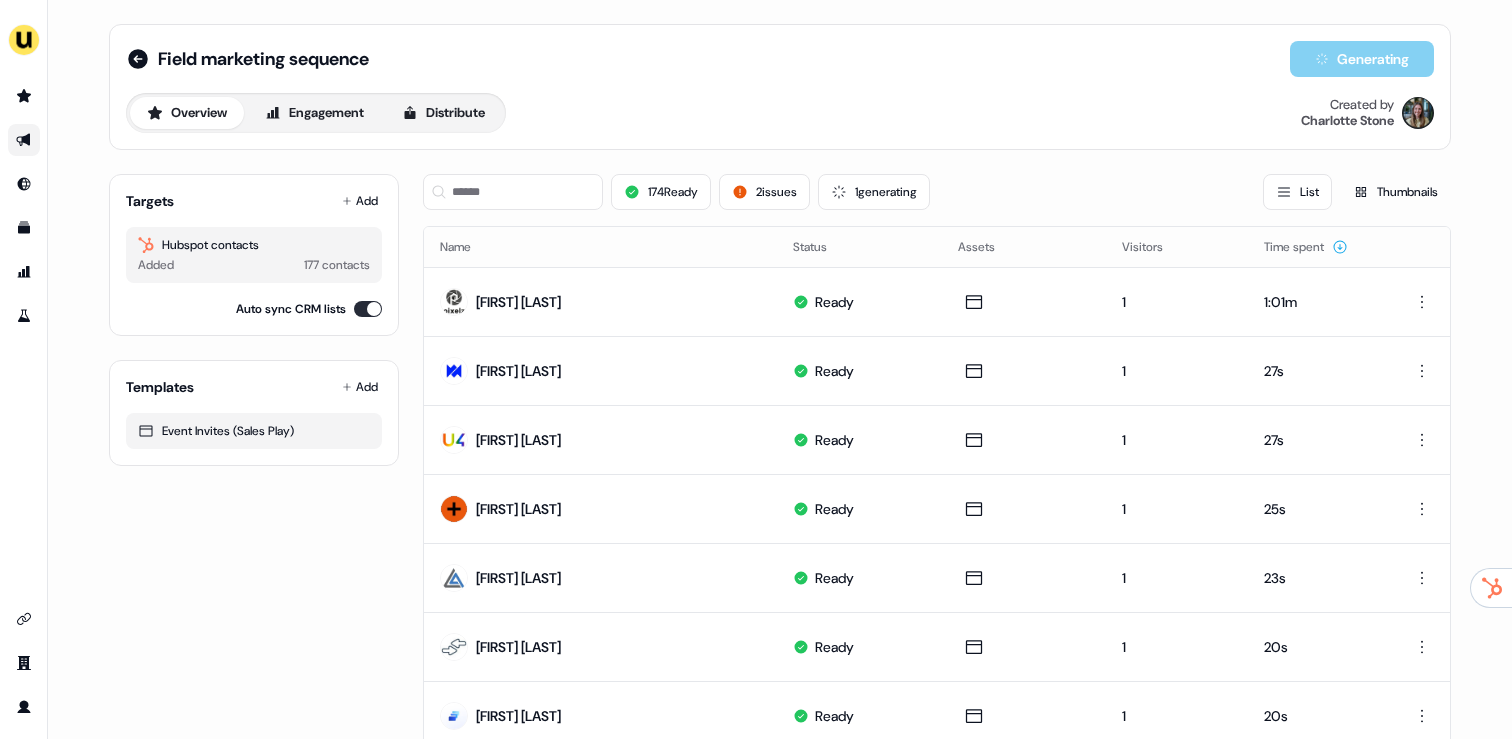click at bounding box center [24, 140] 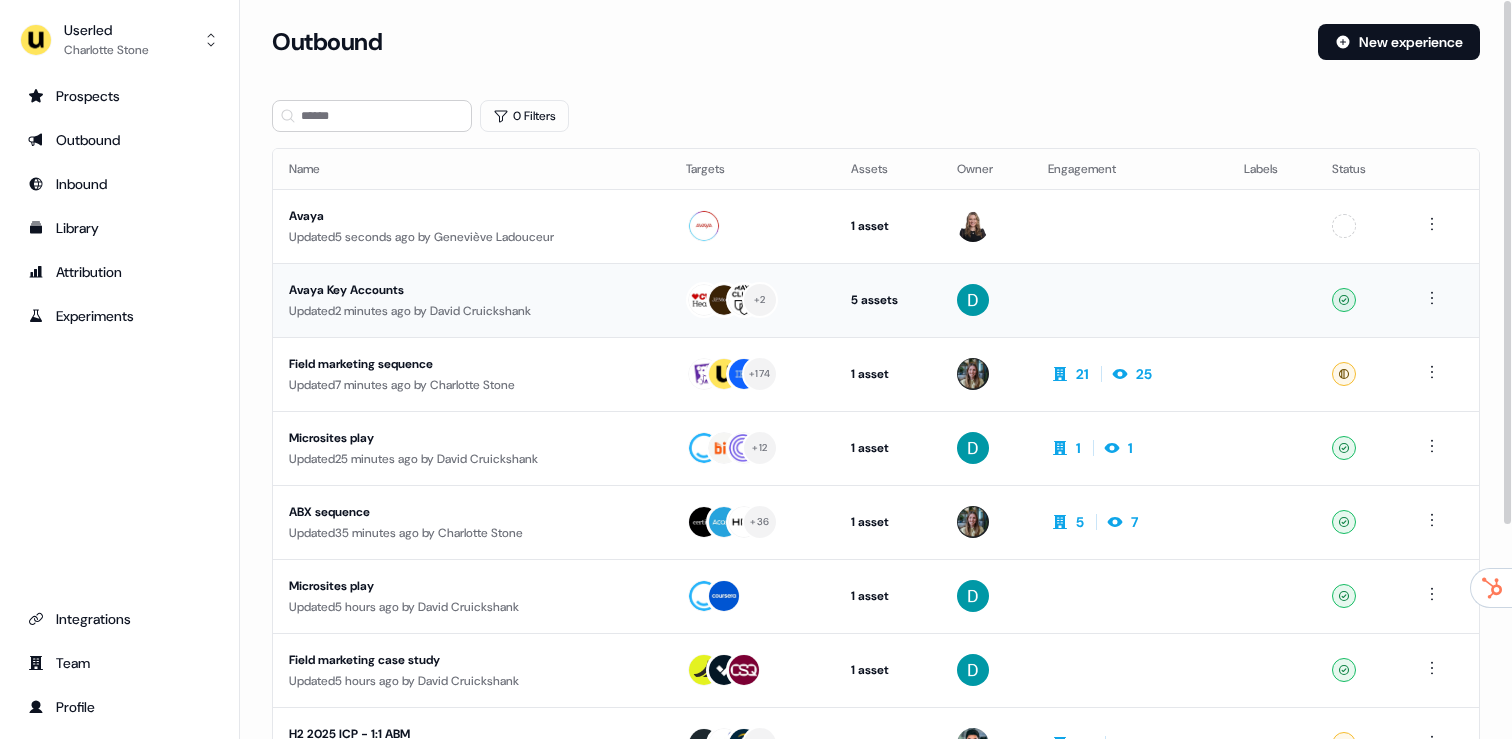 click on "Updated  2 minutes ago   by   David Cruickshank" at bounding box center [471, 311] 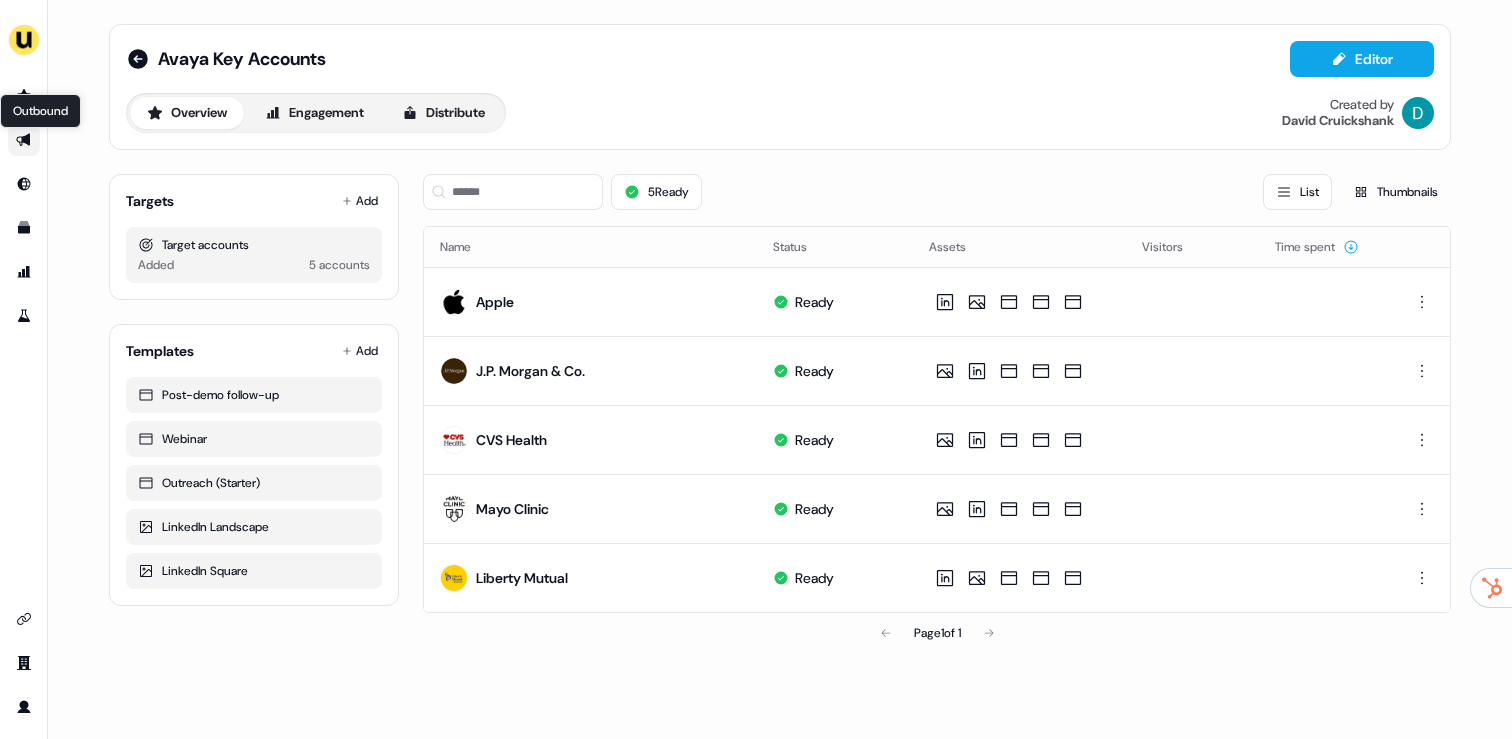click 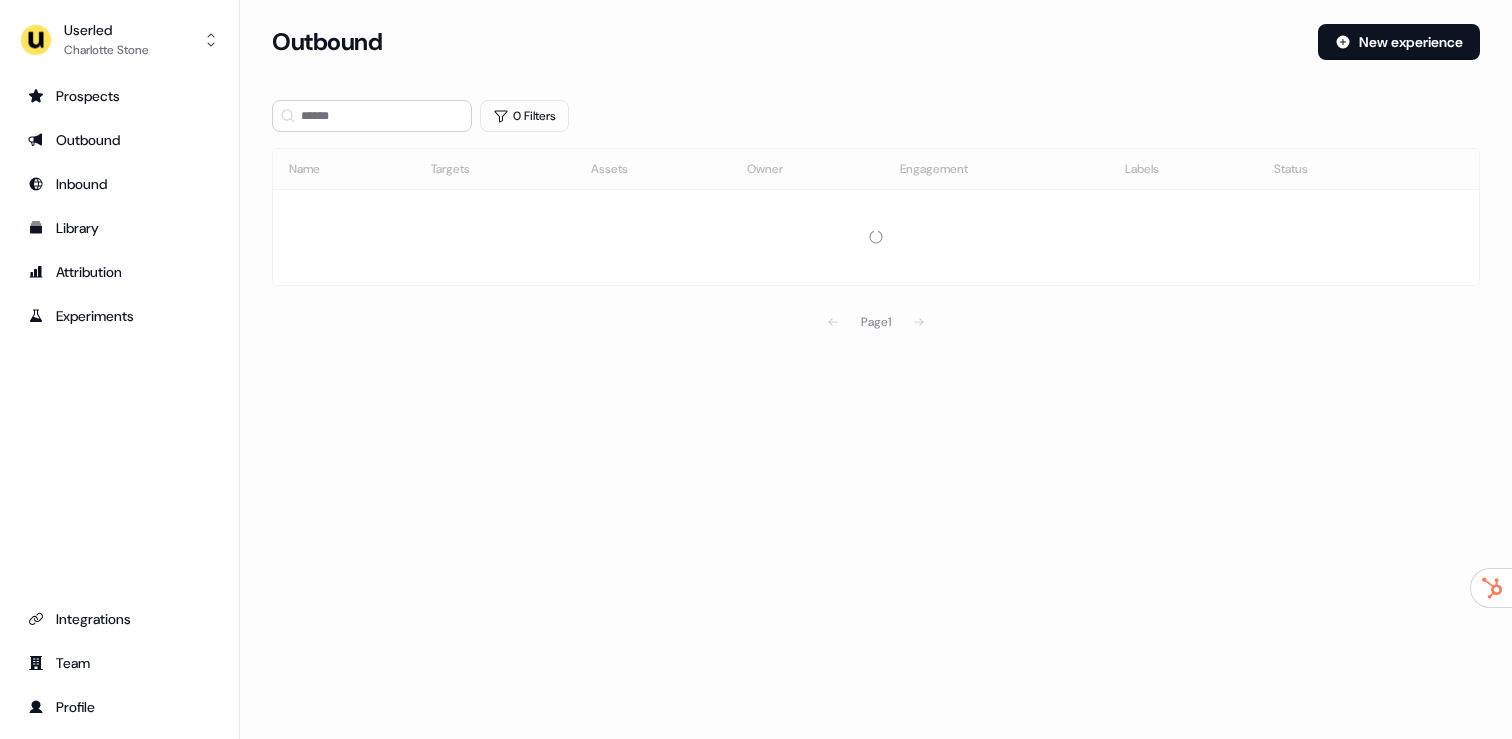 scroll, scrollTop: 0, scrollLeft: 0, axis: both 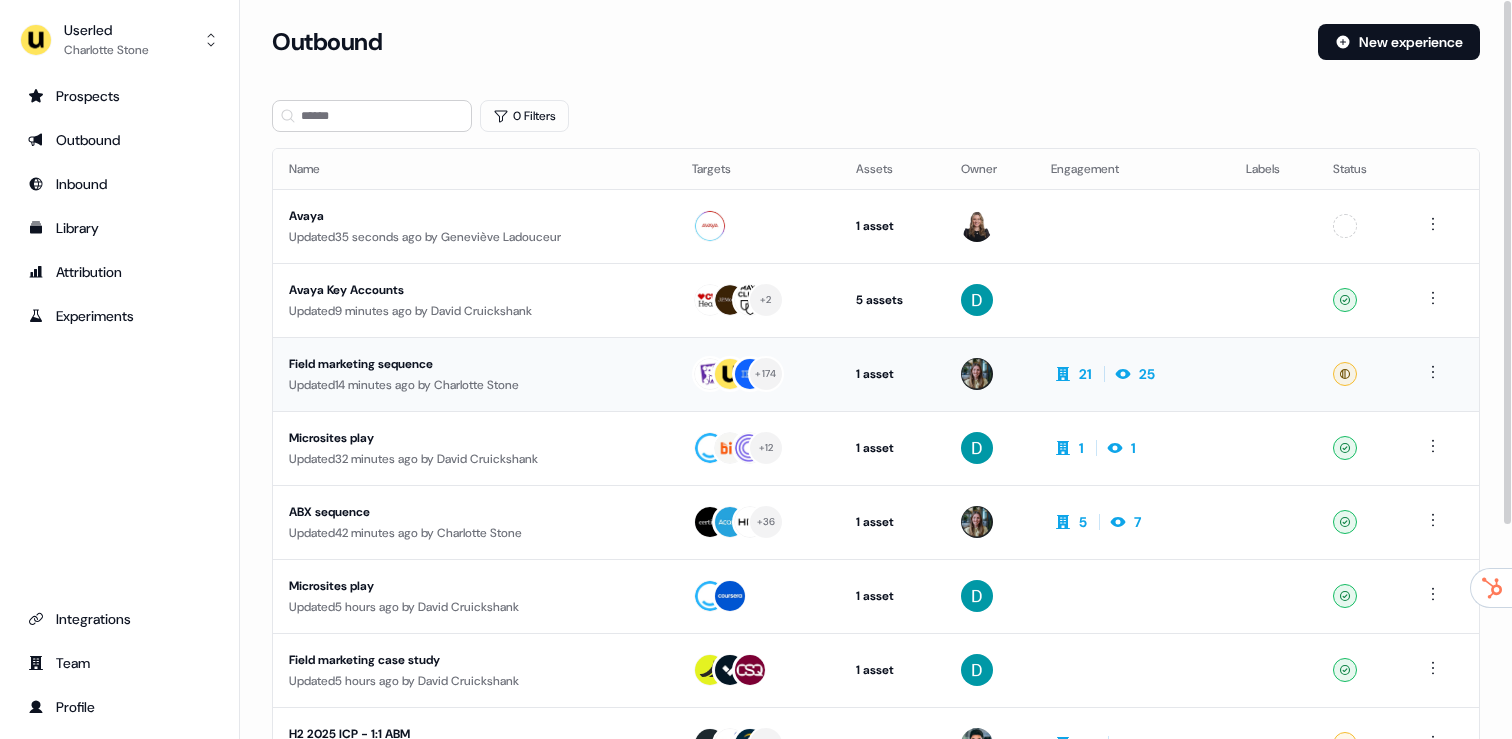 click on "Field marketing sequence" at bounding box center [474, 364] 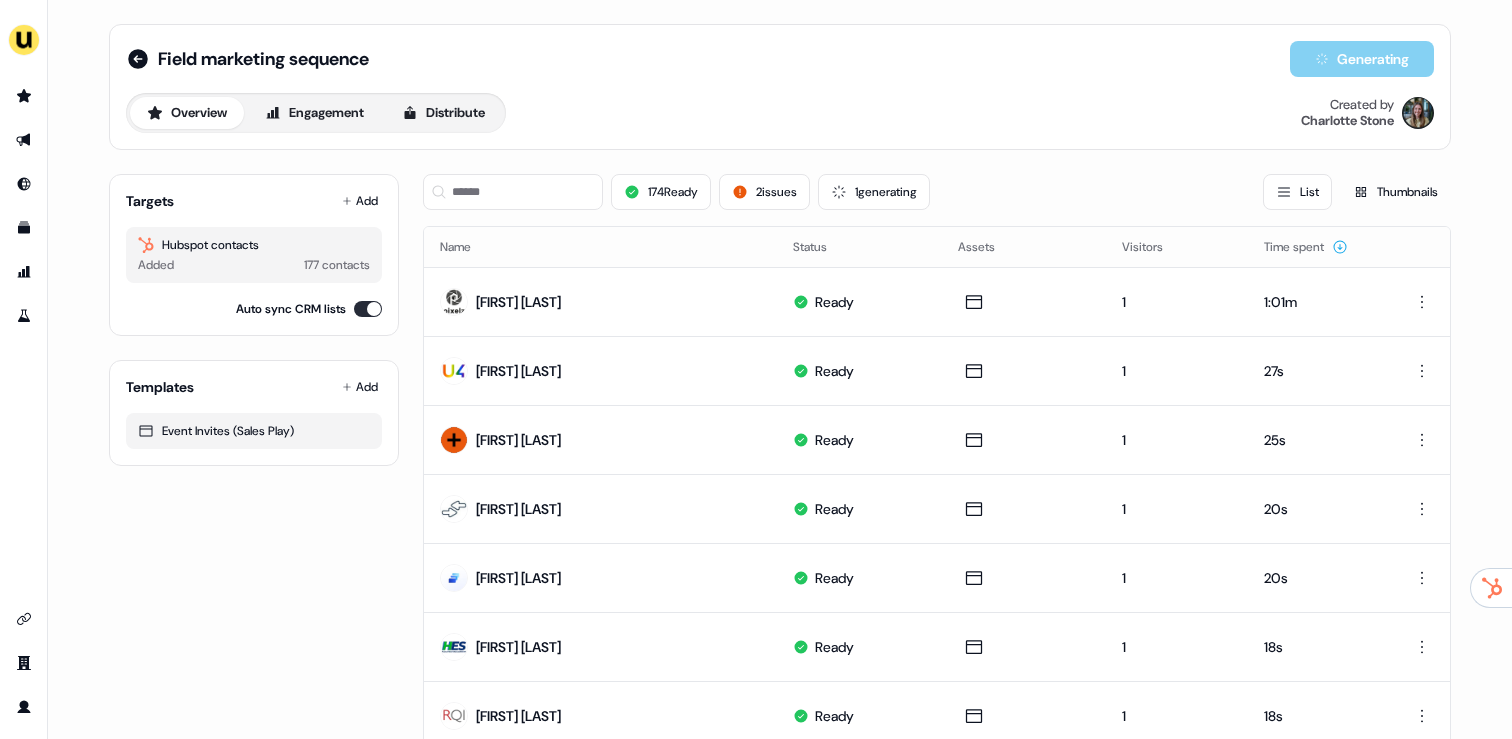 click on "174  Ready 2  issues 1  generating List Thumbnails" at bounding box center (937, 192) 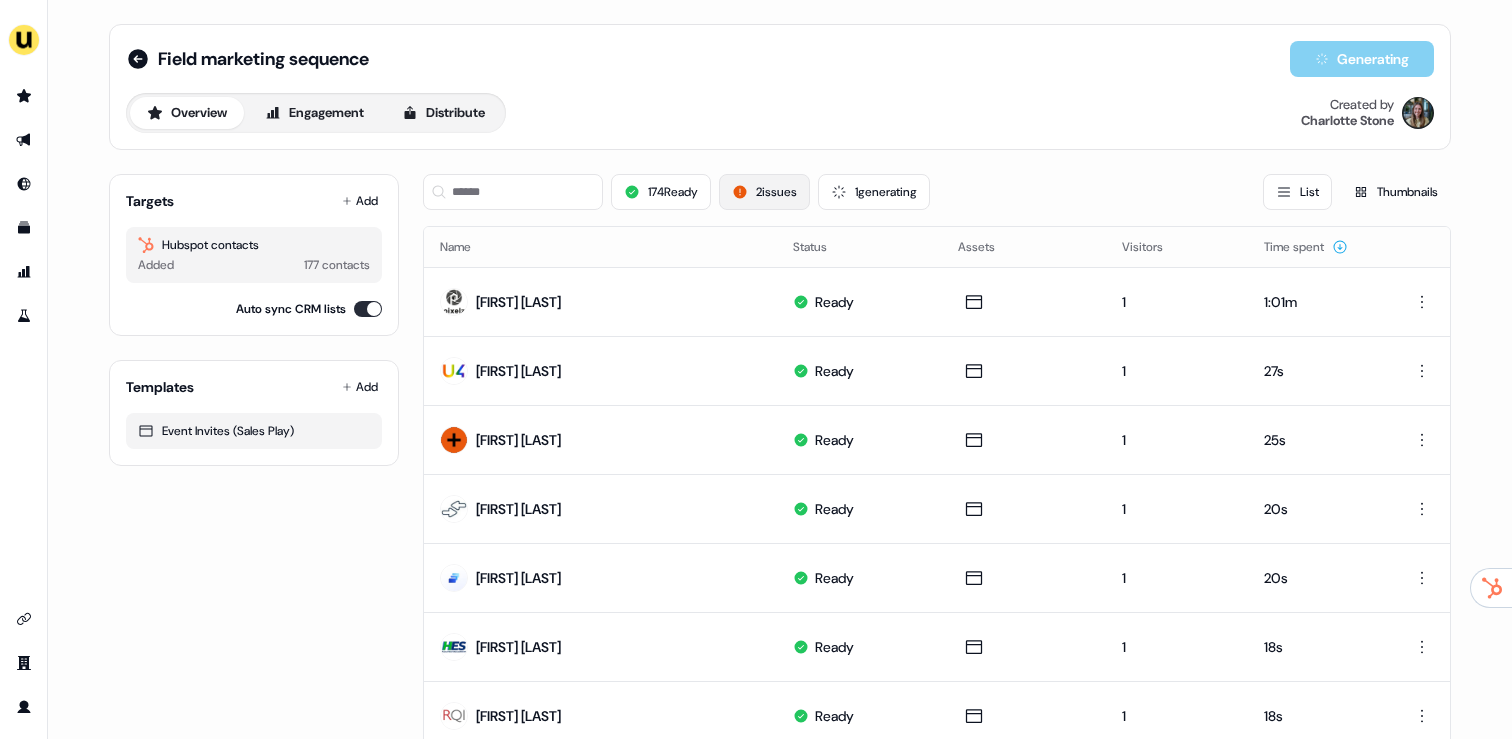 click on "2  issues" at bounding box center [764, 192] 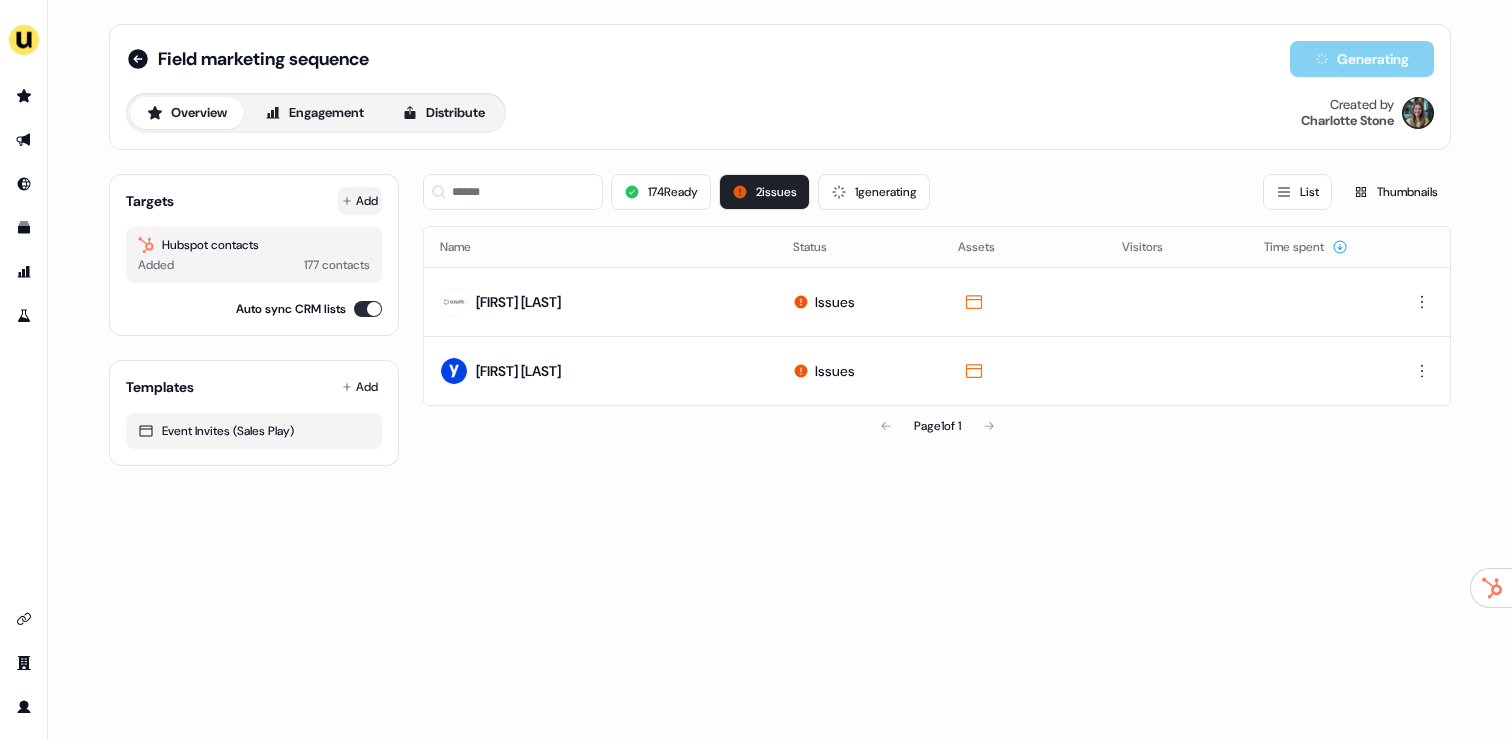 click on "Add" at bounding box center (360, 201) 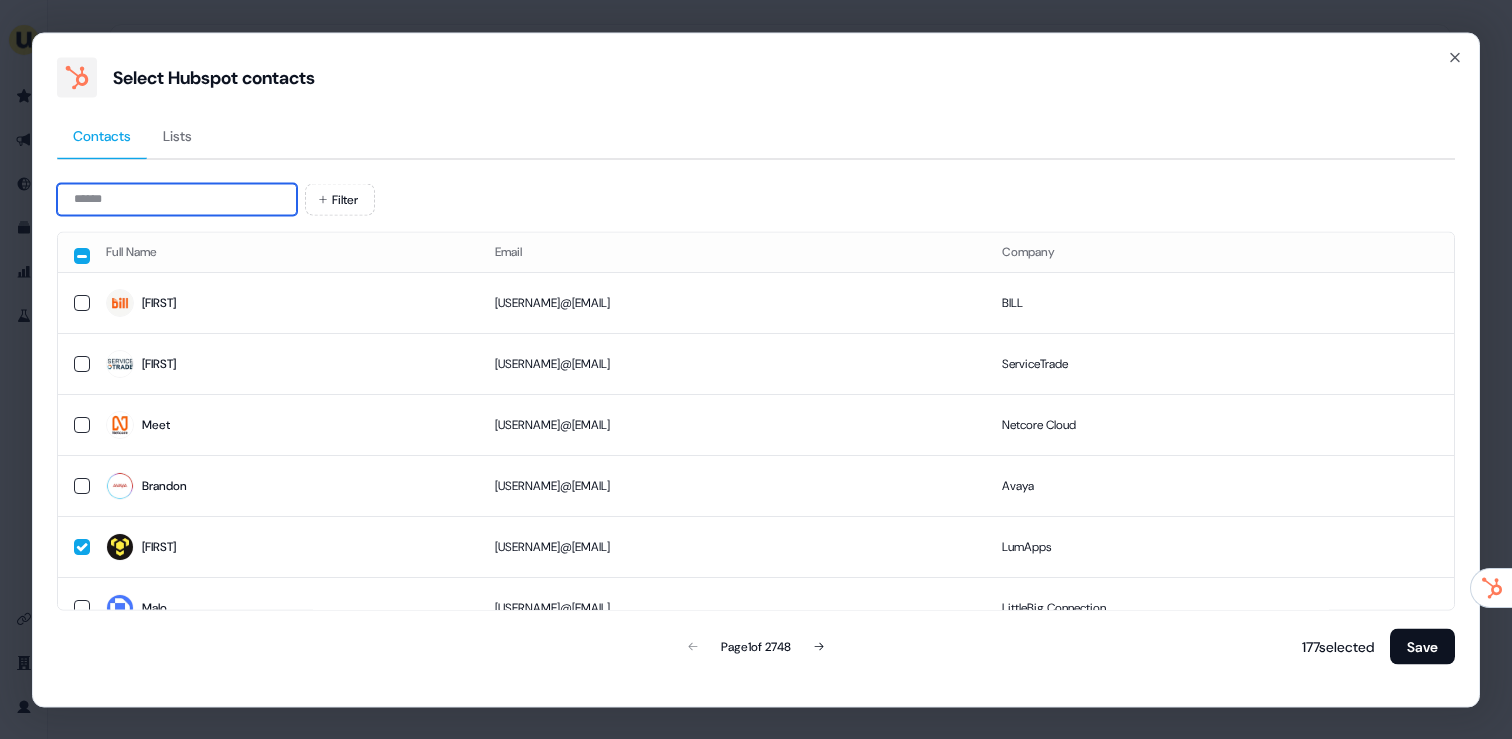 click at bounding box center (177, 199) 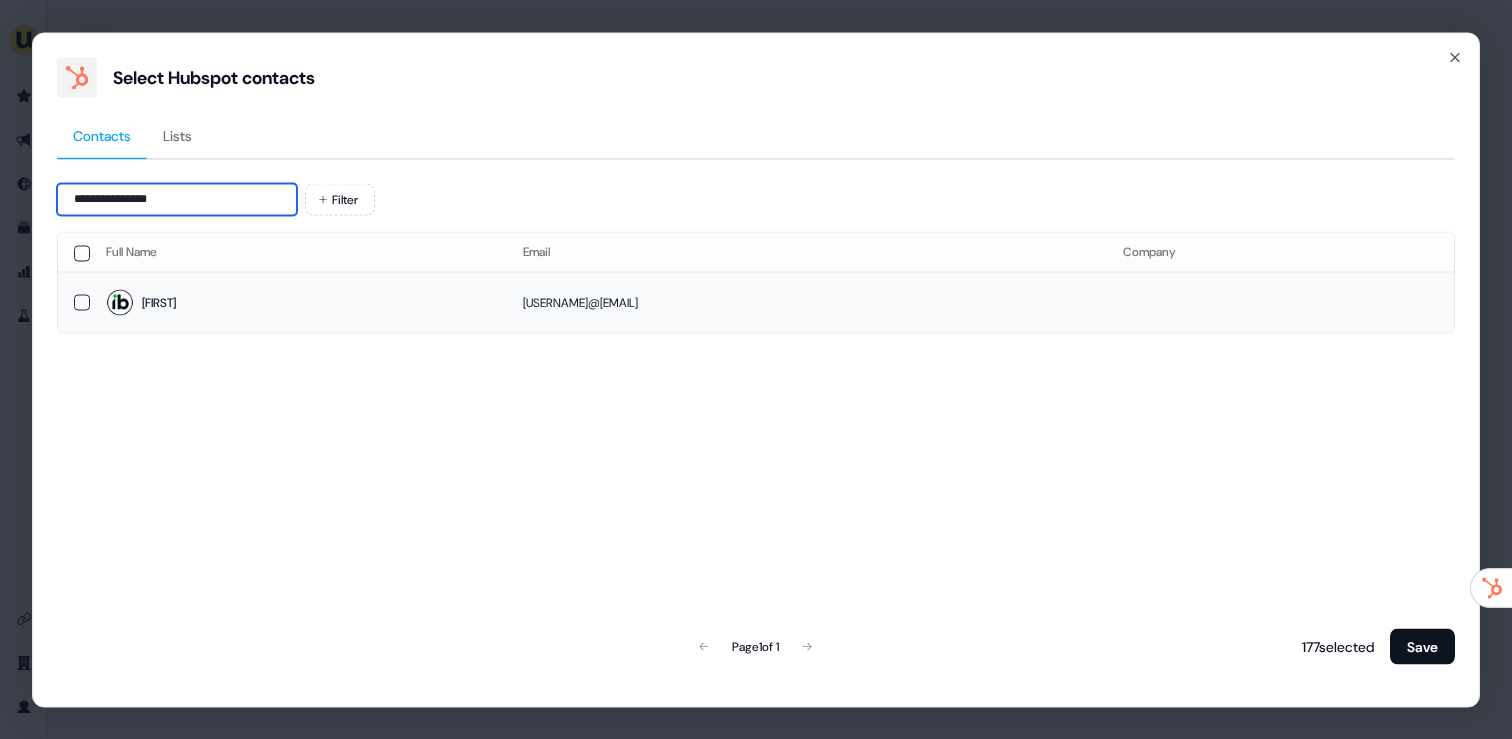 type on "**********" 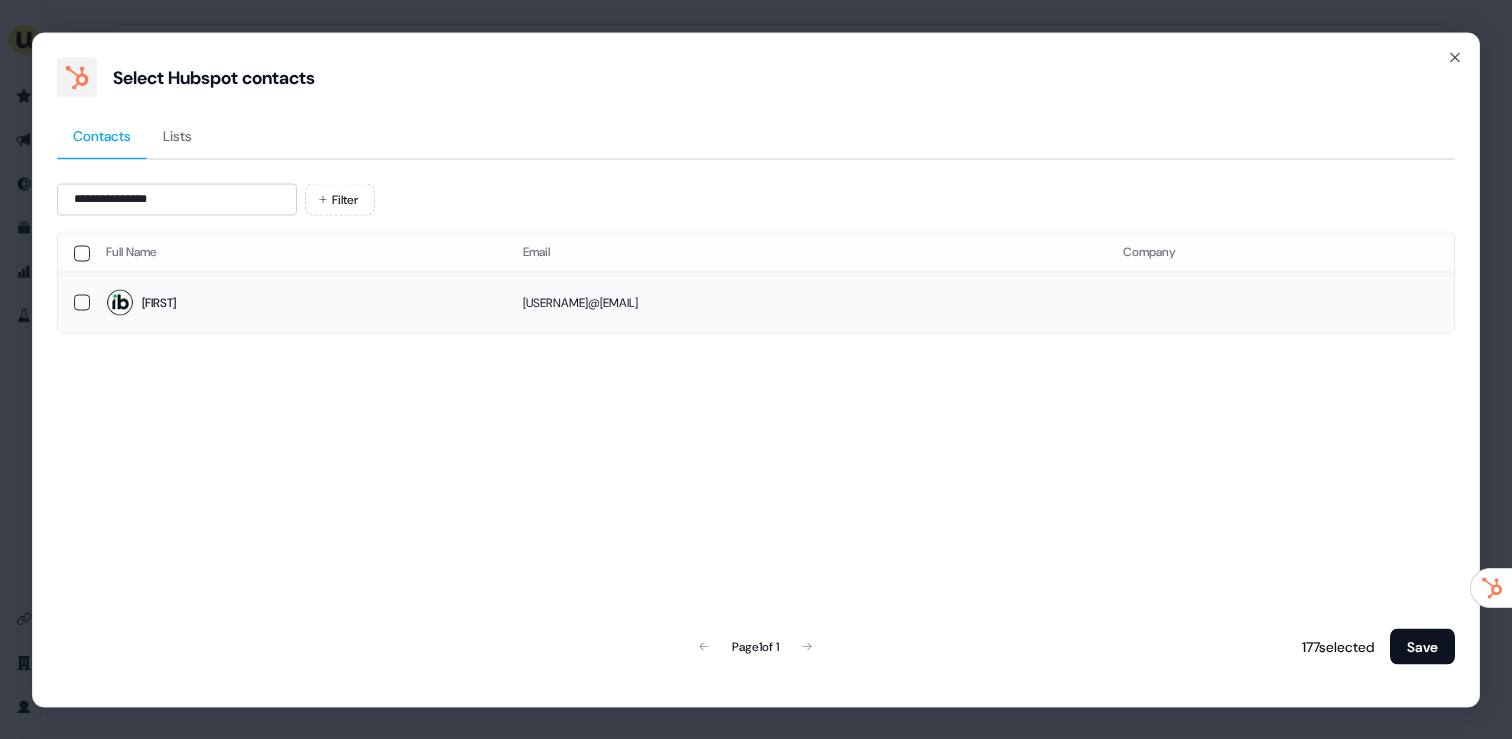 click on "[FIRST]" at bounding box center (298, 302) 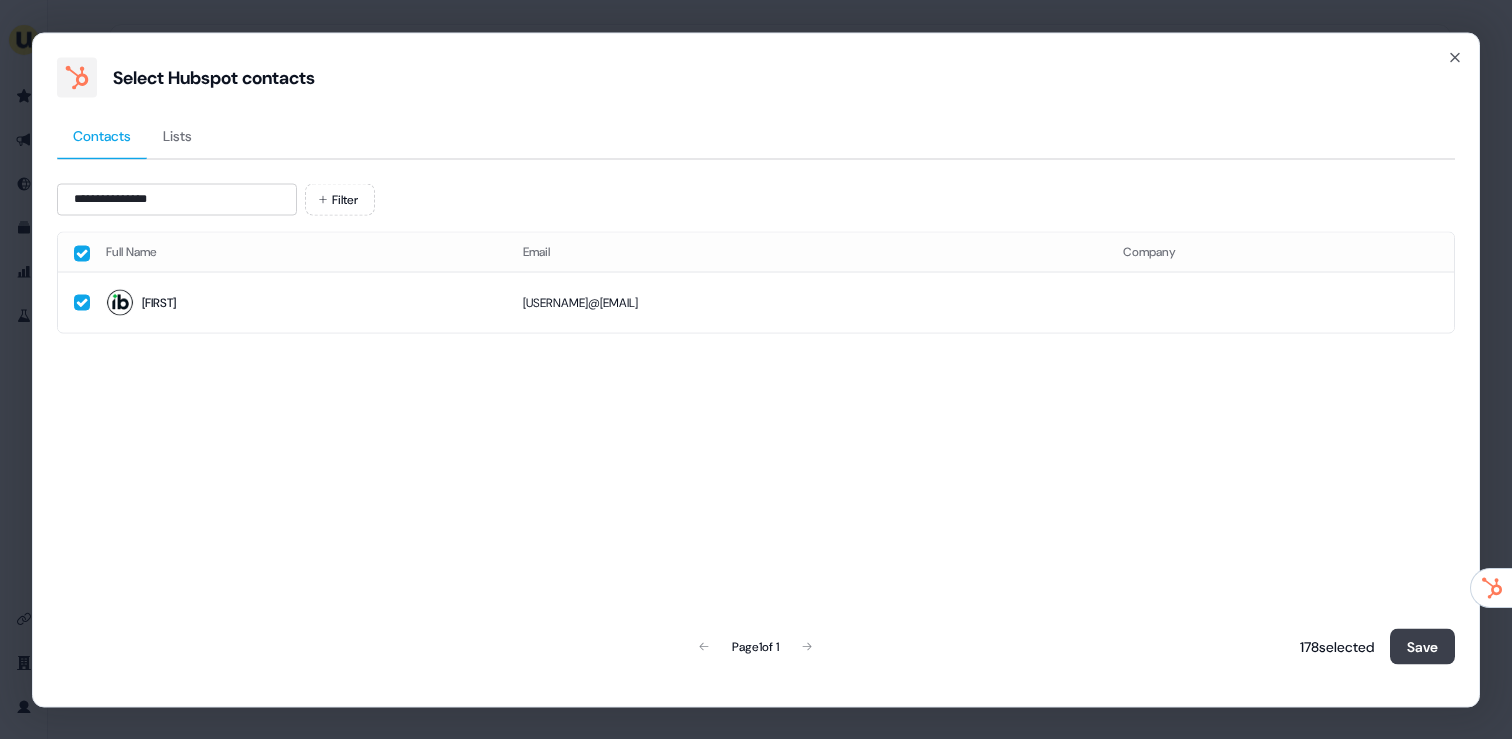 click on "Save" at bounding box center [1422, 646] 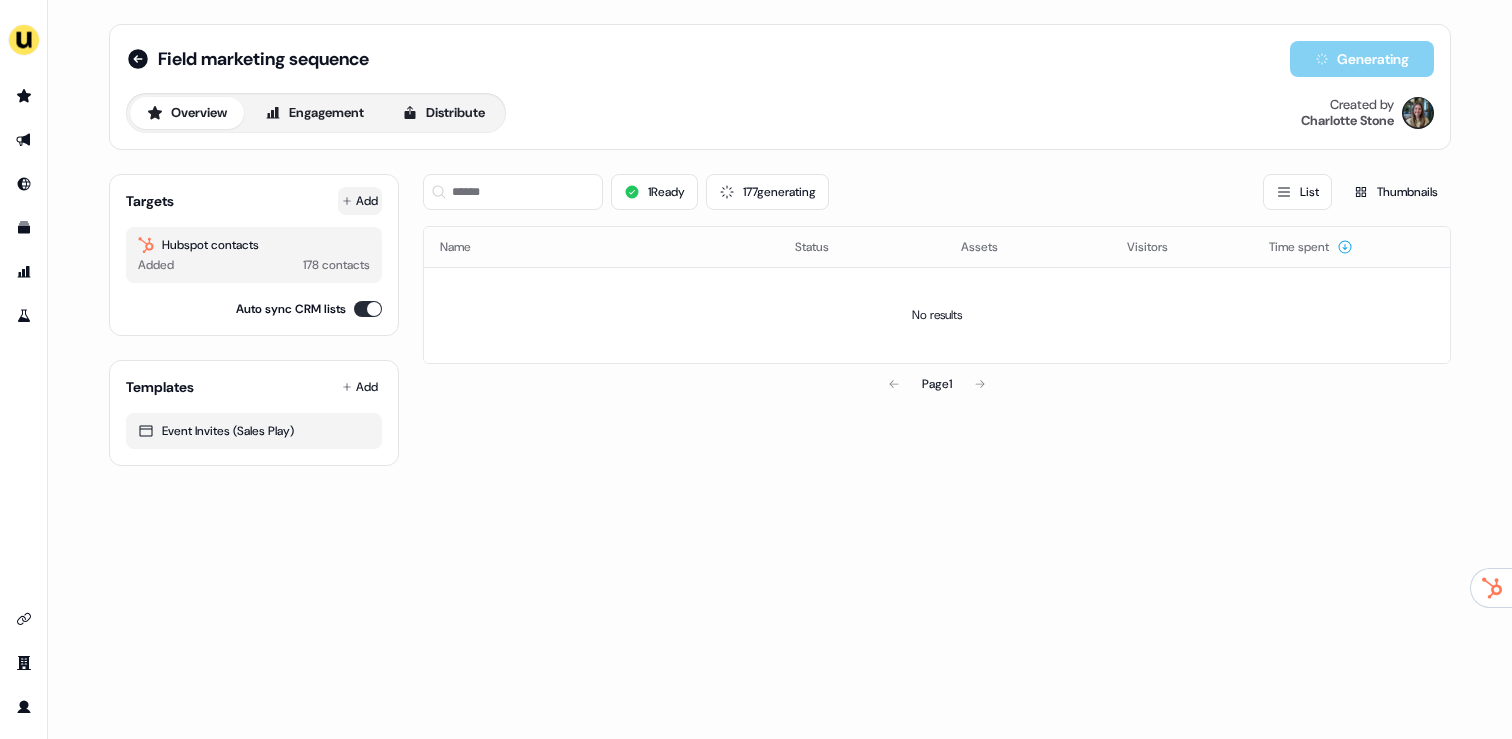 click 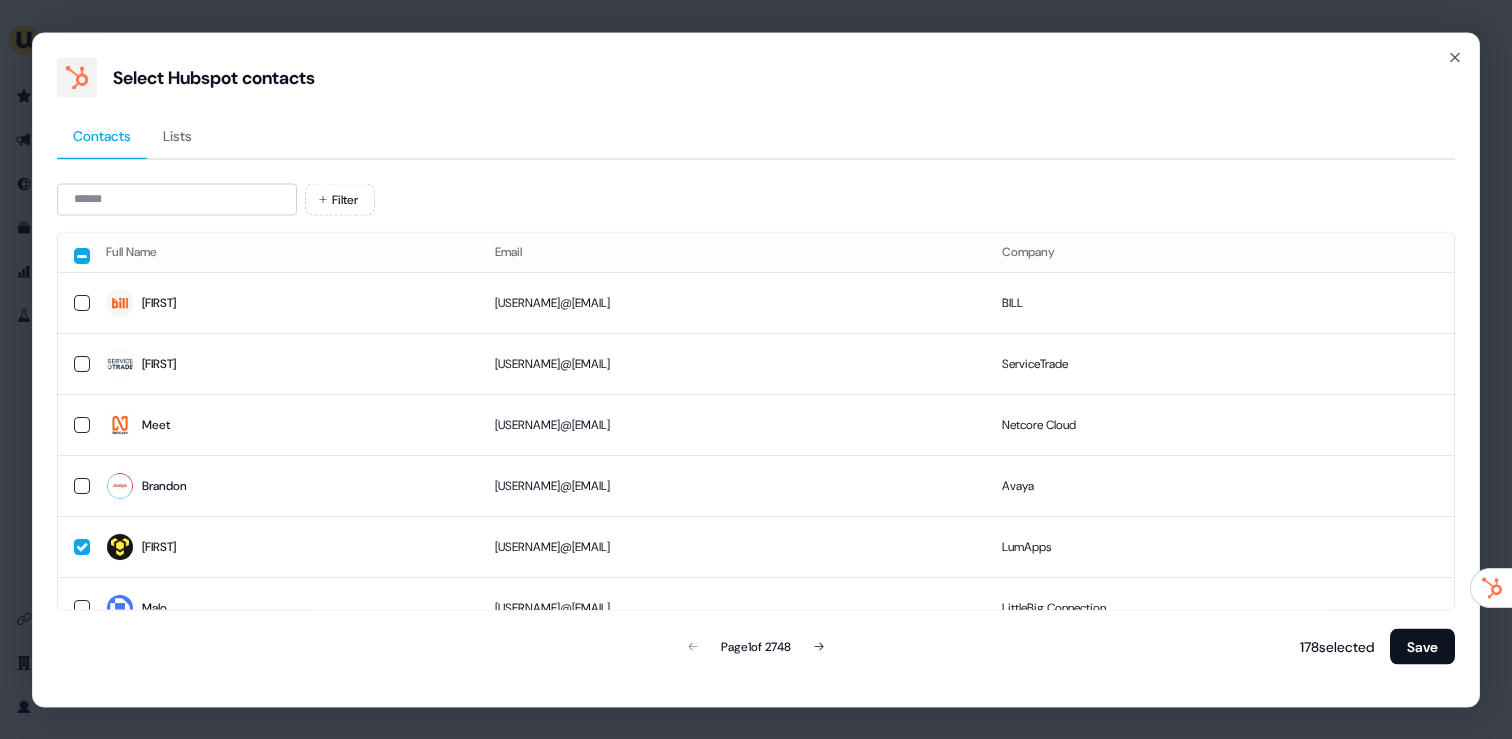 click on "Filter Full Name Email Company [FIRST] [USERNAME]@[EMAIL] [COMPANY] [FIRST] [USERNAME]@[EMAIL] [COMPANY] [FIRST] [USERNAME]@[EMAIL] [COMPANY] [FIRST] [USERNAME]@[EMAIL] [COMPANY] [FIRST] [USERNAME]@[EMAIL] [COMPANY] [FIRST] [USERNAME]@[EMAIL] [COMPANY] [FIRST] [USERNAME]@[EMAIL] [COMPANY] Page  1  of 2748 178  selected Save" at bounding box center [756, 424] 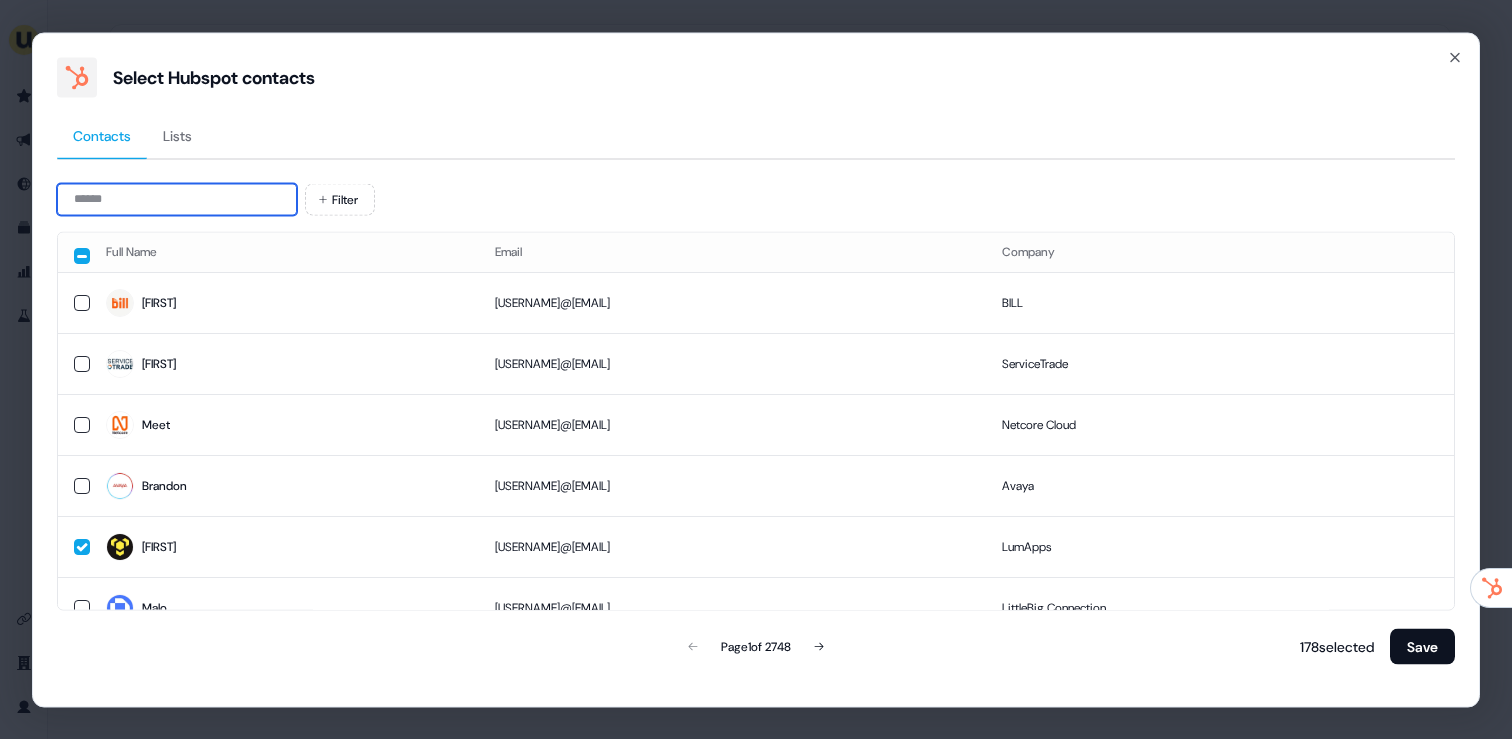 click at bounding box center (177, 199) 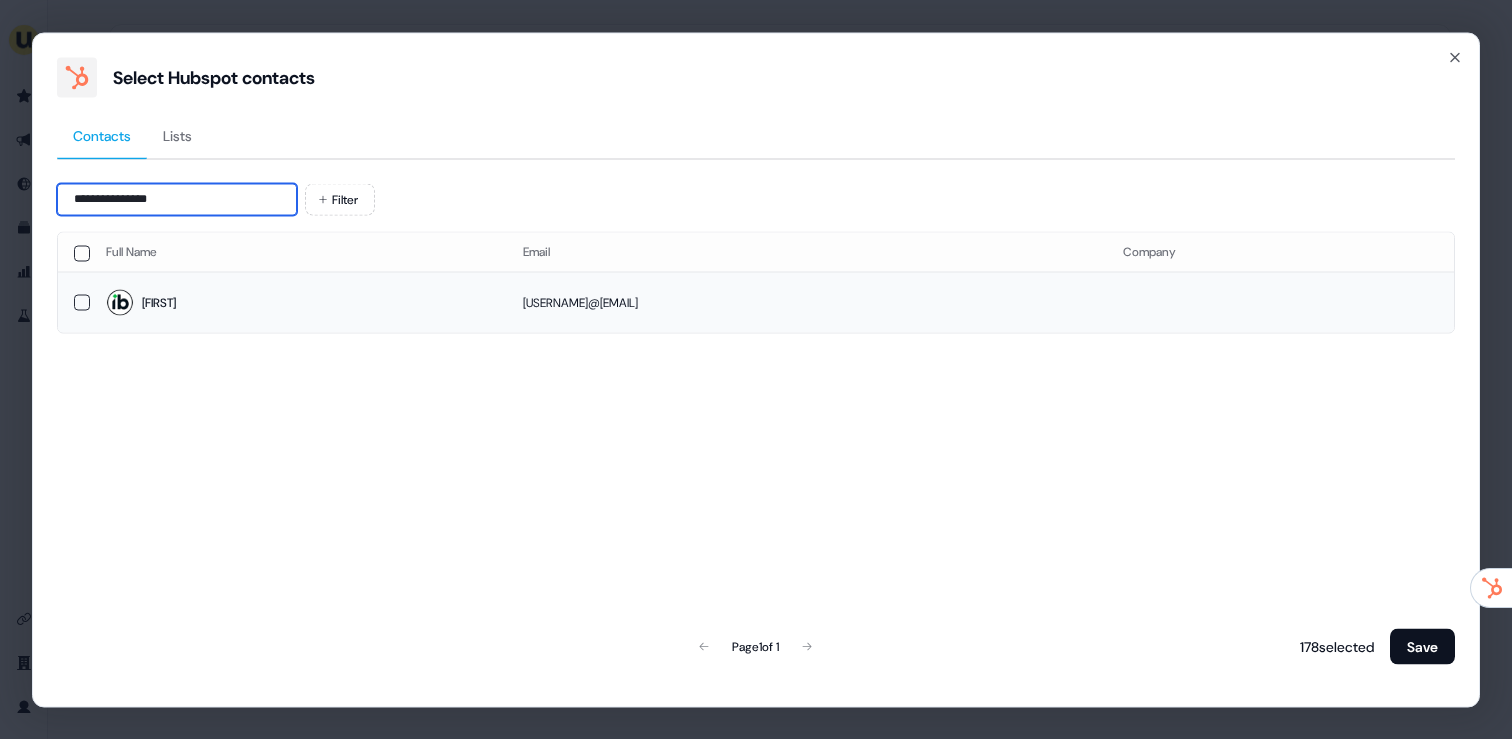 type on "**********" 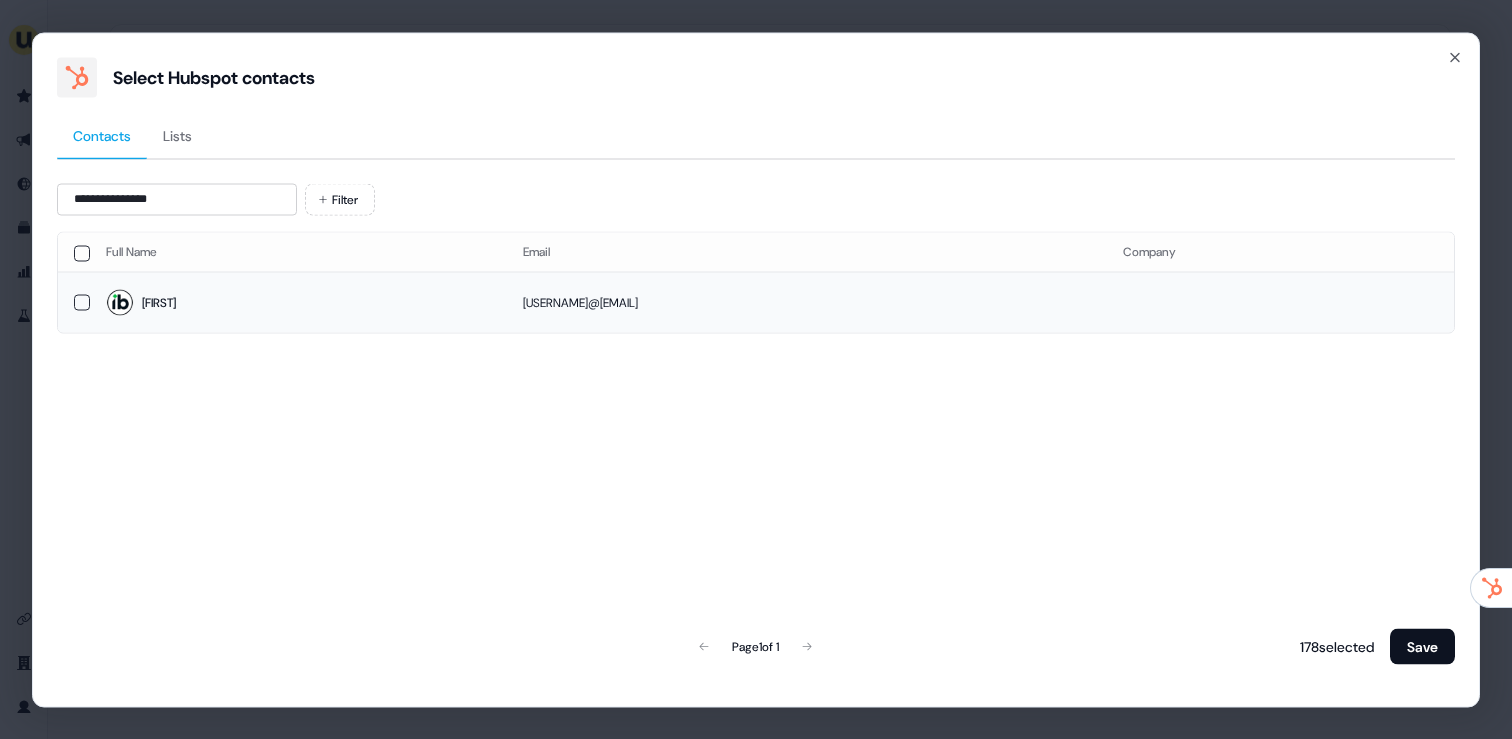 click on "[FIRST]" at bounding box center (298, 303) 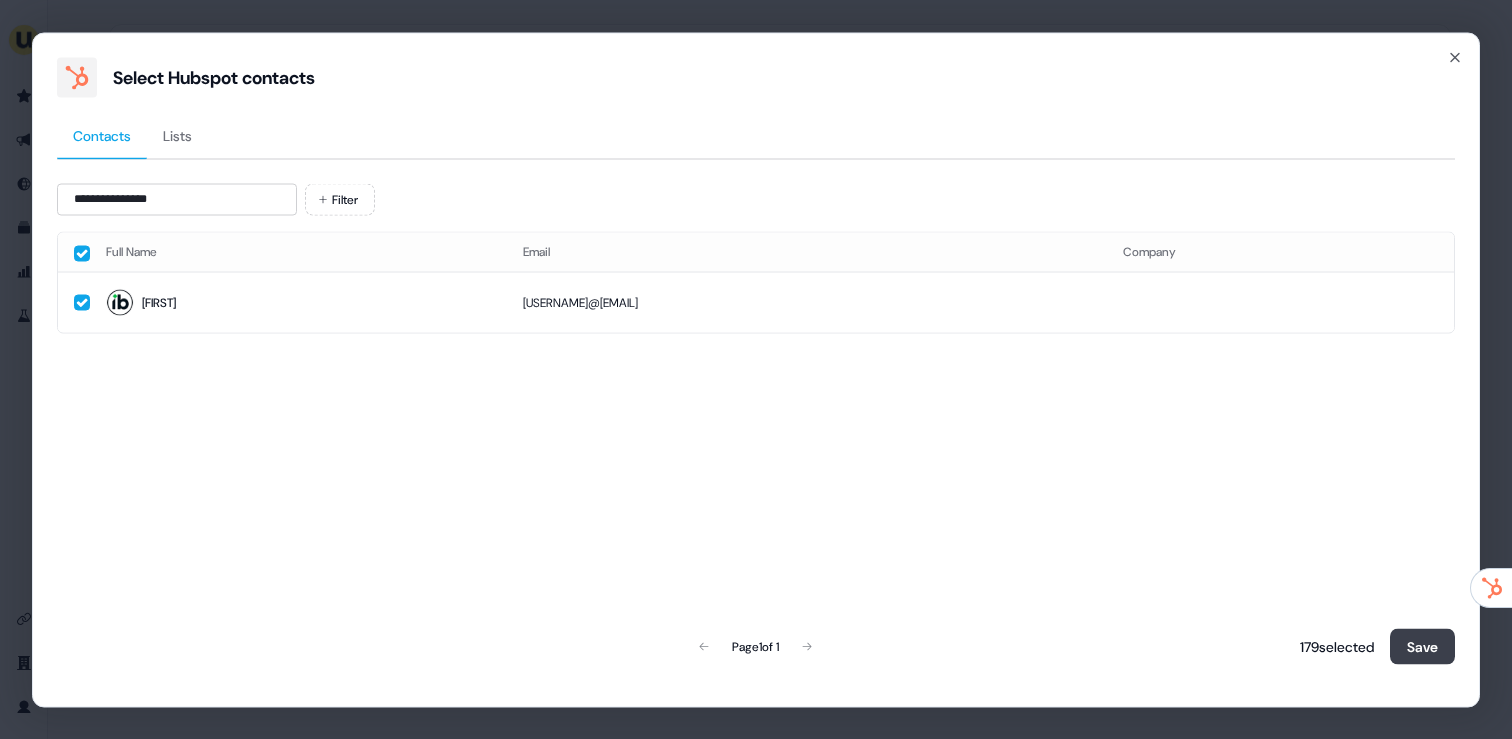 click on "Save" at bounding box center [1422, 646] 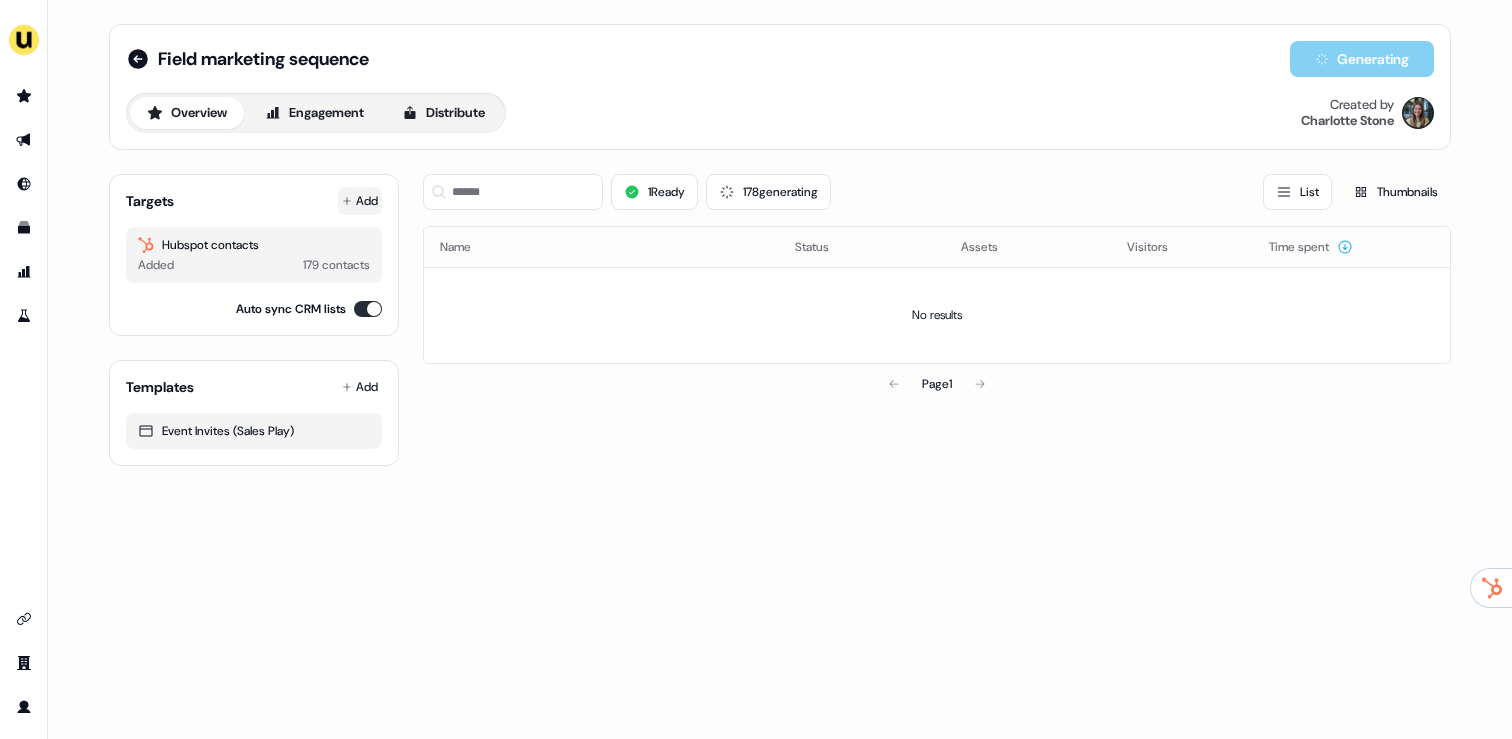 click on "Add" at bounding box center [360, 201] 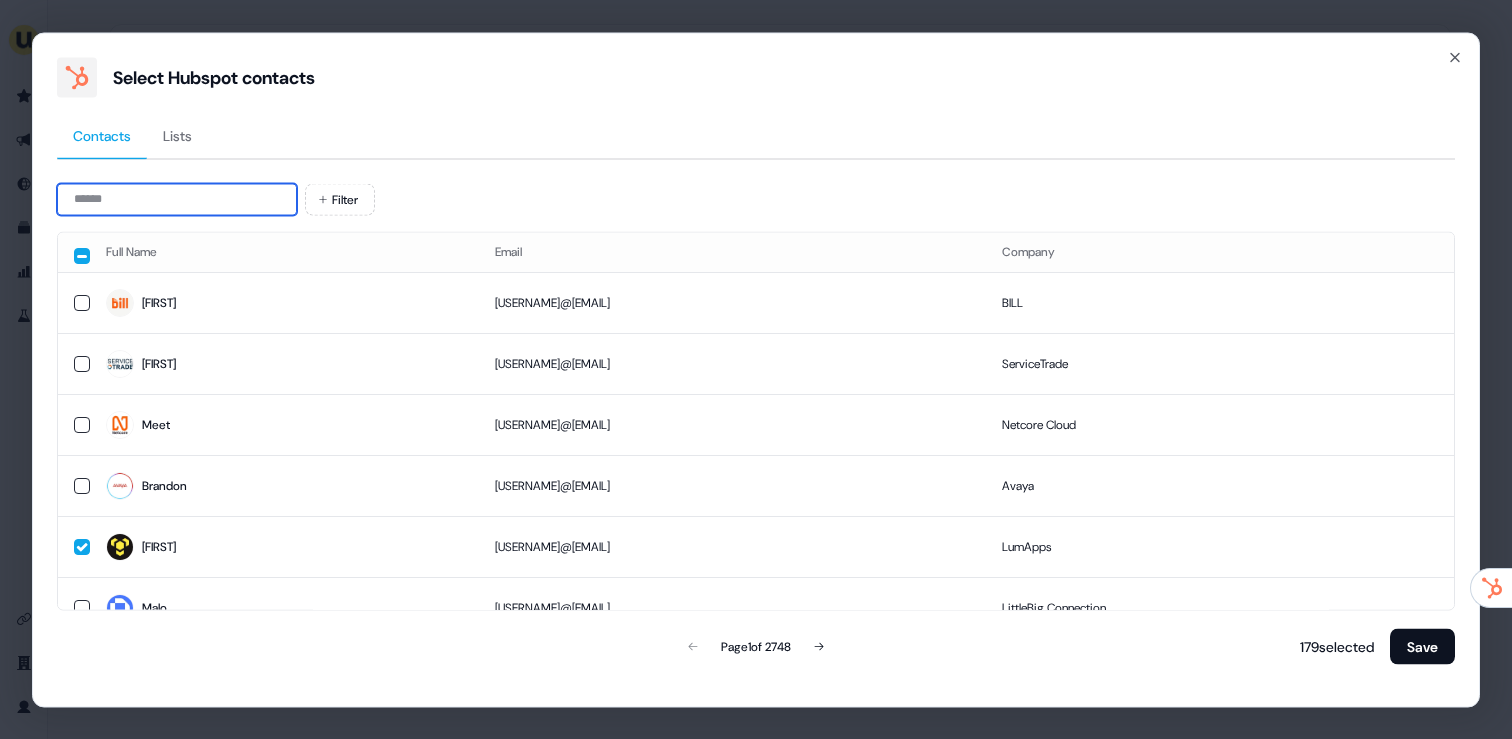 click at bounding box center (177, 199) 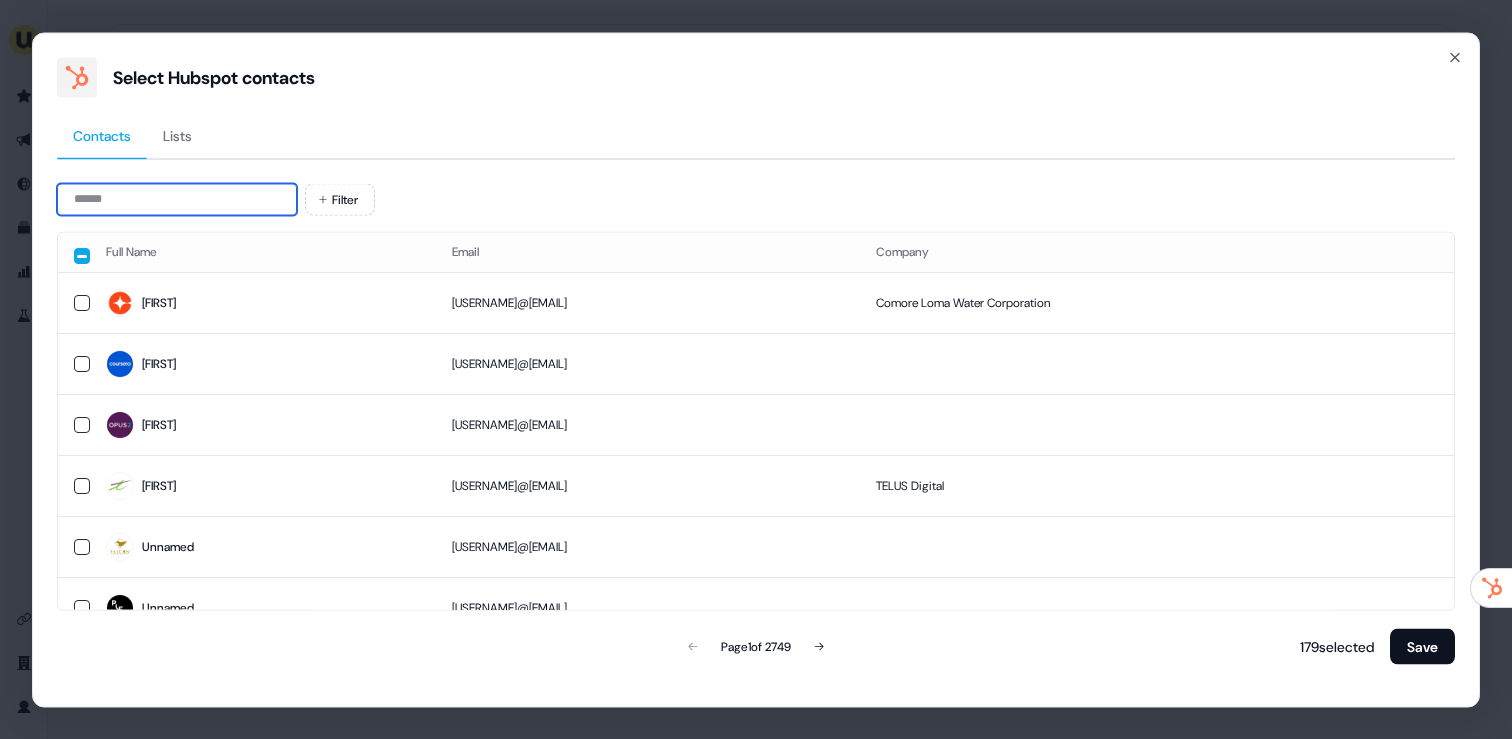 paste on "**********" 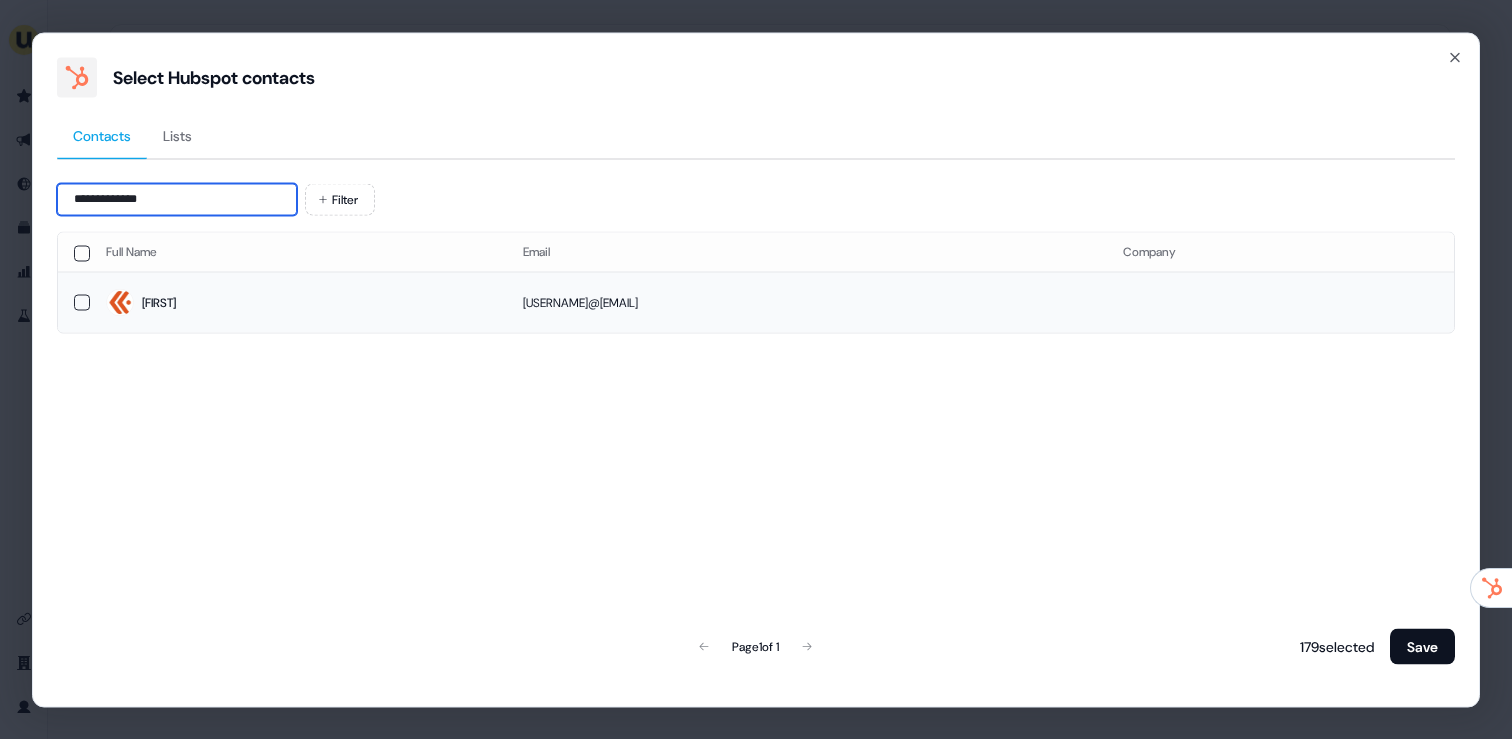 type on "**********" 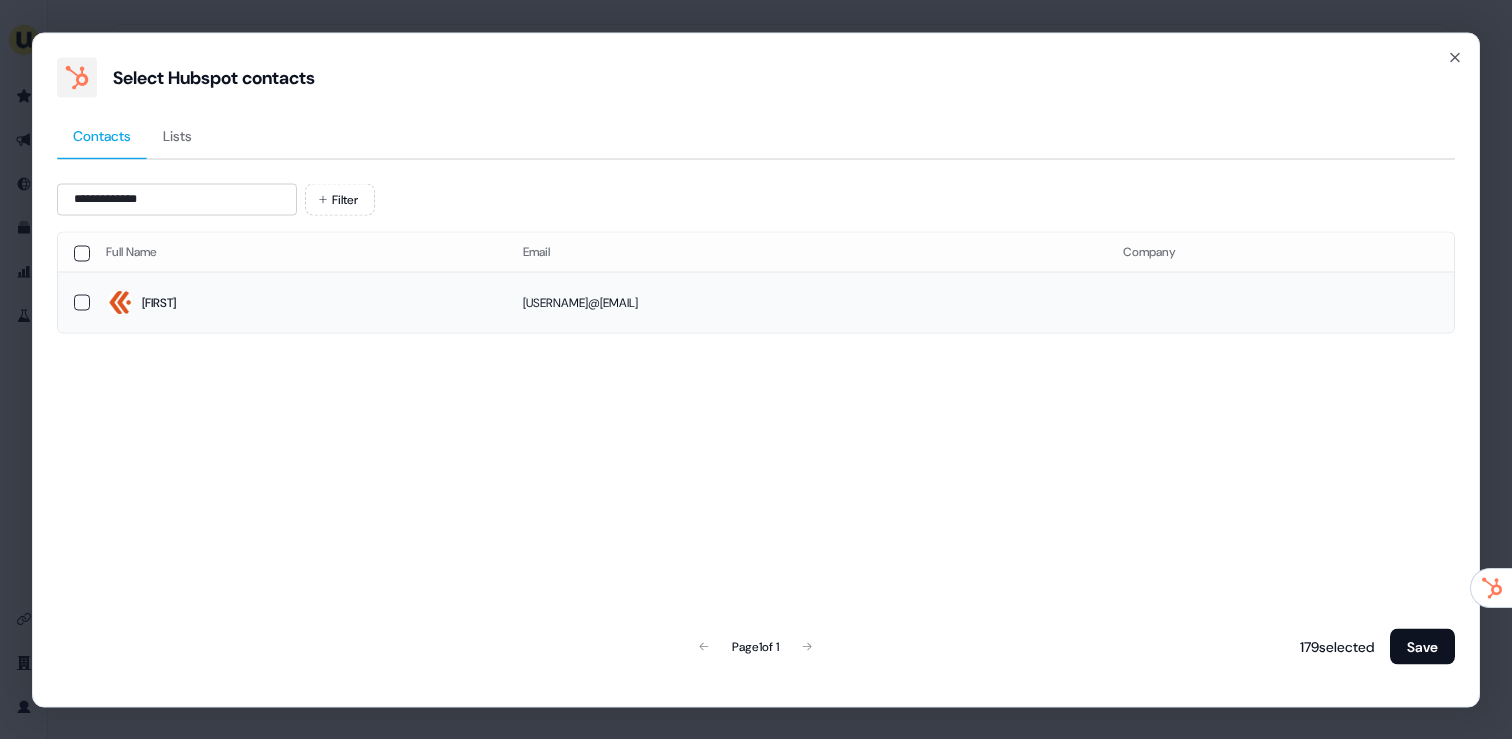 click on "[FIRST]" at bounding box center (298, 303) 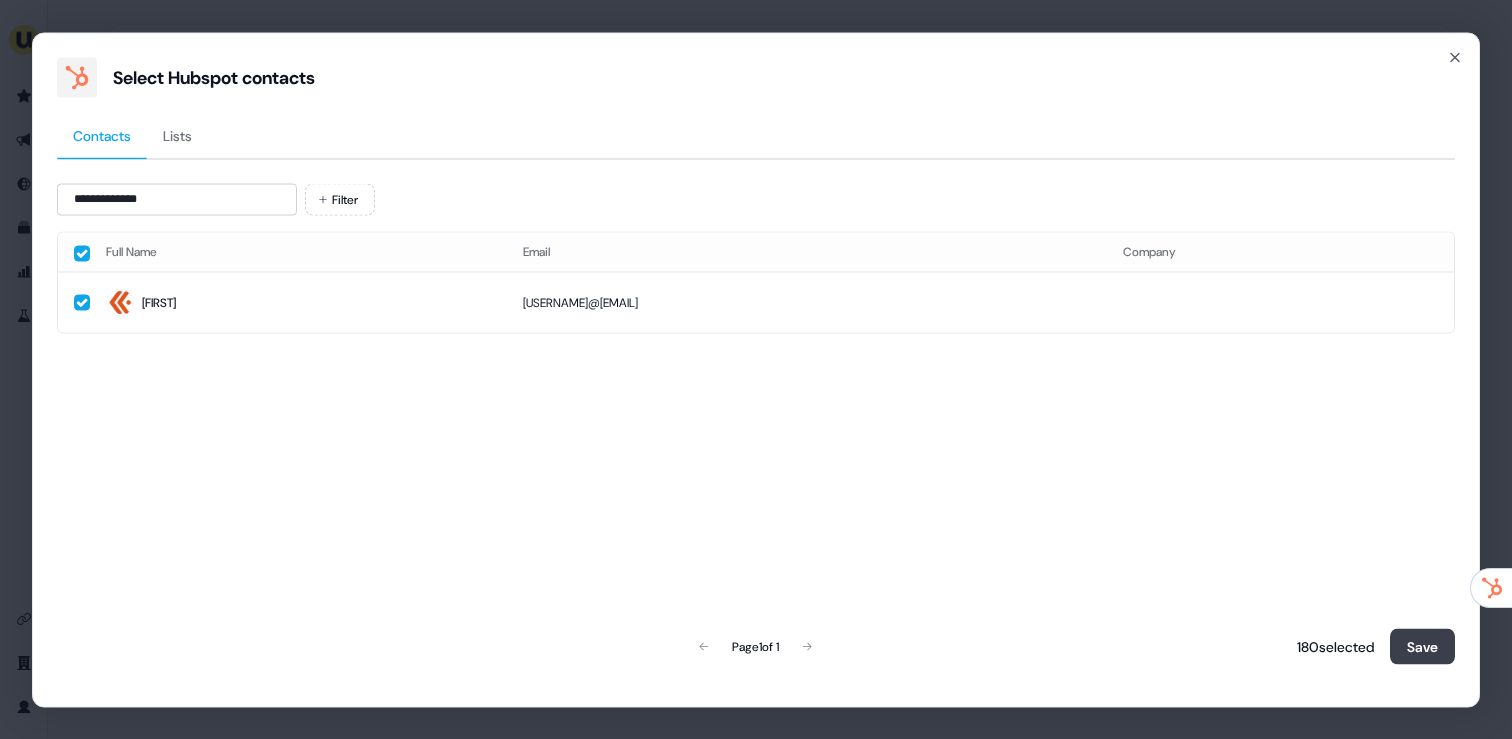 click on "Save" at bounding box center [1422, 646] 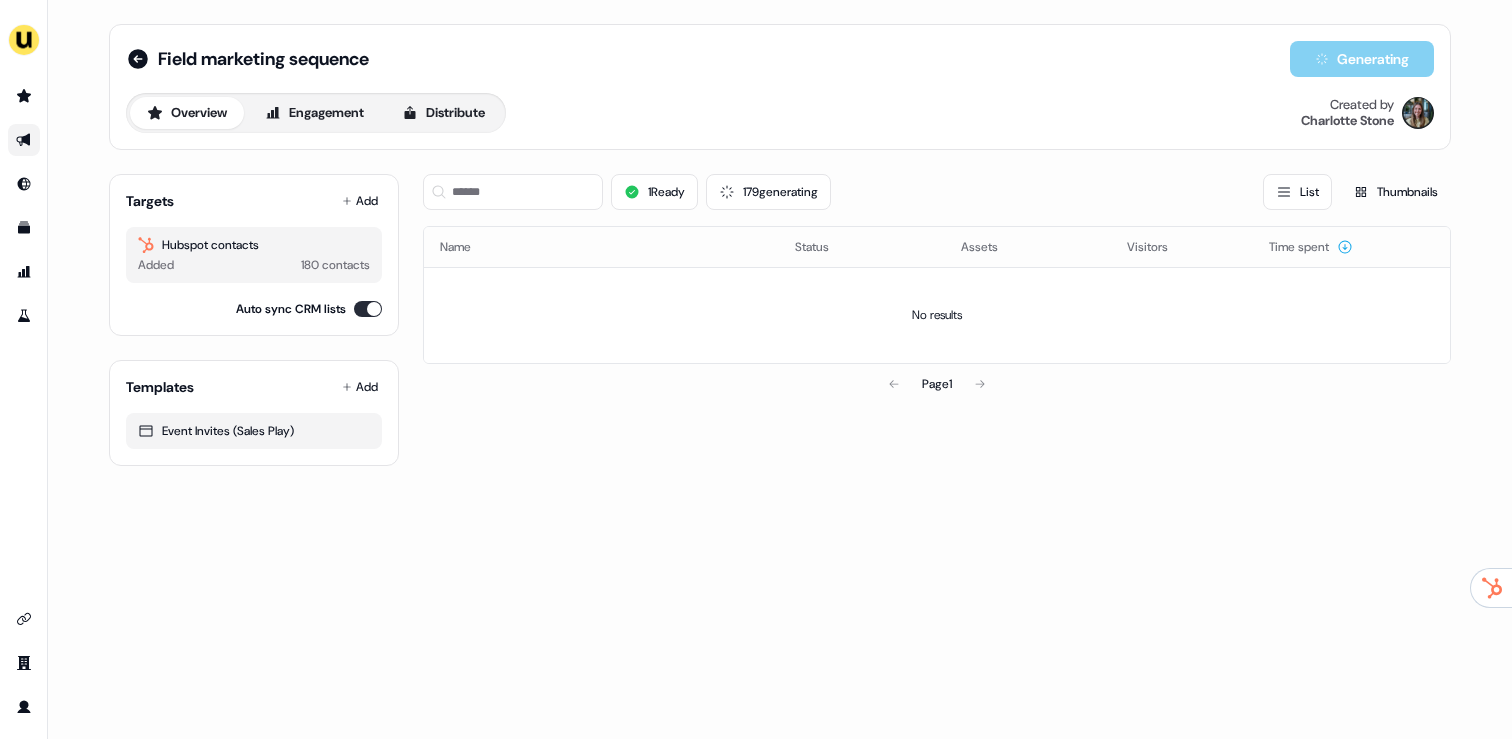 click at bounding box center [24, 140] 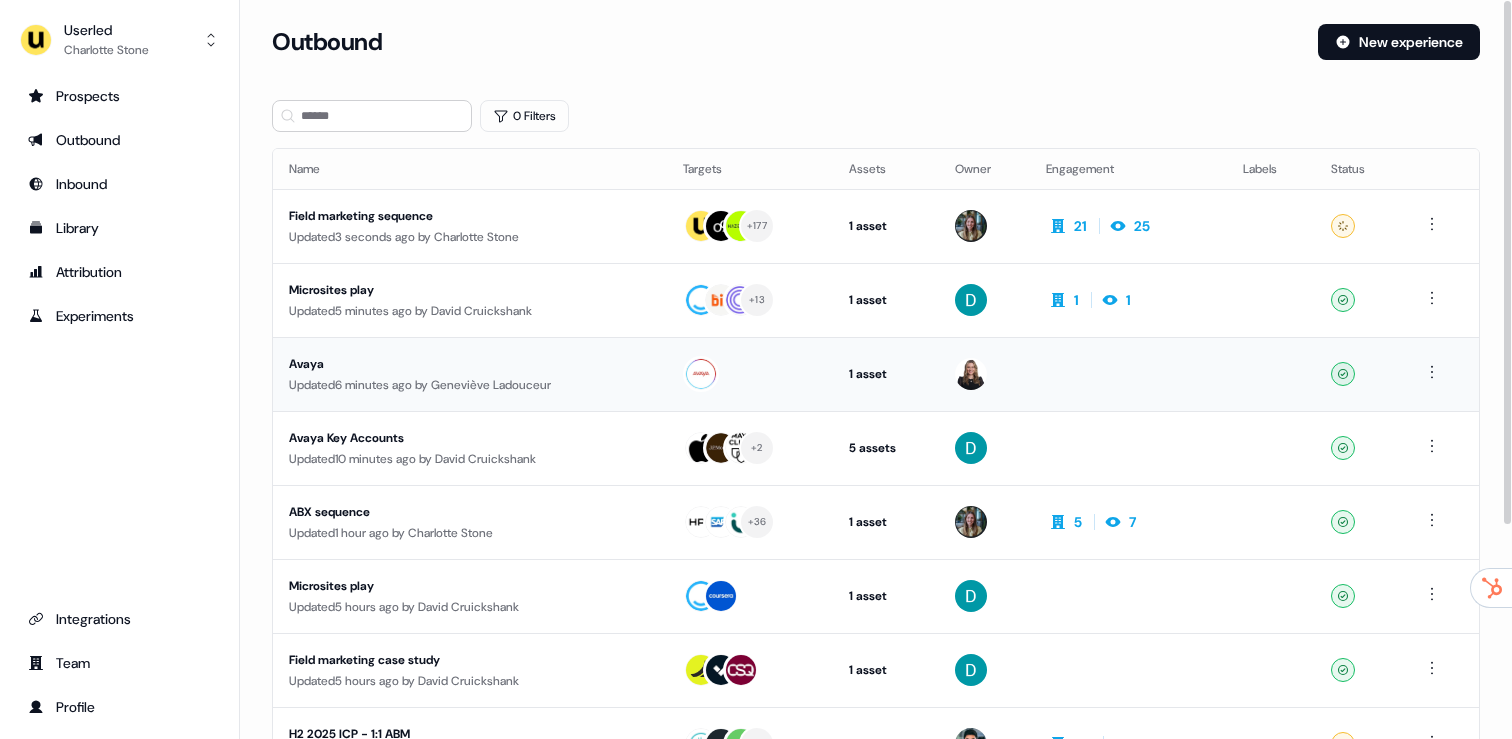 click on "Updated  6 minutes ago   by   [FIRST] [LAST]" at bounding box center (470, 385) 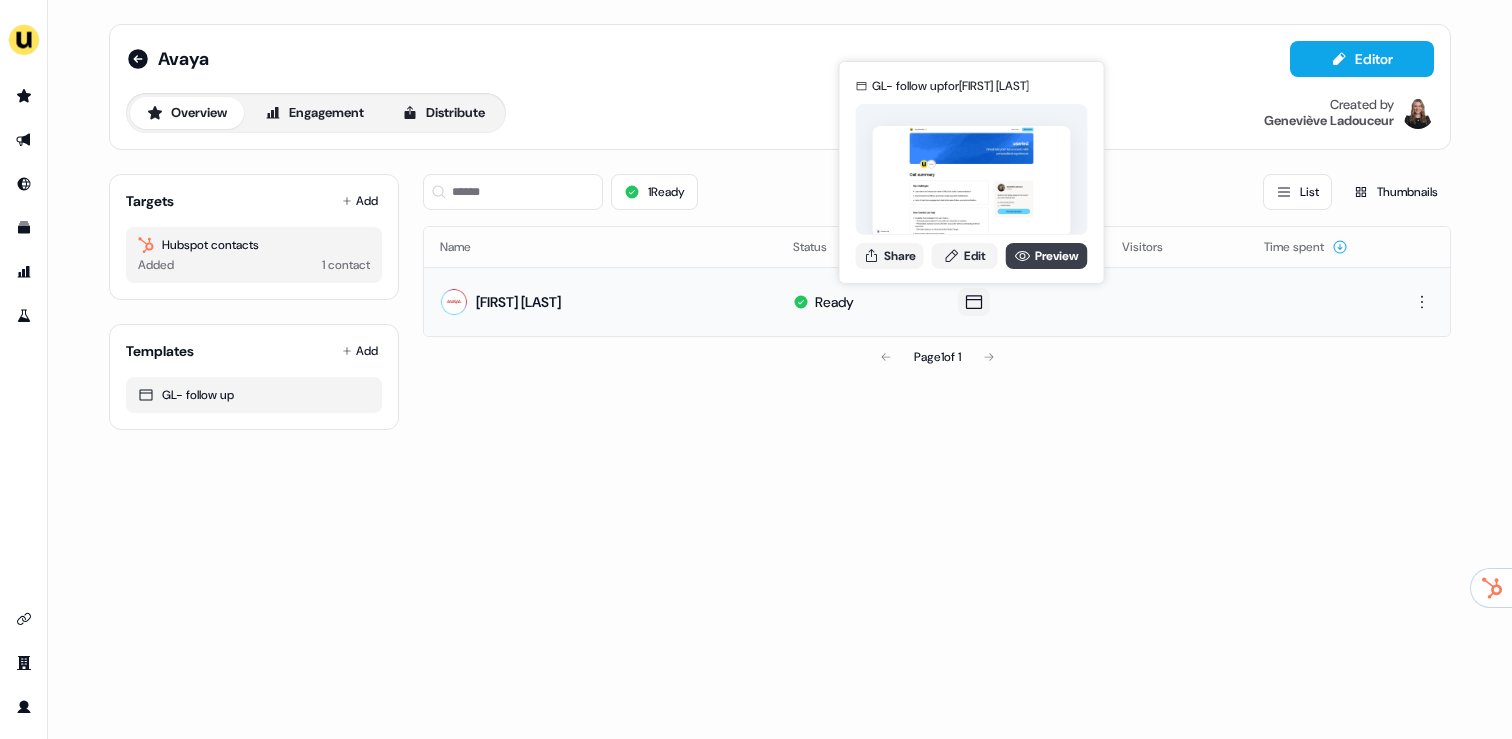 click on "Preview" at bounding box center [1047, 256] 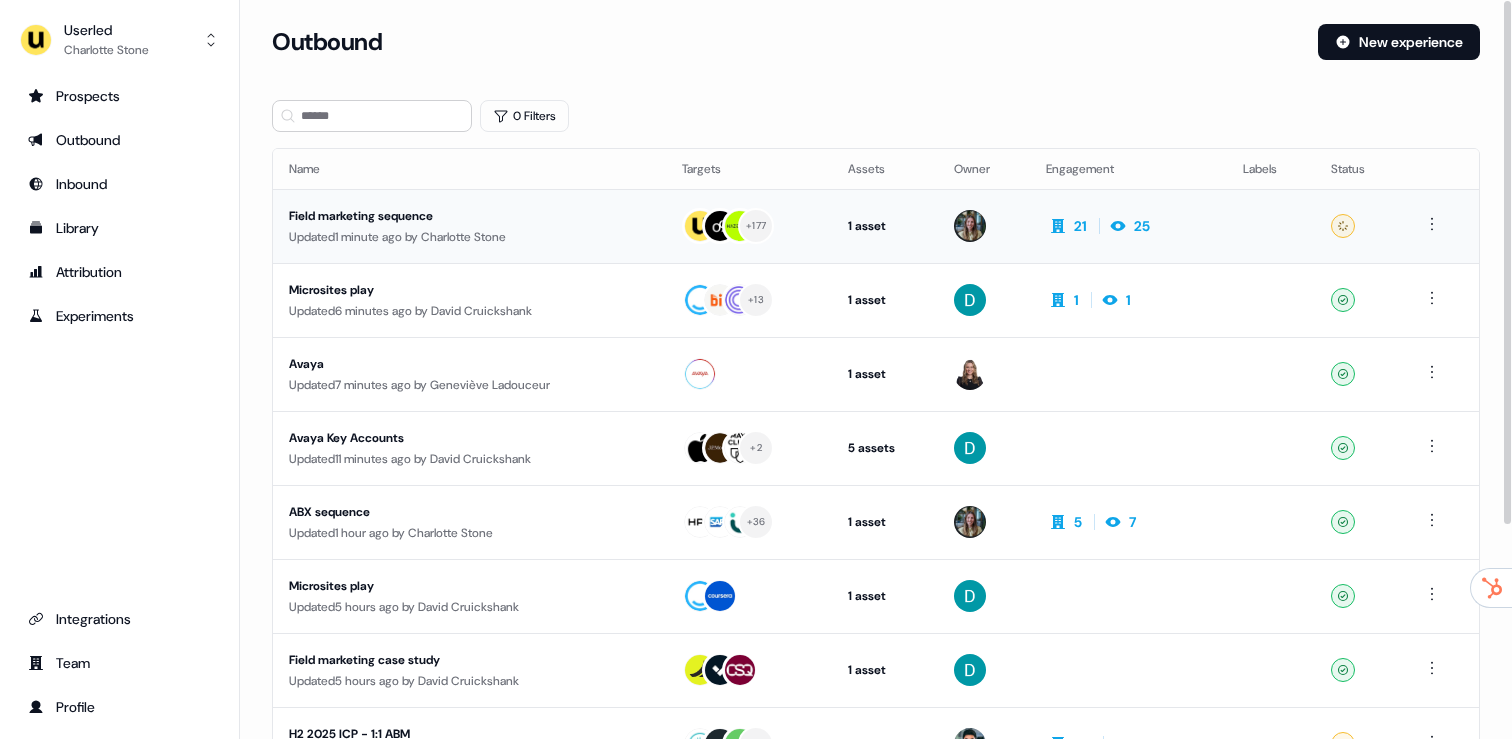 click on "Field marketing sequence" at bounding box center [469, 216] 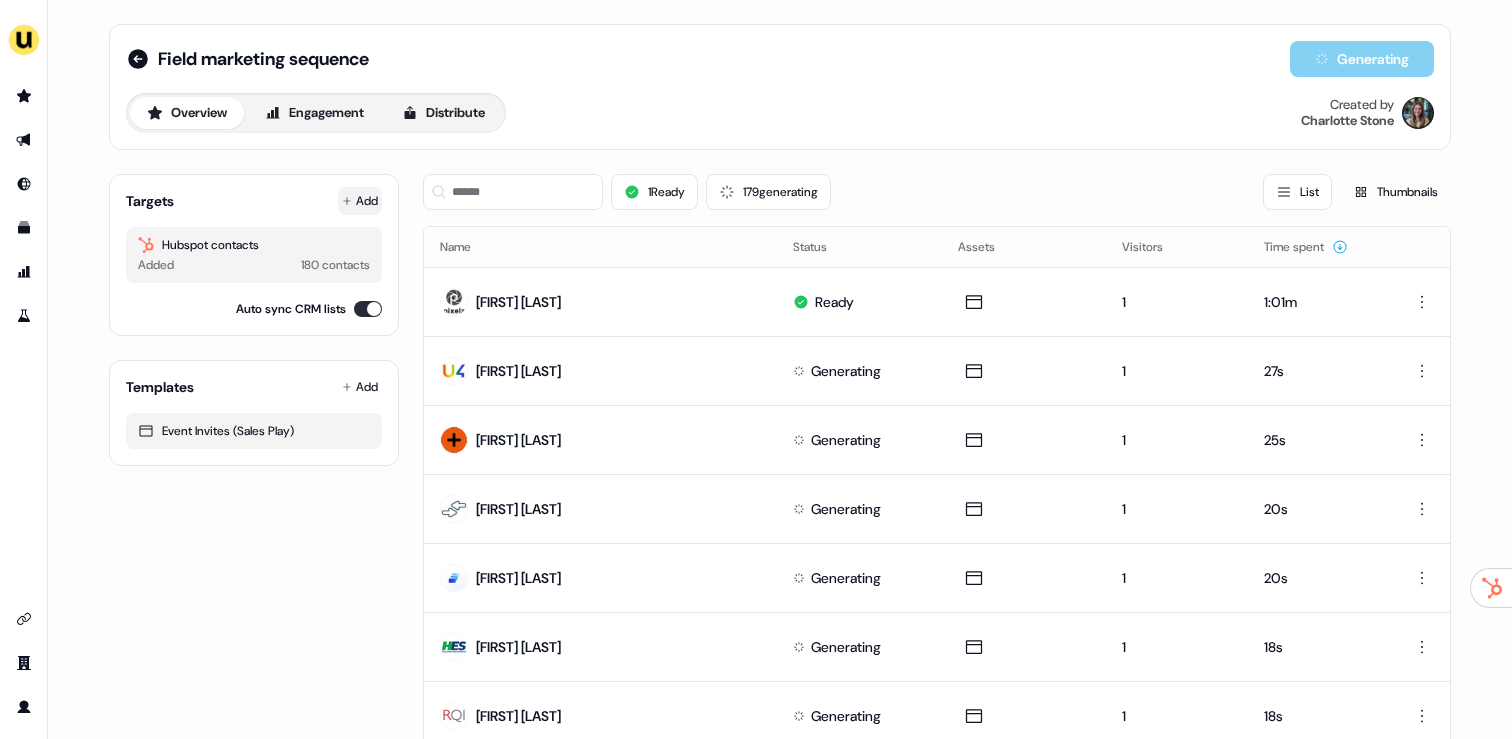 click on "Add" at bounding box center (360, 201) 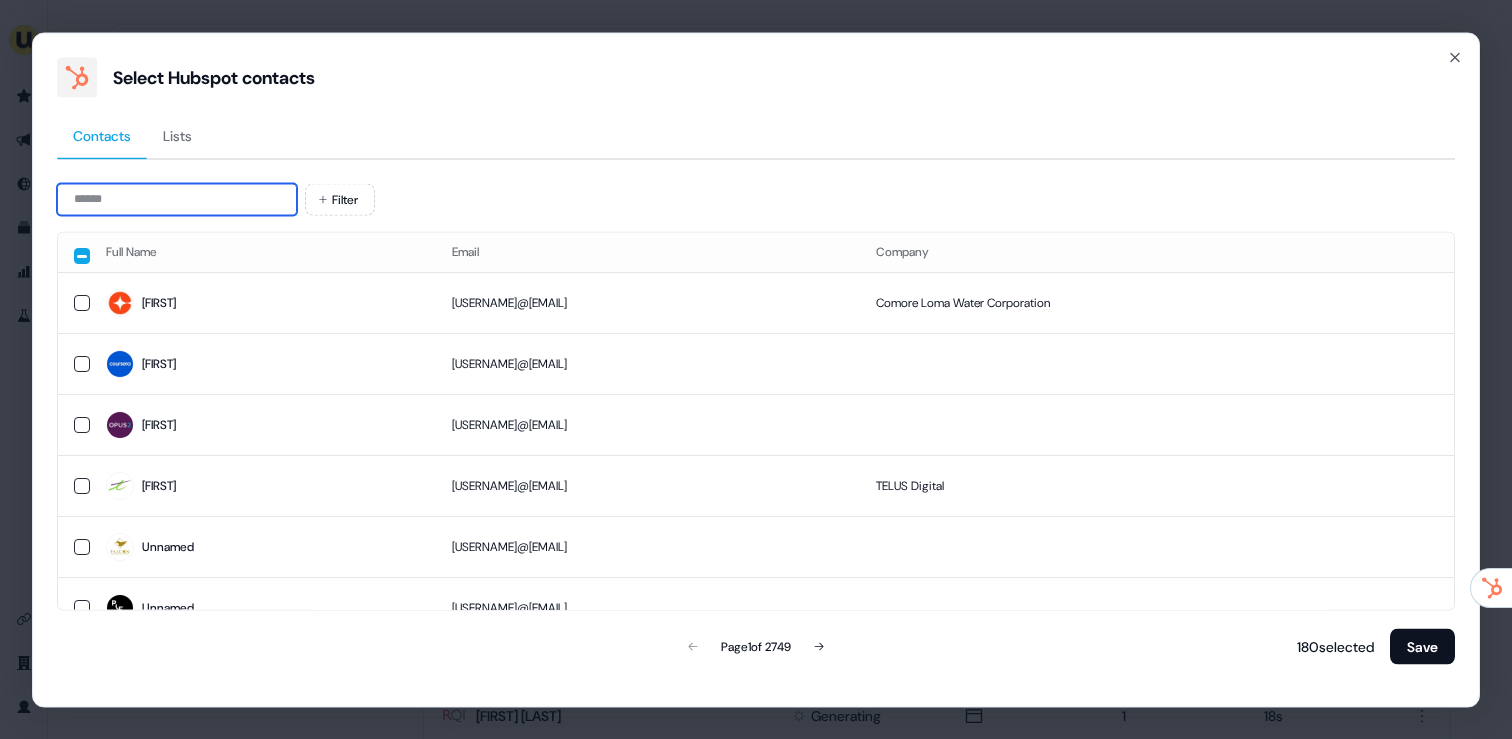 click at bounding box center [177, 199] 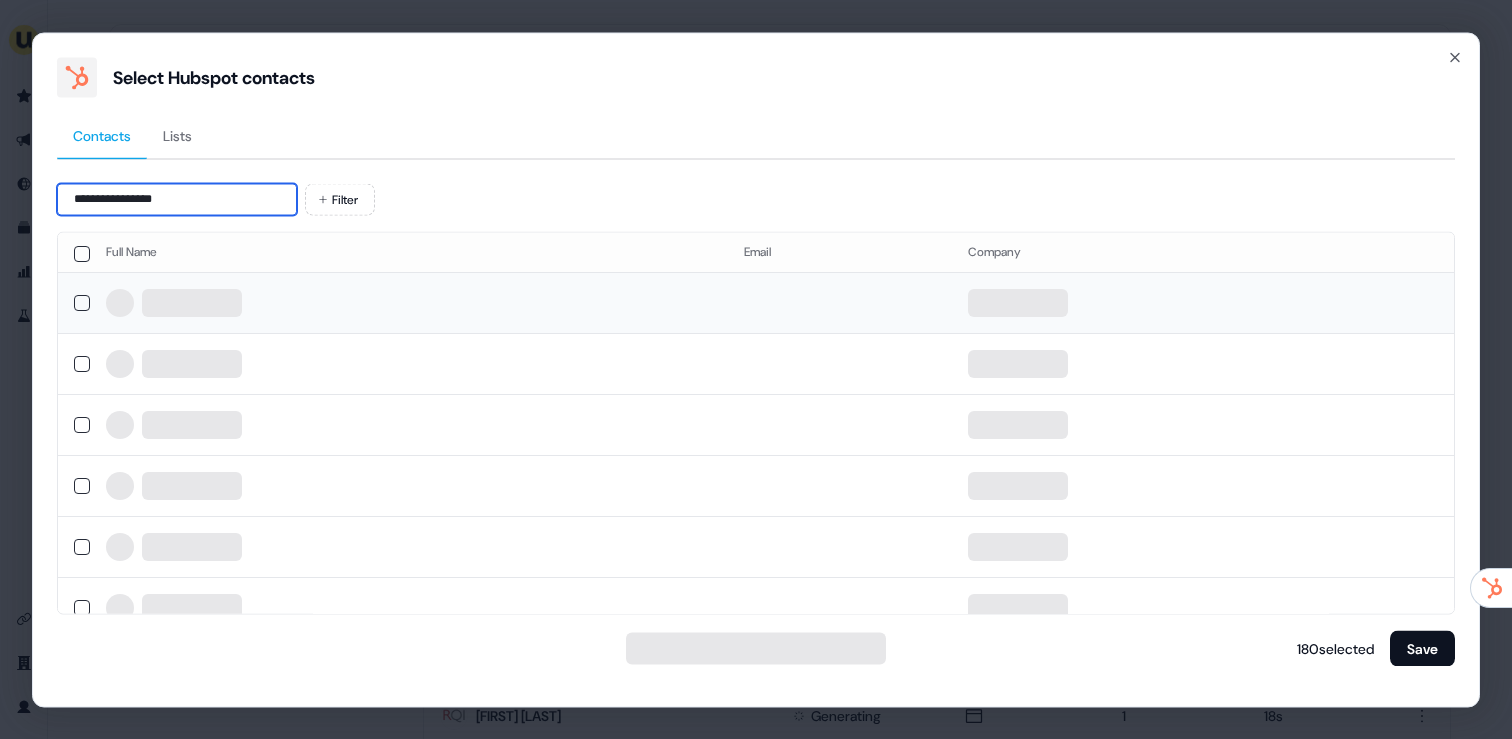 type on "**********" 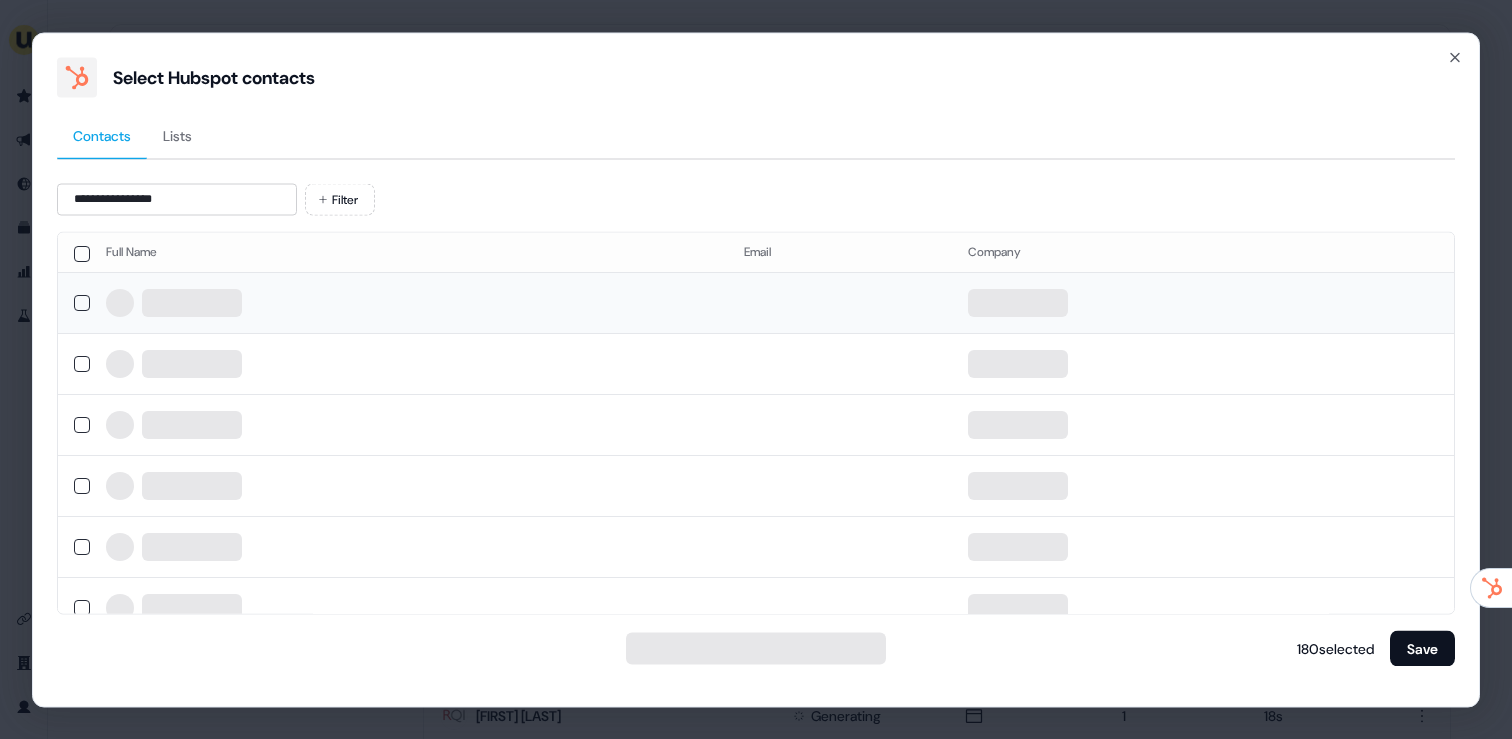 click at bounding box center (409, 303) 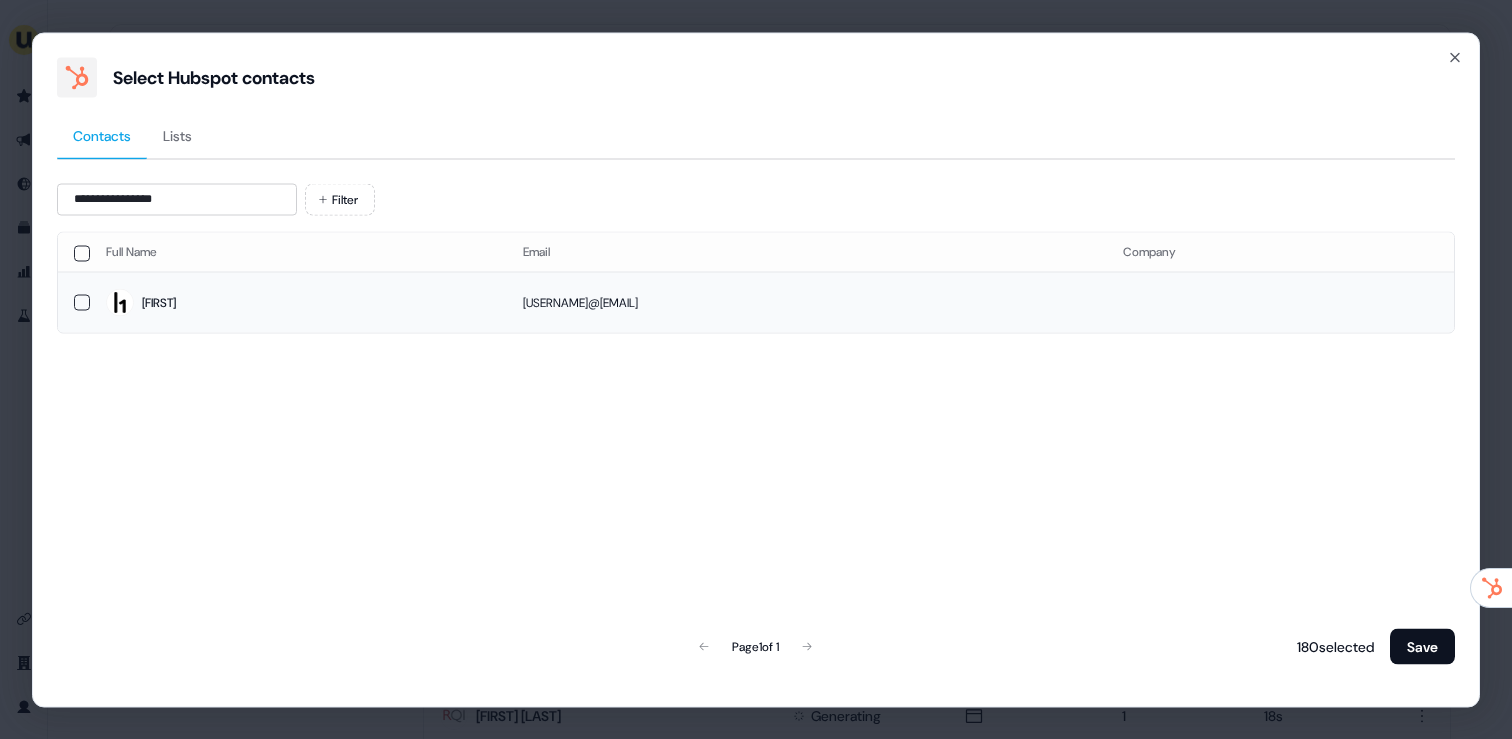 click on "[FIRST]" at bounding box center [298, 303] 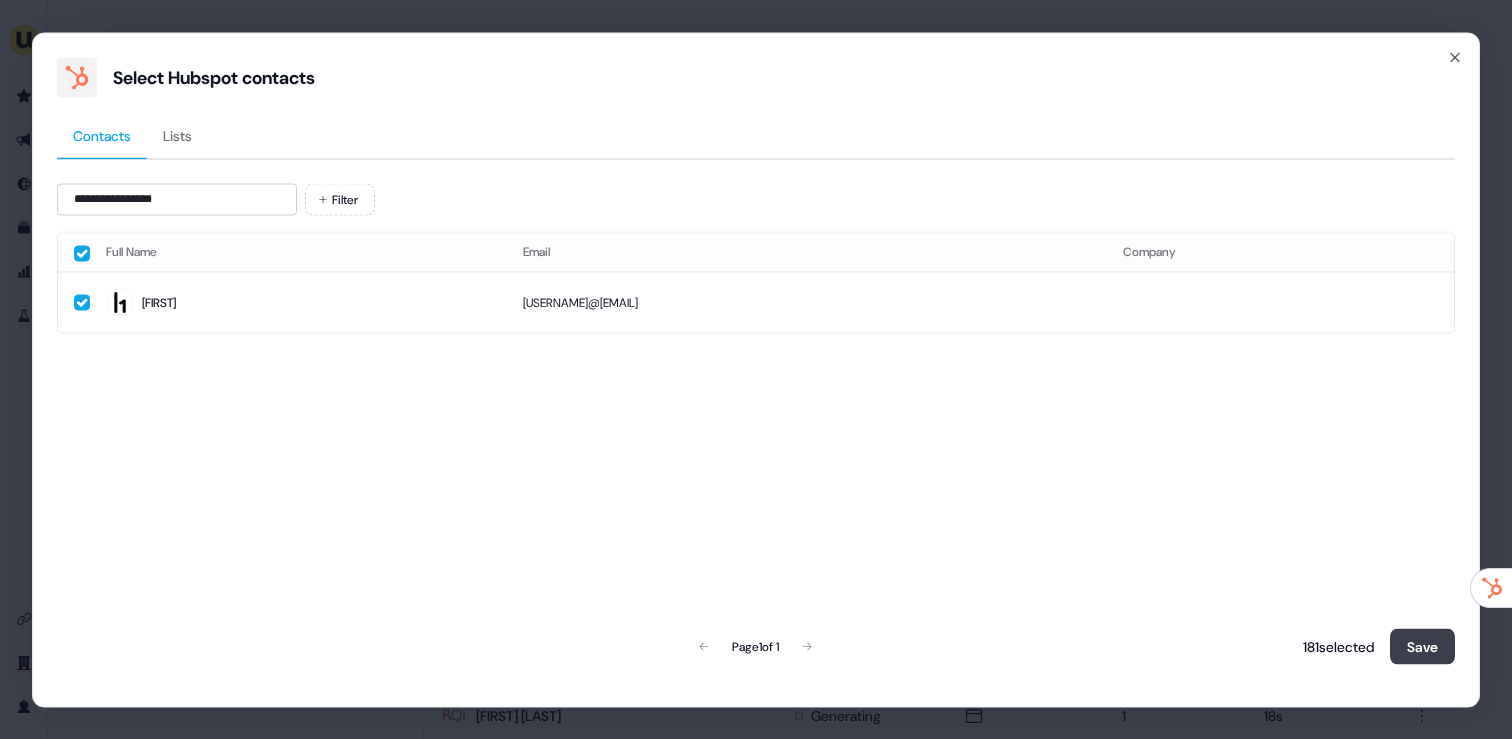 click on "Save" at bounding box center (1422, 646) 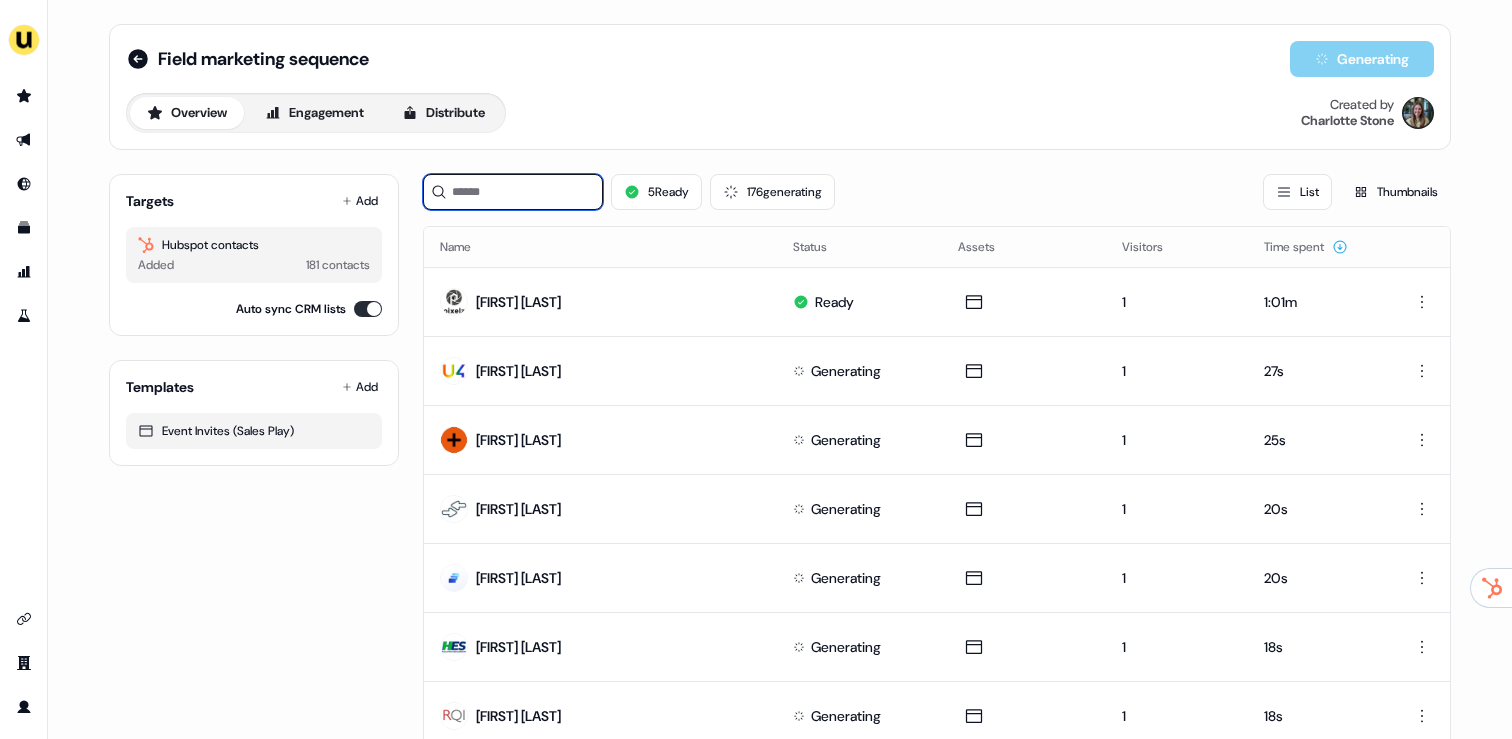 click at bounding box center (513, 192) 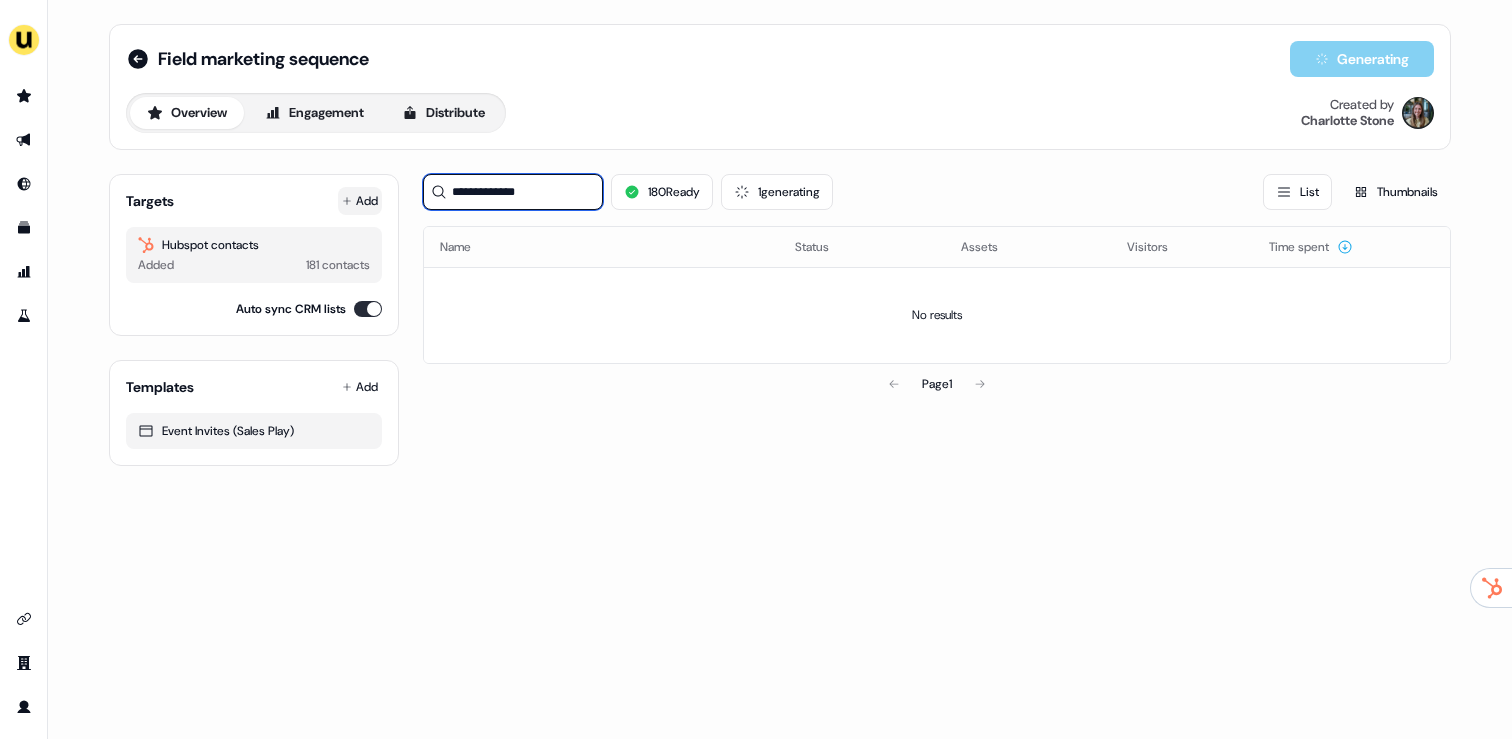 type on "**********" 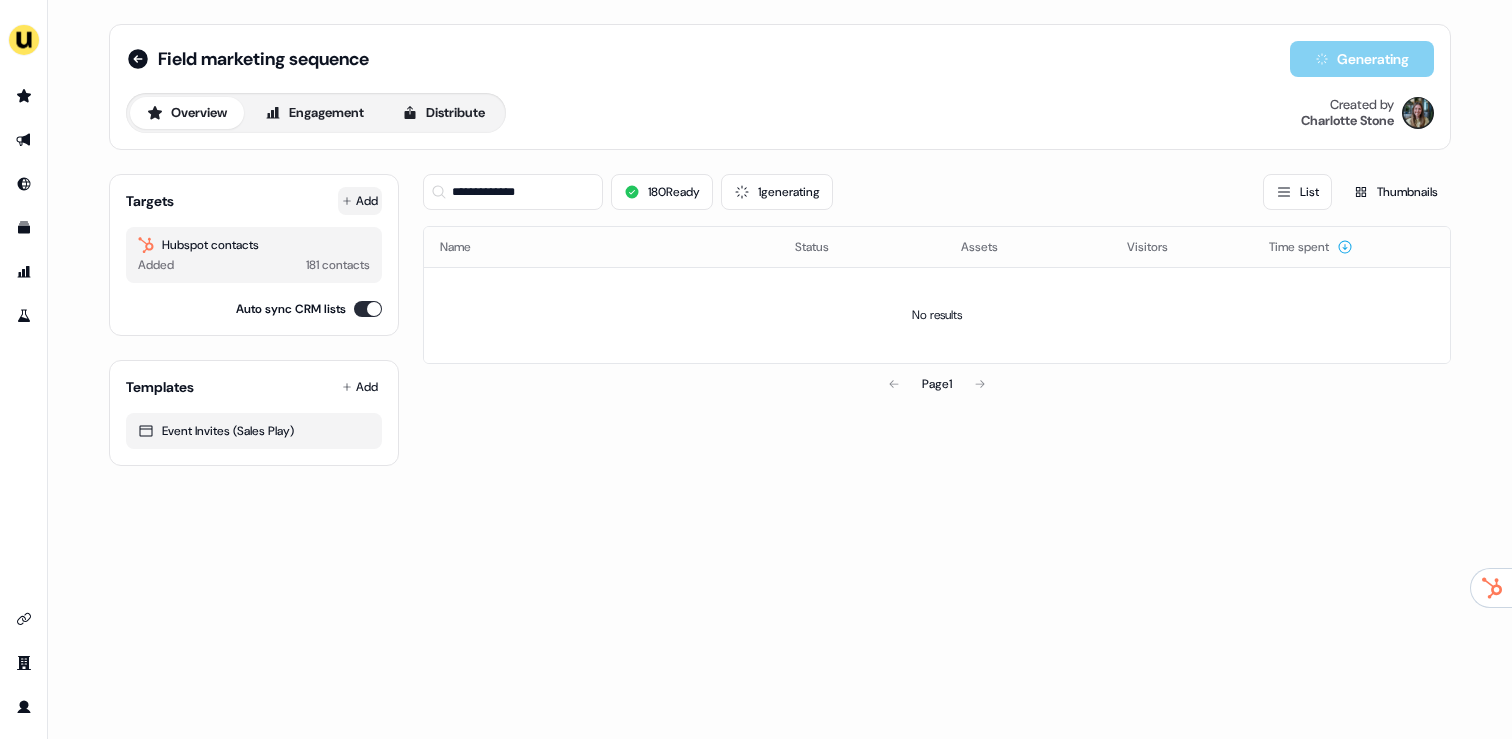click on "Add" at bounding box center (360, 201) 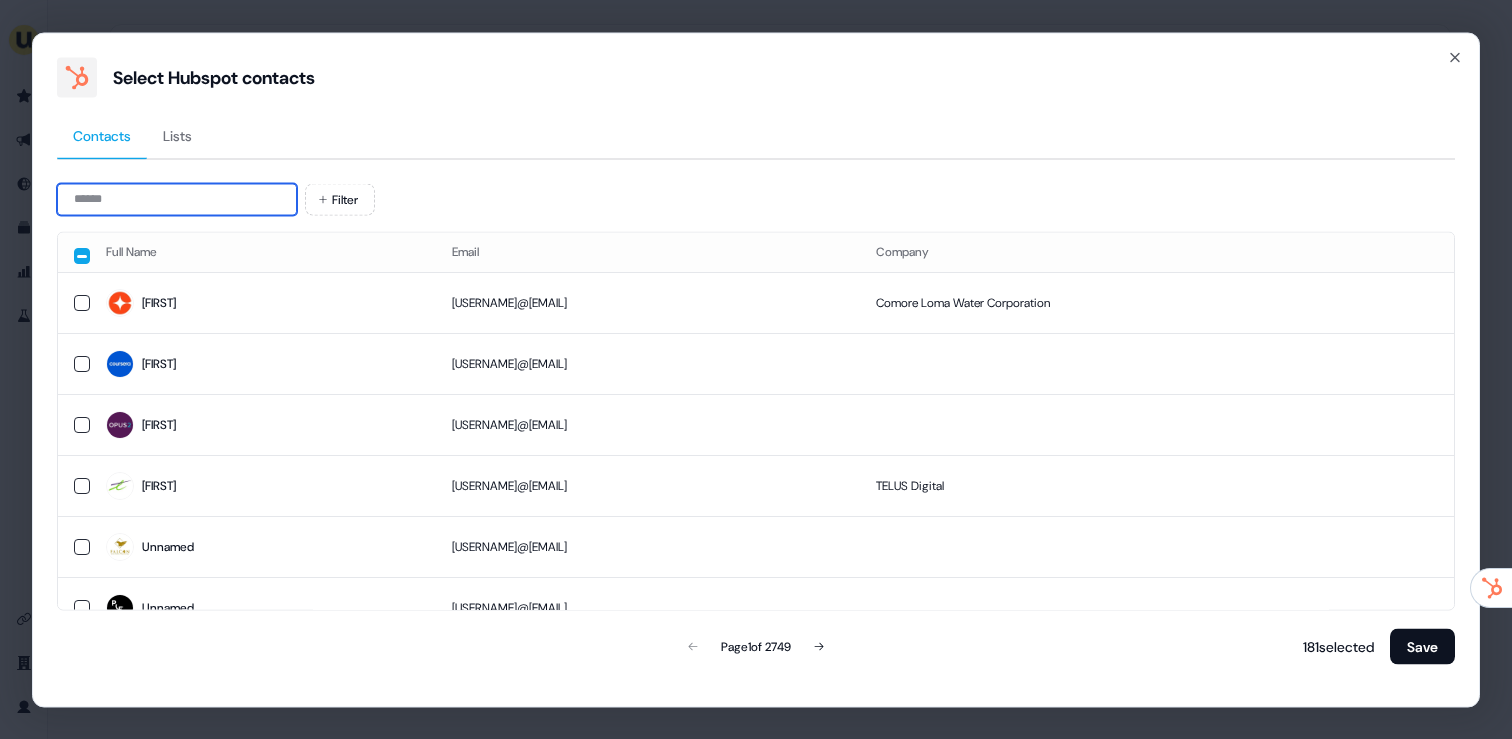 click at bounding box center (177, 199) 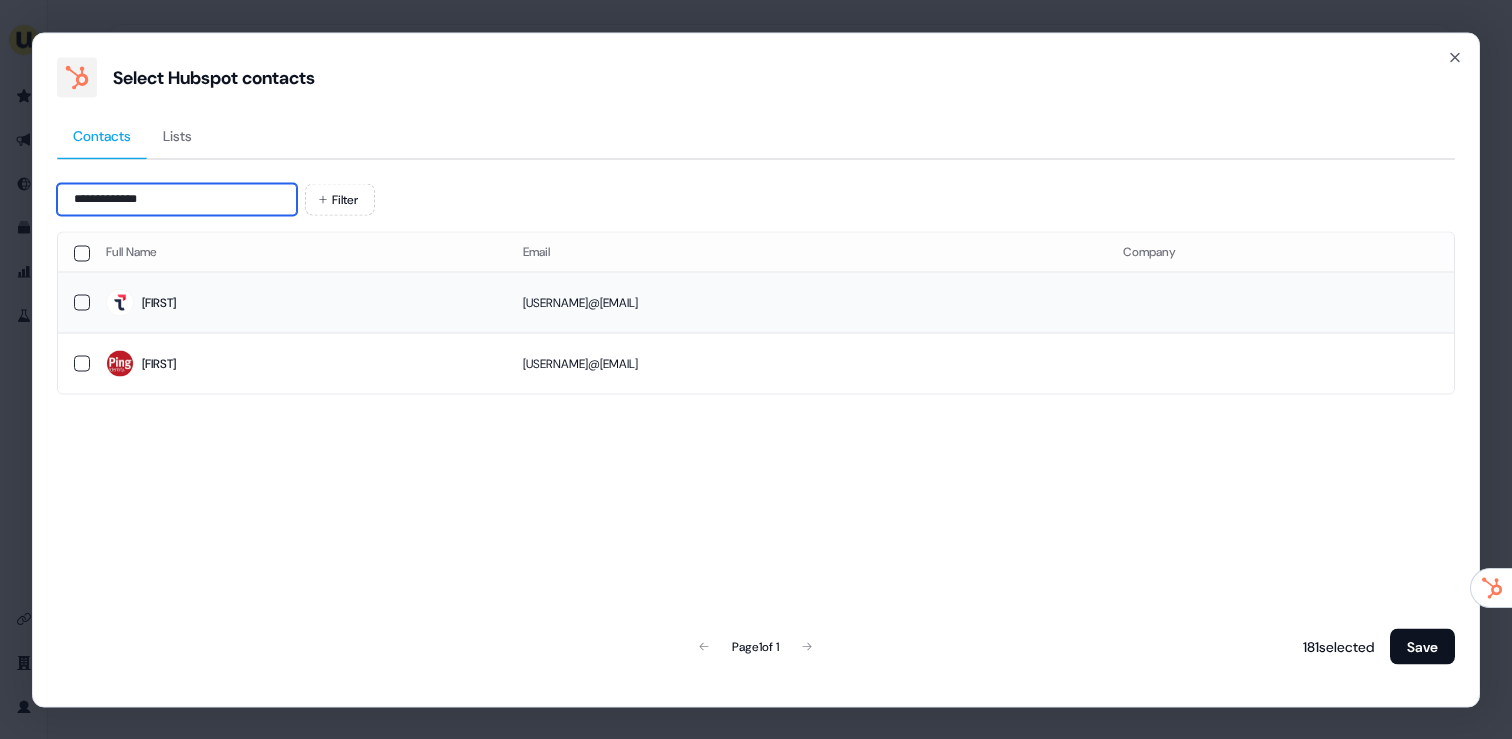 type on "**********" 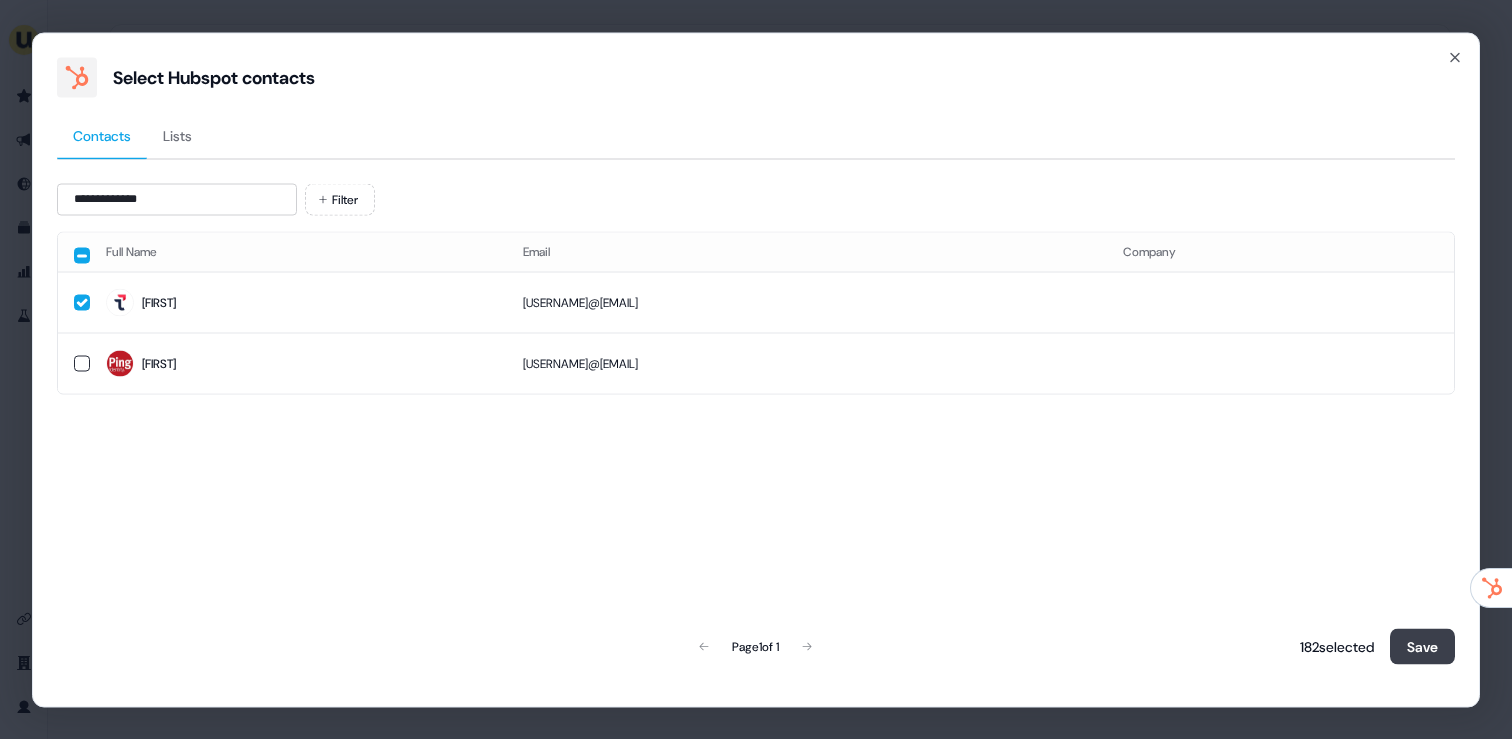 click on "Save" at bounding box center (1422, 646) 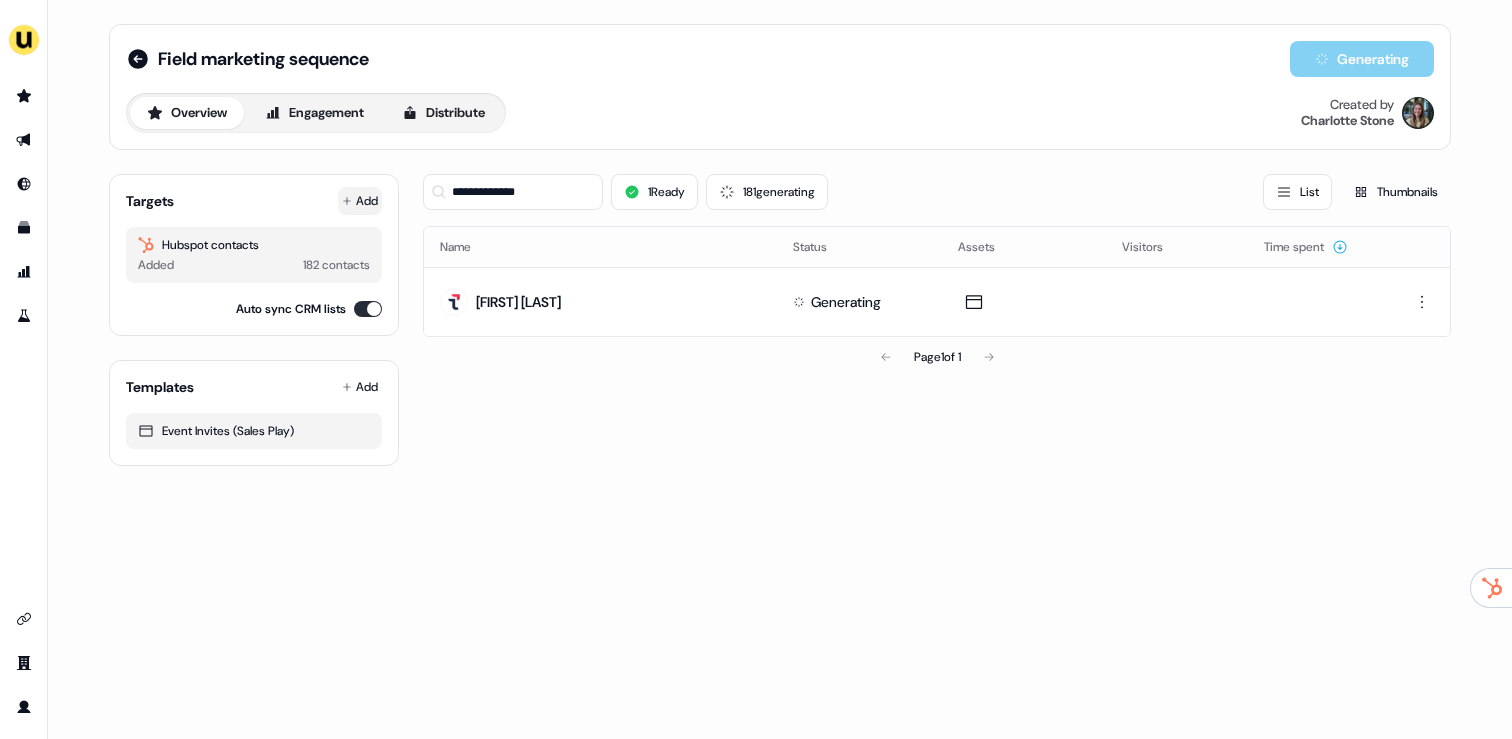click 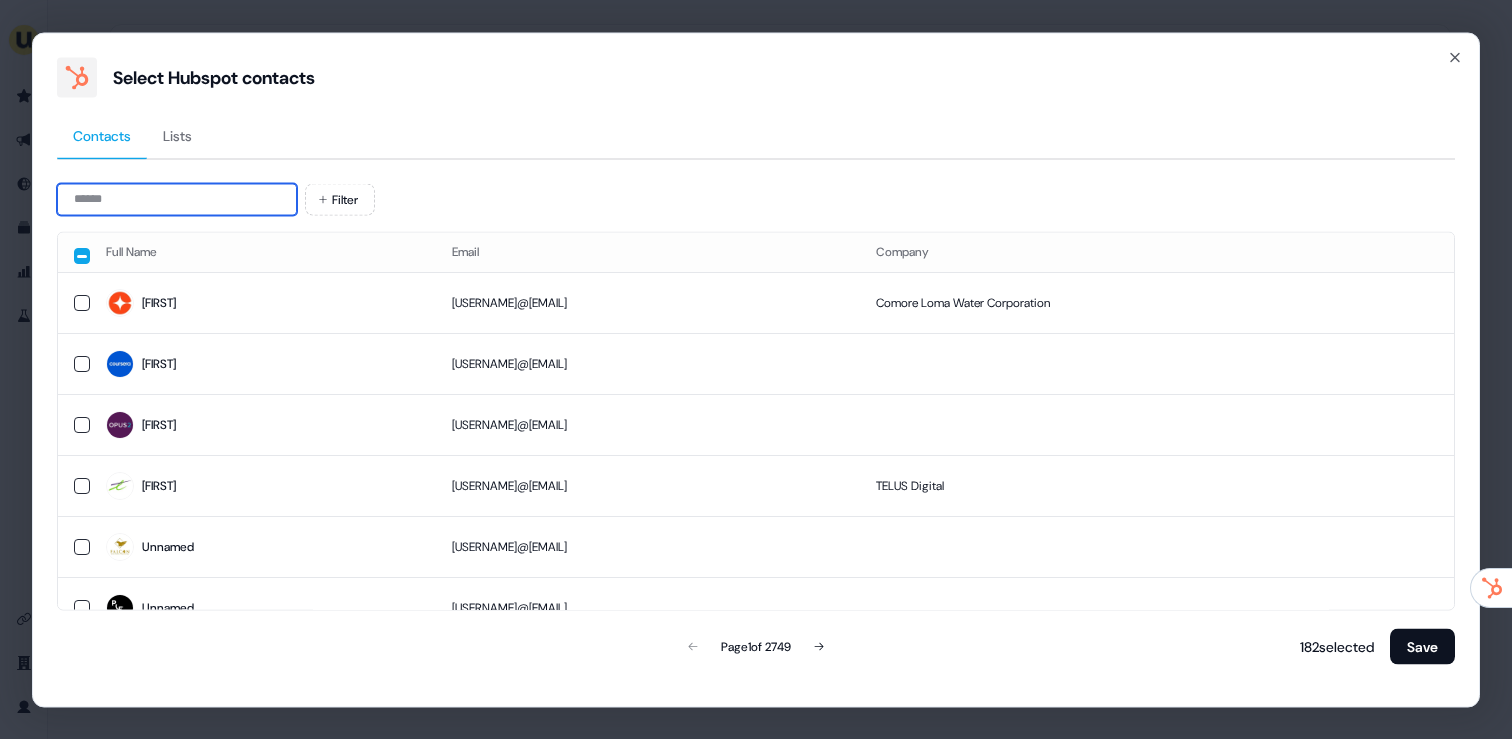 click at bounding box center [177, 199] 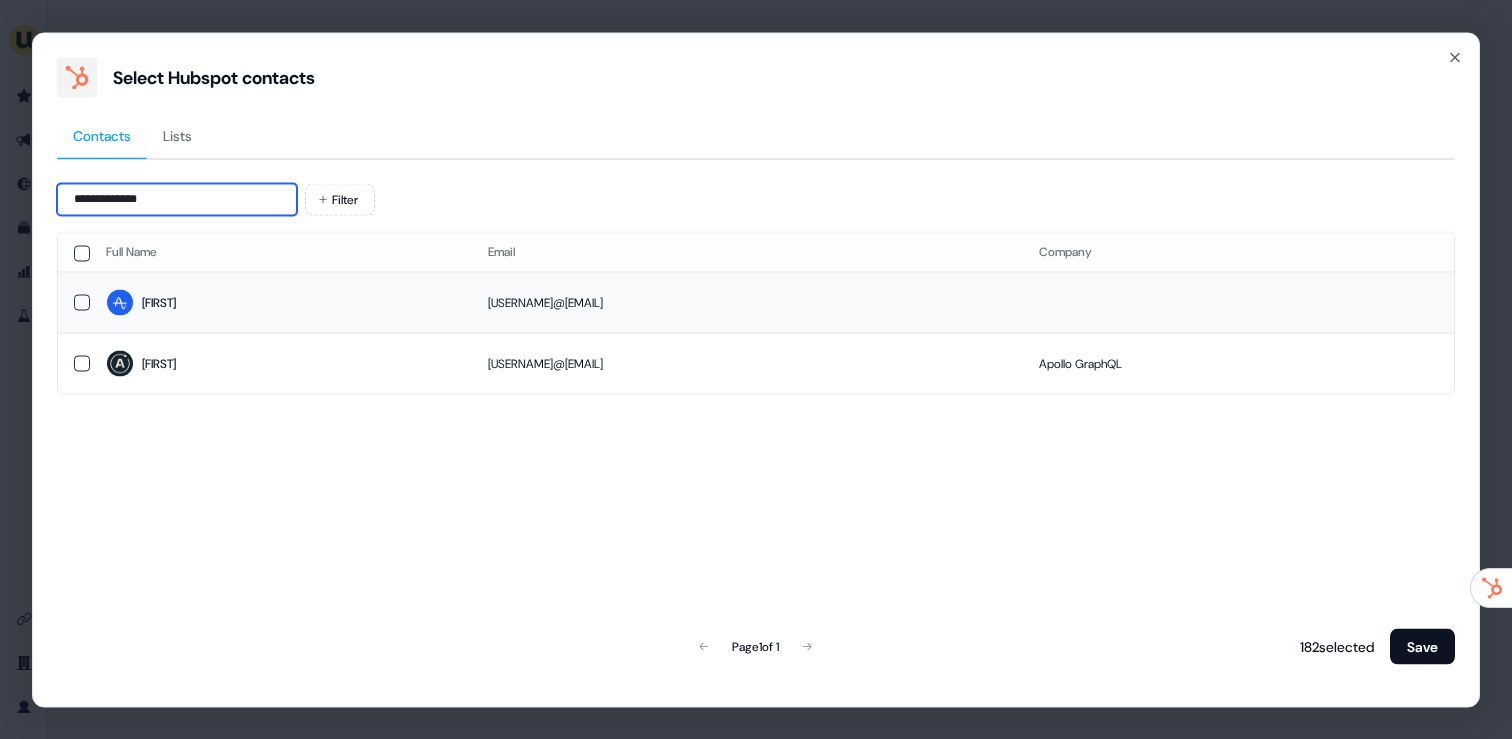 type on "**********" 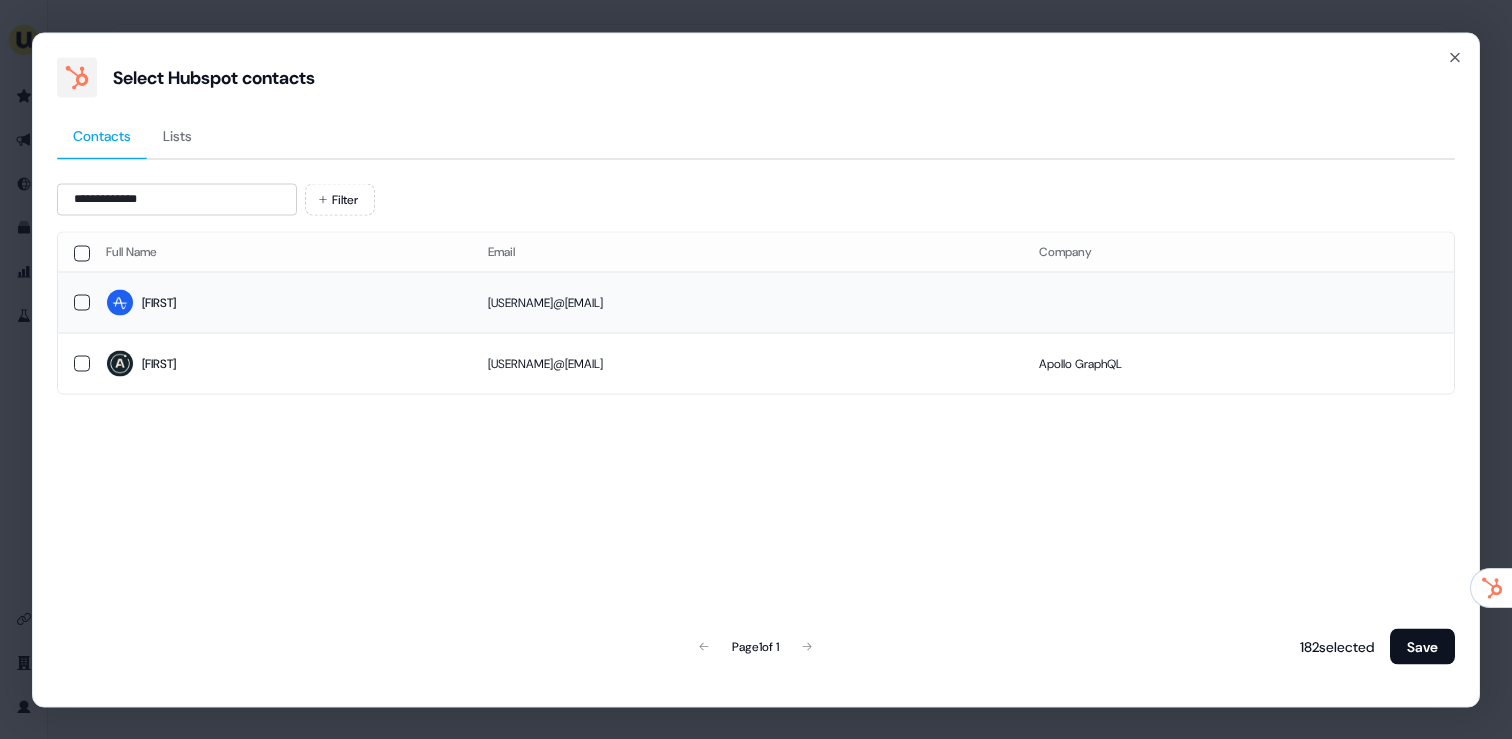 click on "Jessica" at bounding box center [281, 302] 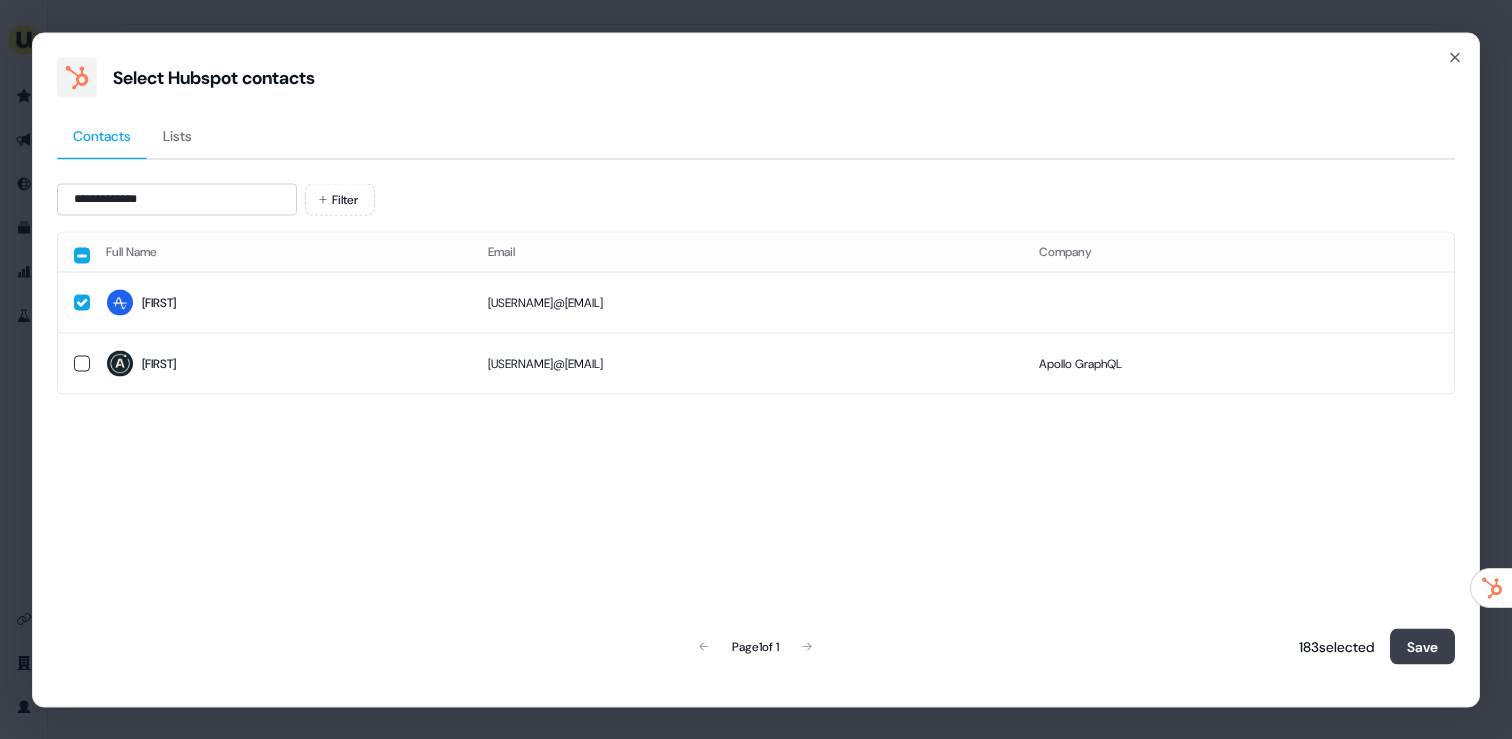 click on "Save" at bounding box center (1422, 646) 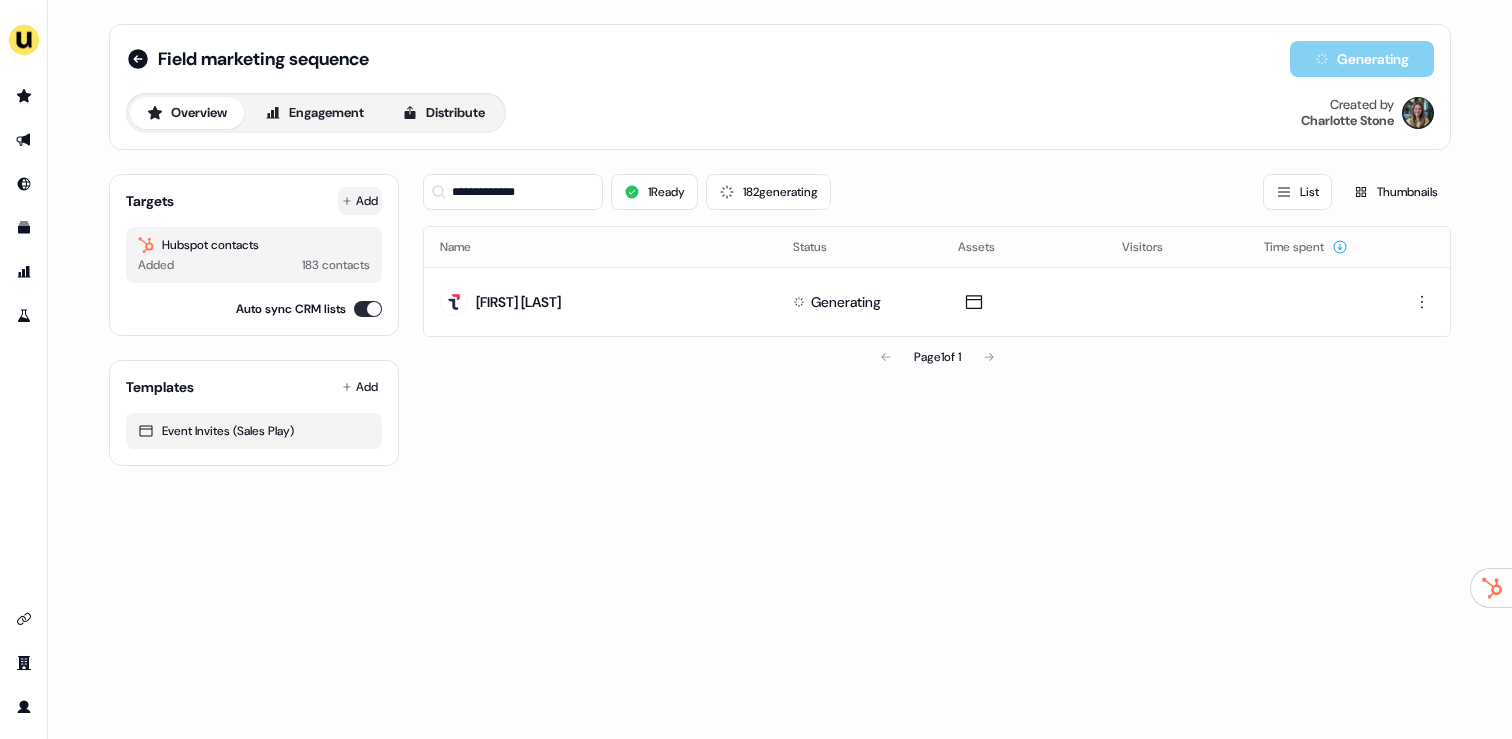 click on "Add" at bounding box center (360, 201) 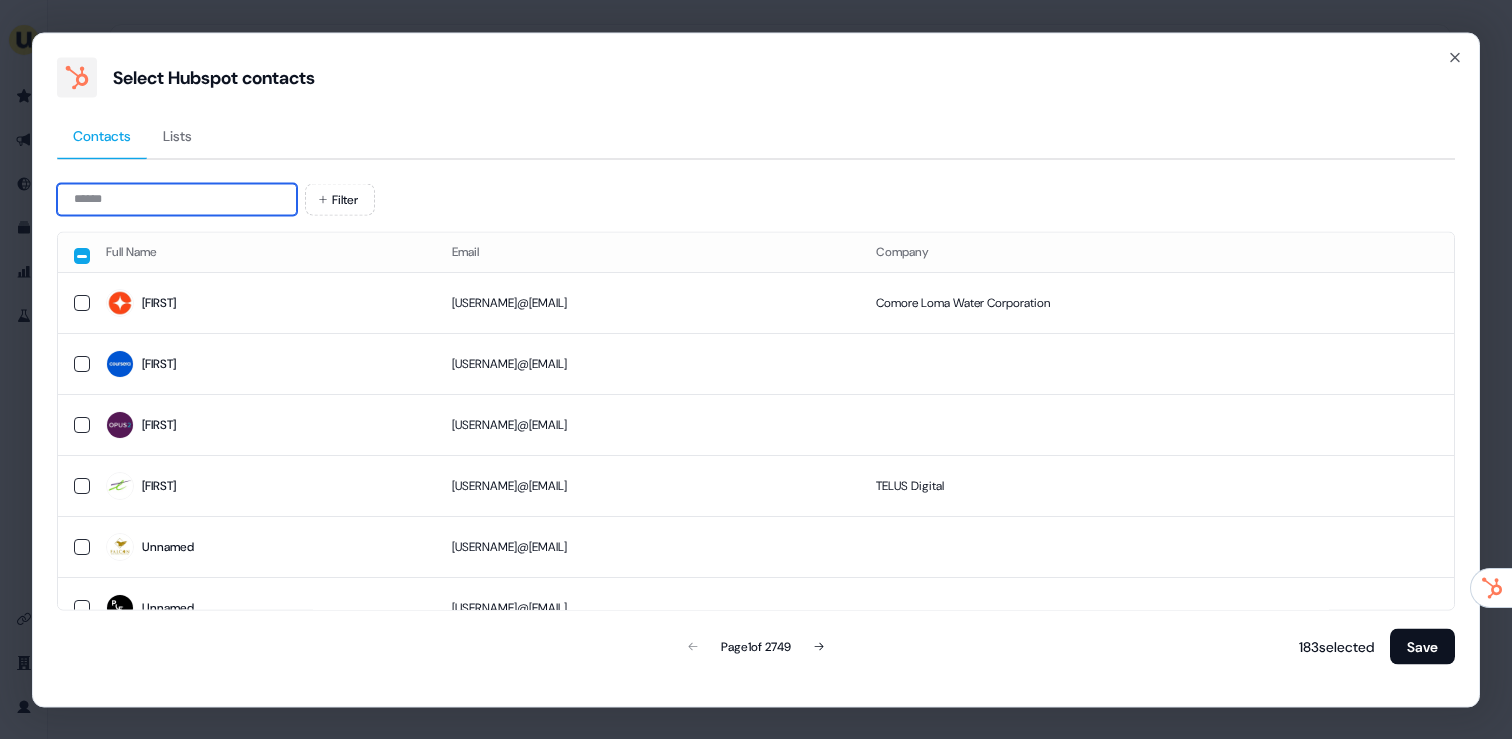 click at bounding box center (177, 199) 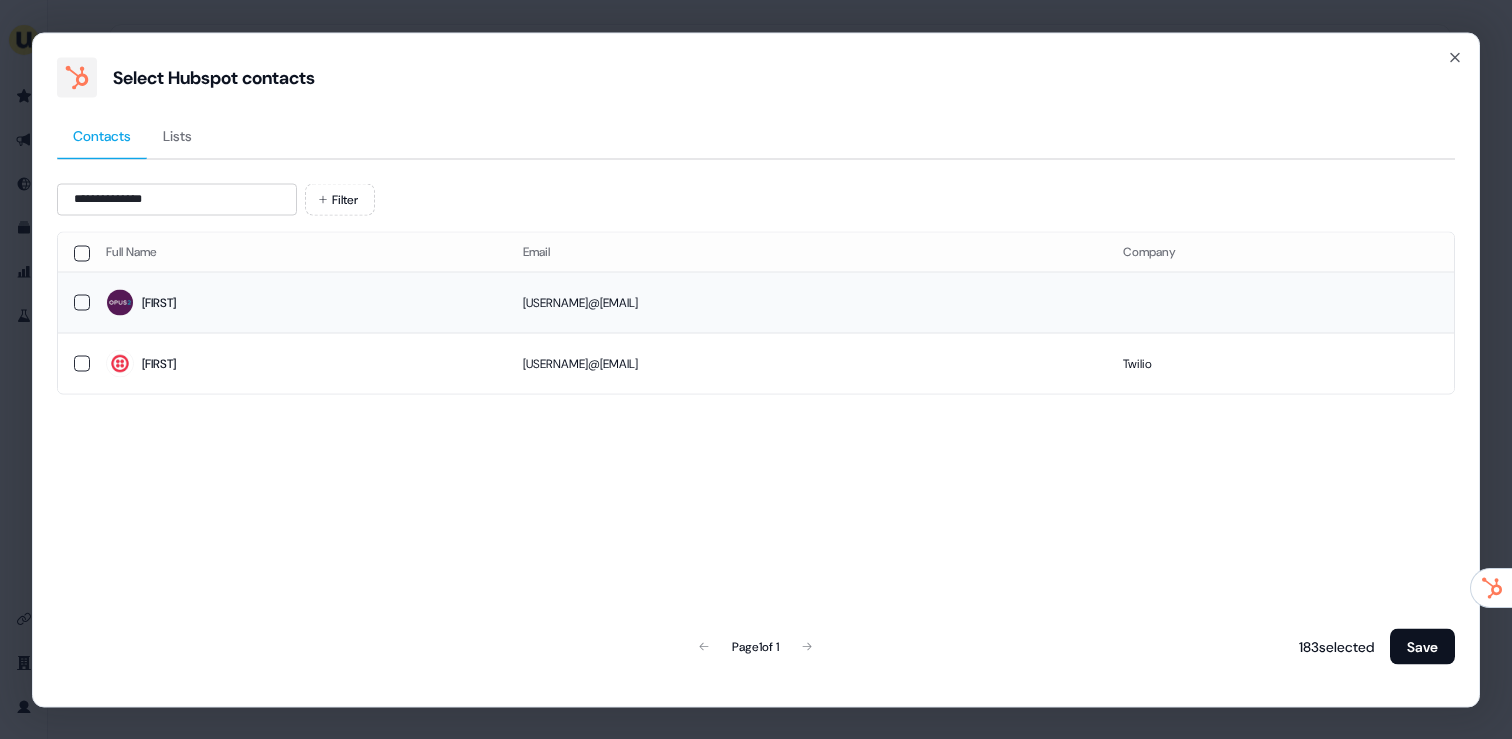 click on "Stacey" at bounding box center (298, 303) 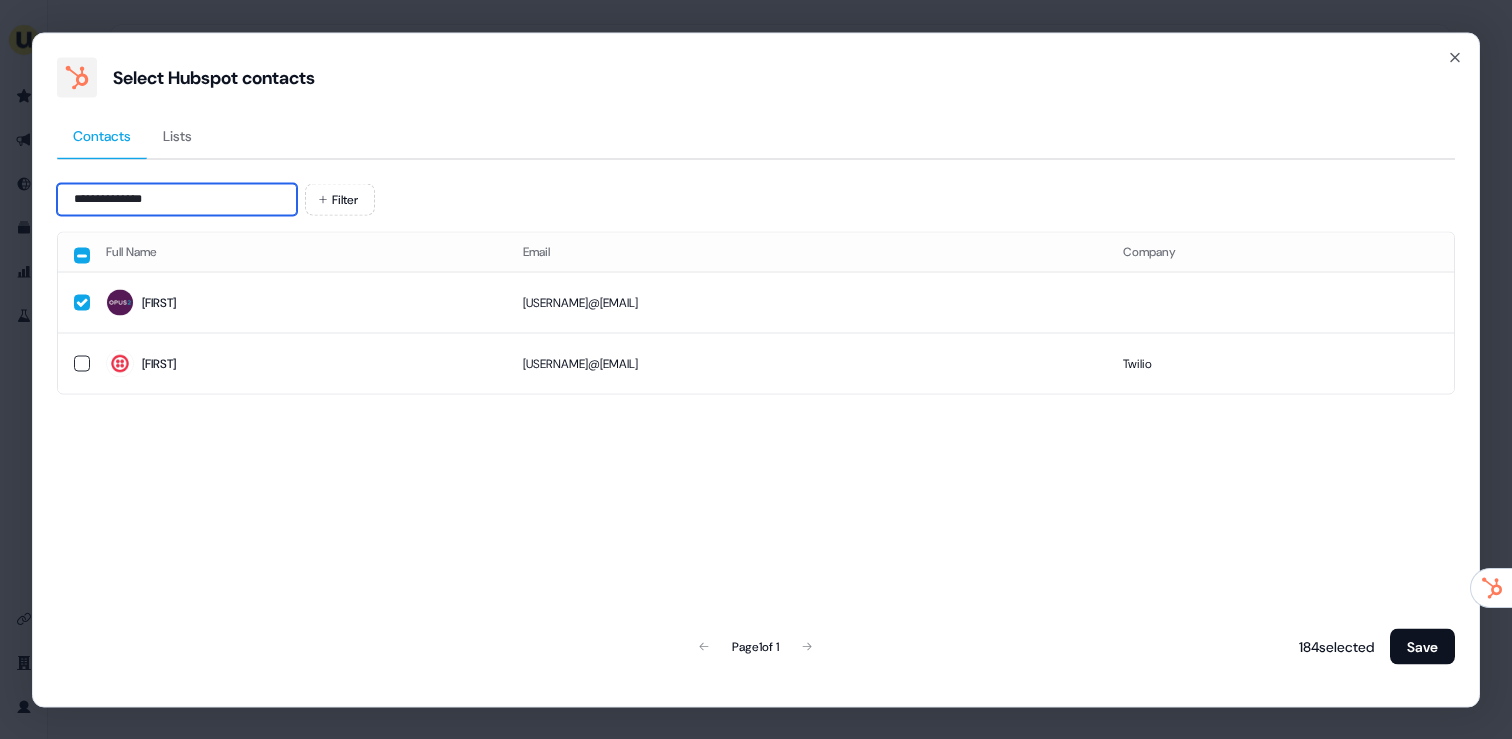 drag, startPoint x: 112, startPoint y: 199, endPoint x: 71, endPoint y: 193, distance: 41.4367 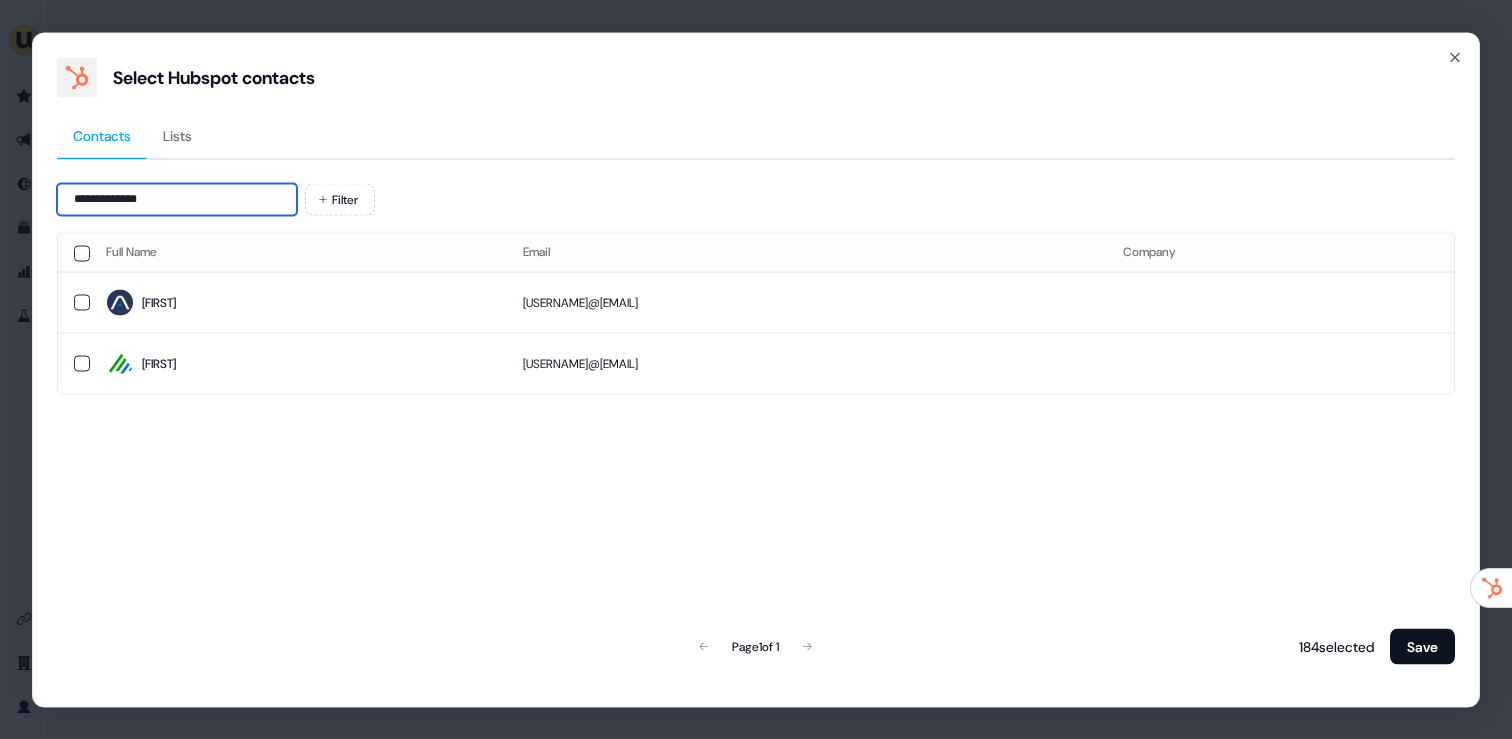 type on "**********" 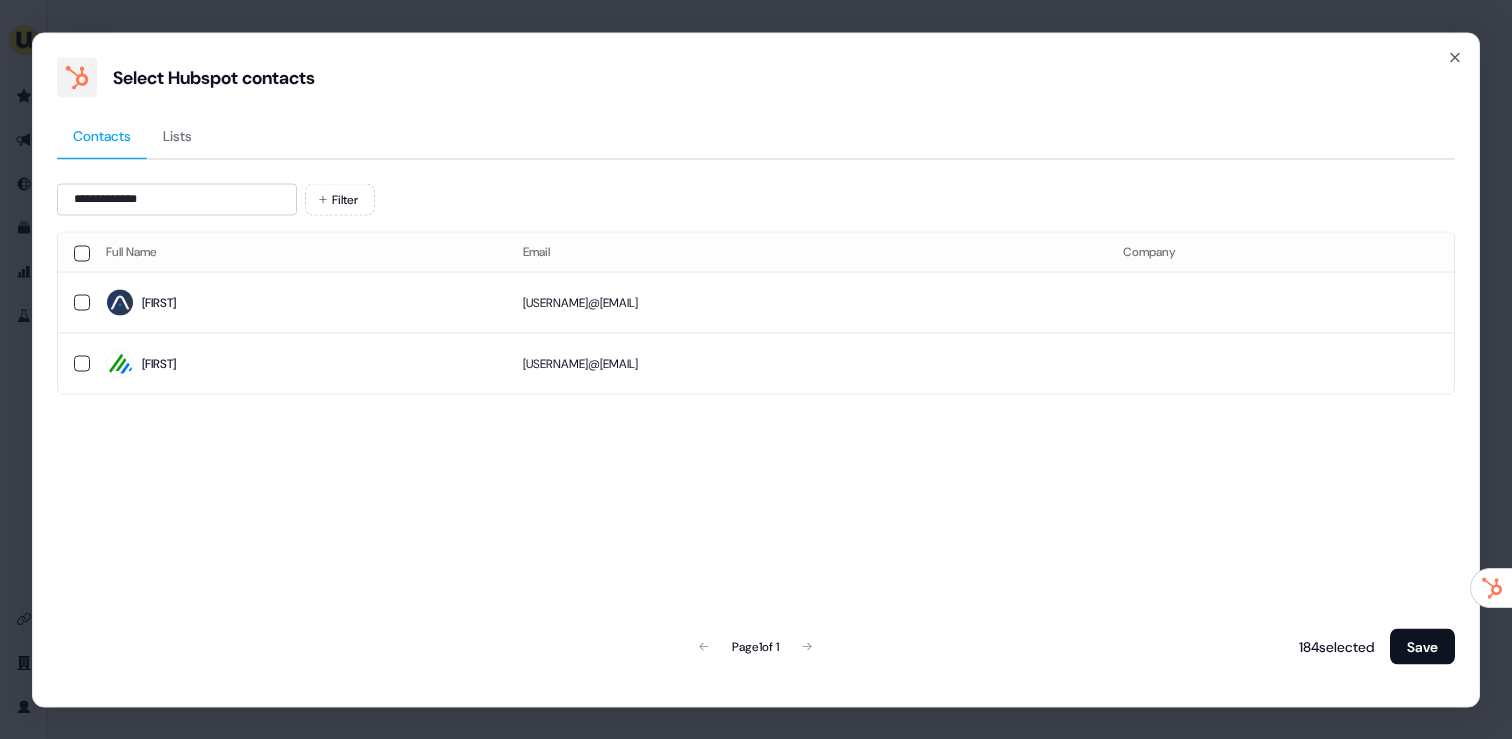 click on "Bonnie" at bounding box center [298, 302] 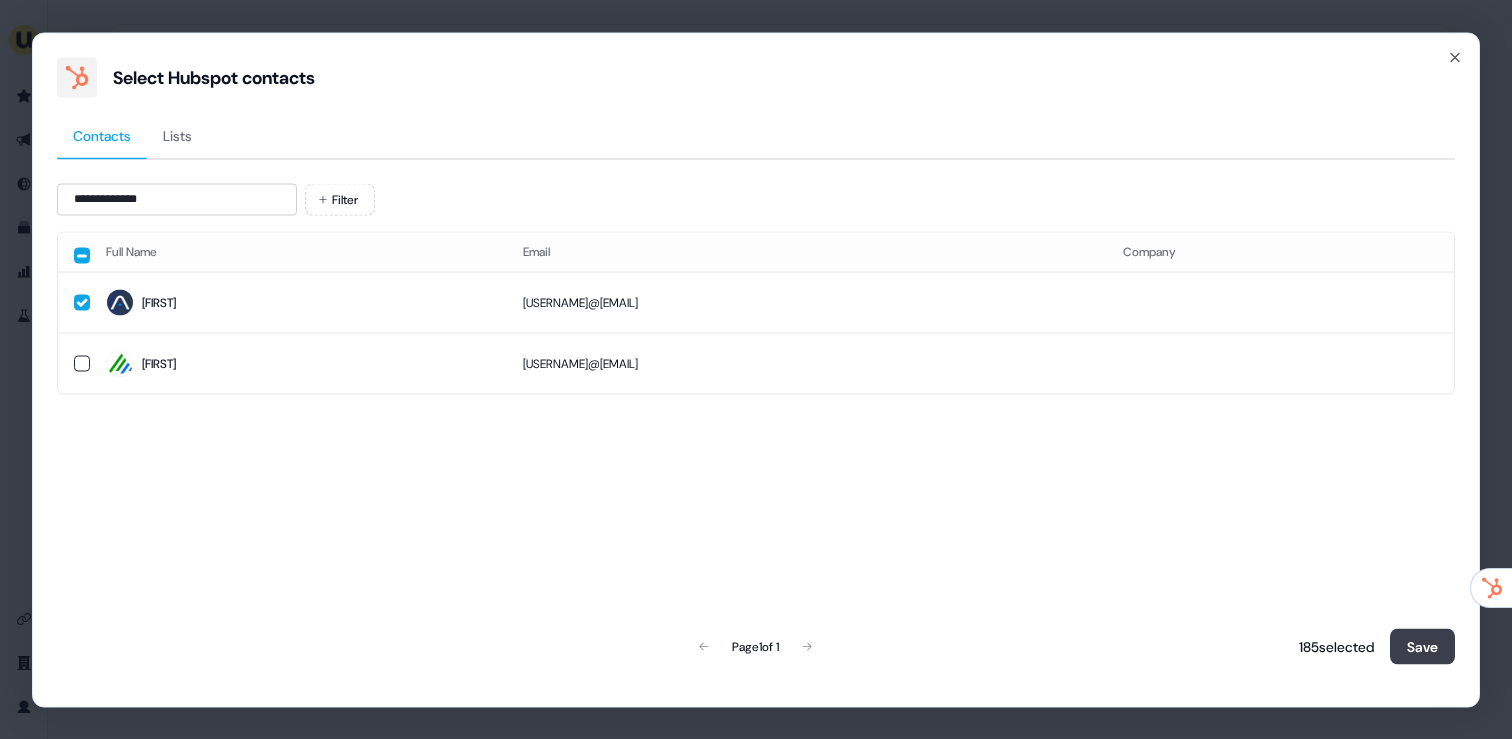 click on "Save" at bounding box center (1422, 646) 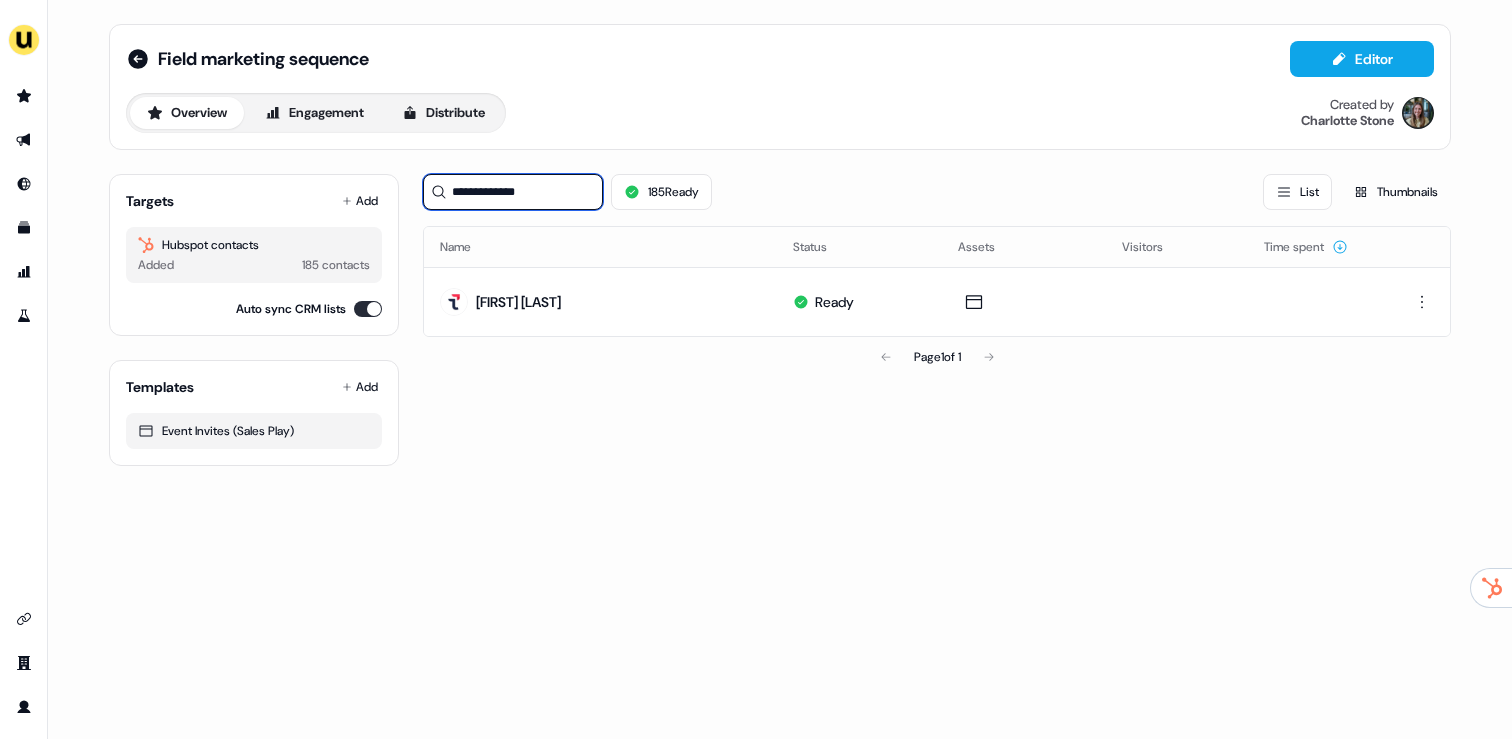 click on "**********" at bounding box center [513, 192] 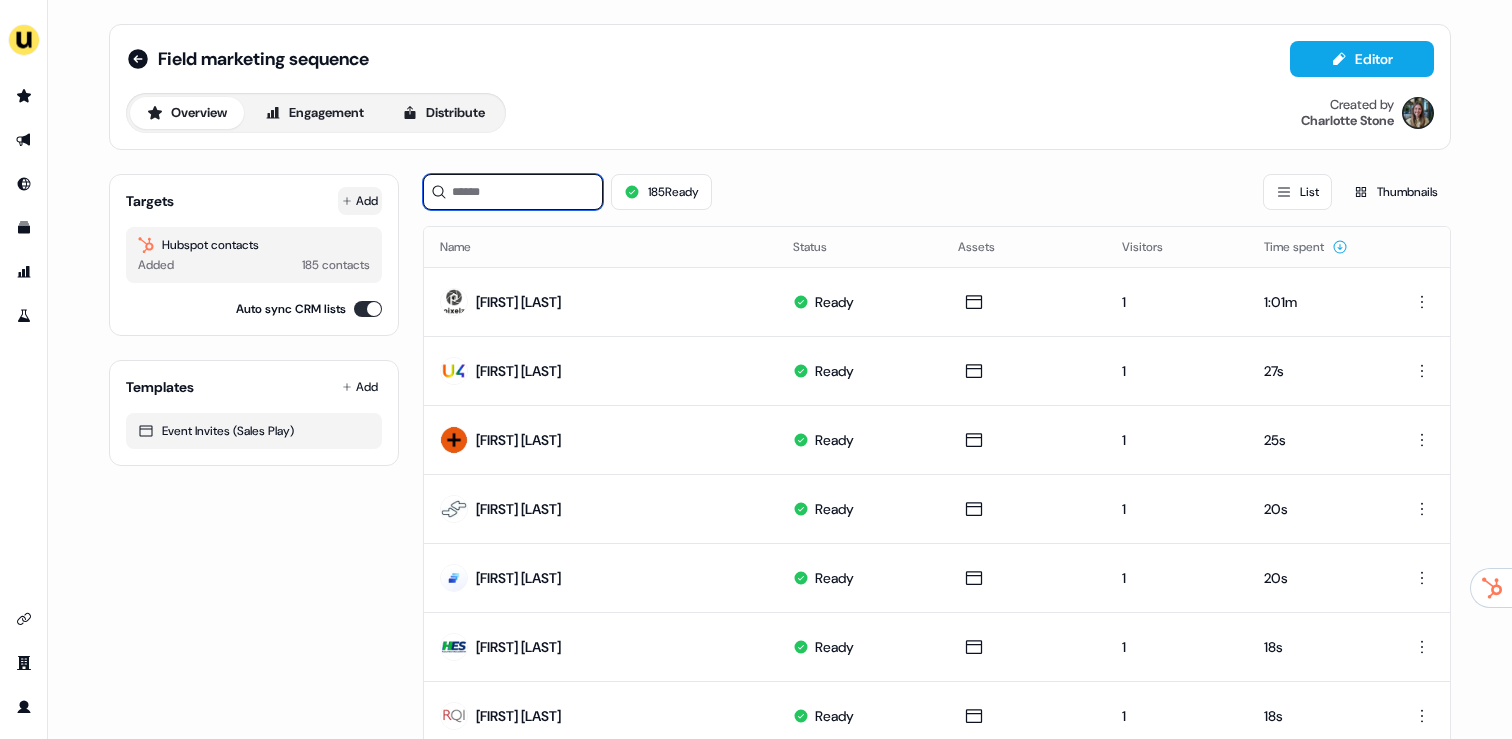 type 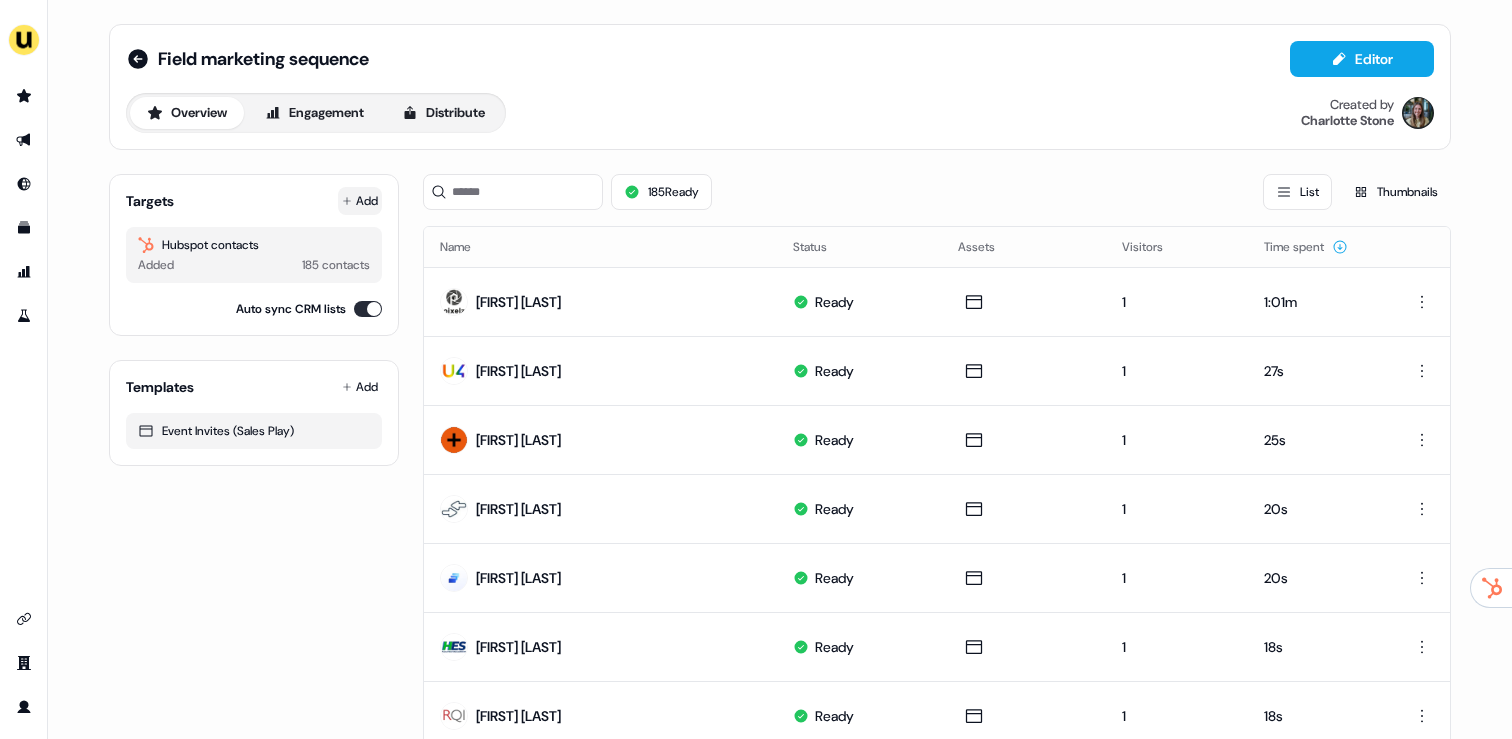 click on "Add" at bounding box center (360, 201) 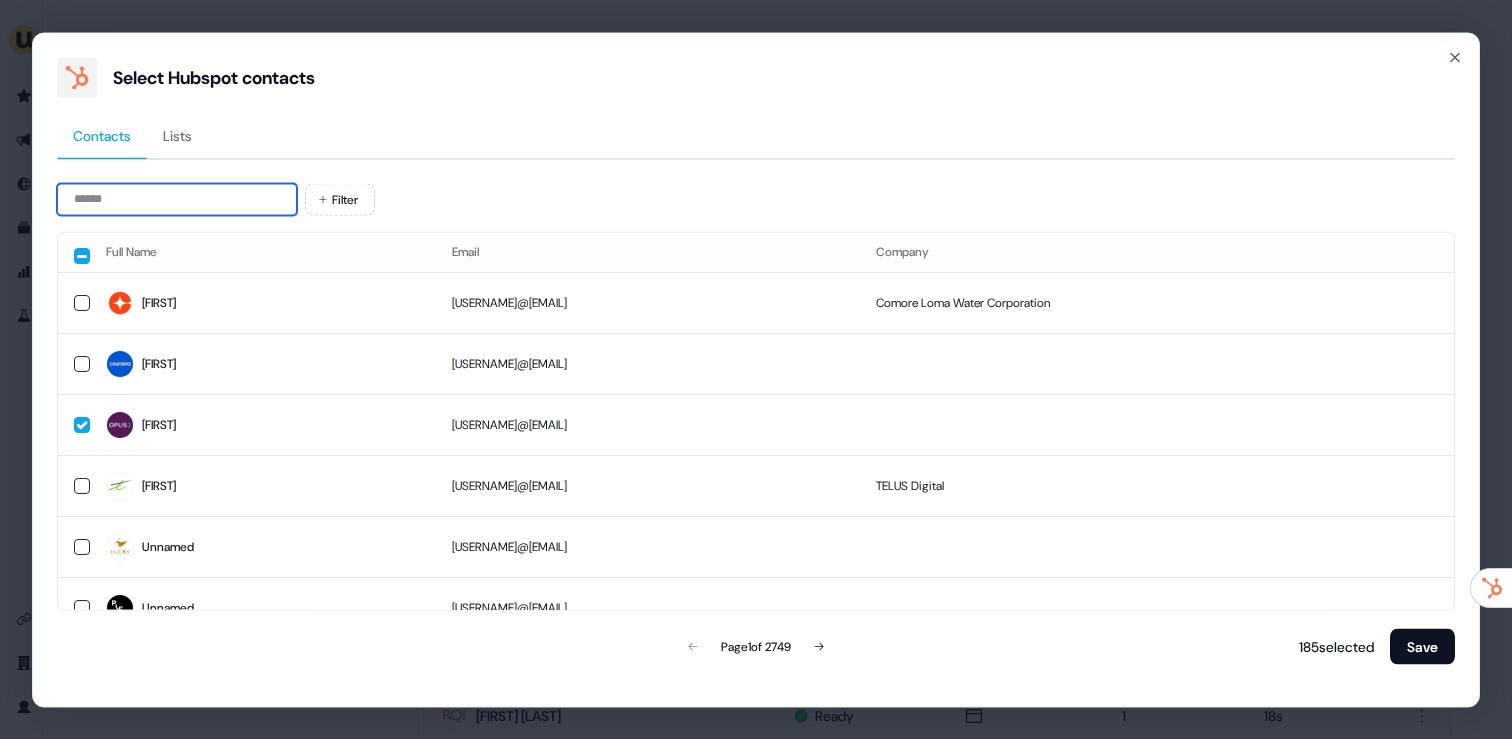 click at bounding box center (177, 199) 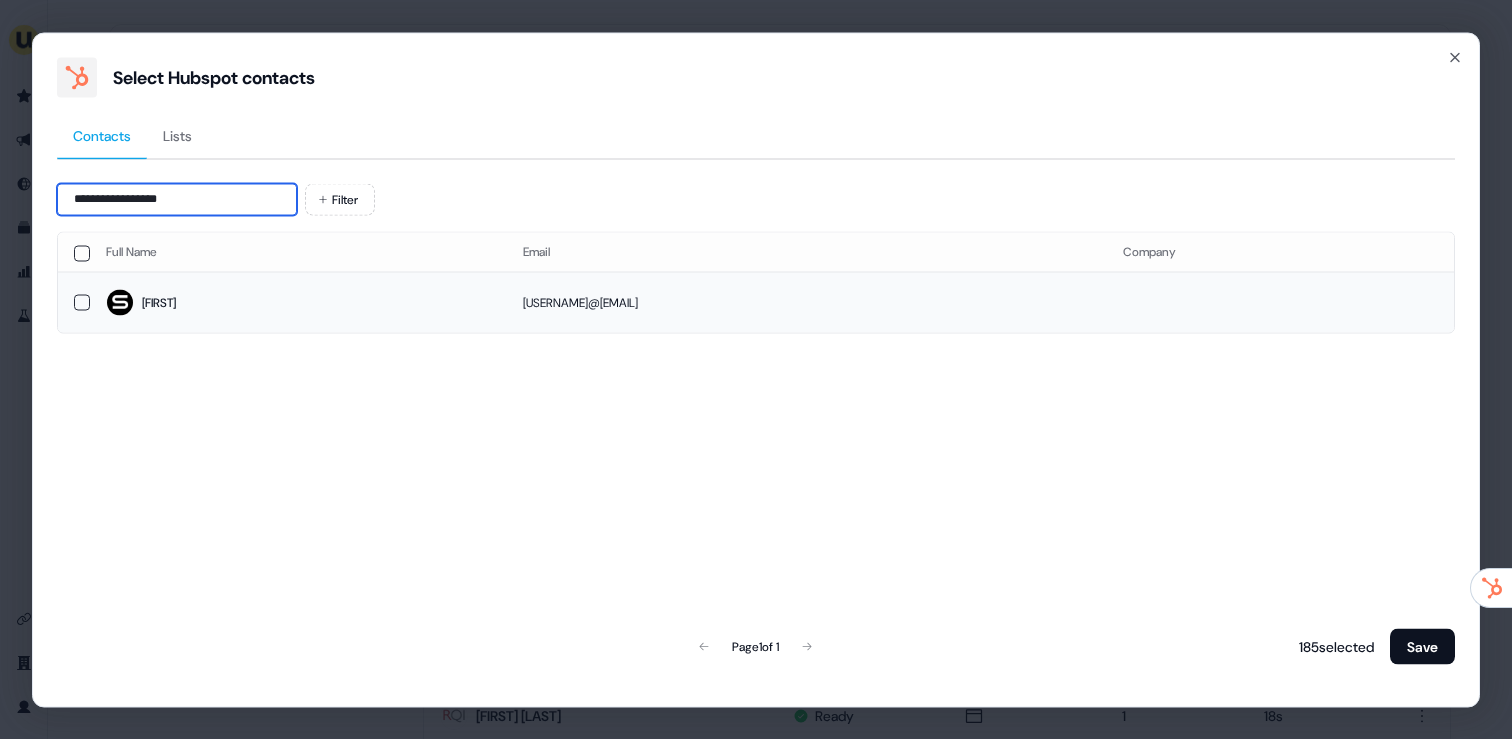 type on "**********" 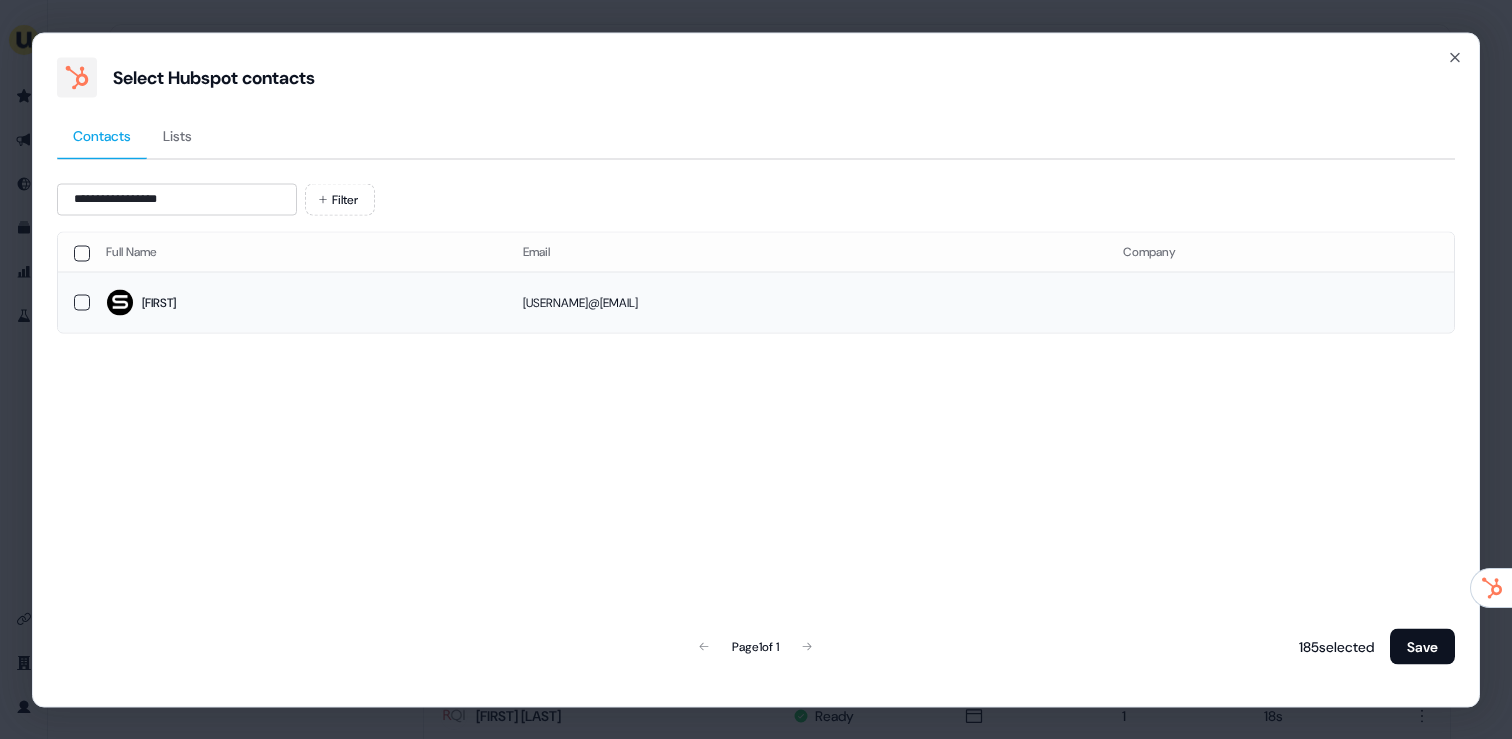 click on "Anoushka" at bounding box center [298, 302] 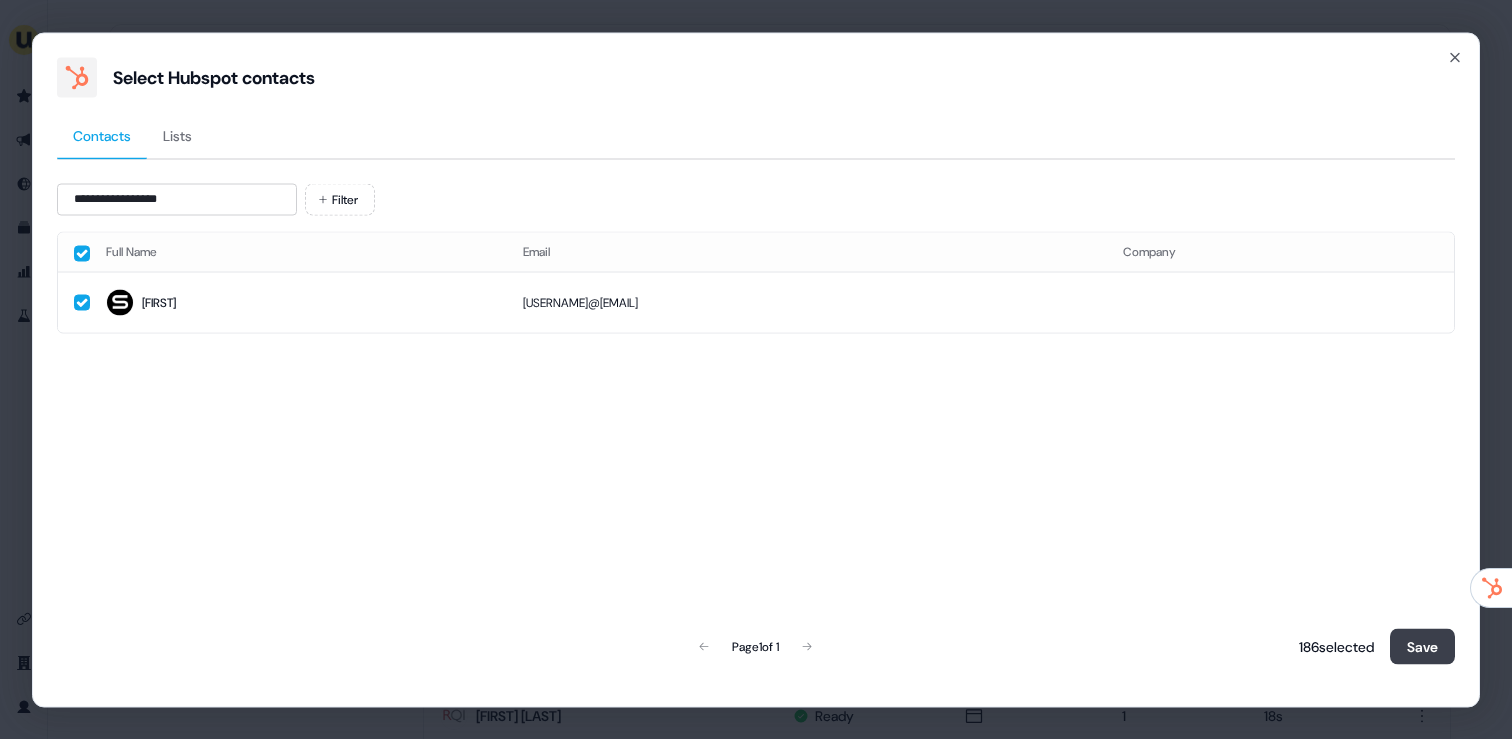 click on "Save" at bounding box center (1422, 646) 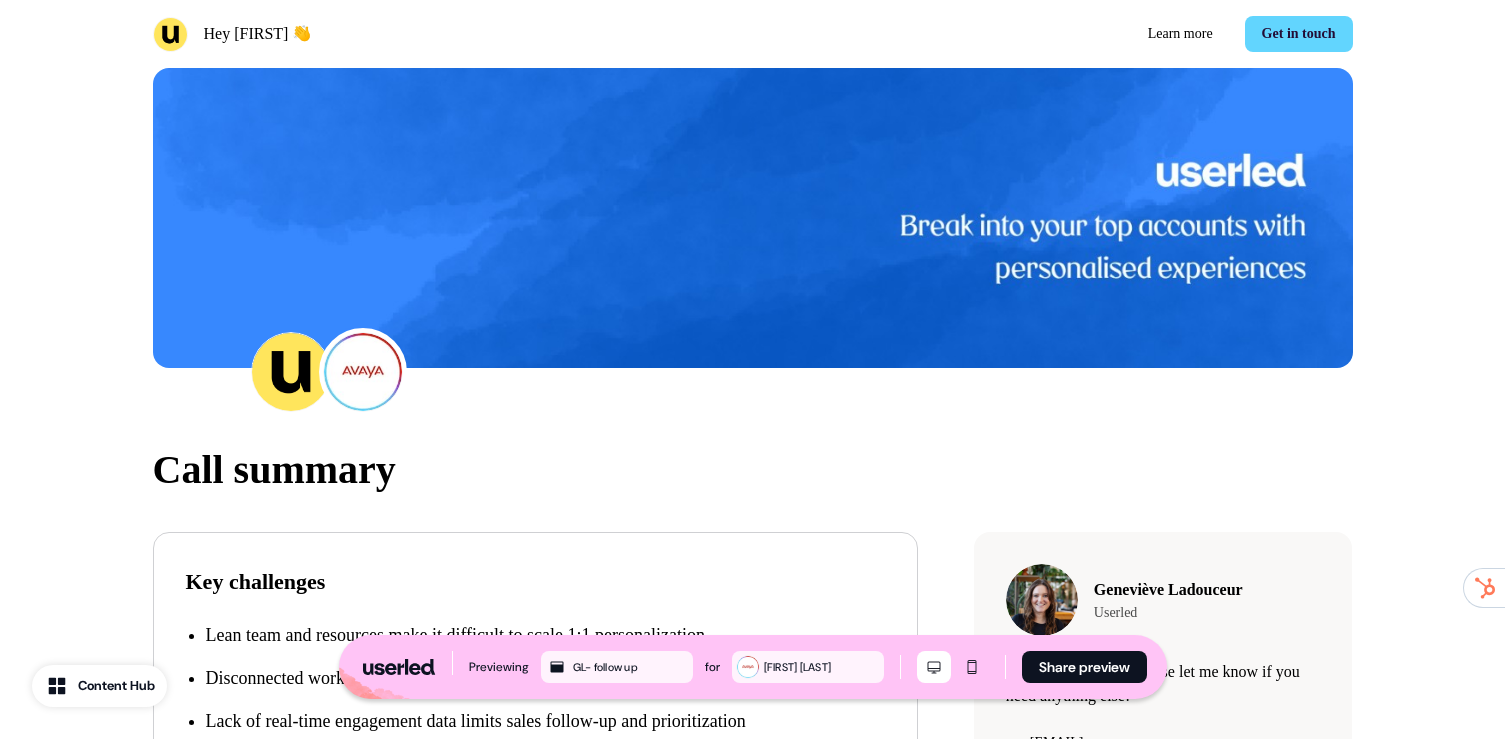 scroll, scrollTop: 296, scrollLeft: 0, axis: vertical 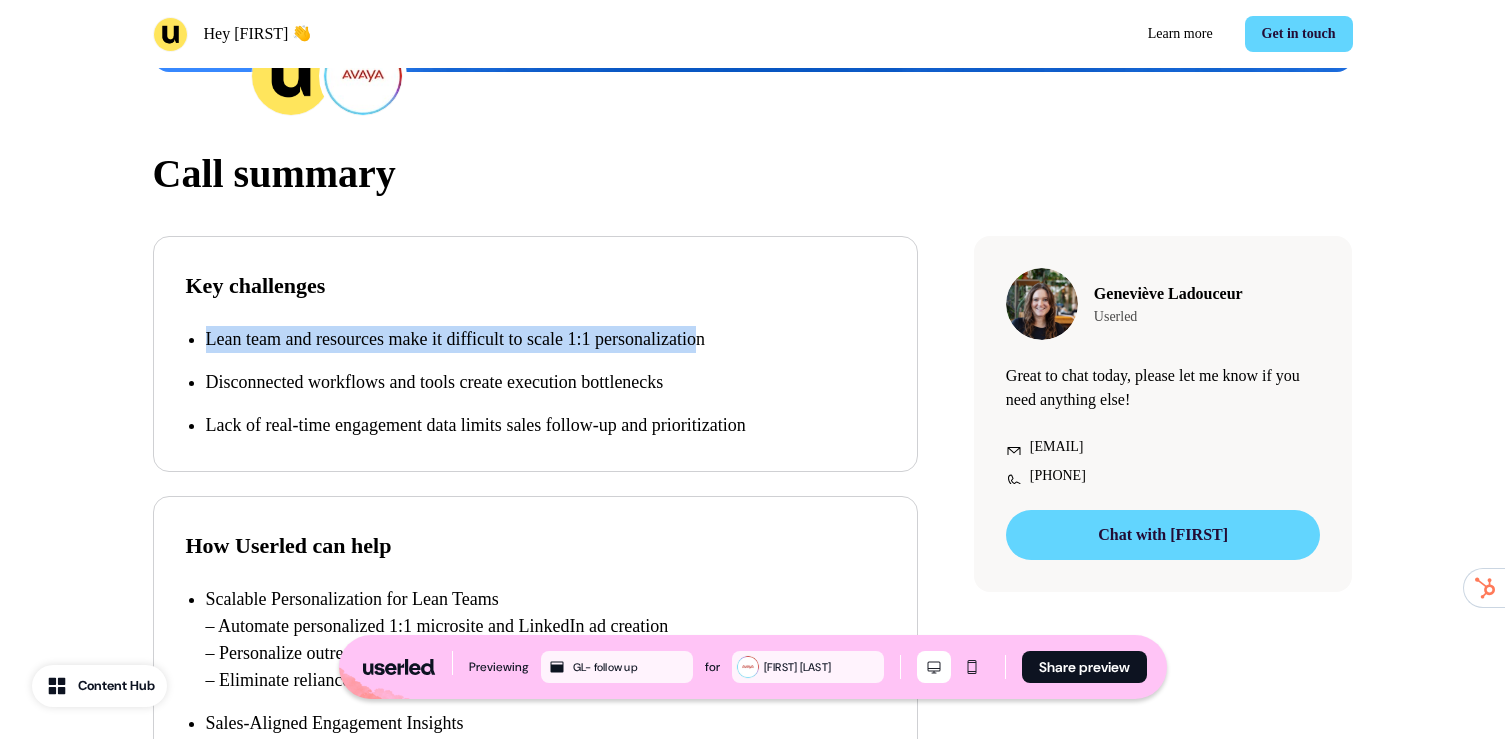 drag, startPoint x: 194, startPoint y: 331, endPoint x: 778, endPoint y: 337, distance: 584.0308 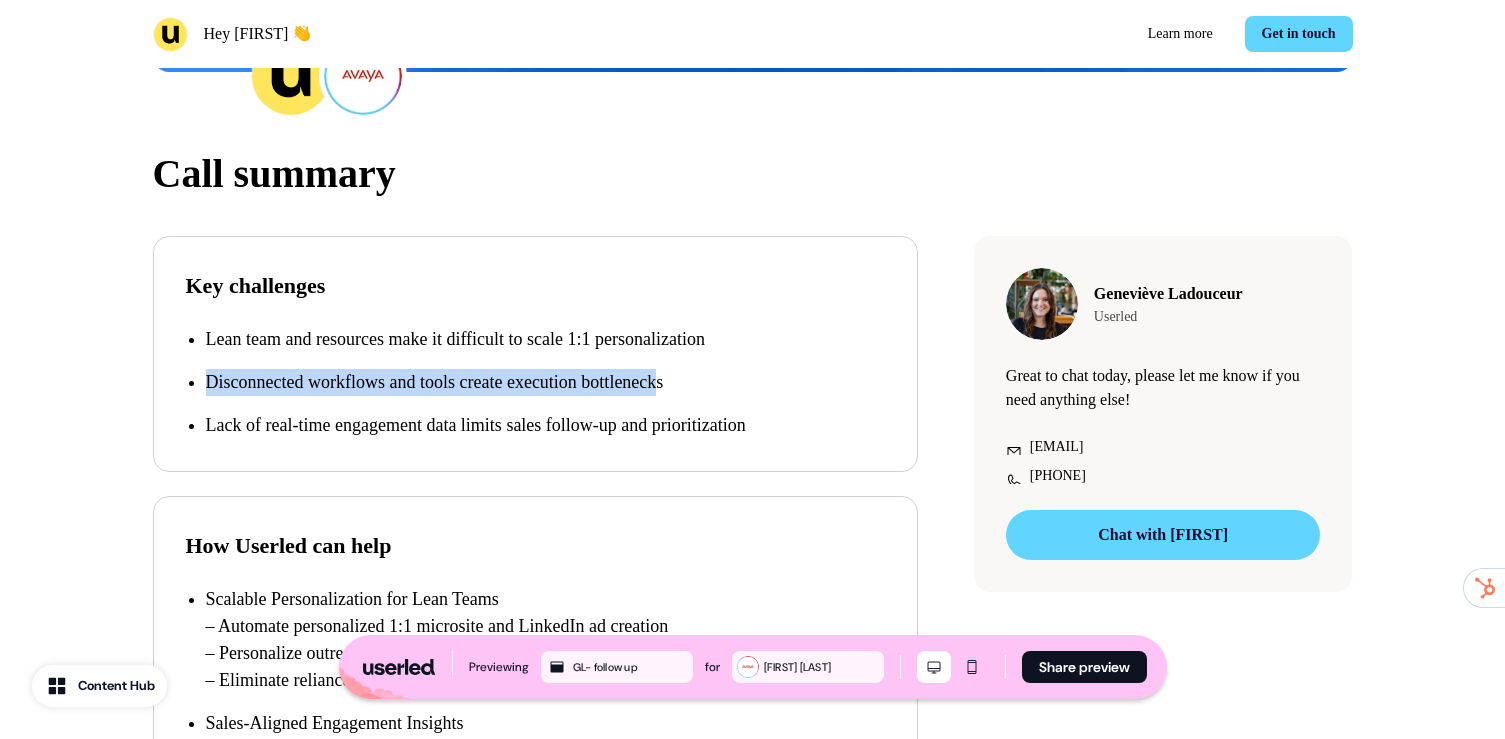 drag, startPoint x: 328, startPoint y: 378, endPoint x: 737, endPoint y: 386, distance: 409.07825 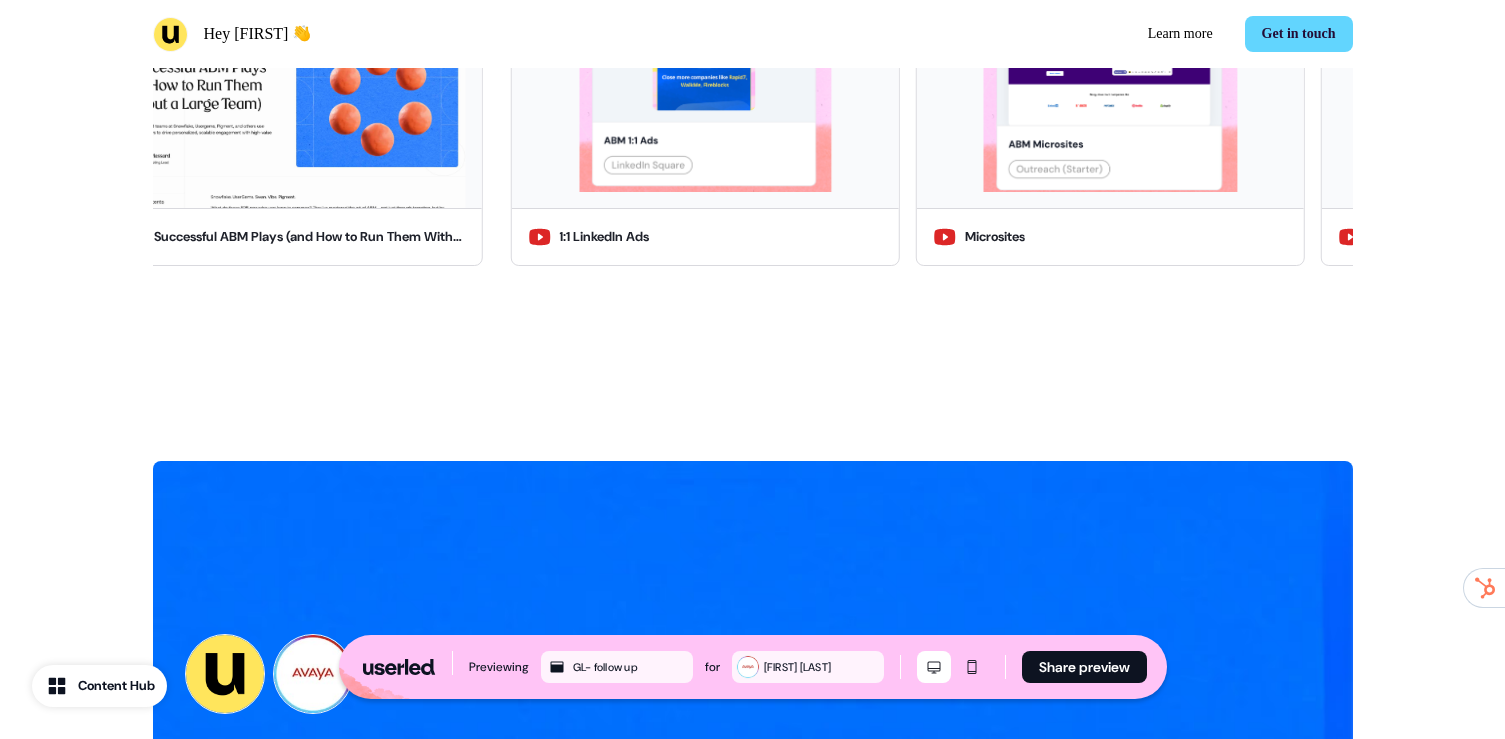 scroll, scrollTop: 2387, scrollLeft: 0, axis: vertical 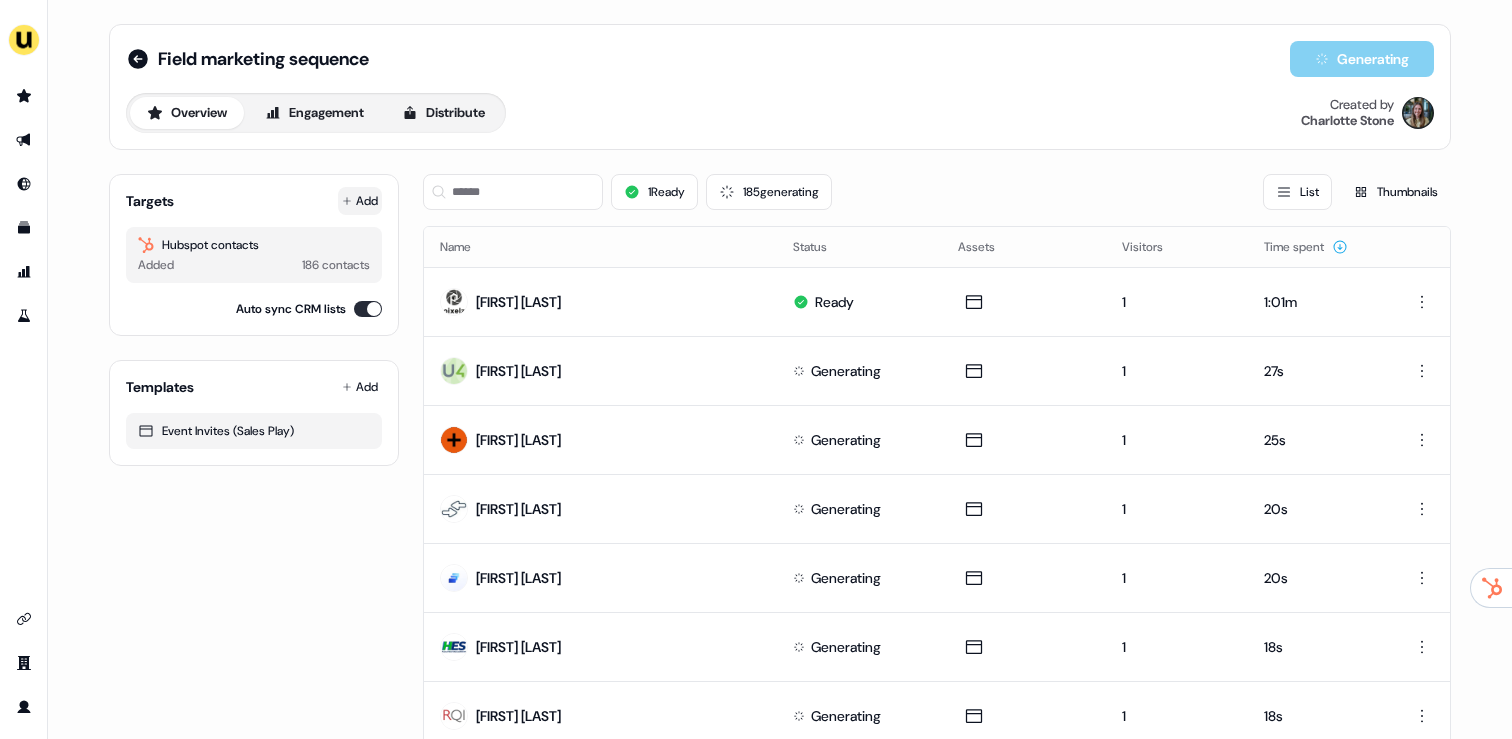 click on "Add" at bounding box center [360, 201] 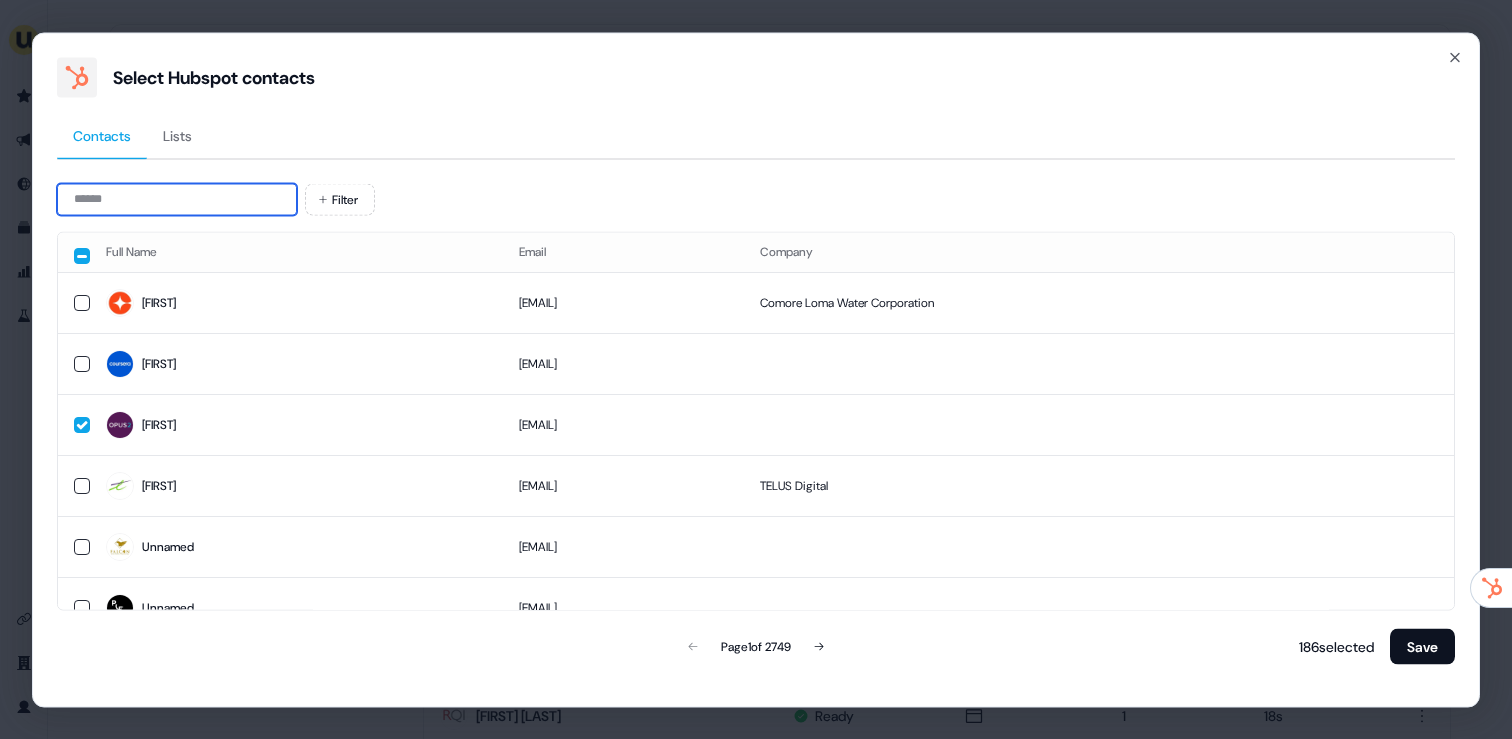 click at bounding box center (177, 199) 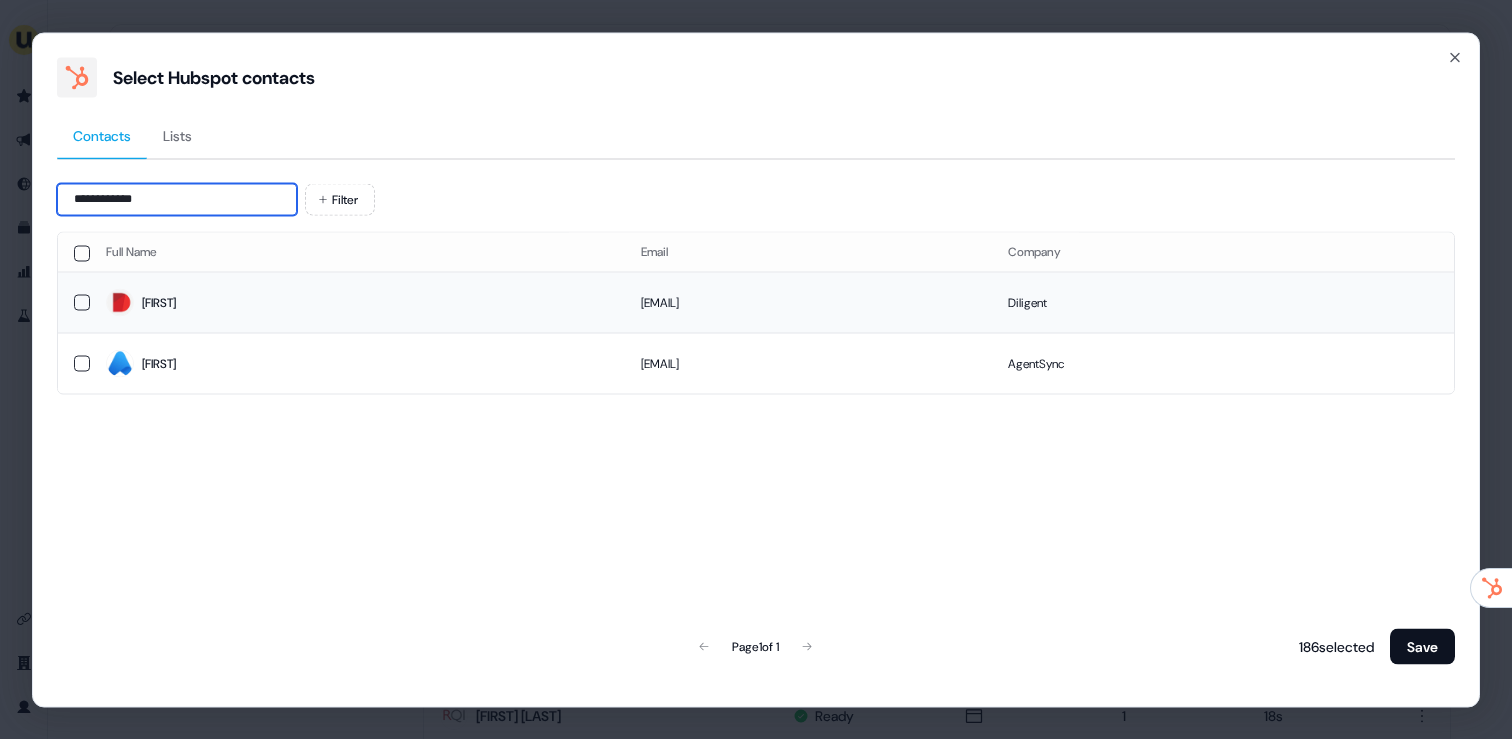 type on "**********" 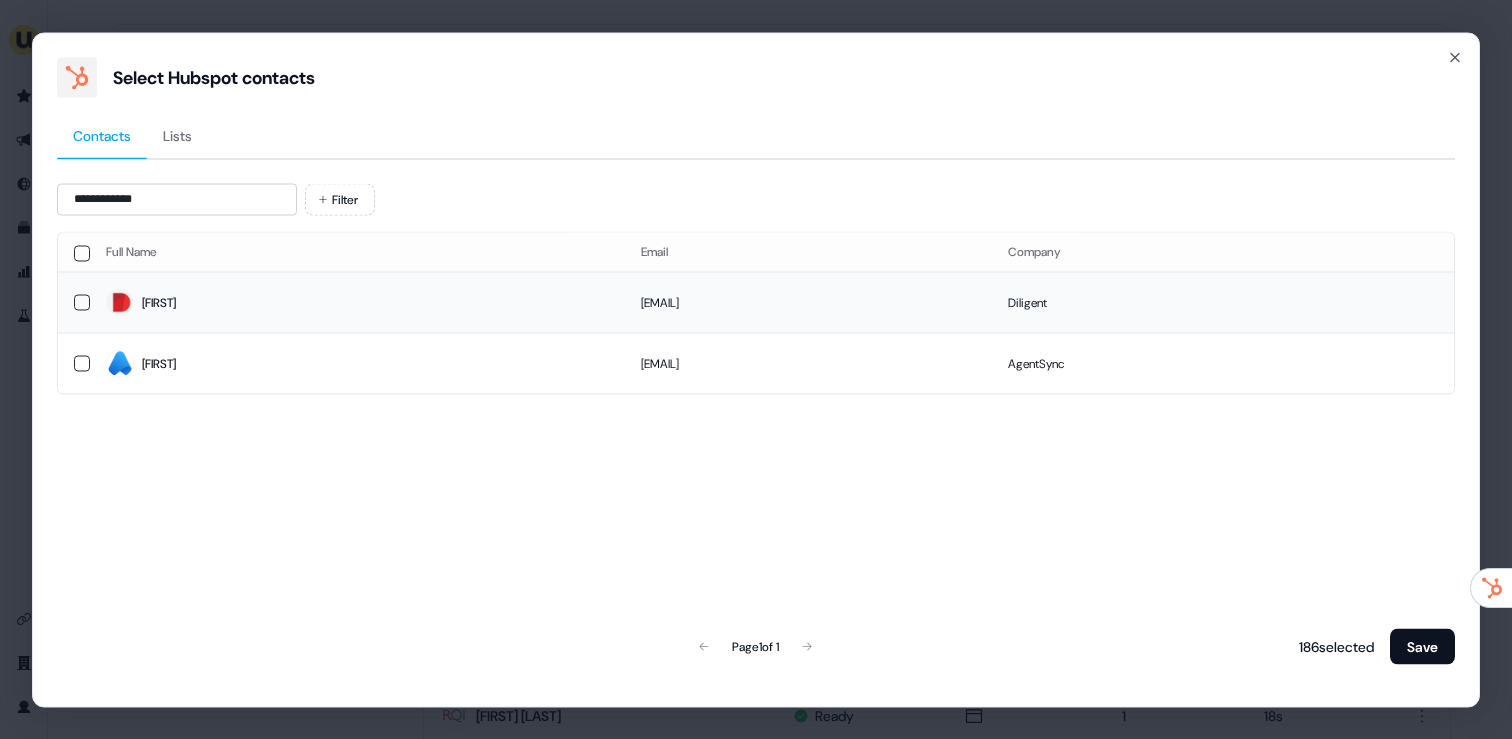 click on "Rachel" at bounding box center [357, 303] 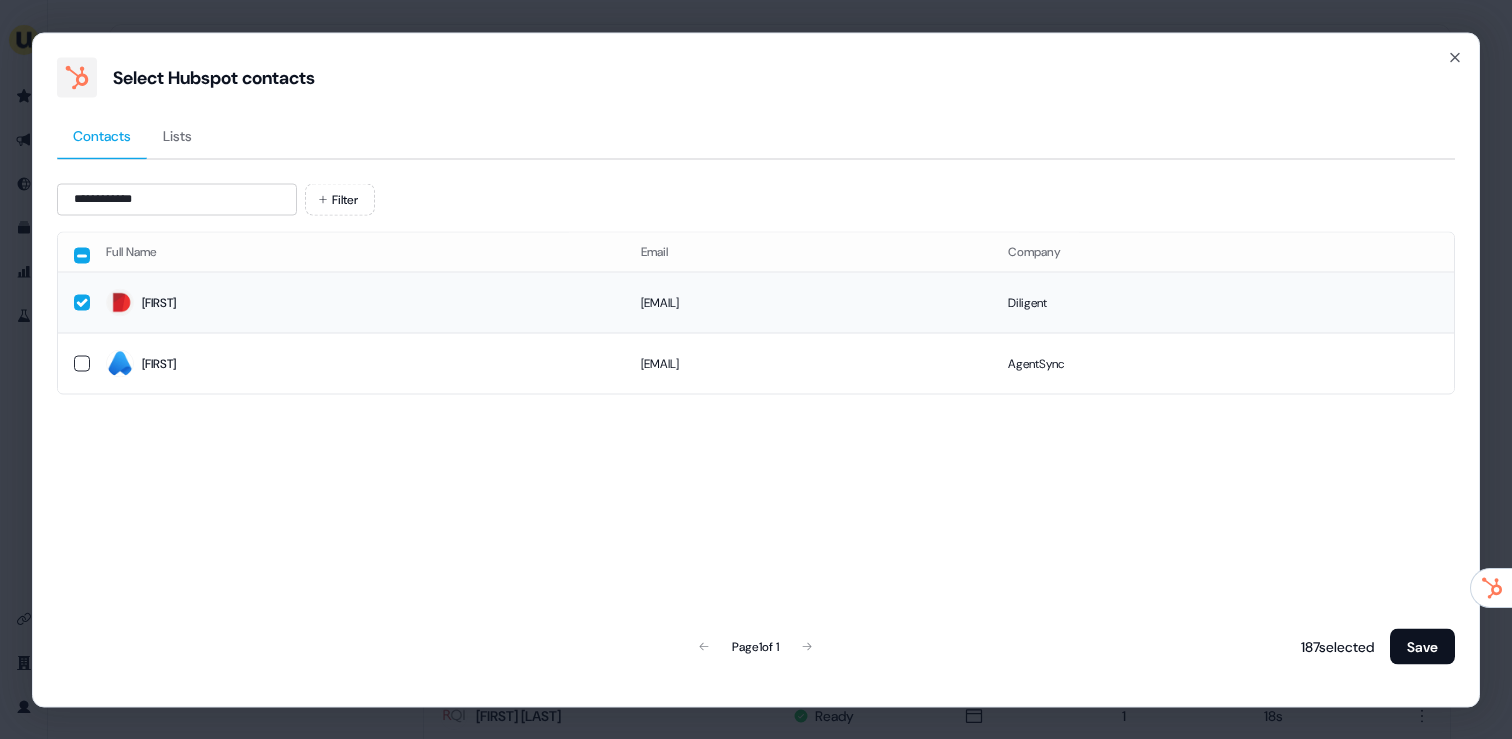 click on "Rachel" at bounding box center [357, 303] 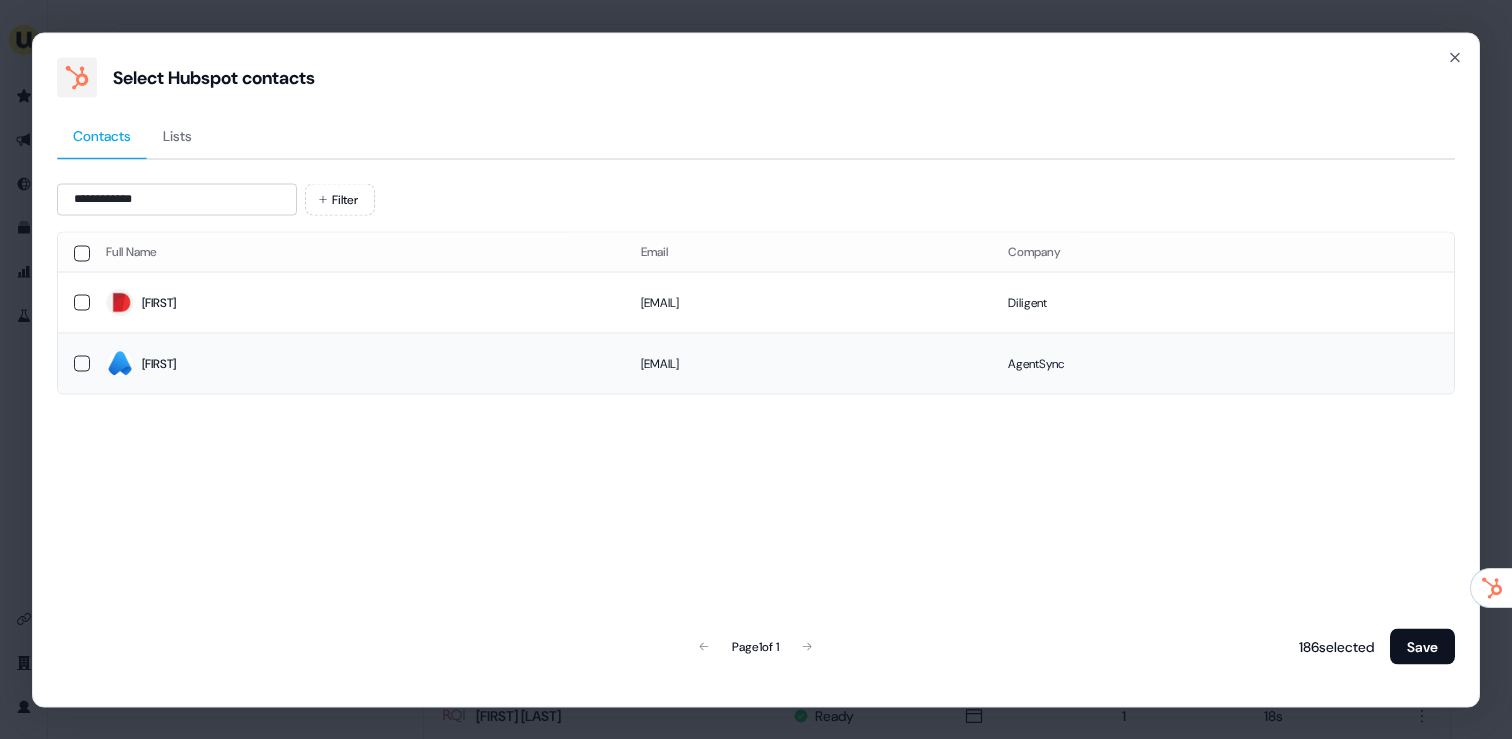 click on "Rachel" at bounding box center [357, 363] 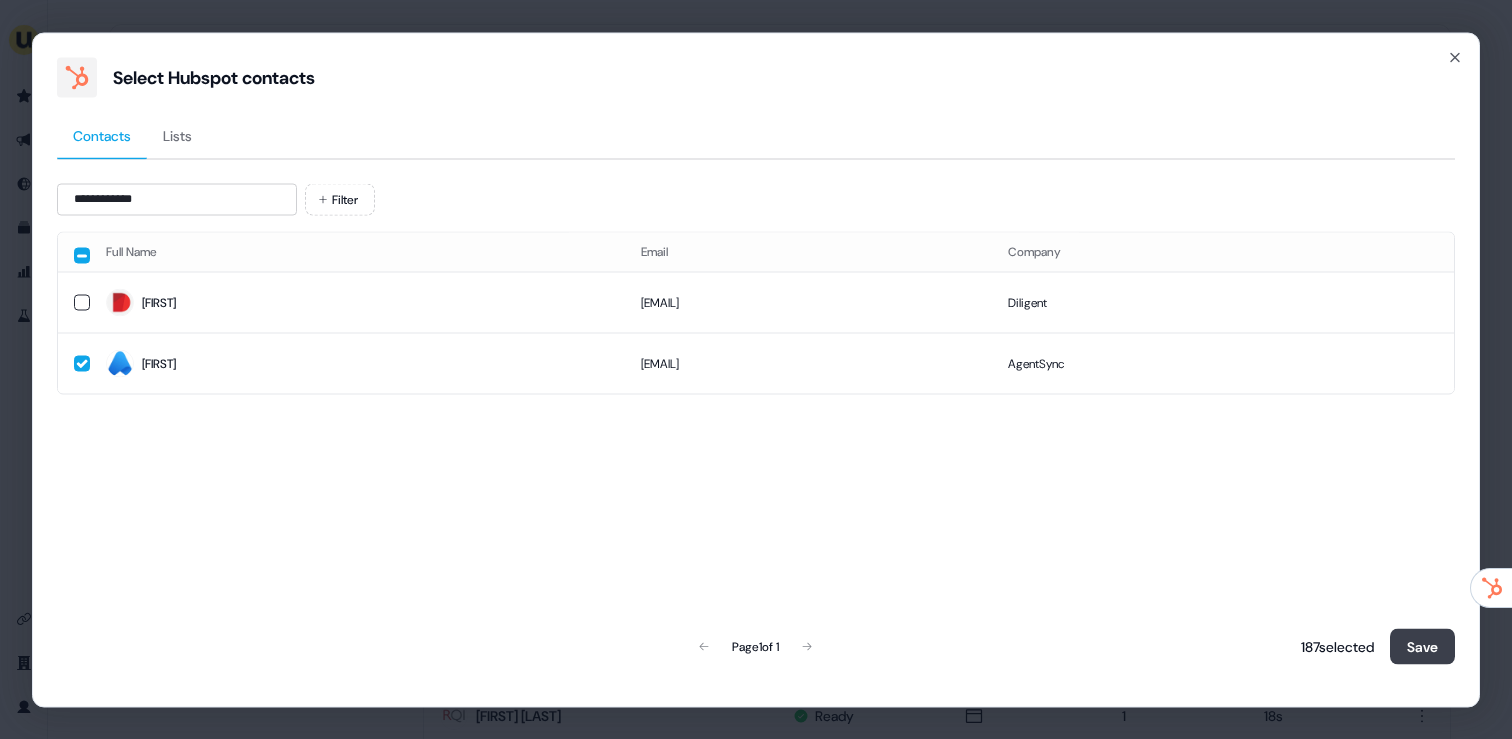 click on "Save" at bounding box center [1422, 646] 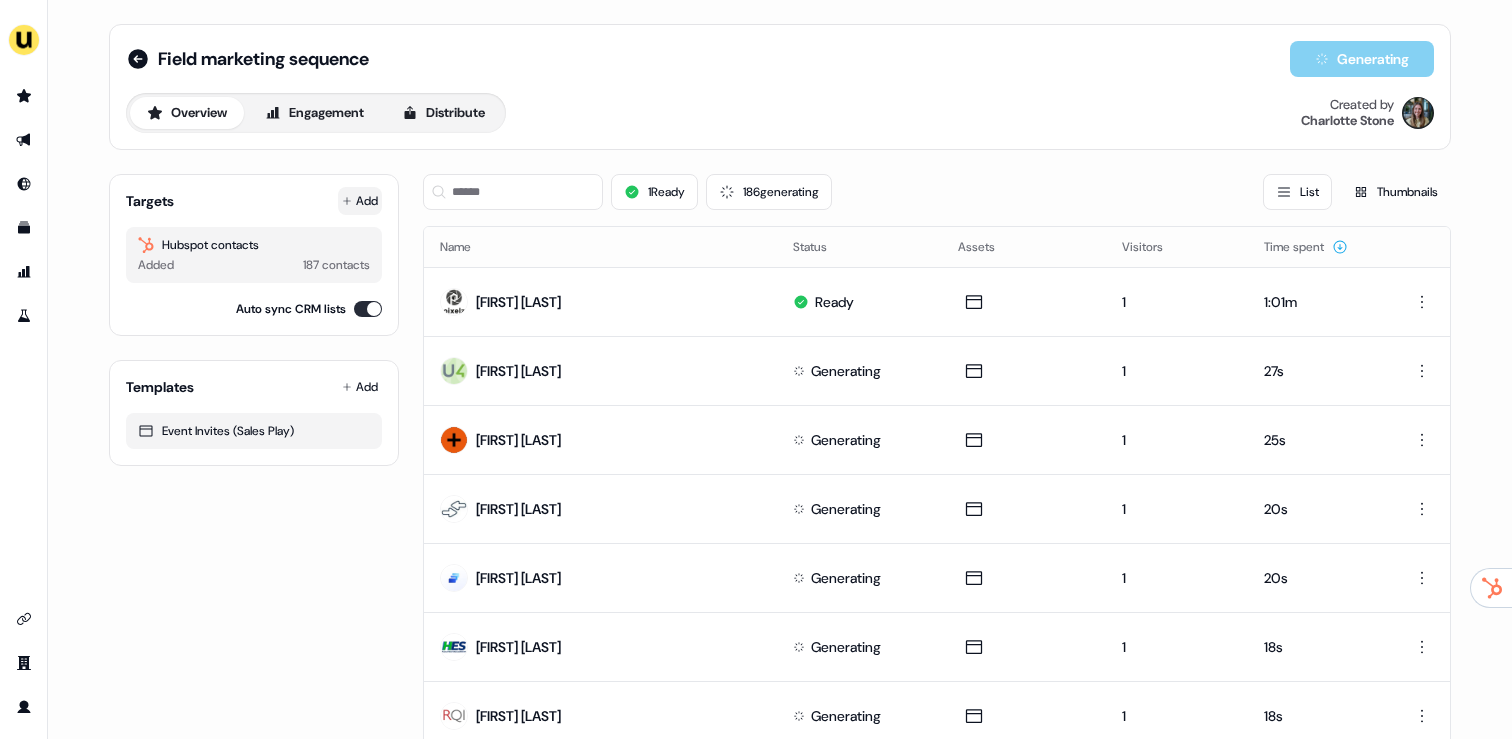 click on "Add" at bounding box center [360, 201] 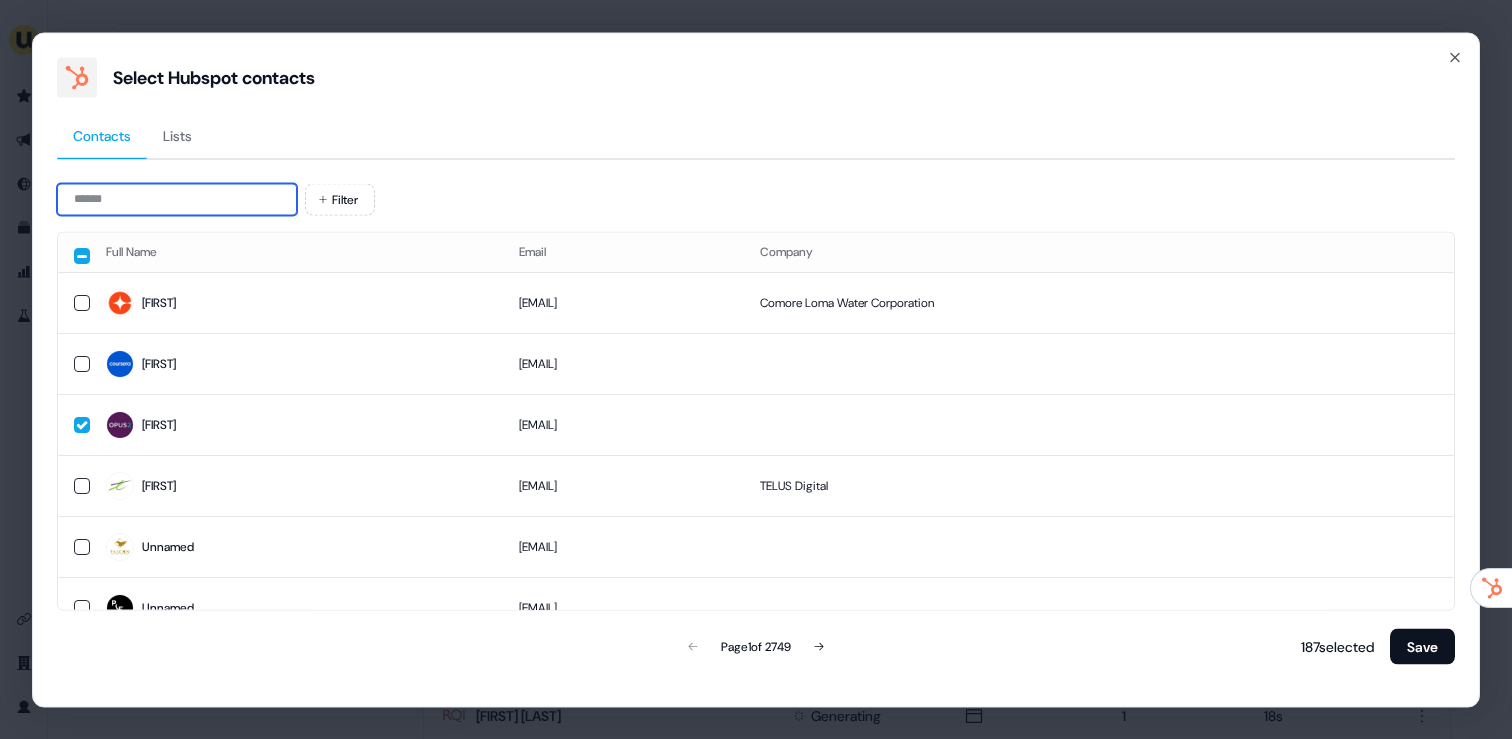 click at bounding box center (177, 199) 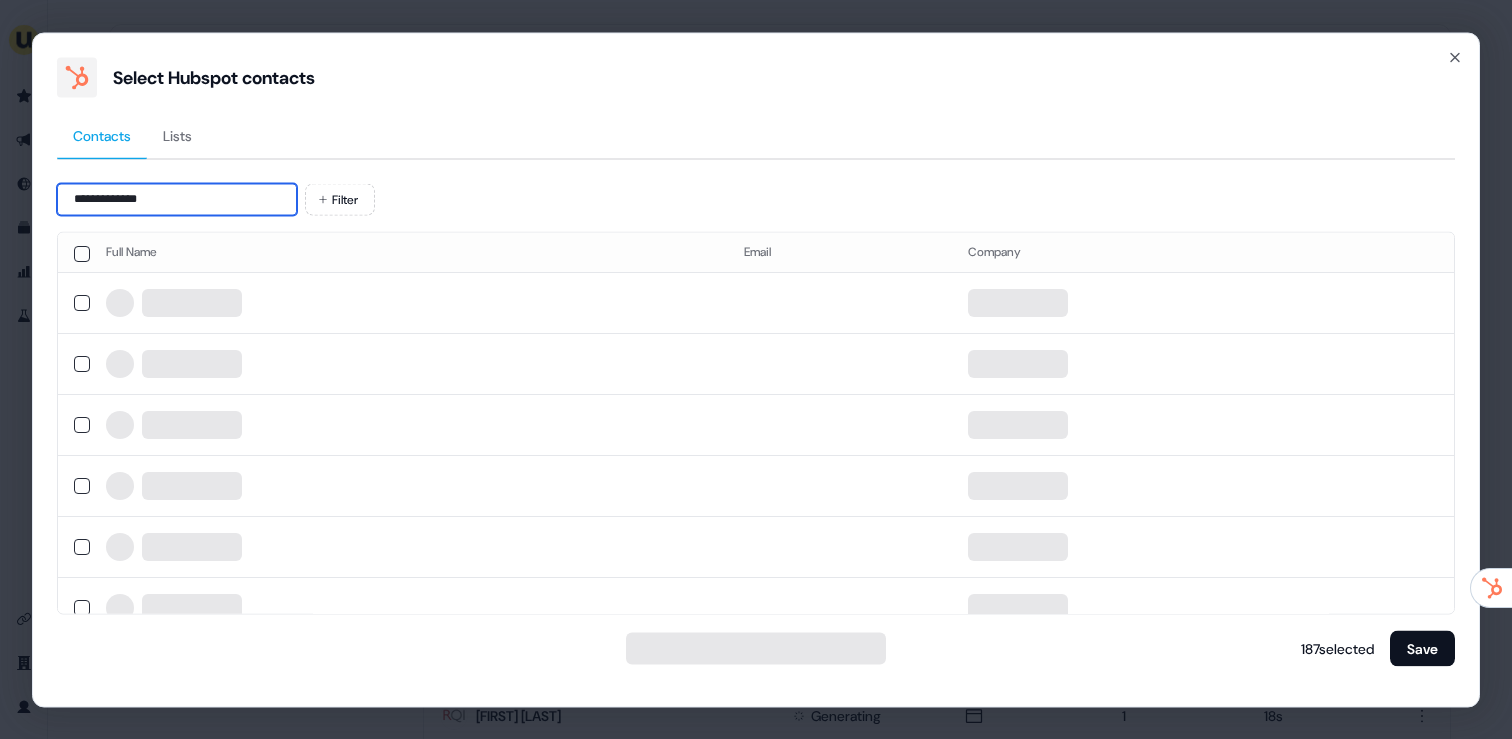 type on "**********" 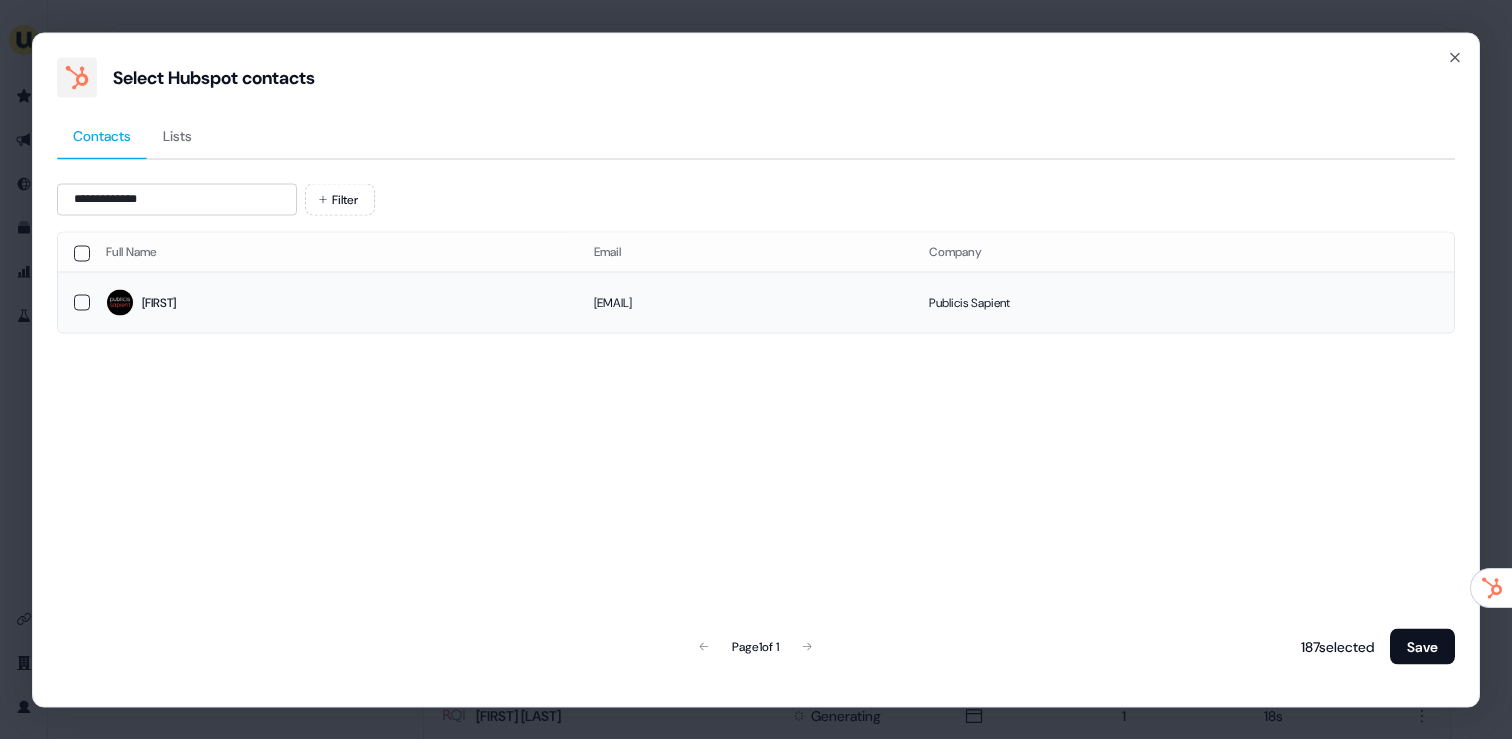 click on "taylor.biles@publicissapient.com" at bounding box center [745, 302] 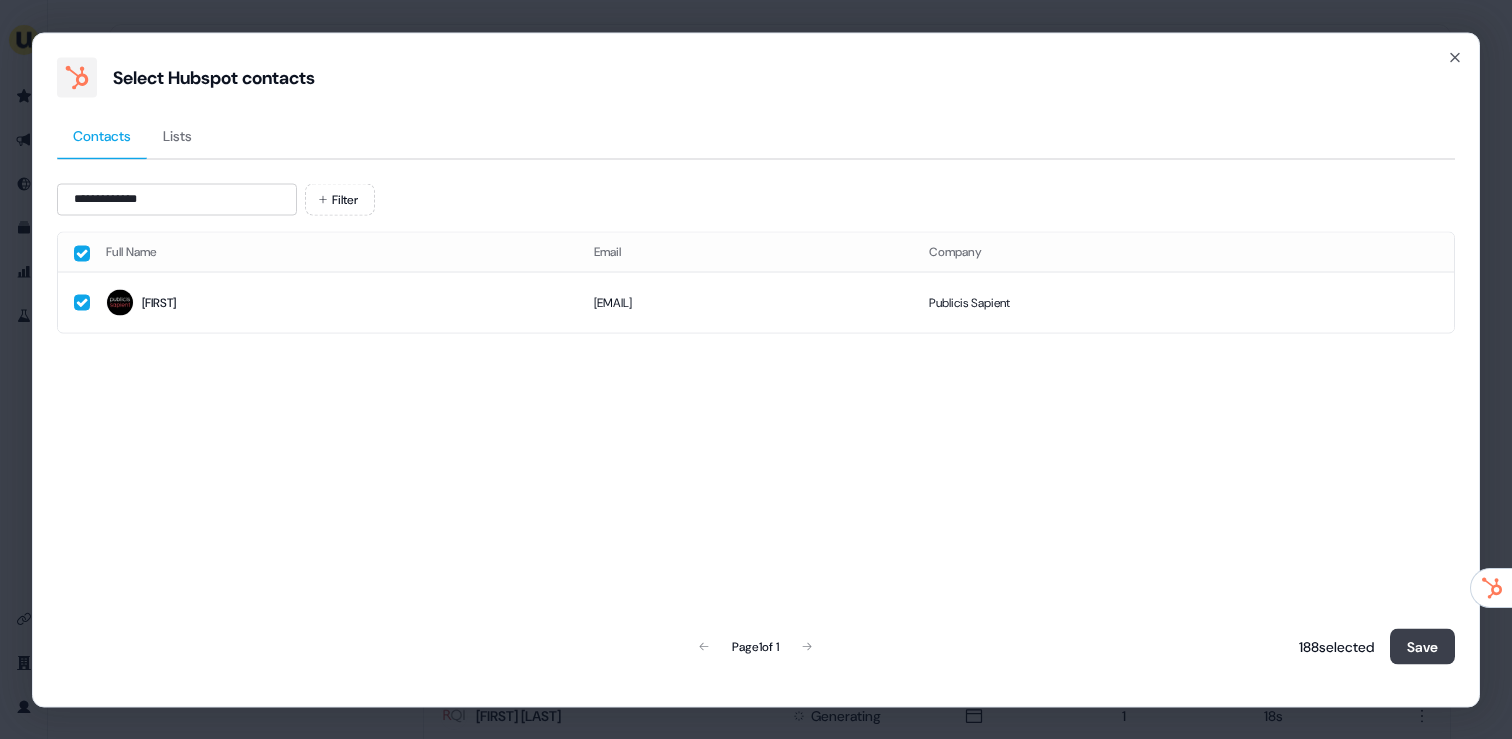 click on "Save" at bounding box center [1422, 646] 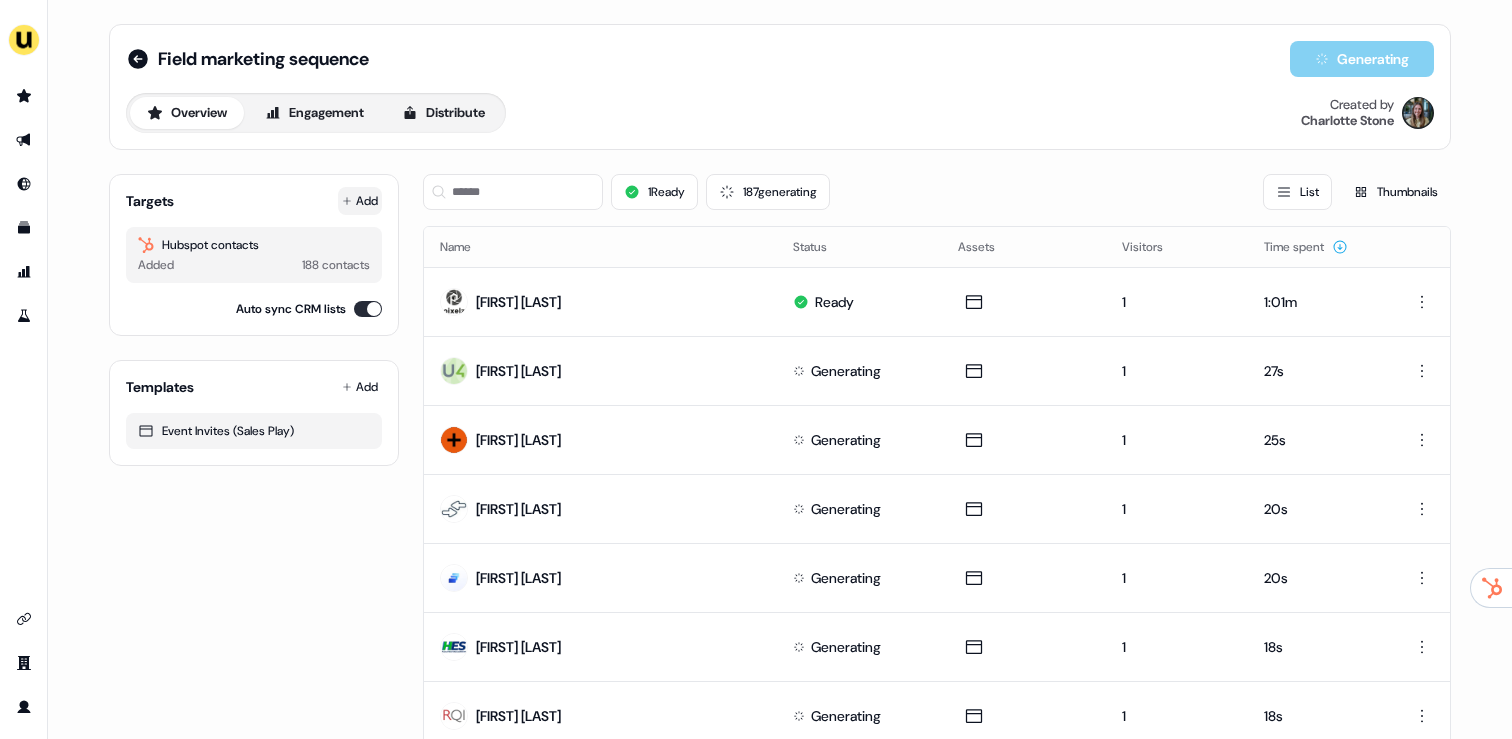 click on "Add" at bounding box center [360, 201] 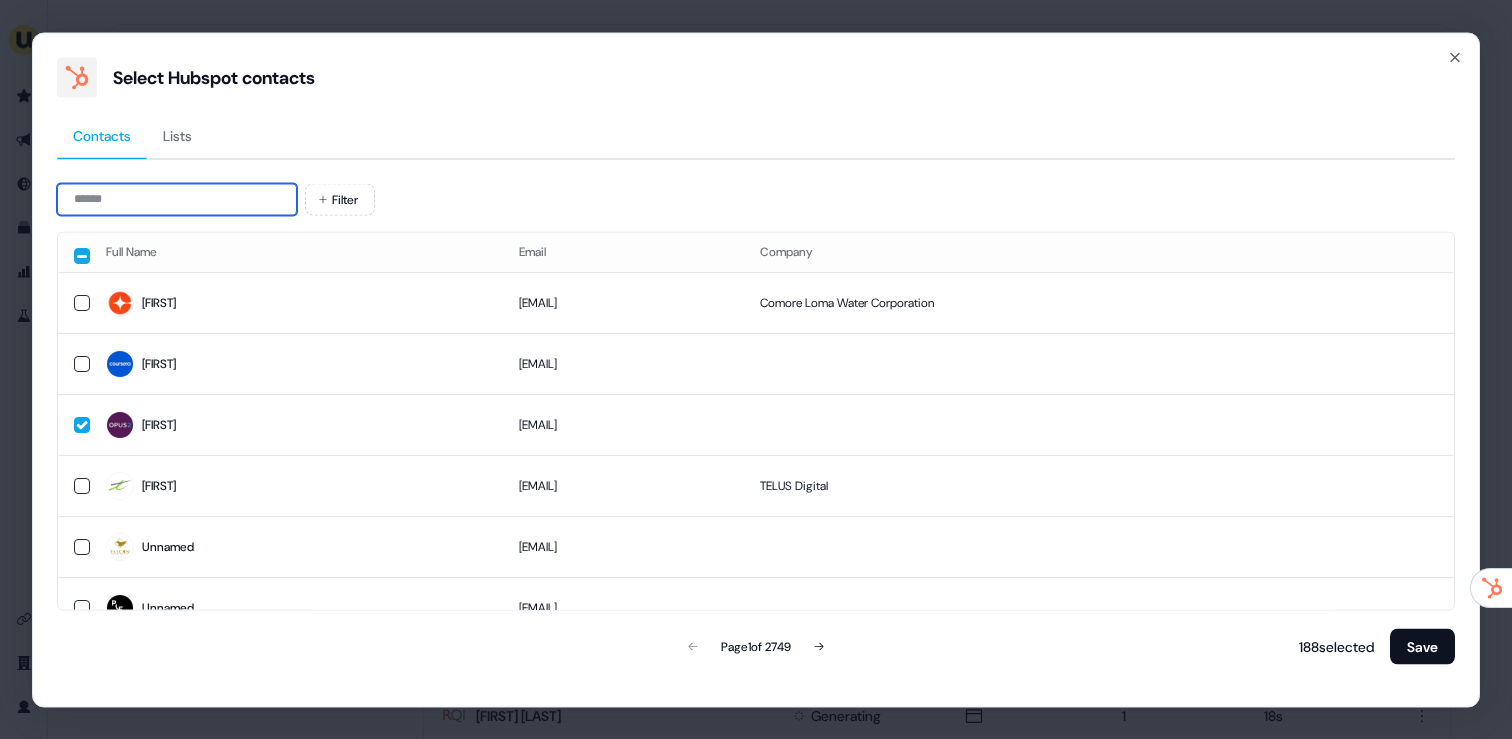 click at bounding box center [177, 199] 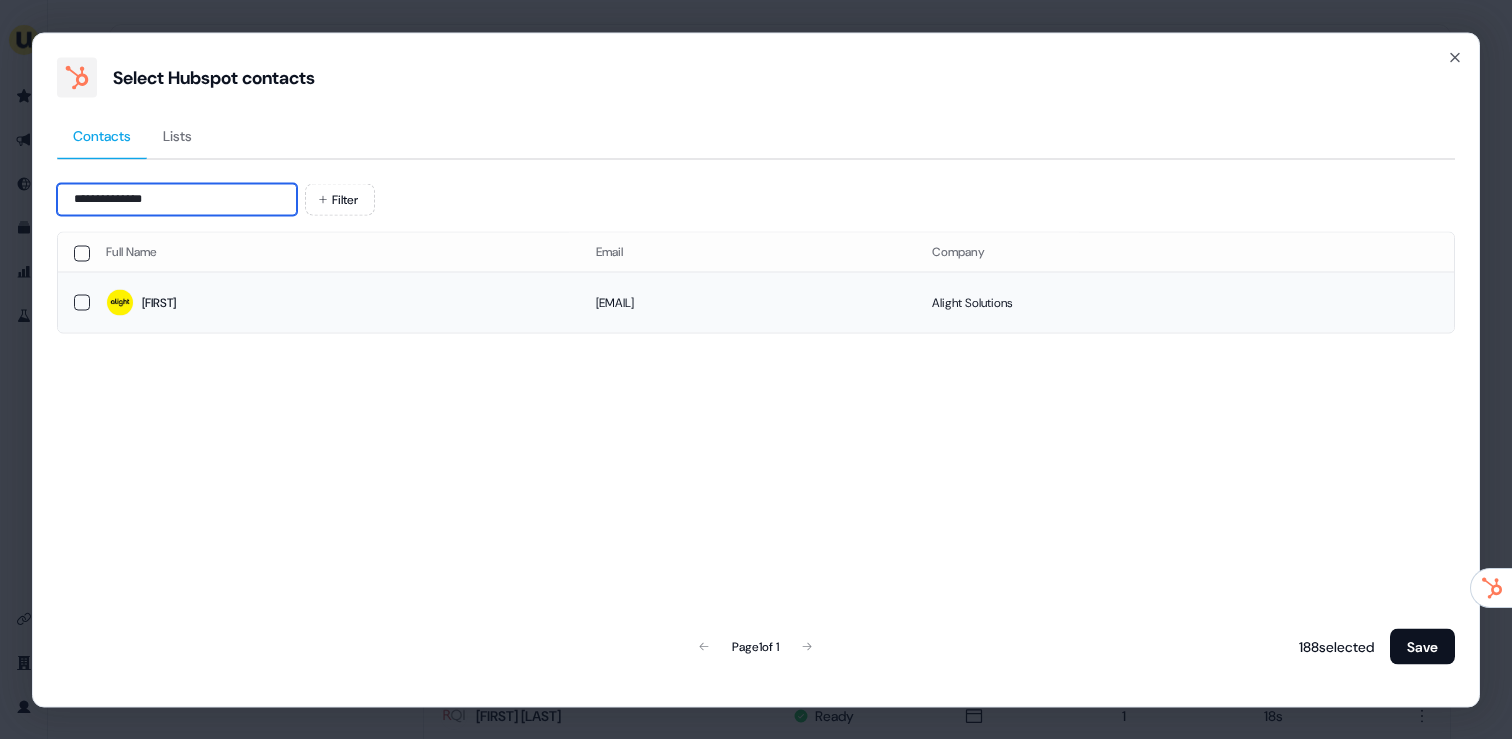 type on "**********" 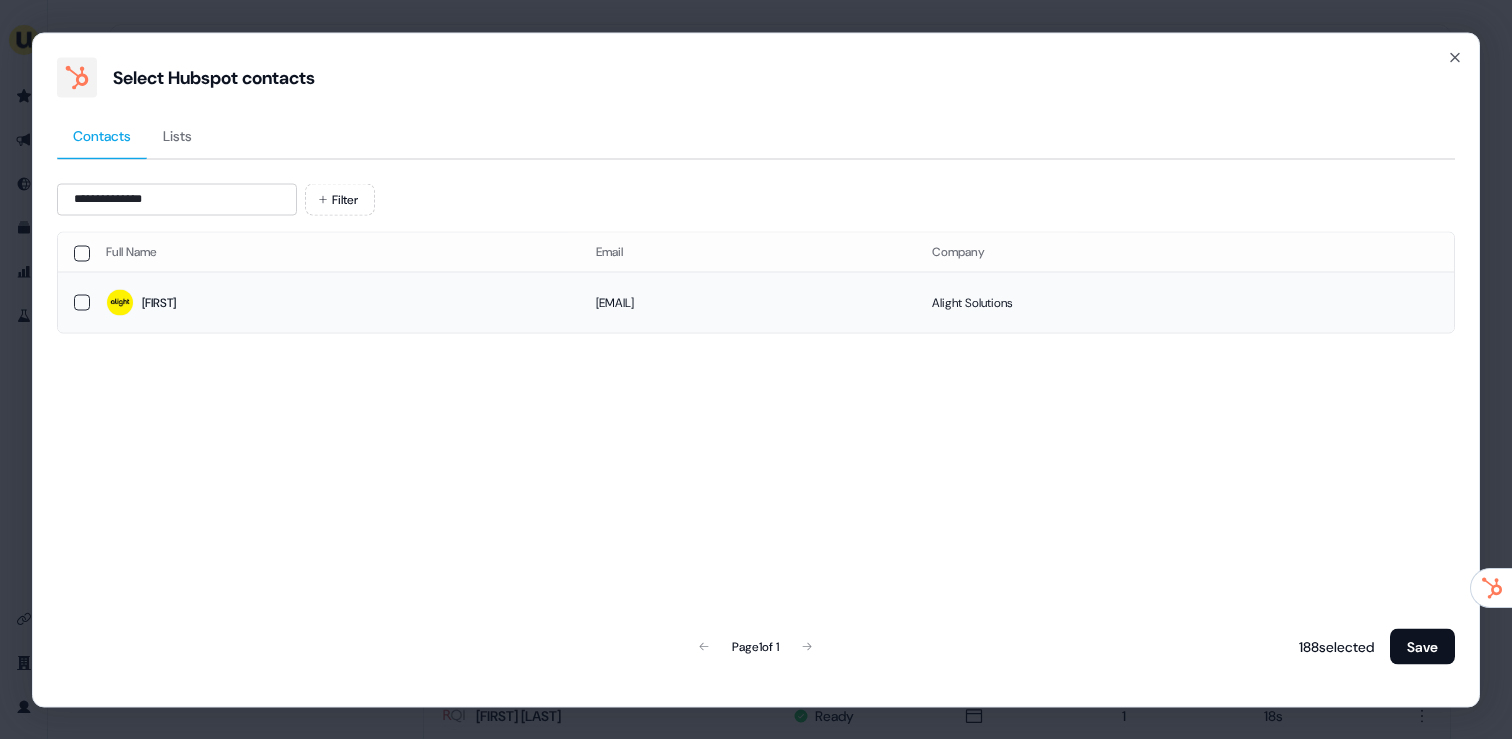 click on "phillips@alight.com" at bounding box center (748, 302) 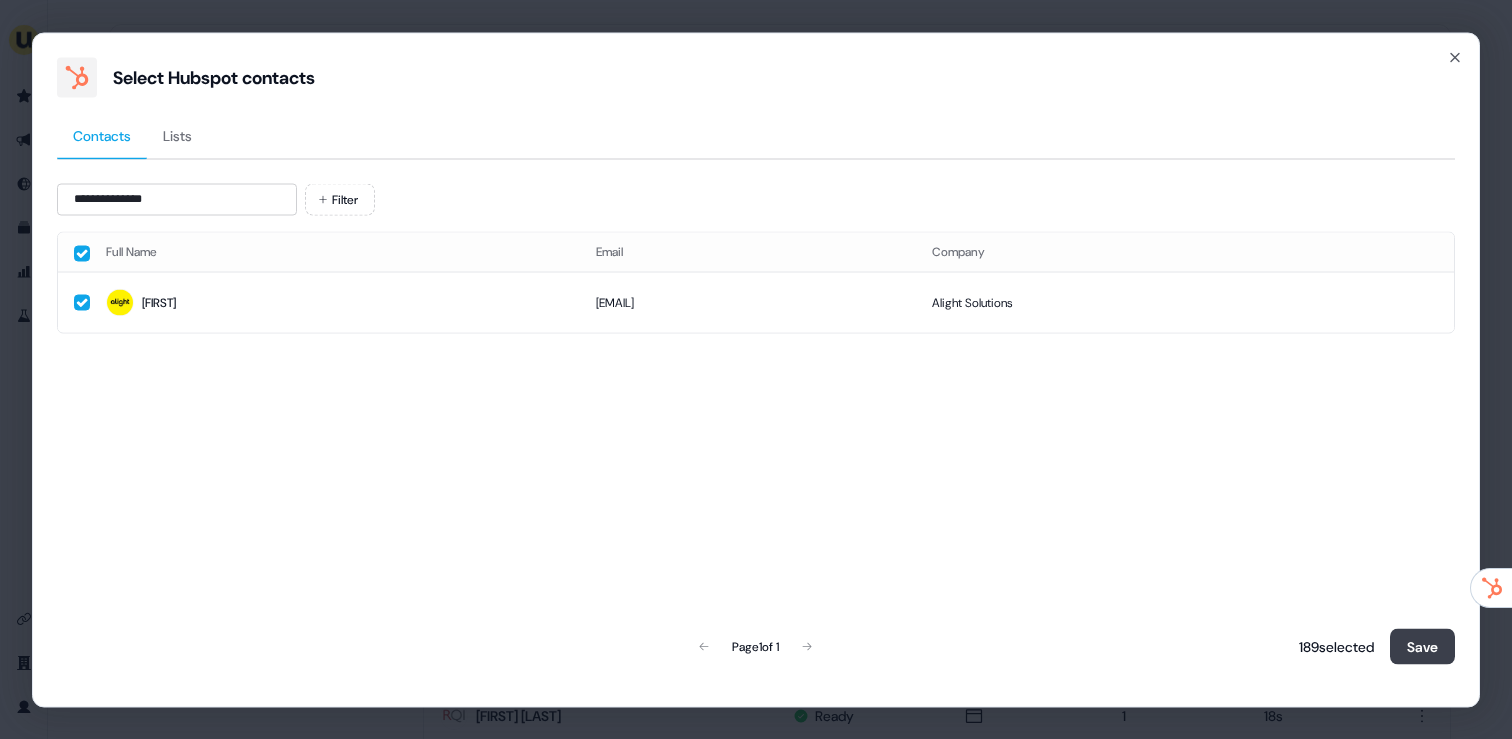 click on "Save" at bounding box center (1422, 646) 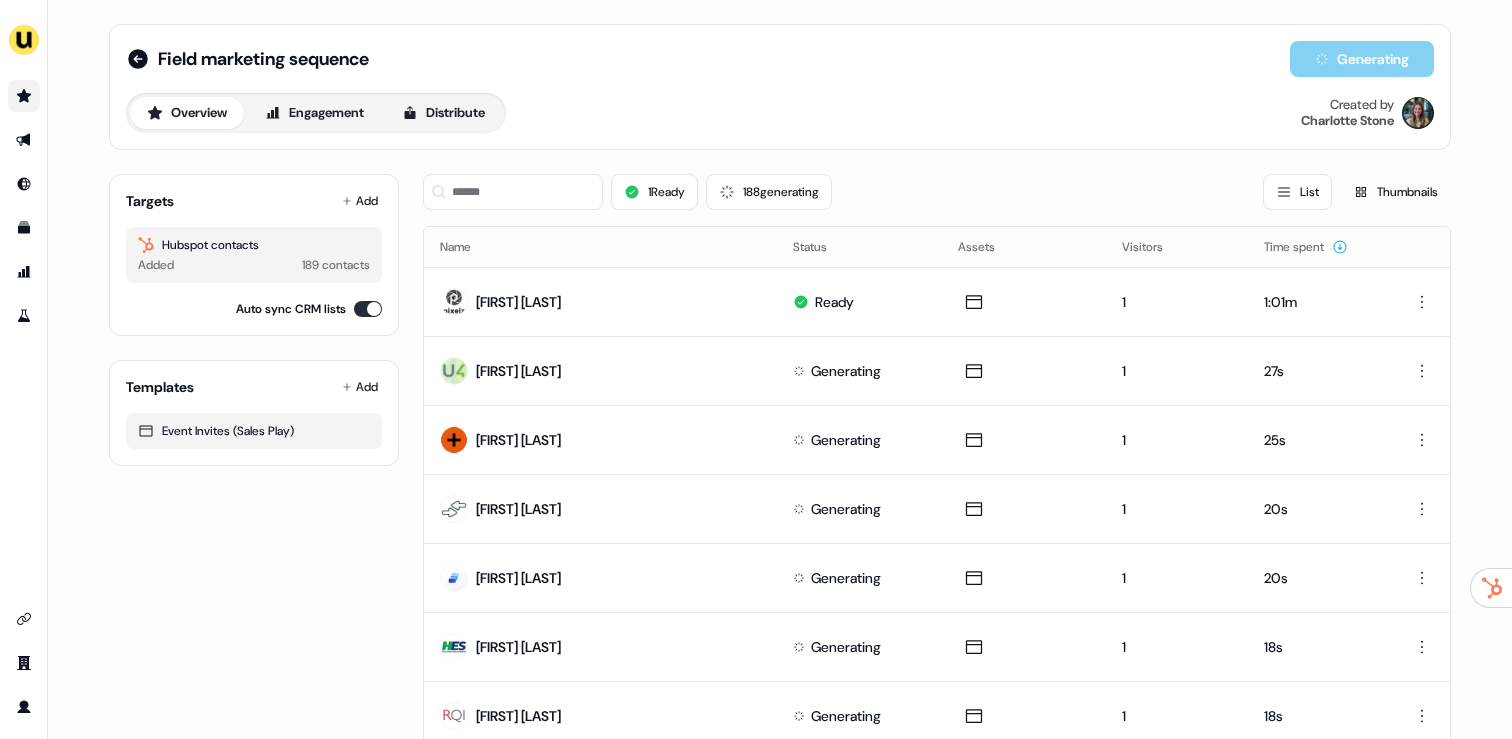 click at bounding box center (24, 96) 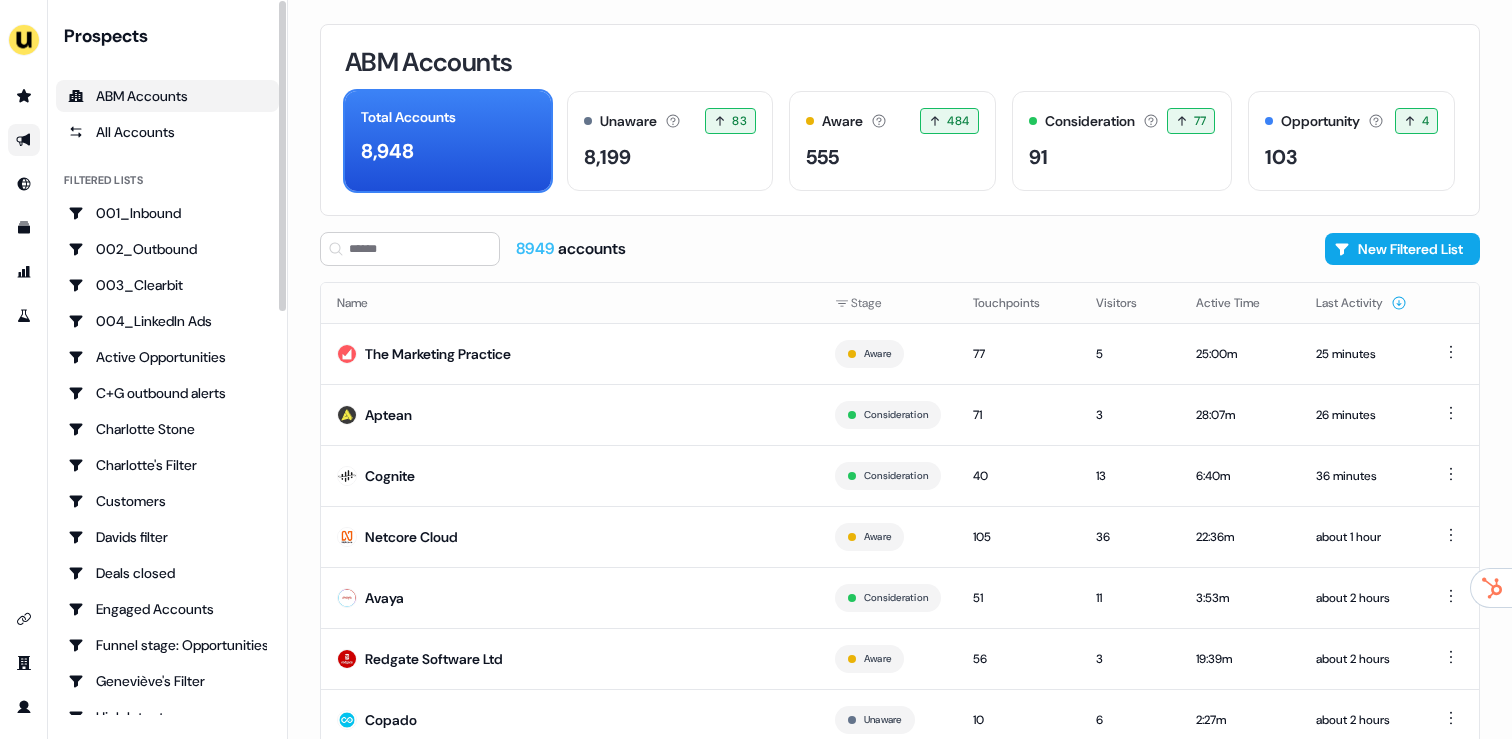 click 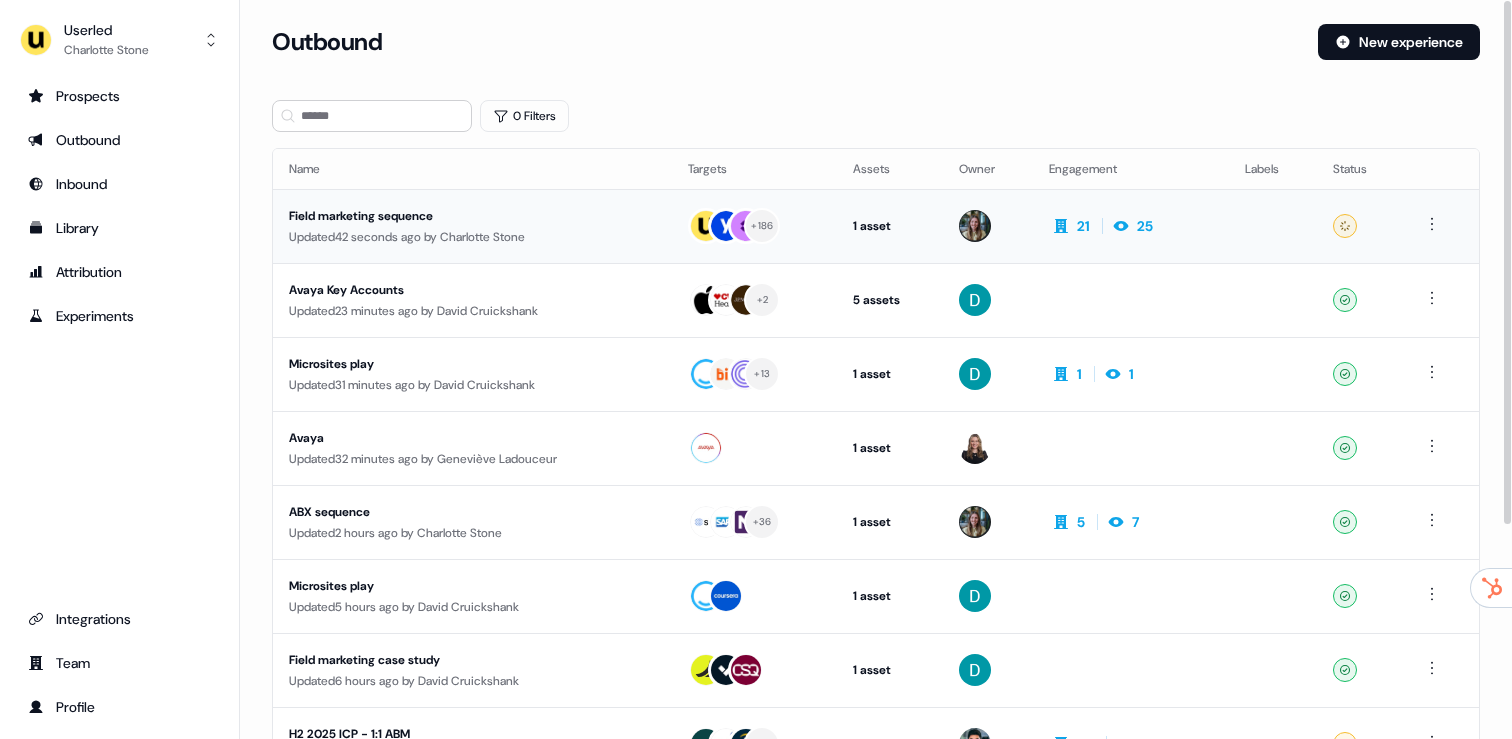 click on "Updated  42 seconds ago   by   Charlotte Stone" at bounding box center (472, 237) 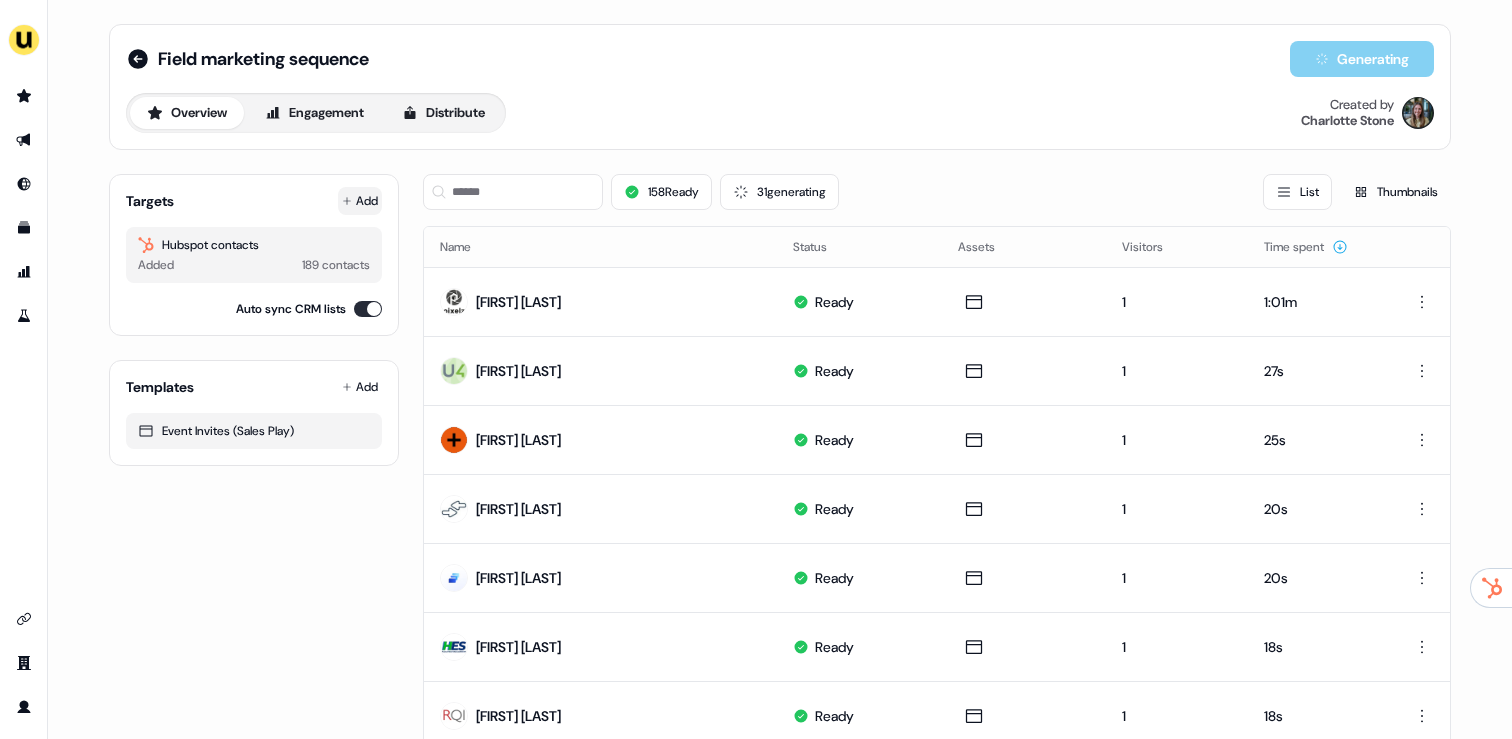 click on "Add" at bounding box center [360, 201] 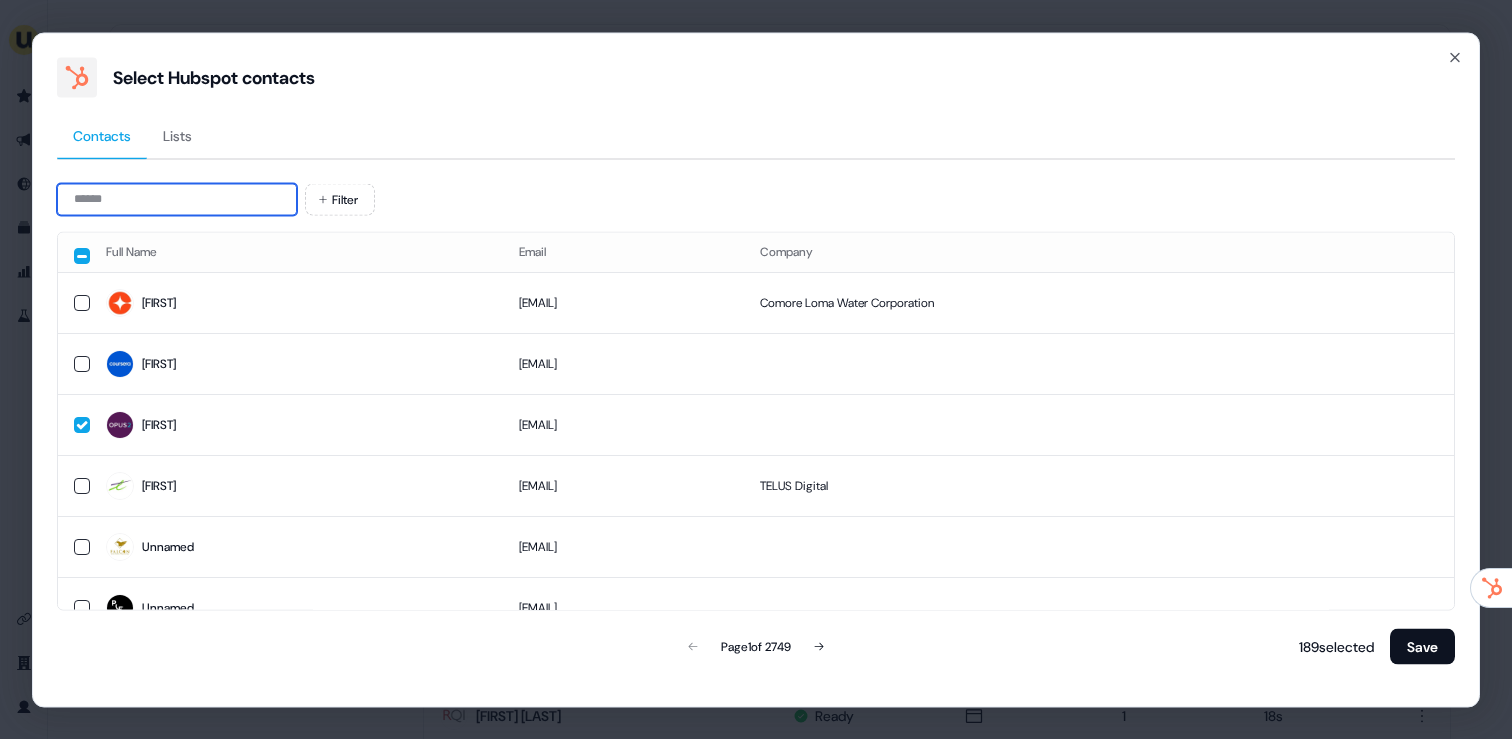 click at bounding box center [177, 199] 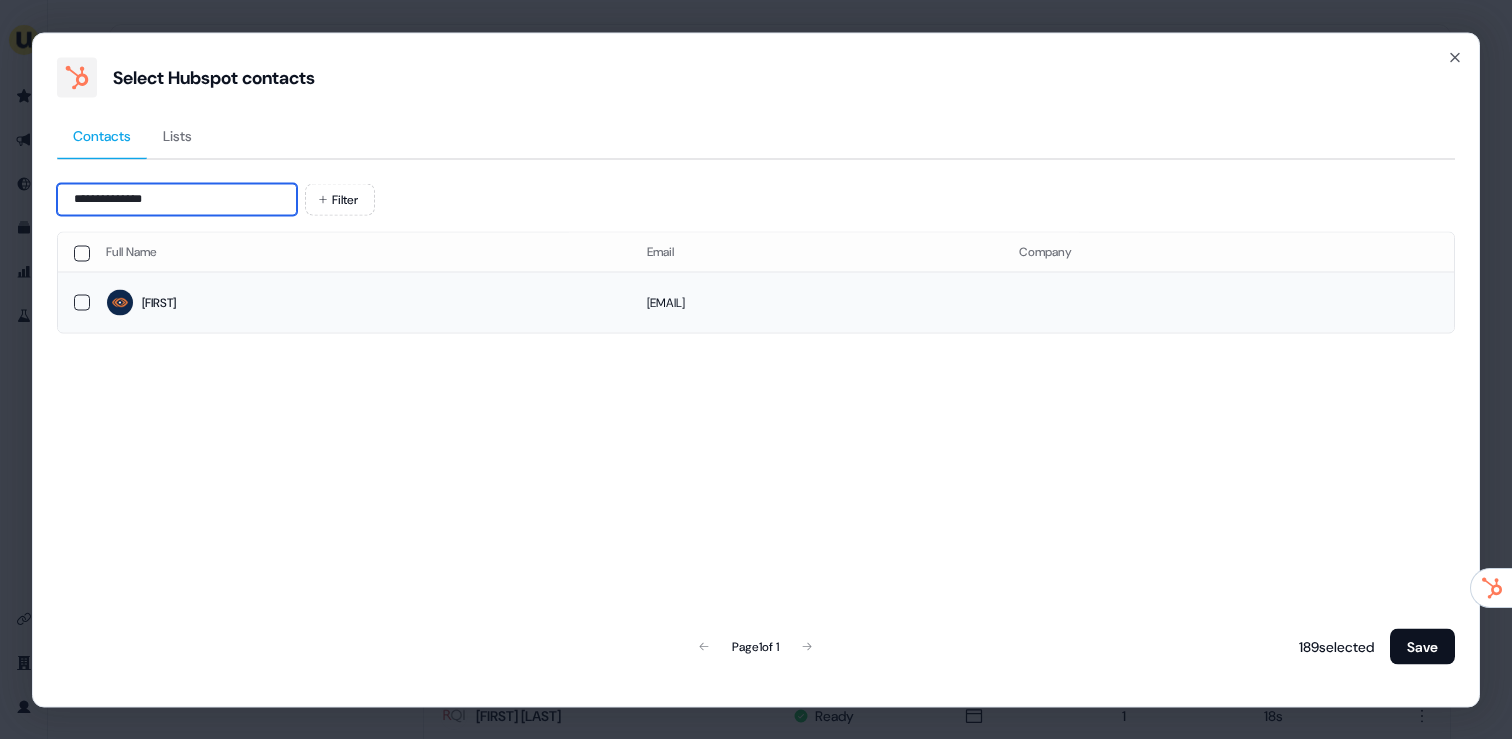 type on "**********" 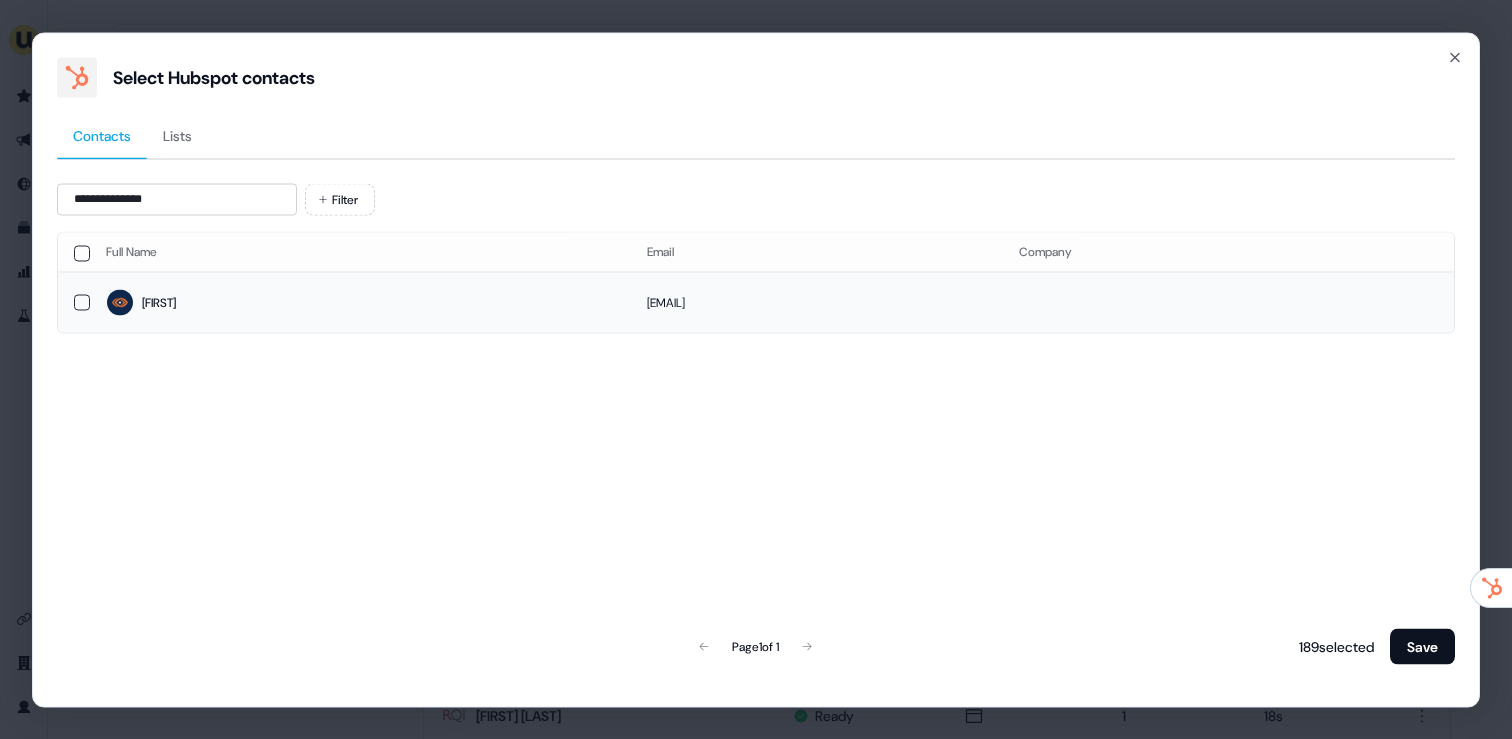 click on "Adrienne" at bounding box center (360, 303) 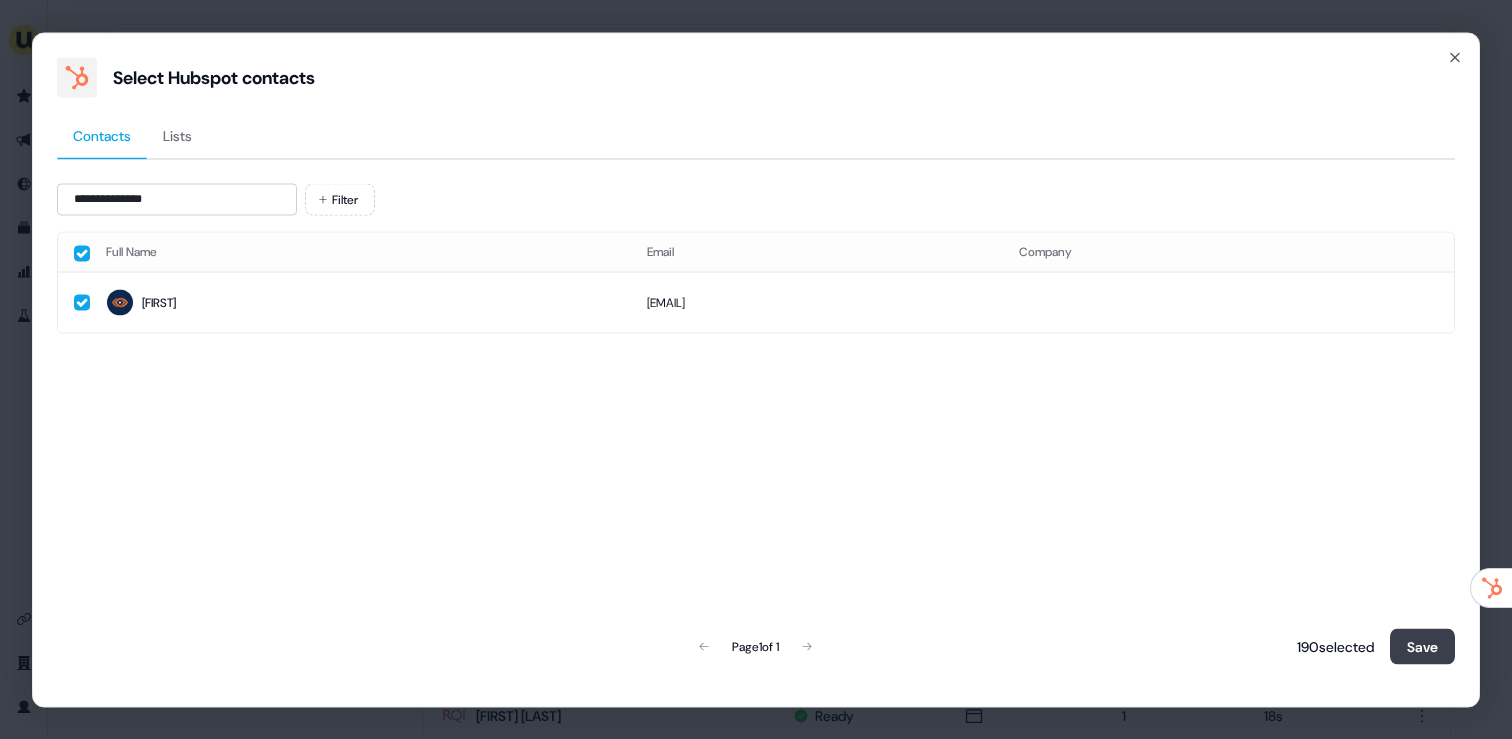 click on "Save" at bounding box center [1422, 646] 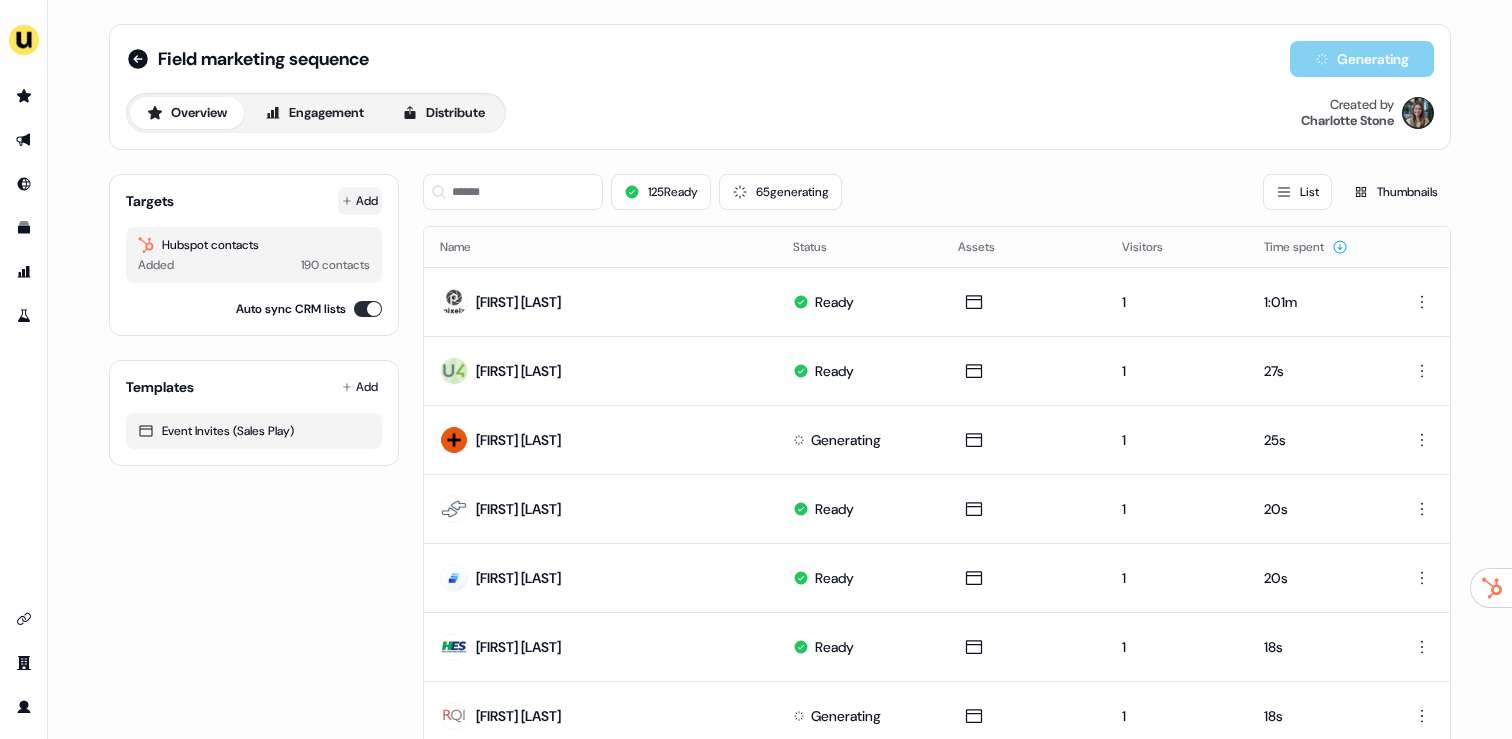 click on "Add" at bounding box center [360, 201] 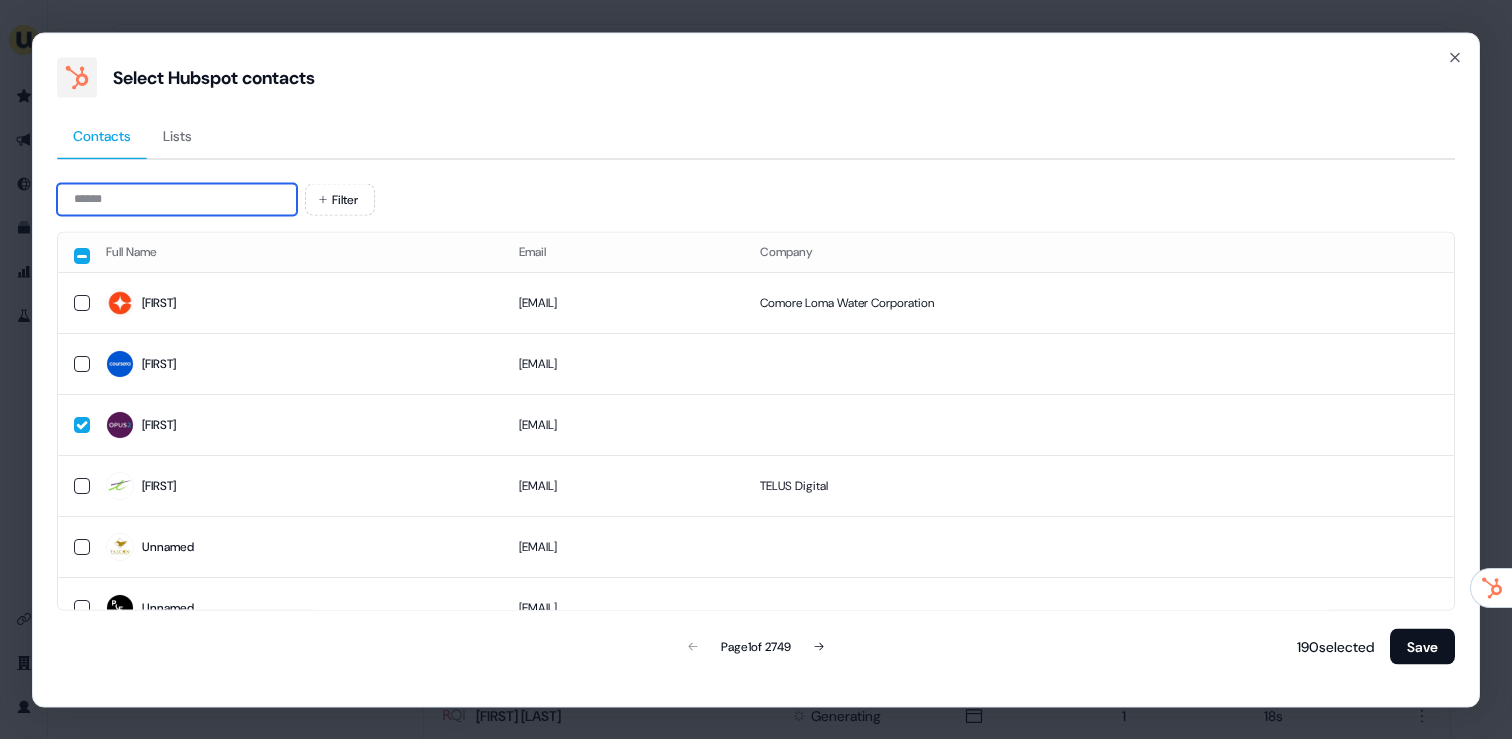 click at bounding box center [177, 199] 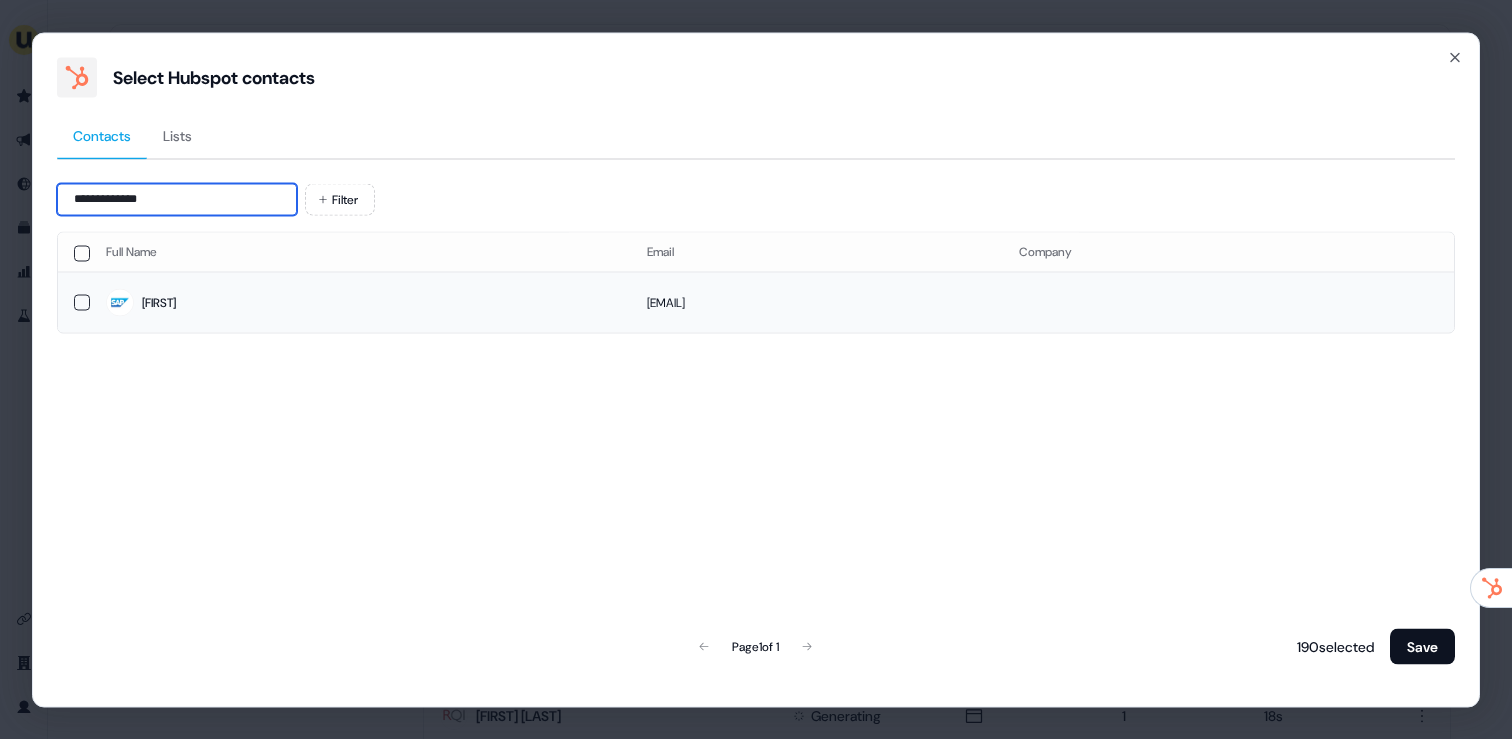 type on "**********" 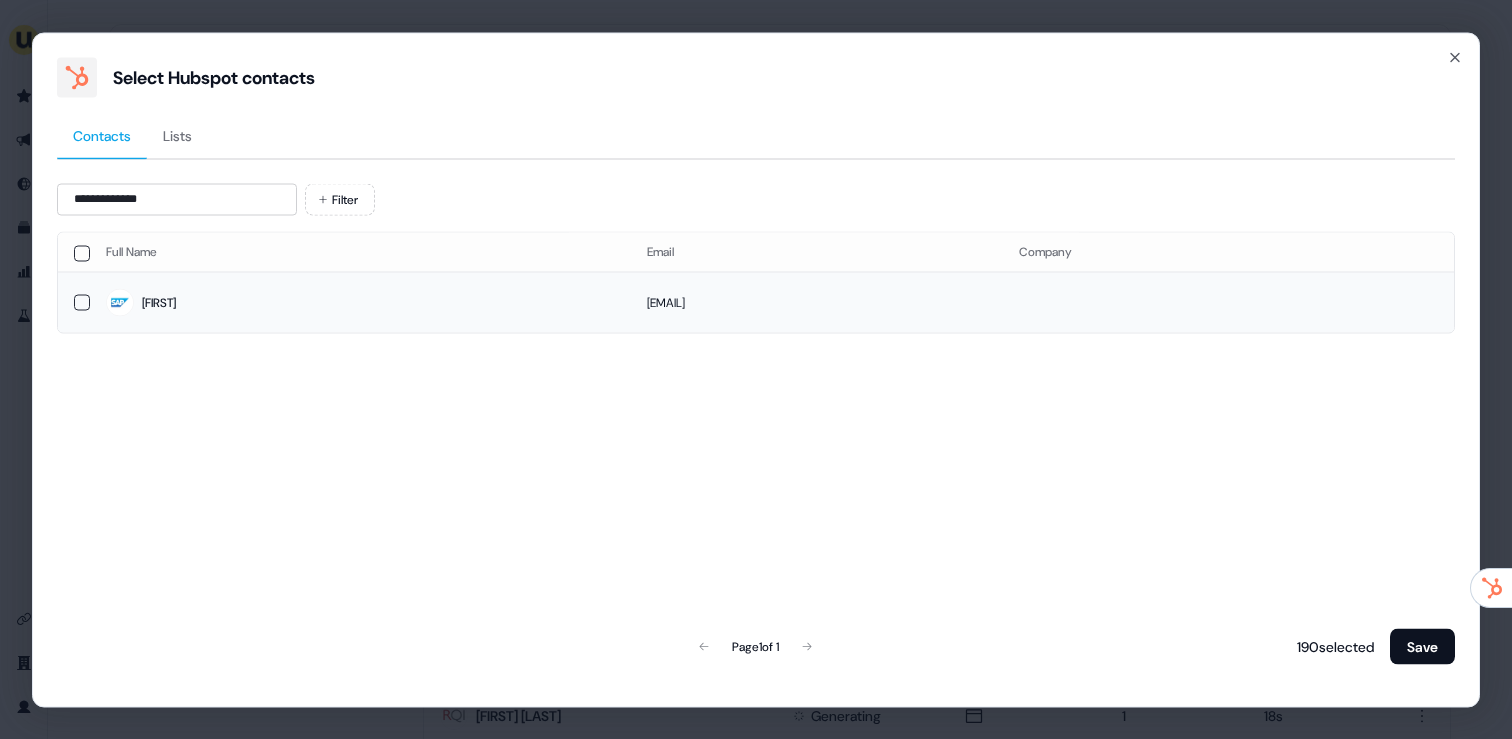 click on "Rhonda" at bounding box center [360, 303] 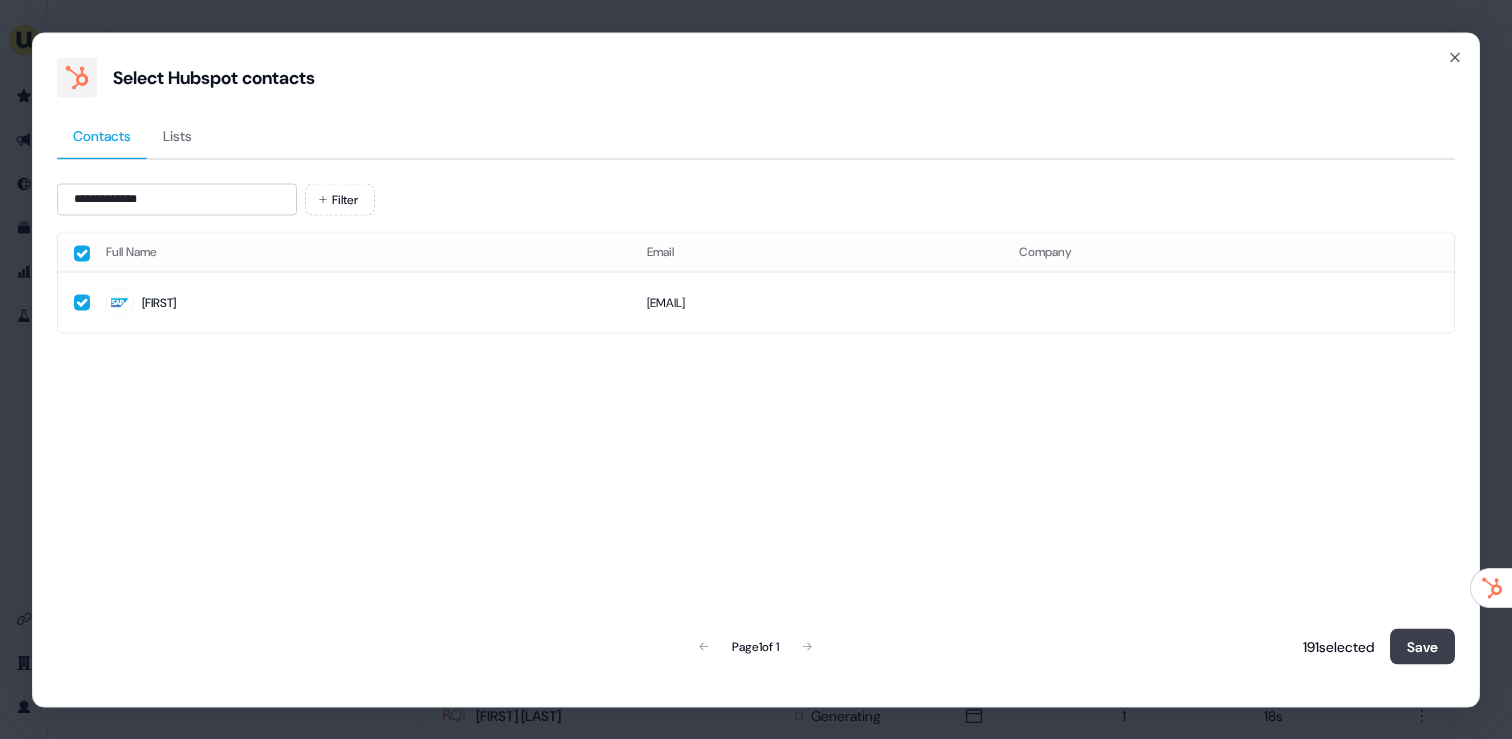 click on "Save" at bounding box center [1422, 646] 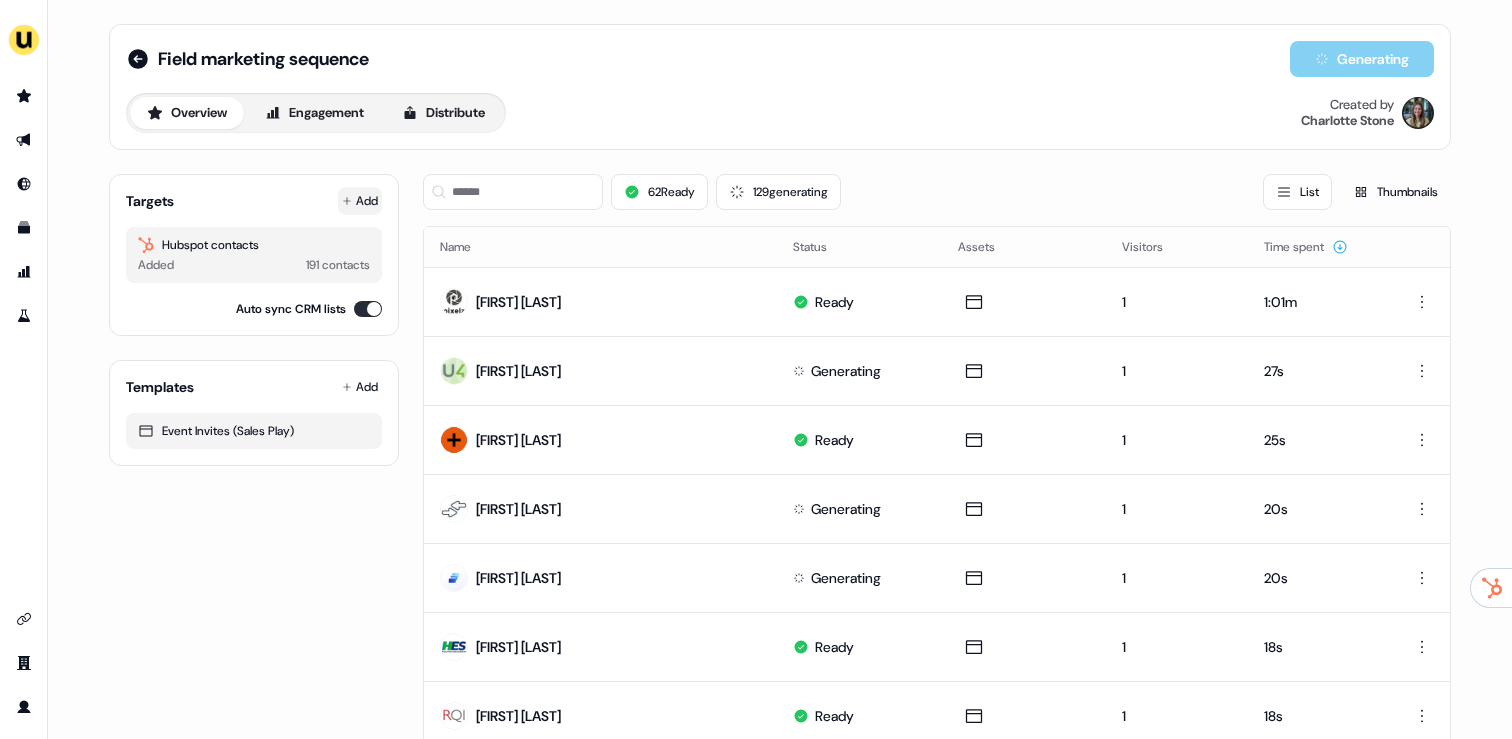 click on "Add" at bounding box center [360, 201] 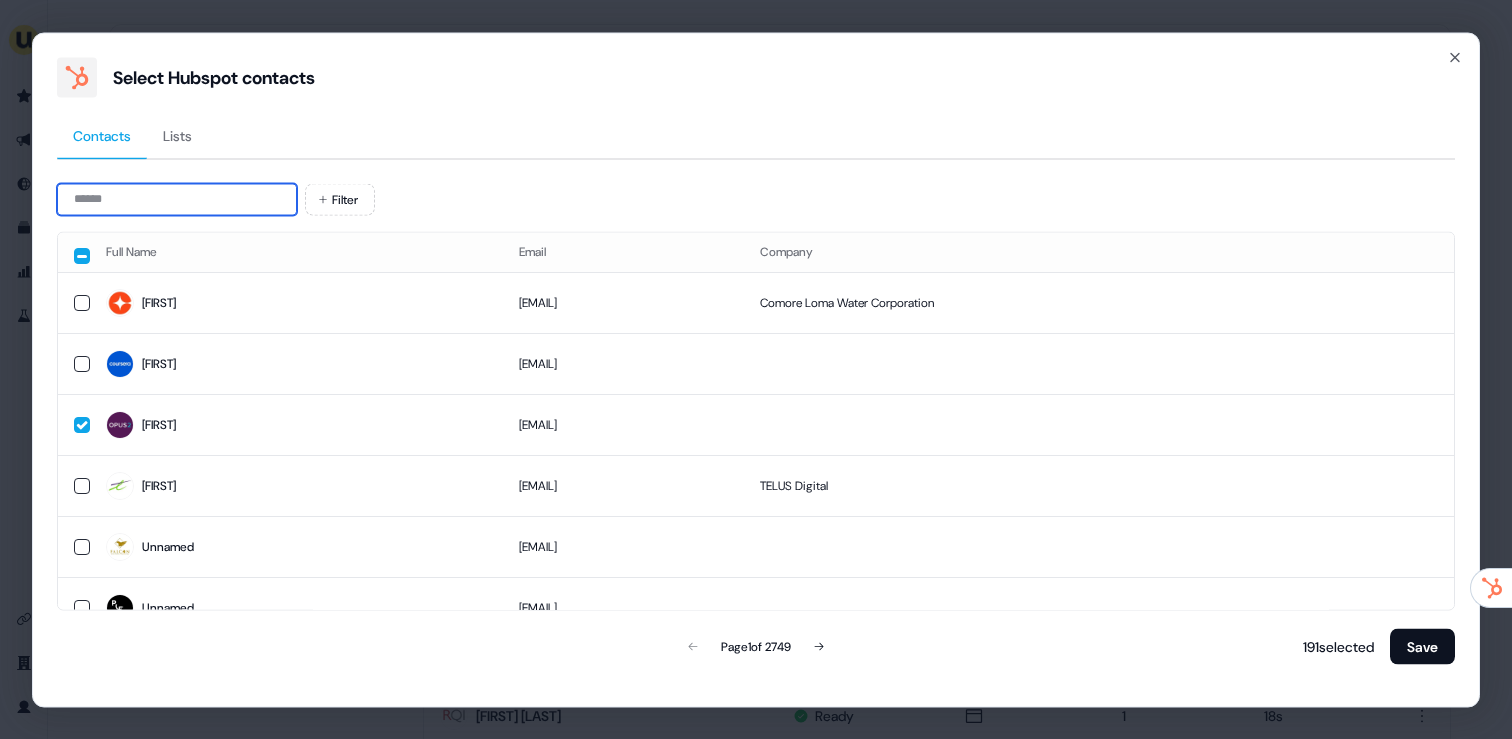 click at bounding box center [177, 199] 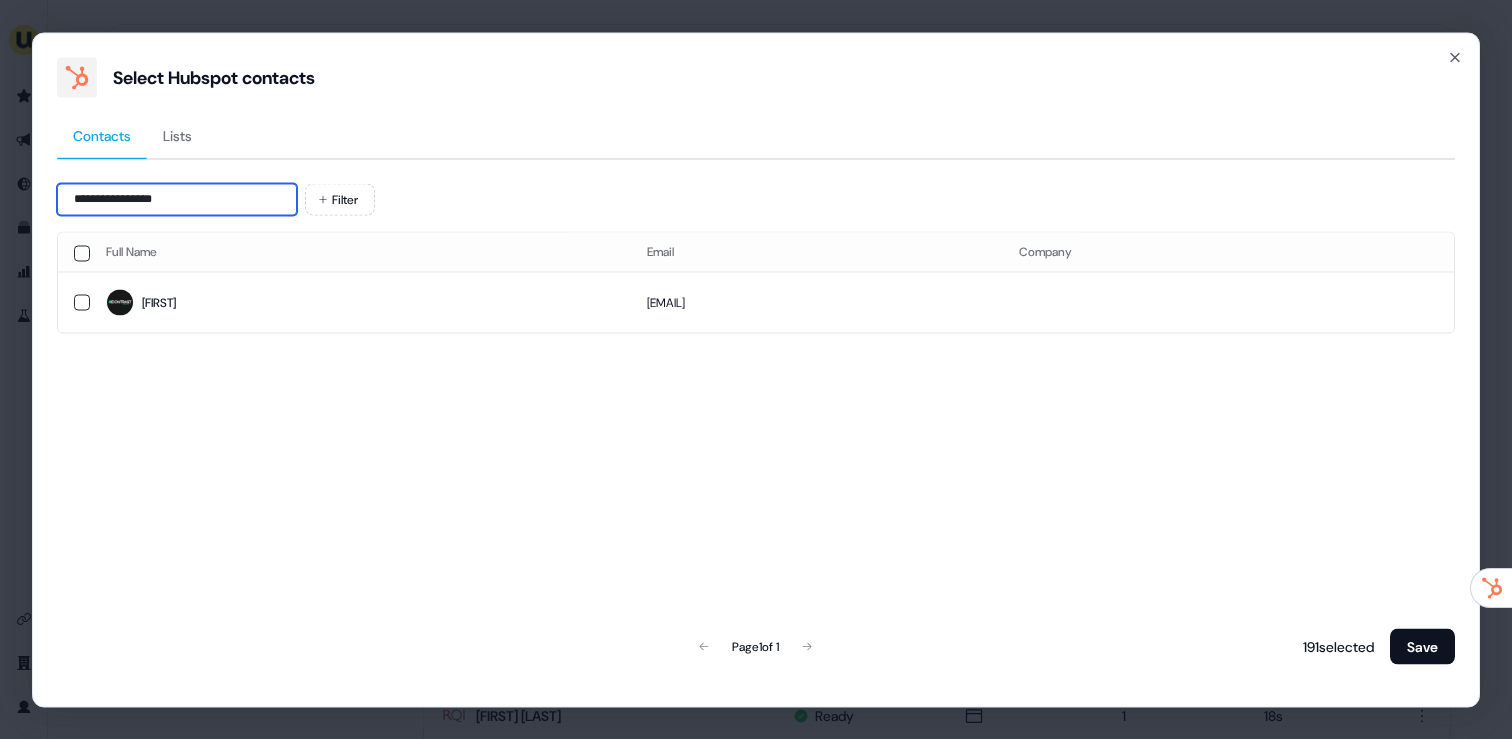 type on "**********" 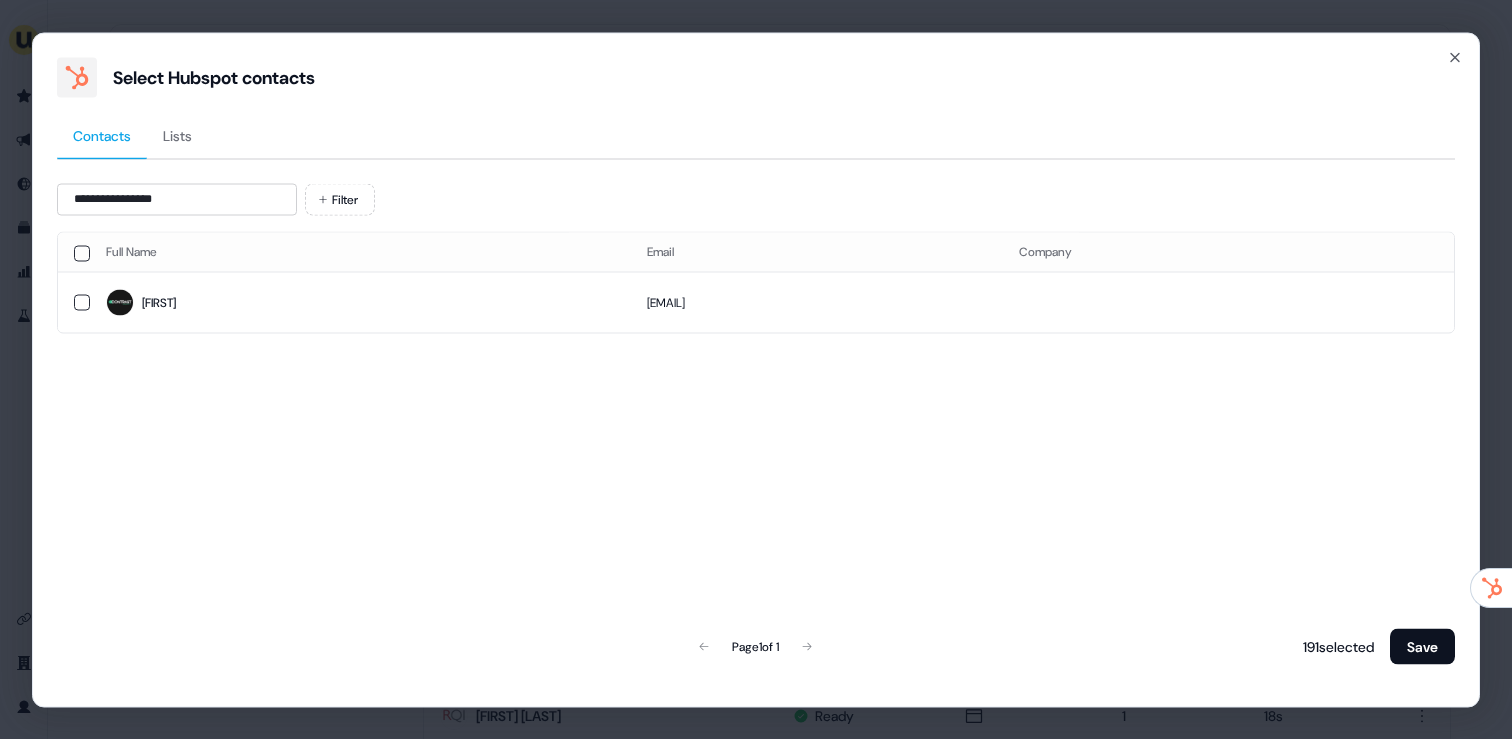 click on "jessica.hansmann@contrastsecurity.com" at bounding box center (817, 302) 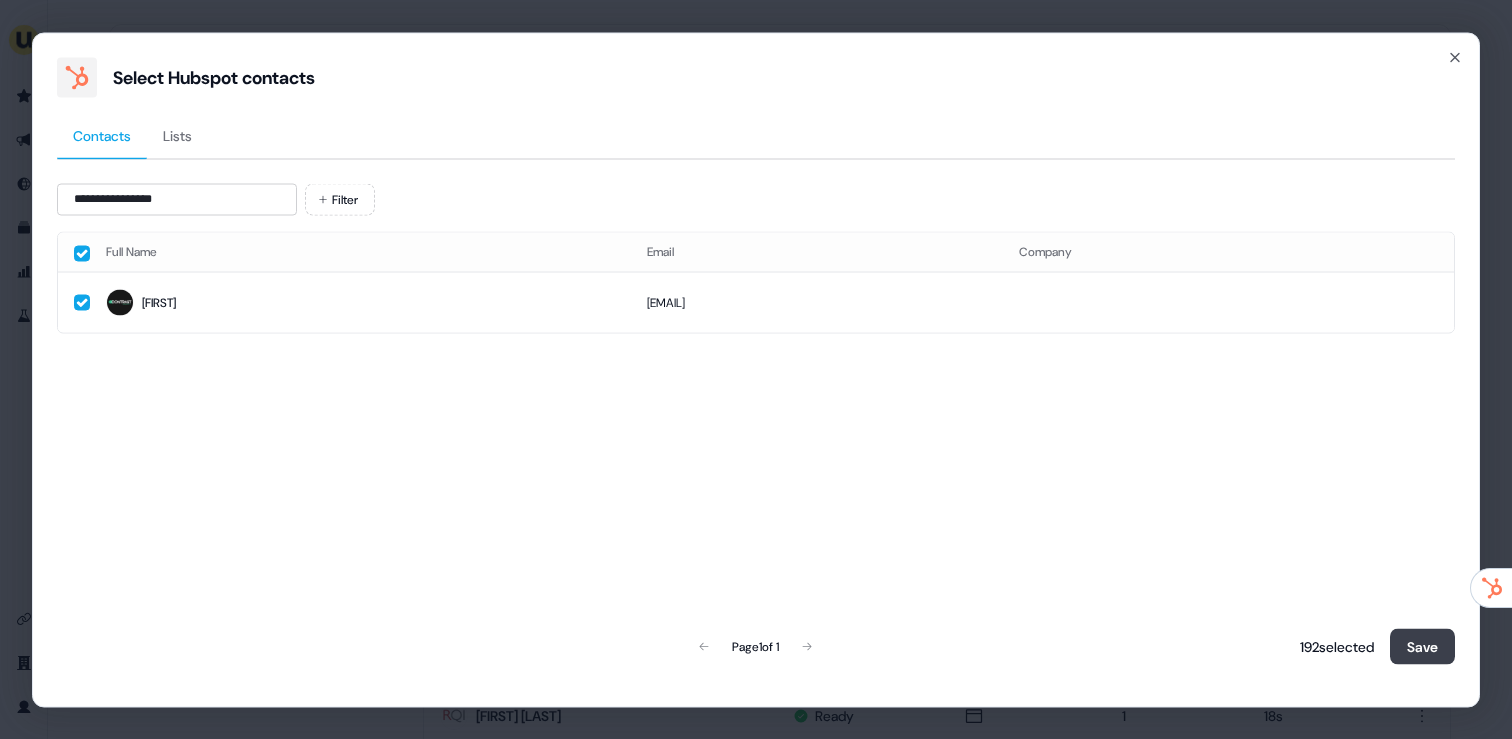 click on "Save" at bounding box center [1422, 646] 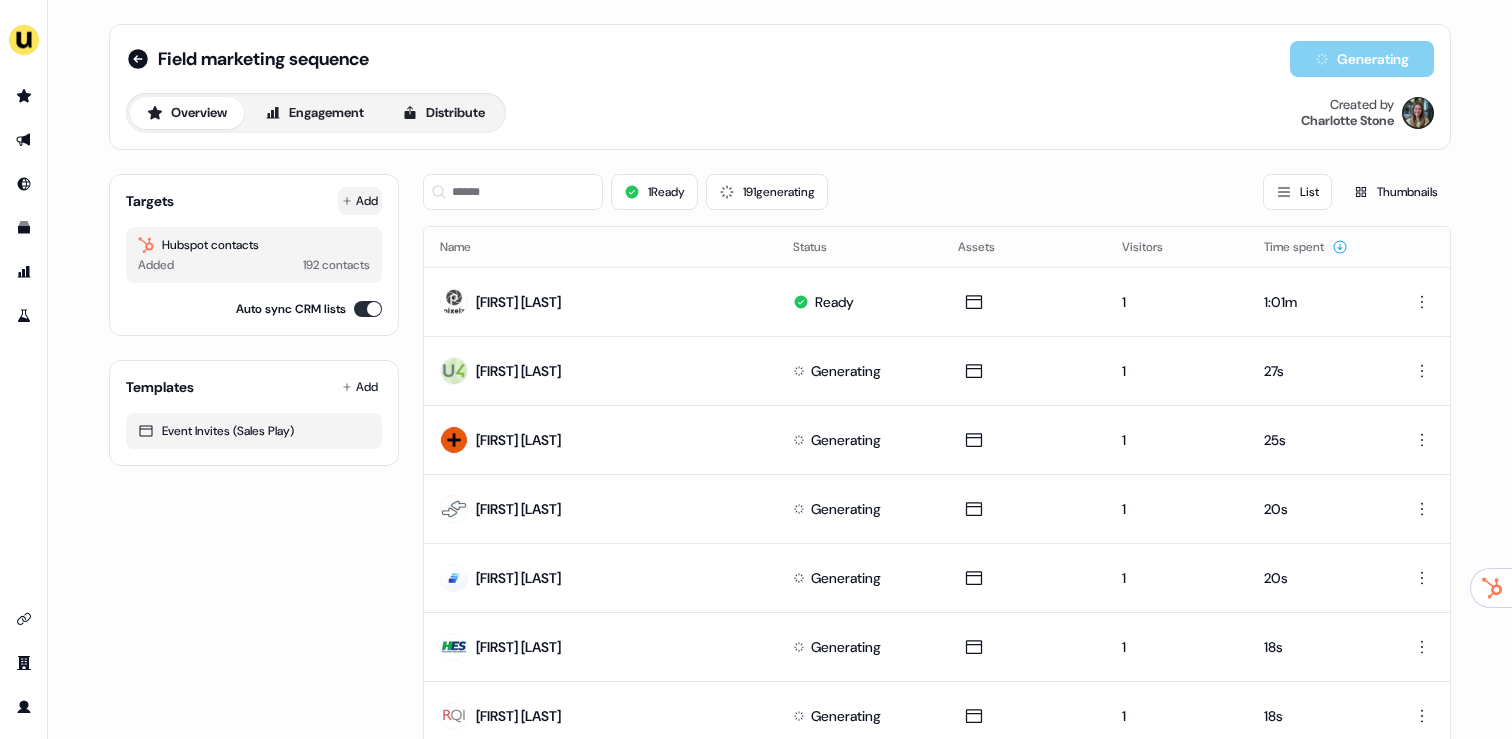 click 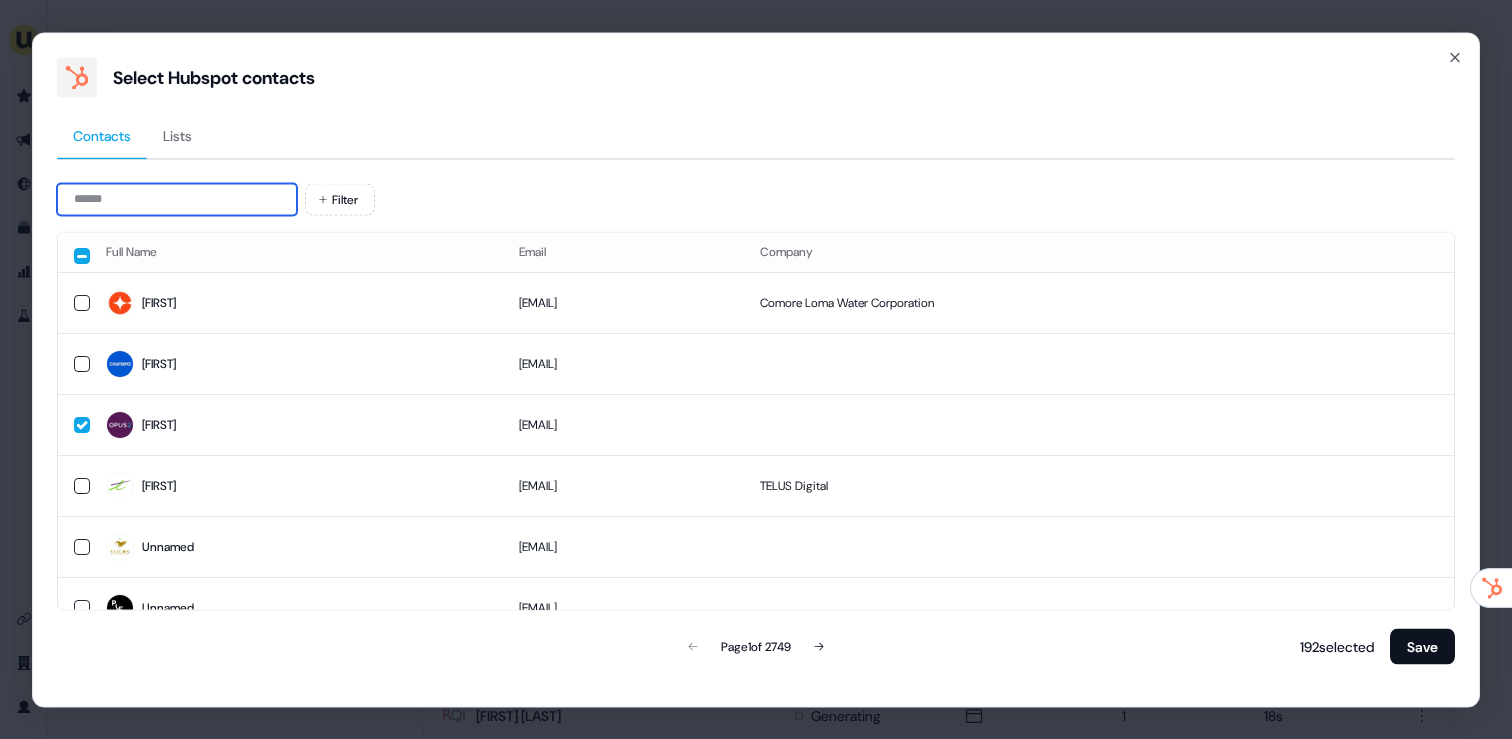 click at bounding box center [177, 199] 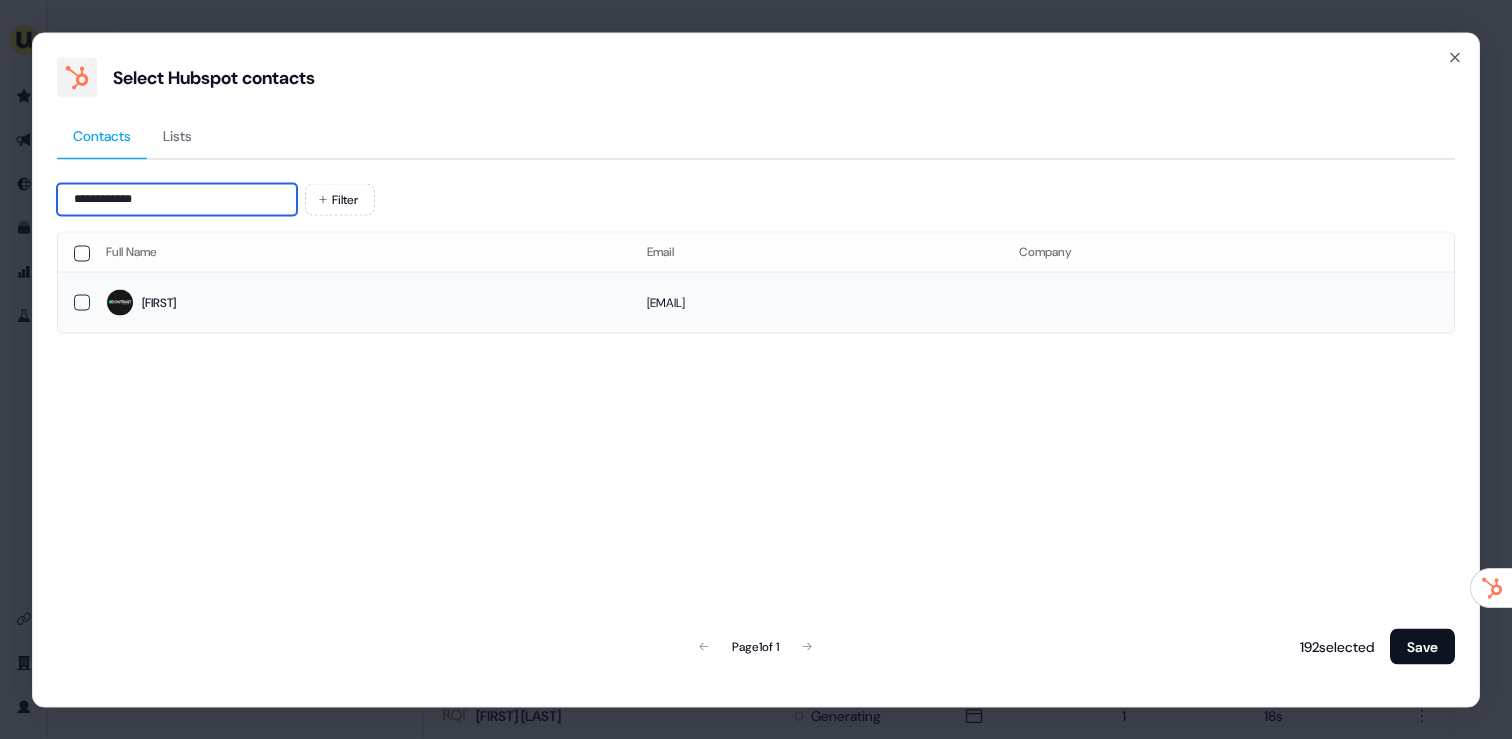 type on "**********" 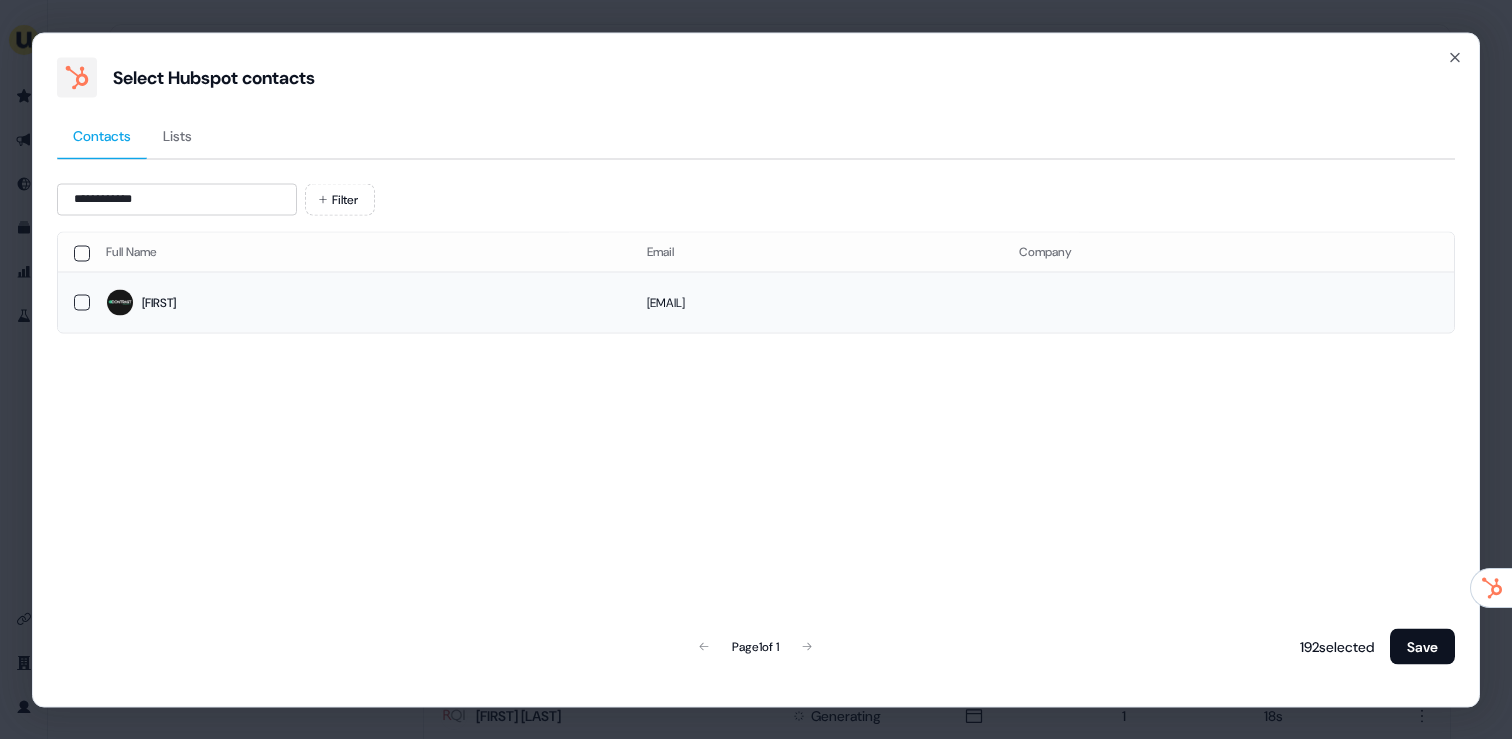 click on "Holly" at bounding box center [360, 303] 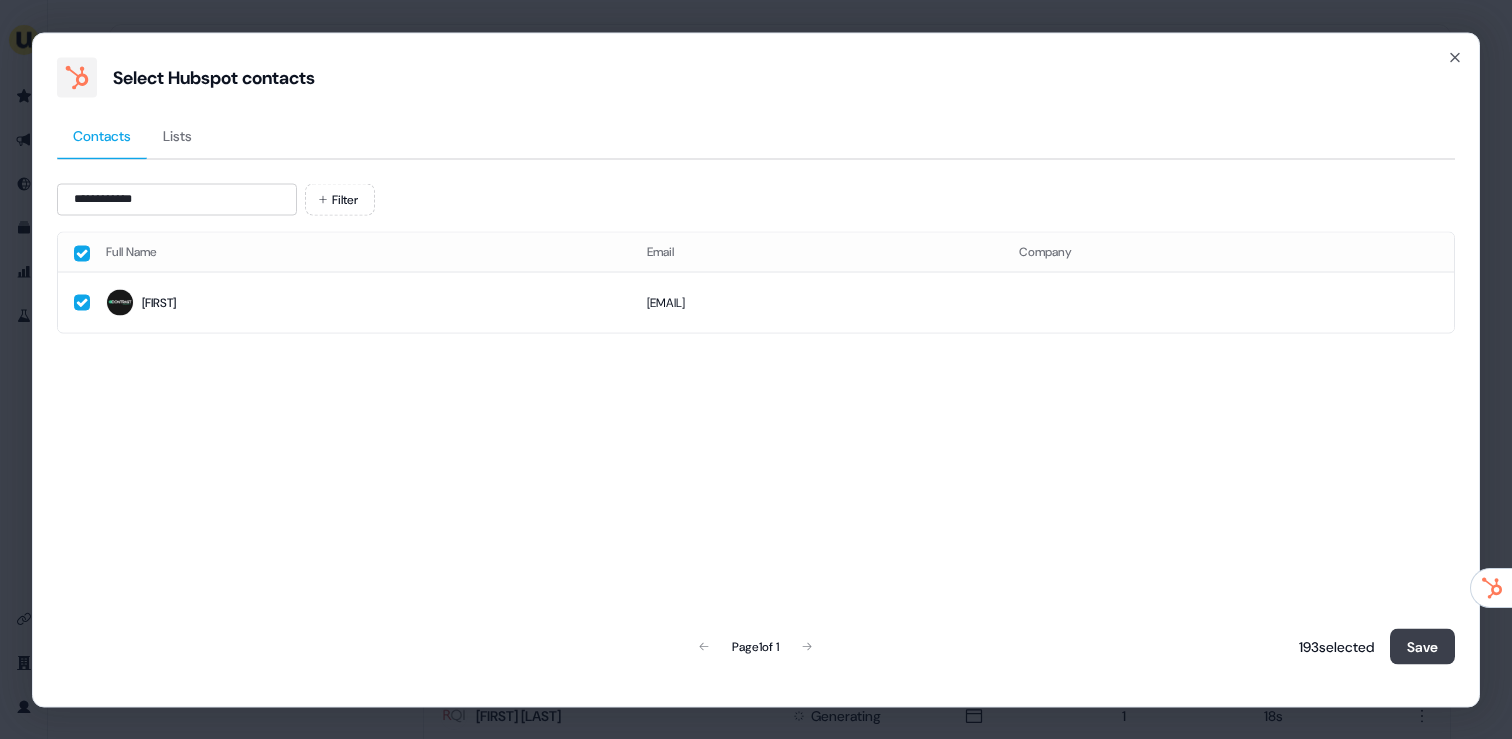 click on "Save" at bounding box center [1422, 646] 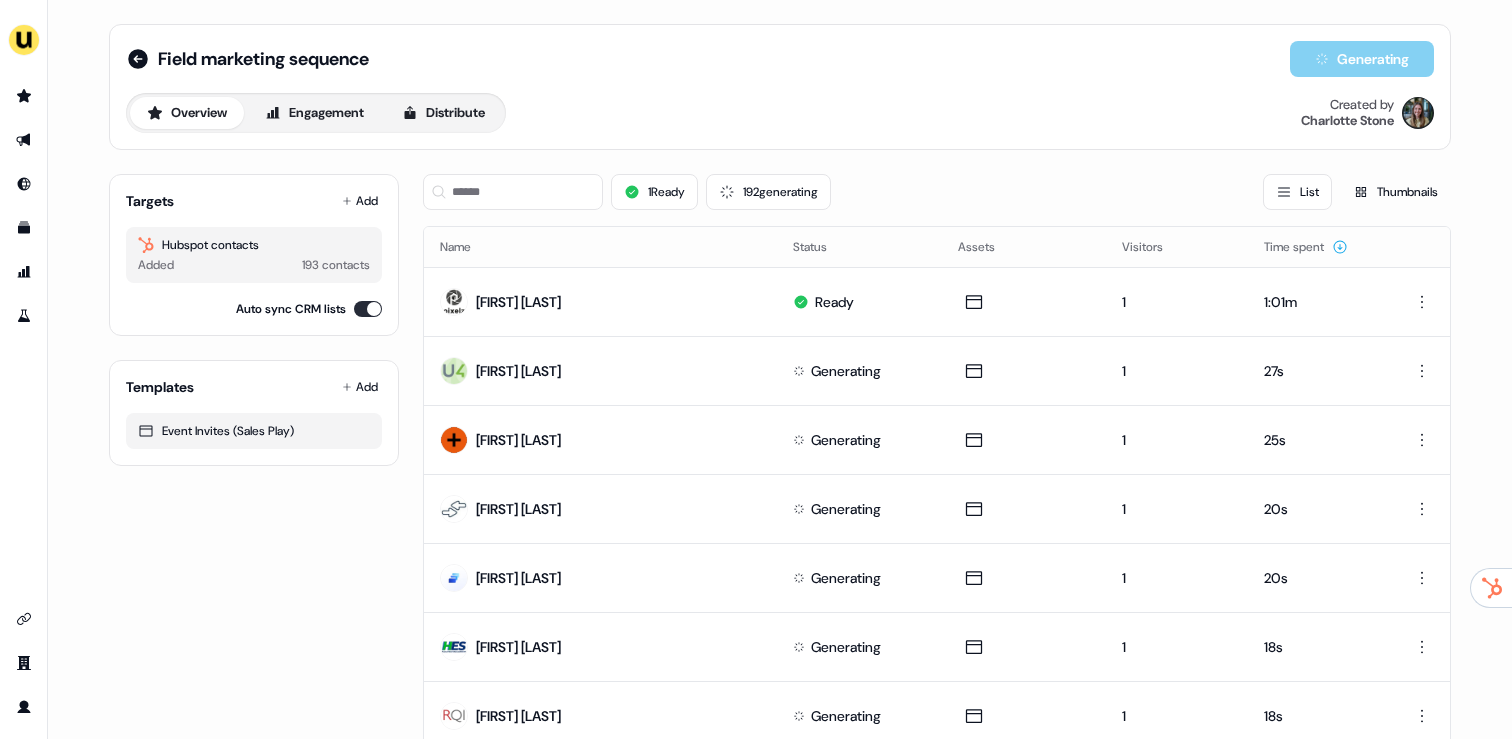 click on "Targets Add Hubspot   contacts Added 193   contacts Auto sync CRM lists" at bounding box center [254, 255] 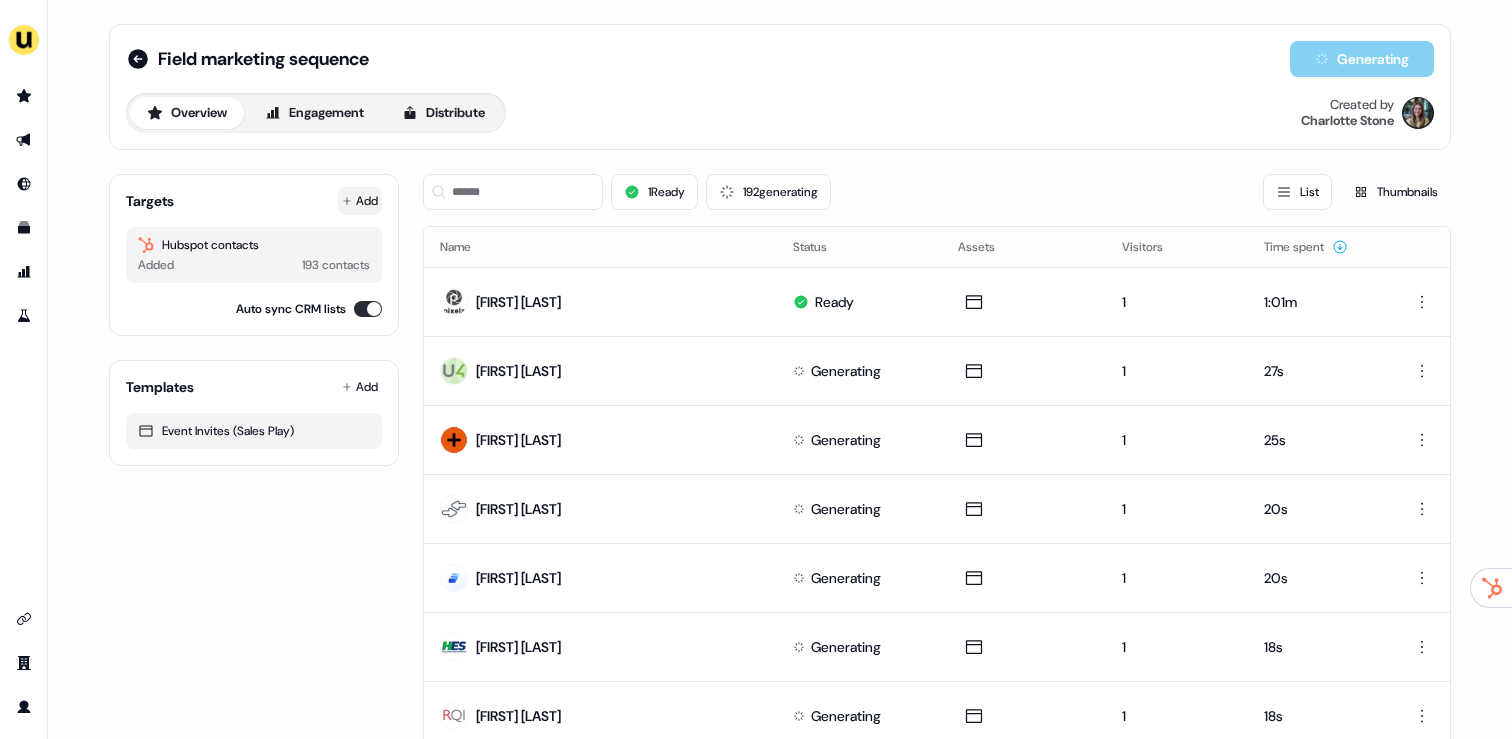 click on "Add" at bounding box center [360, 201] 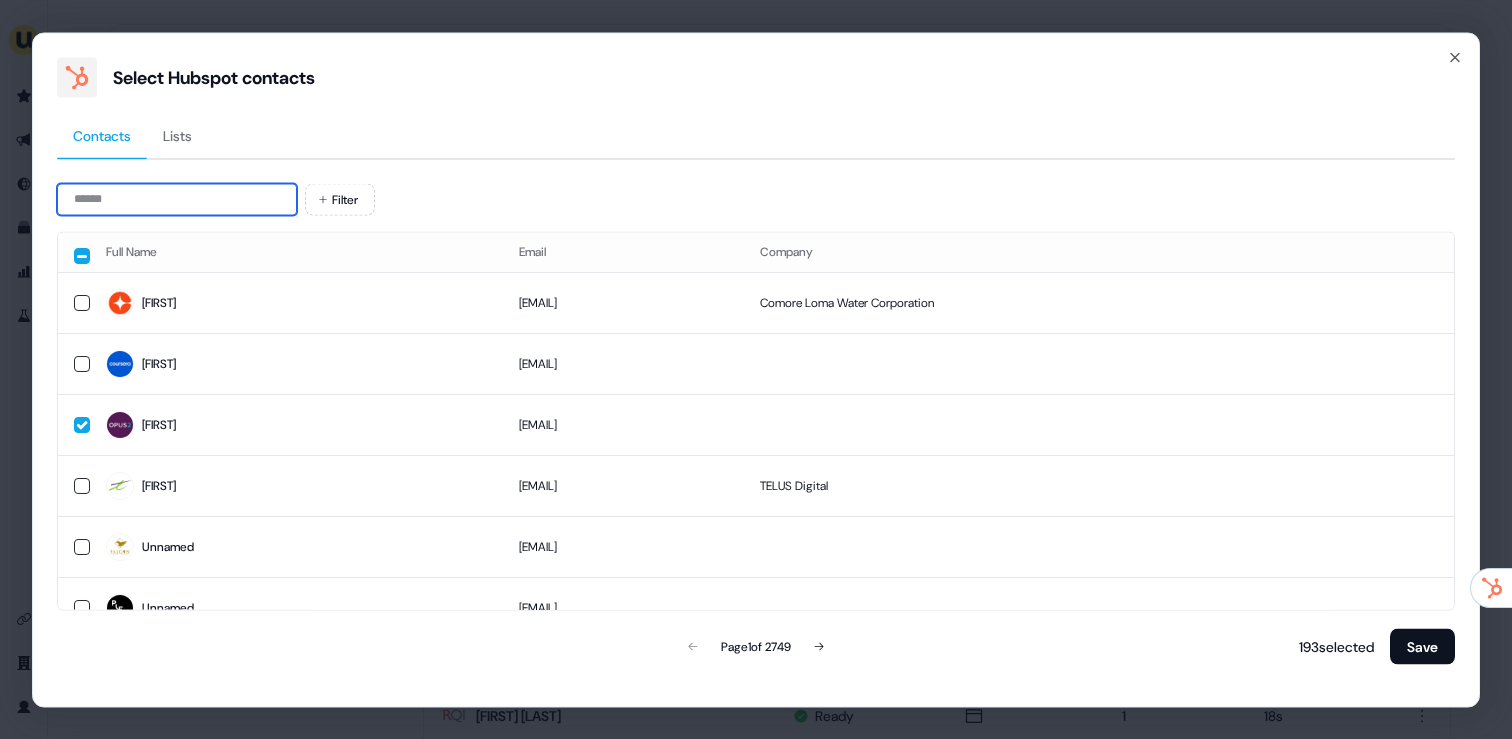 click at bounding box center (177, 199) 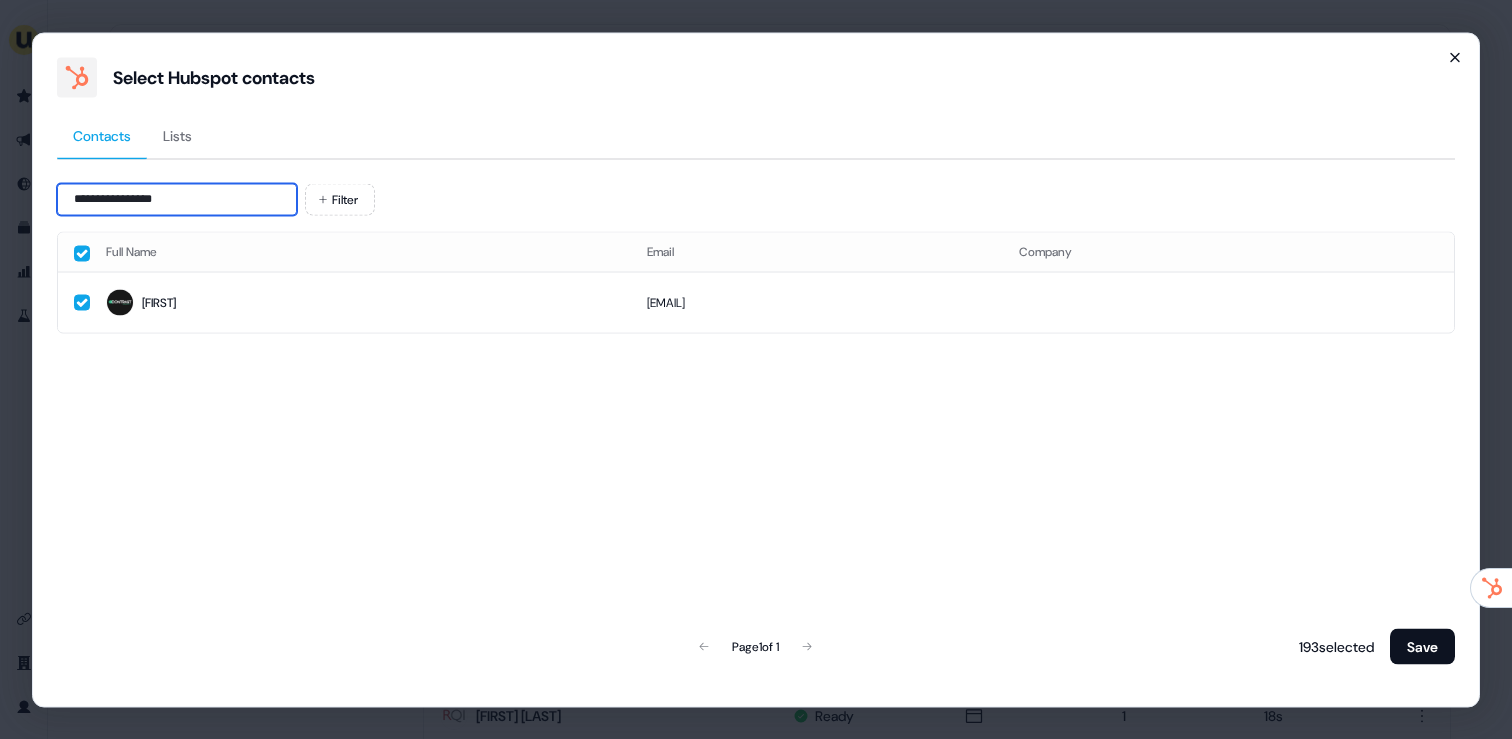 type on "**********" 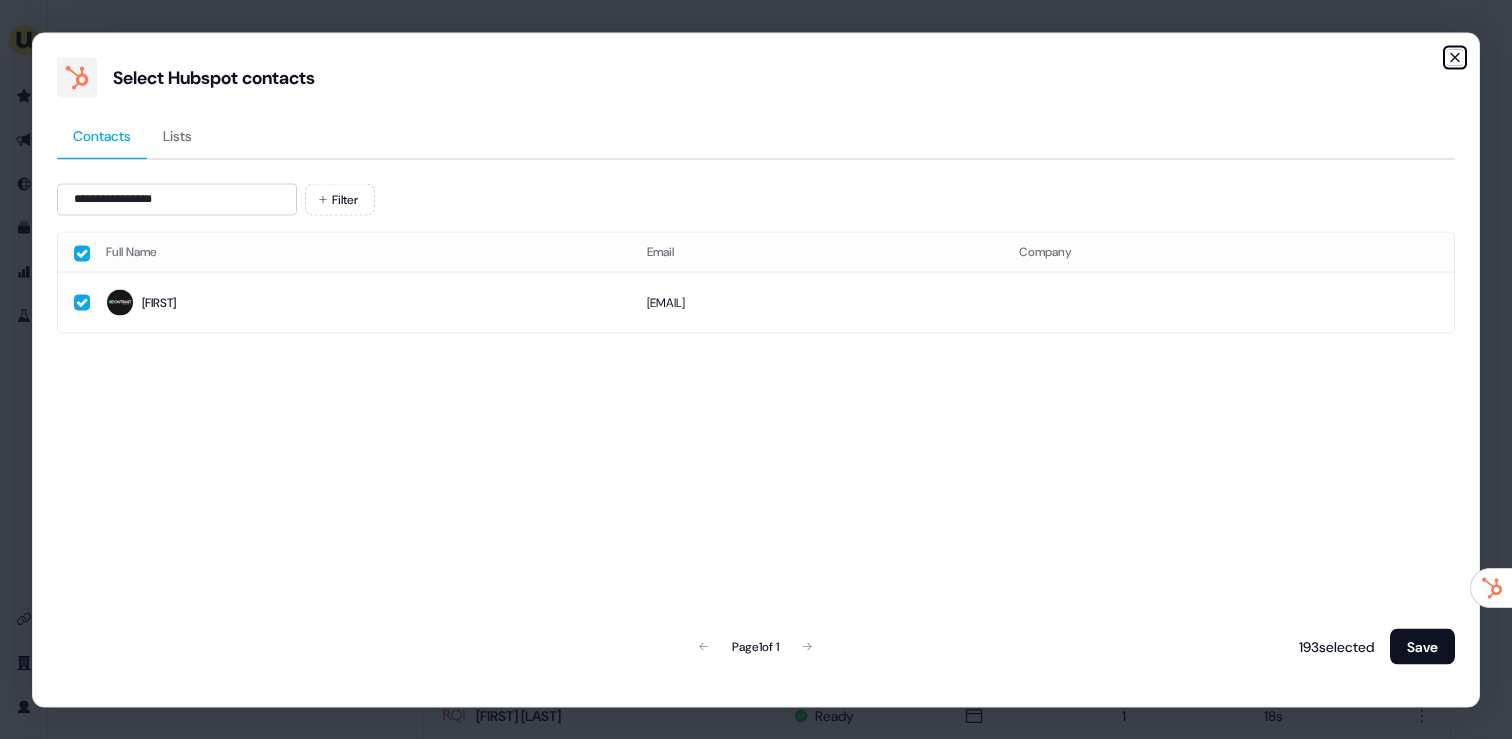 click 